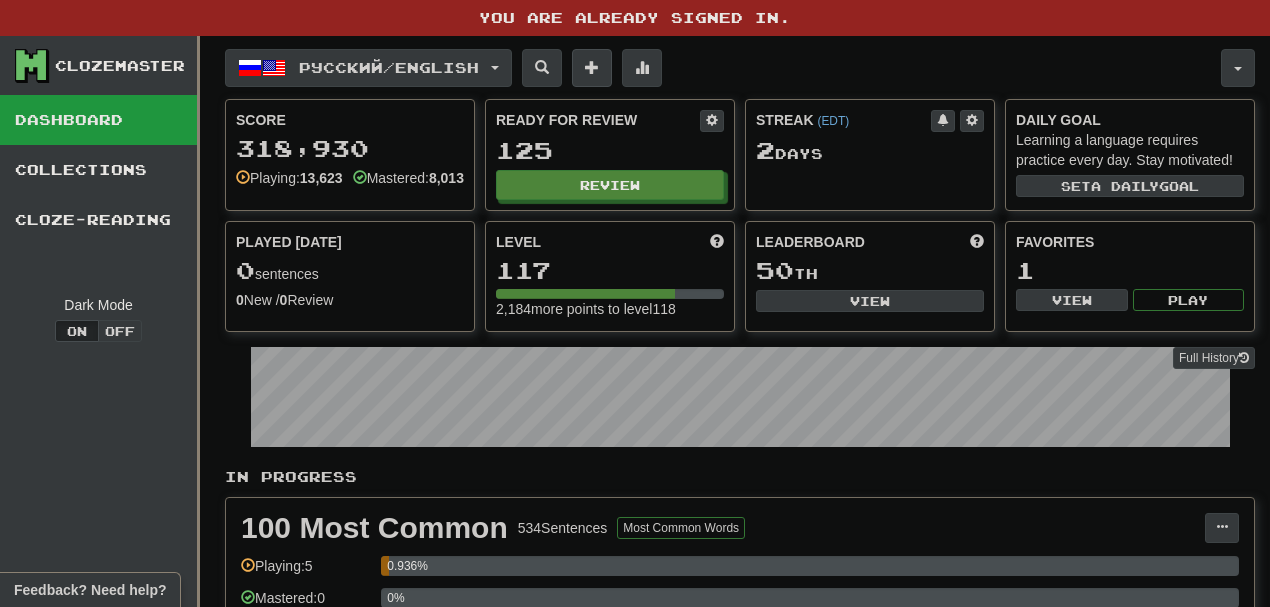 scroll, scrollTop: 0, scrollLeft: 0, axis: both 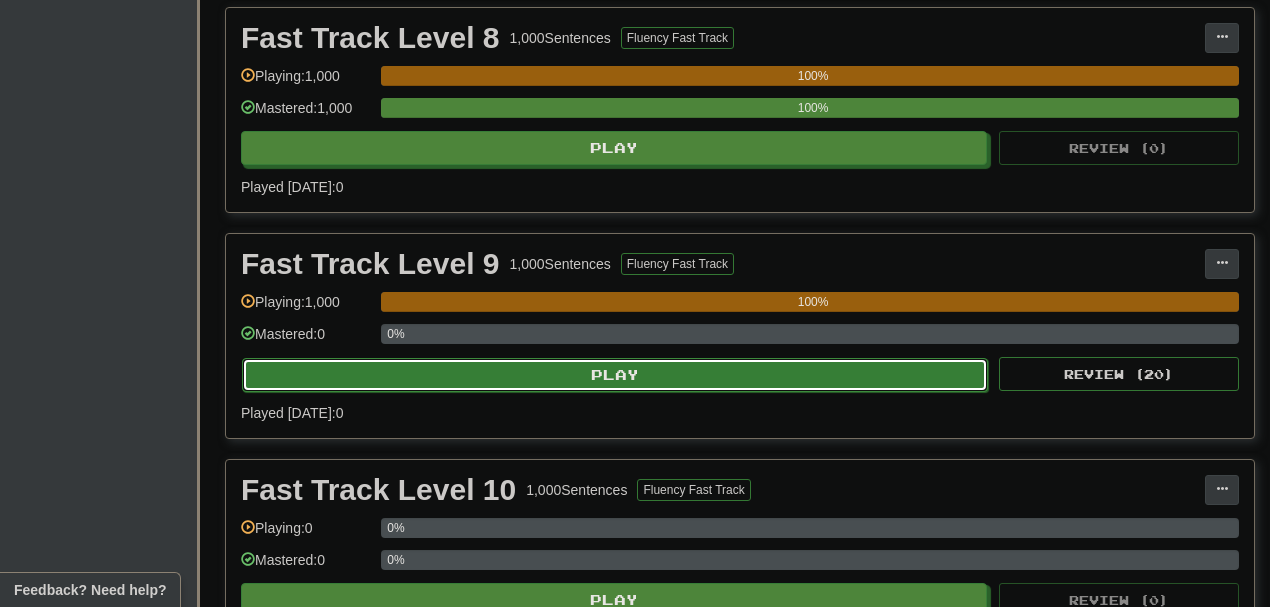 click on "Play" at bounding box center (615, 375) 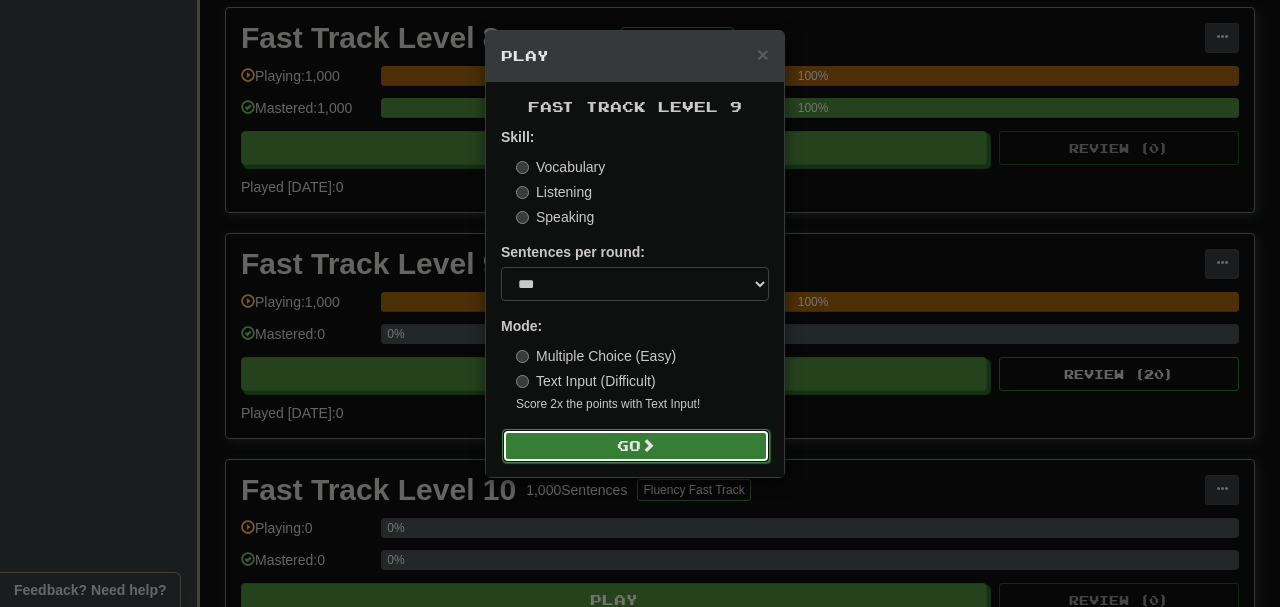 click on "Go" at bounding box center [636, 446] 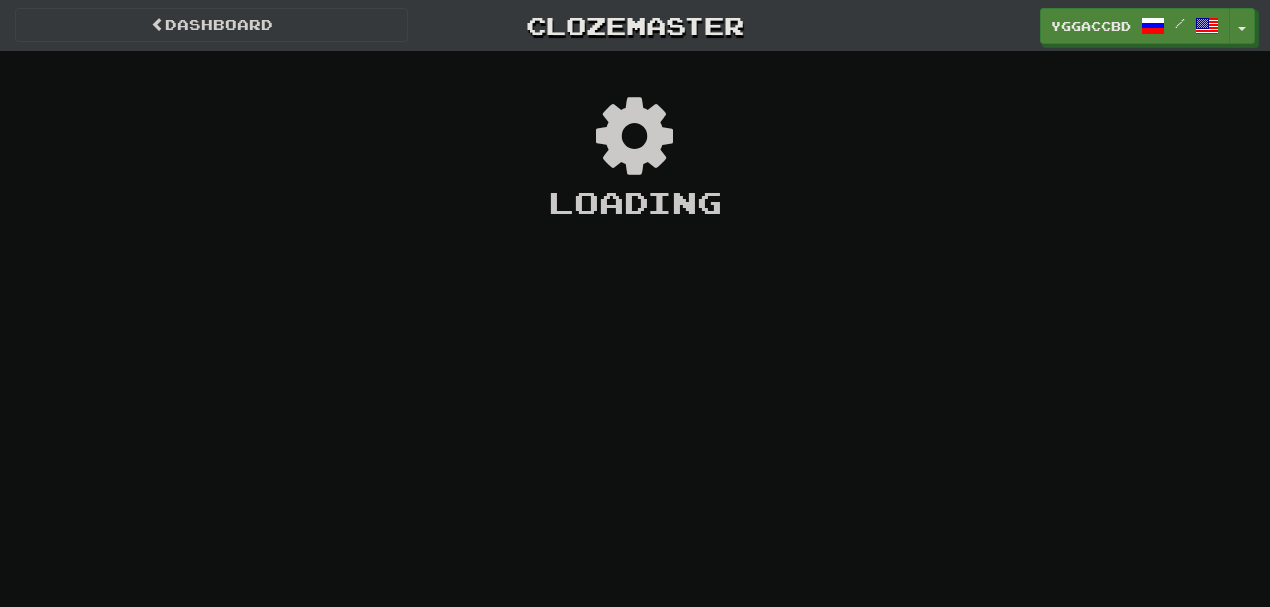 scroll, scrollTop: 0, scrollLeft: 0, axis: both 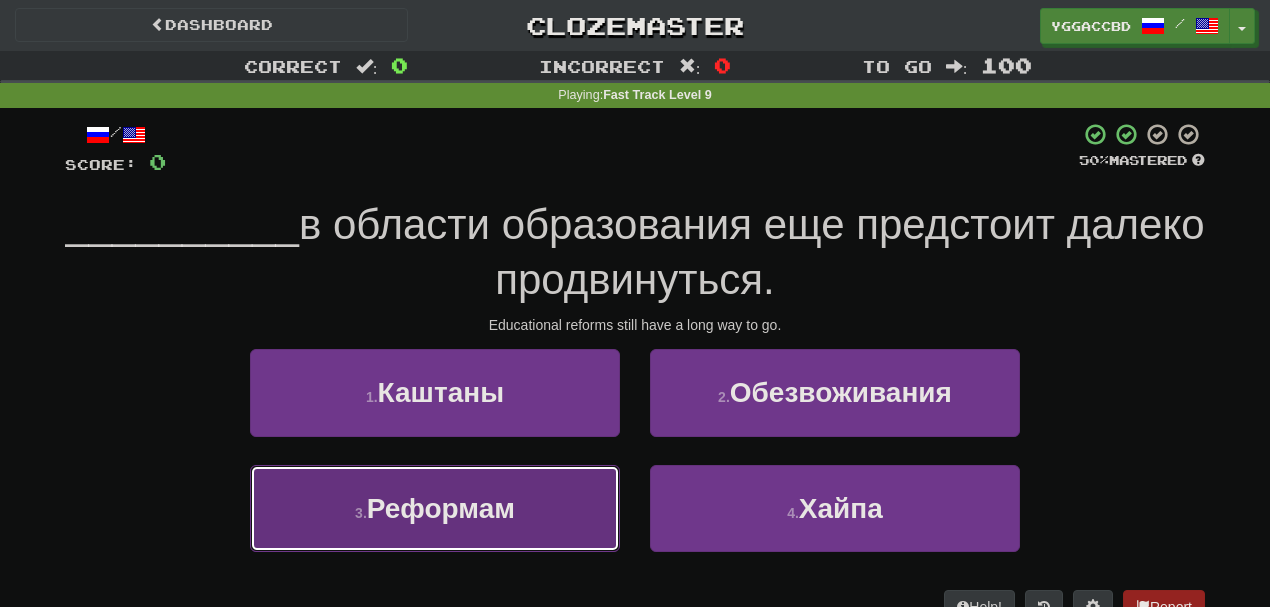 click on "Реформам" at bounding box center [441, 508] 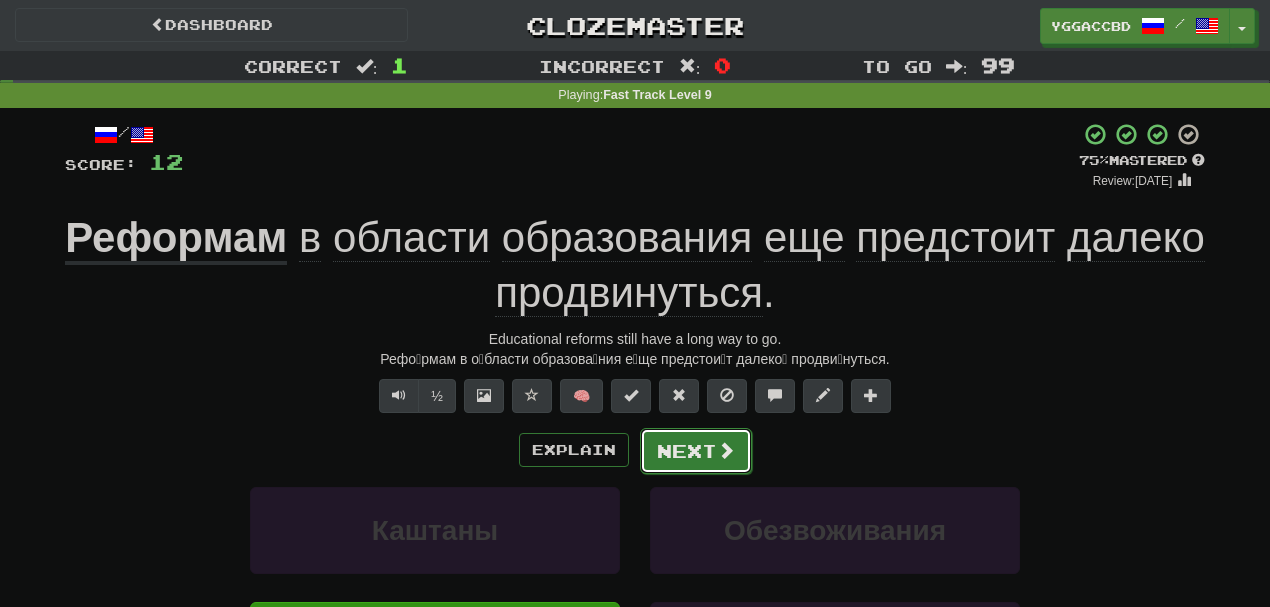 click on "Next" at bounding box center [696, 451] 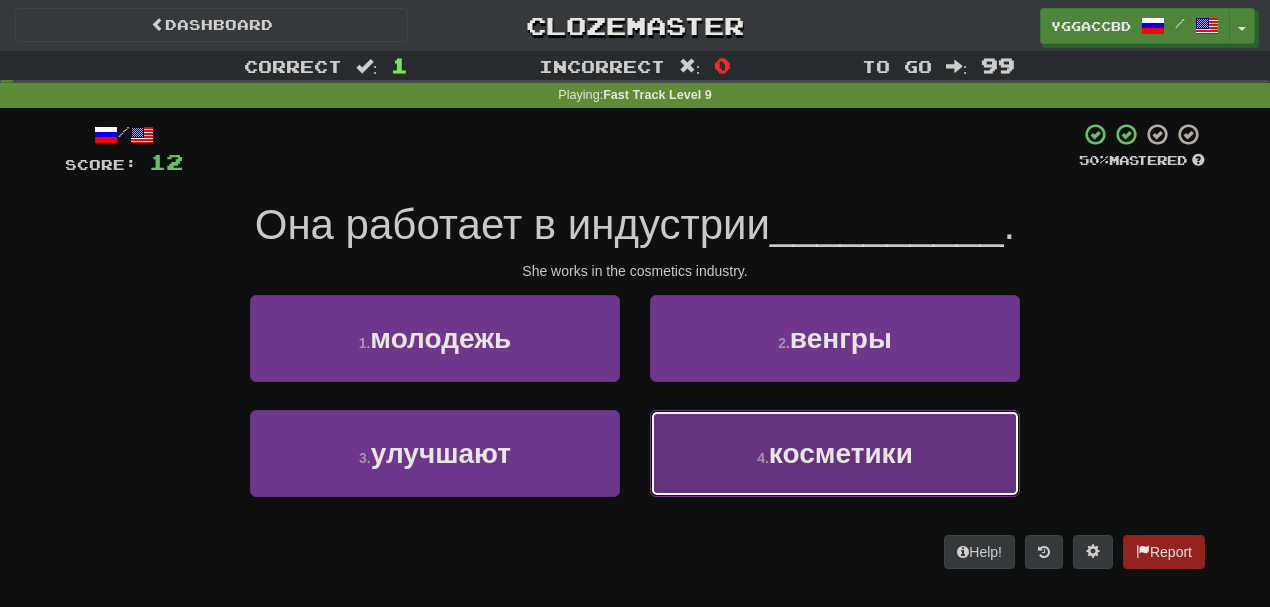 click on "4 .  косметики" at bounding box center (835, 453) 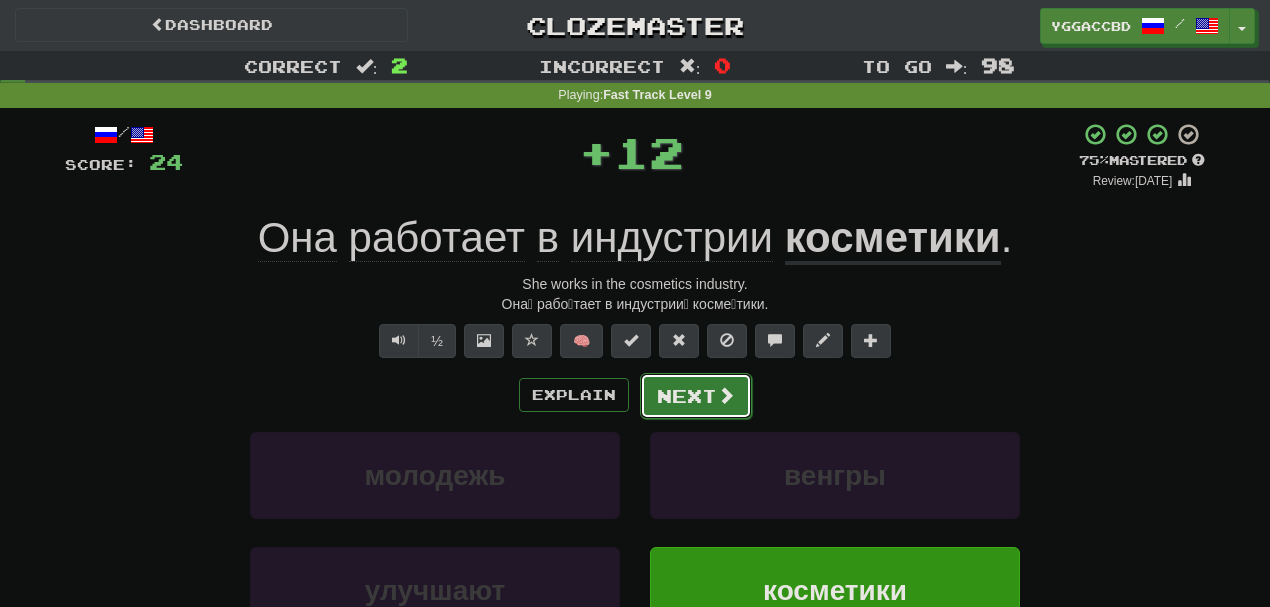 click on "Next" at bounding box center [696, 396] 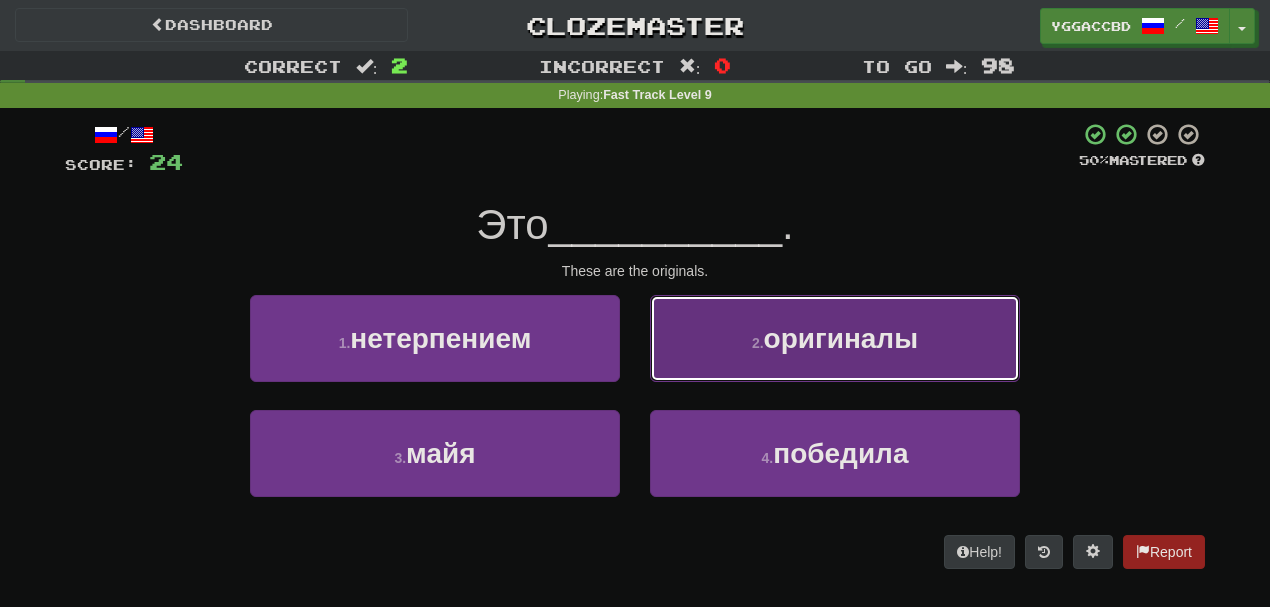 click on "2 .  оригиналы" at bounding box center [835, 338] 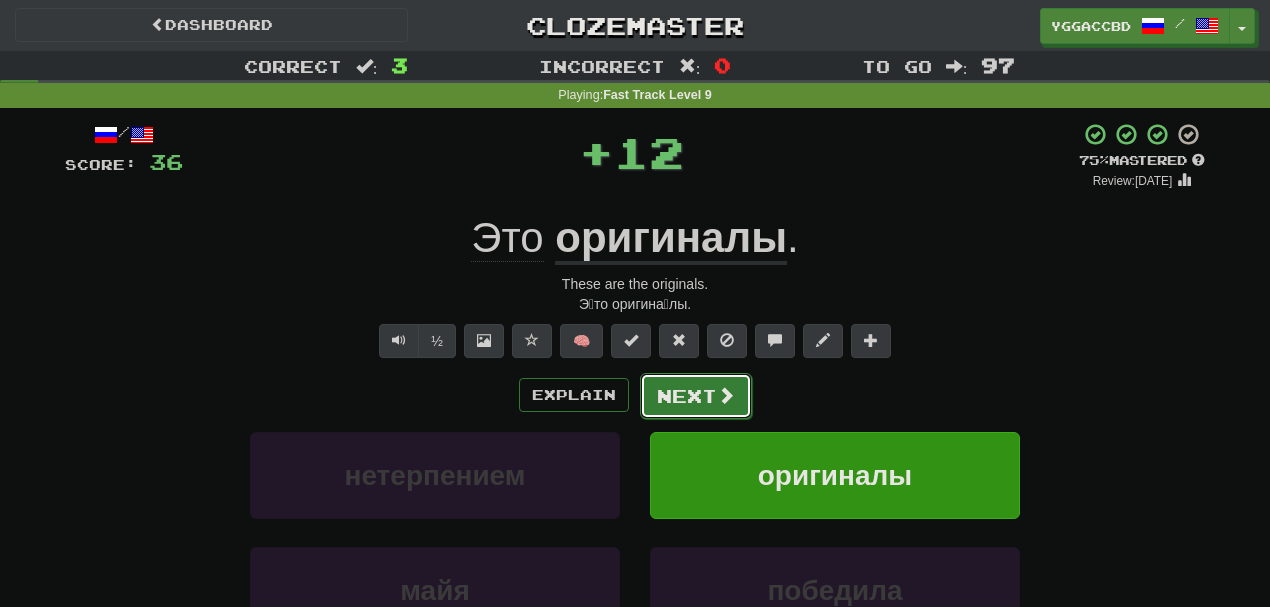 click on "Next" at bounding box center [696, 396] 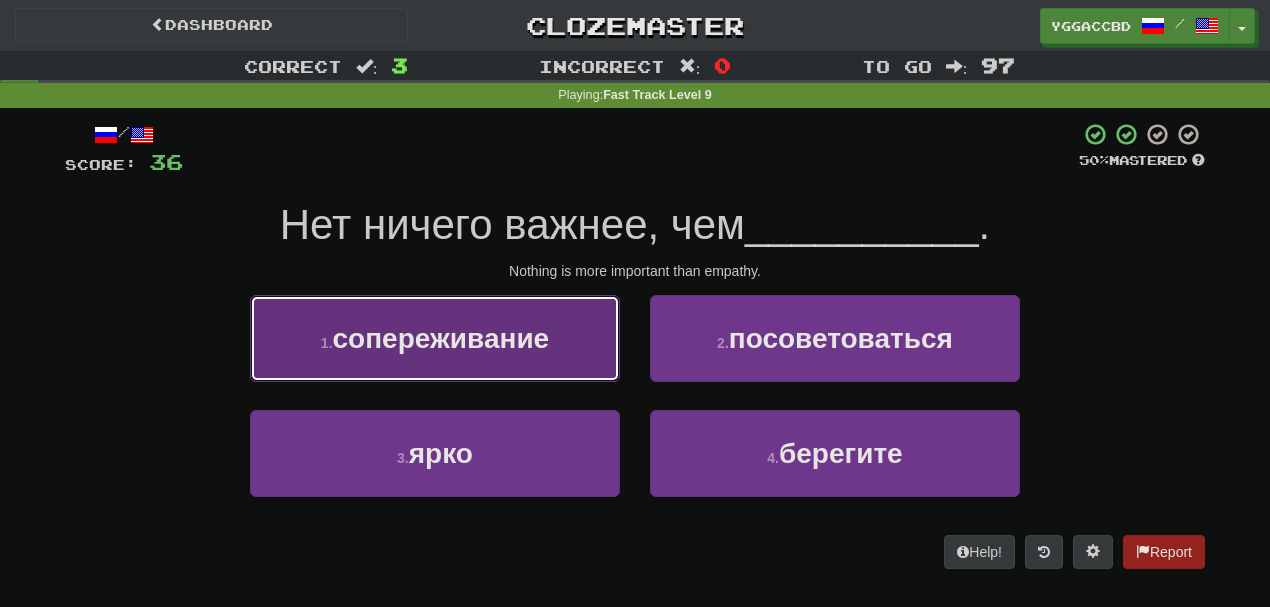 click on "сопереживание" at bounding box center [441, 338] 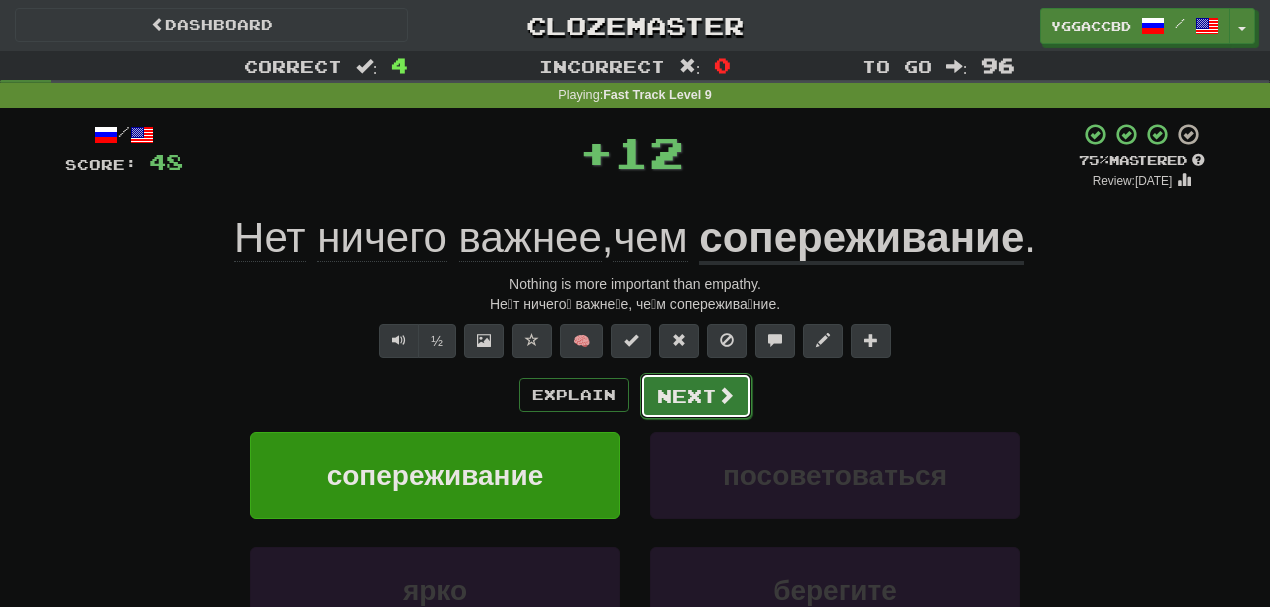 click on "Next" at bounding box center (696, 396) 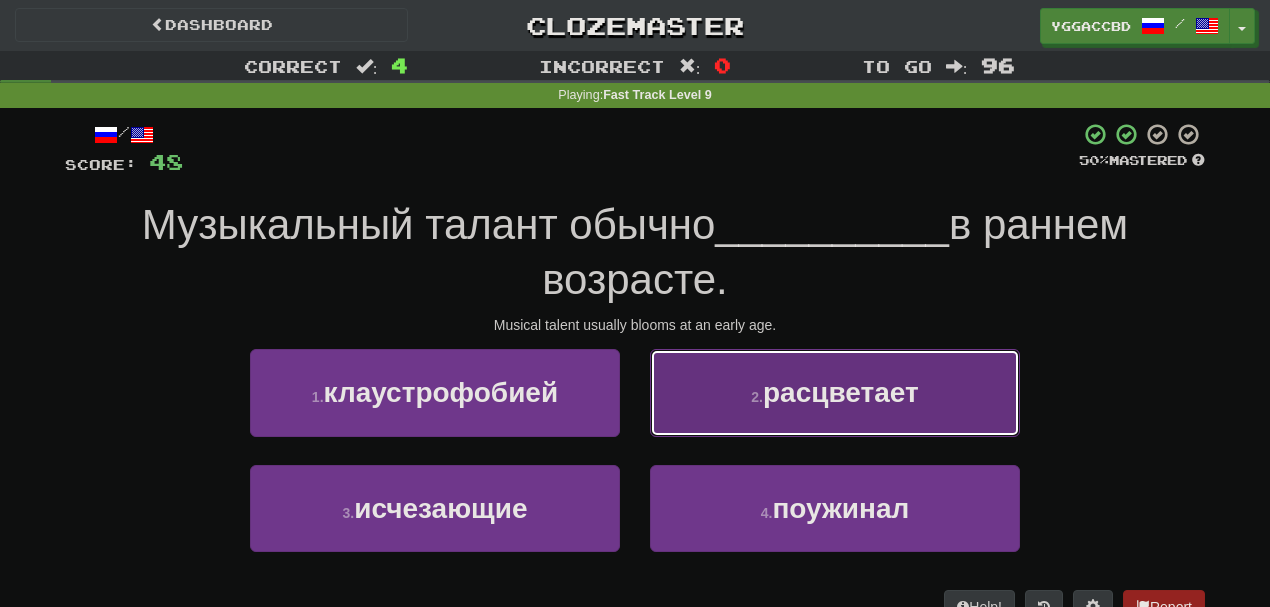 click on "2 ." at bounding box center (757, 397) 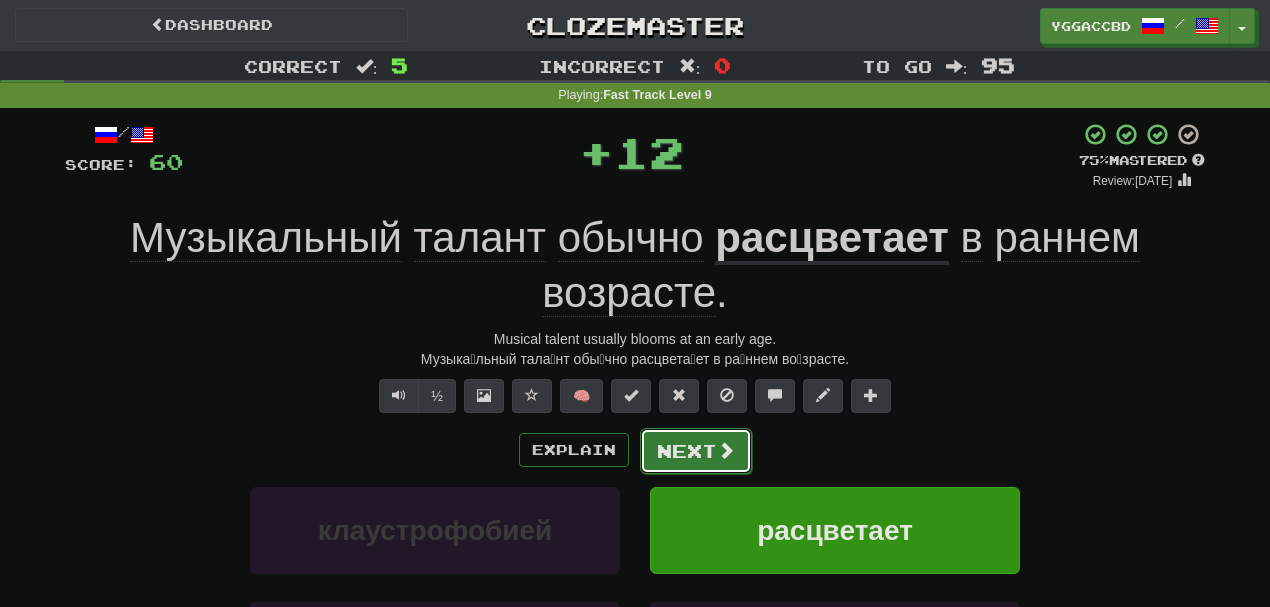 click on "Next" at bounding box center (696, 451) 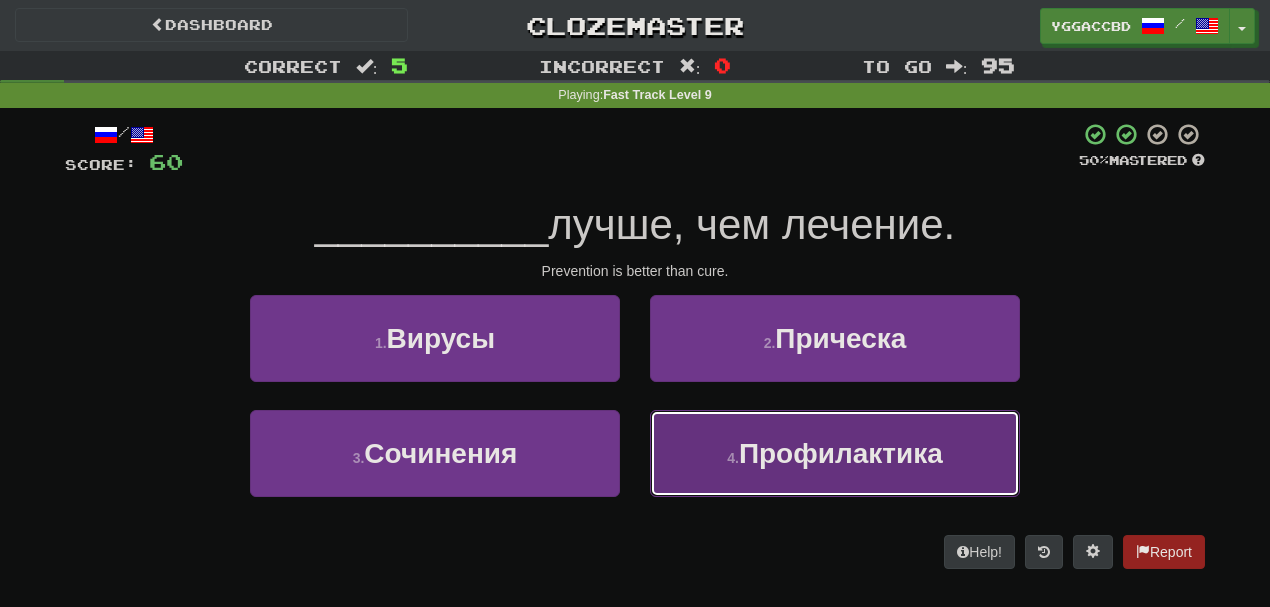 click on "Профилактика" at bounding box center (841, 453) 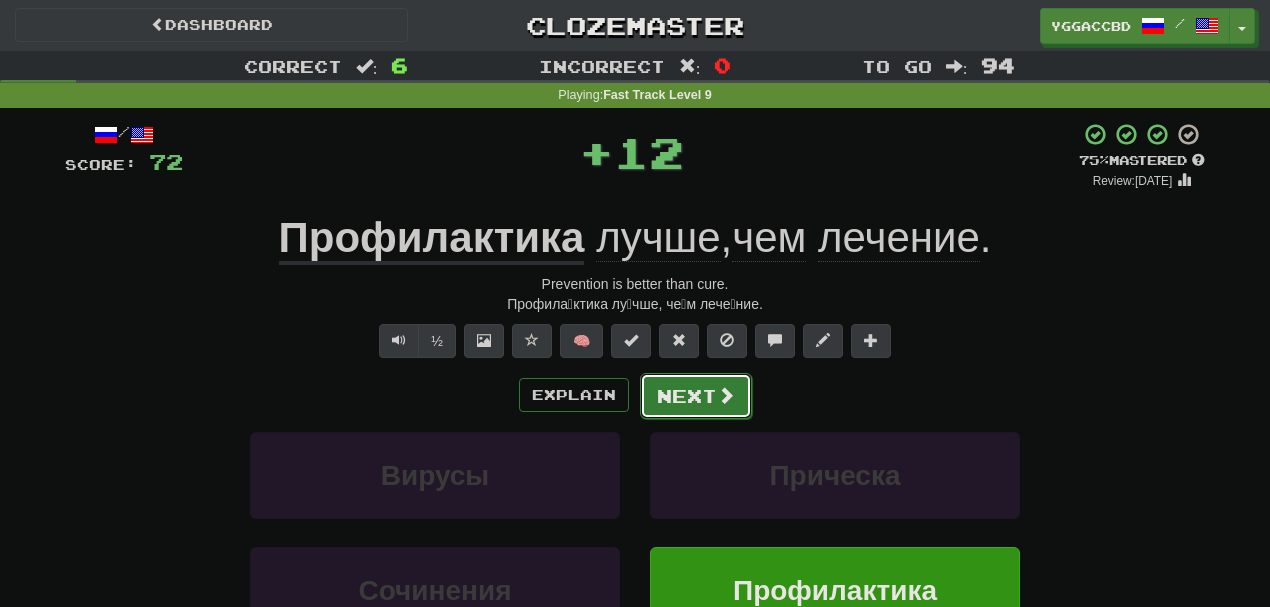 click on "Next" at bounding box center [696, 396] 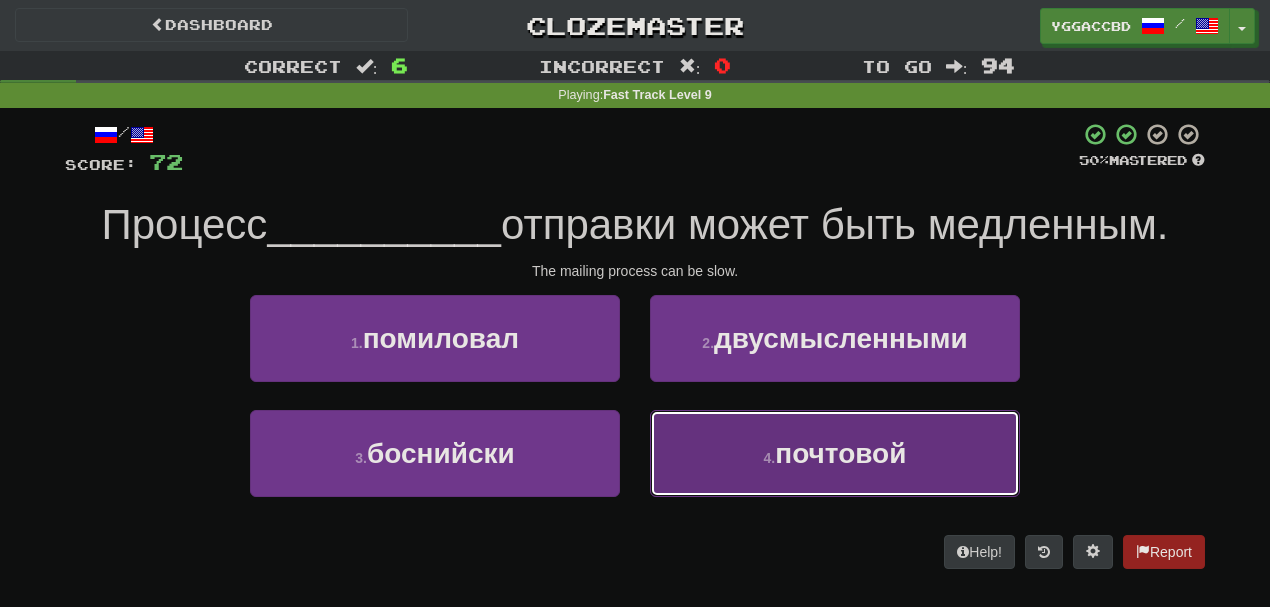 click on "4 .  почтовой" at bounding box center (835, 453) 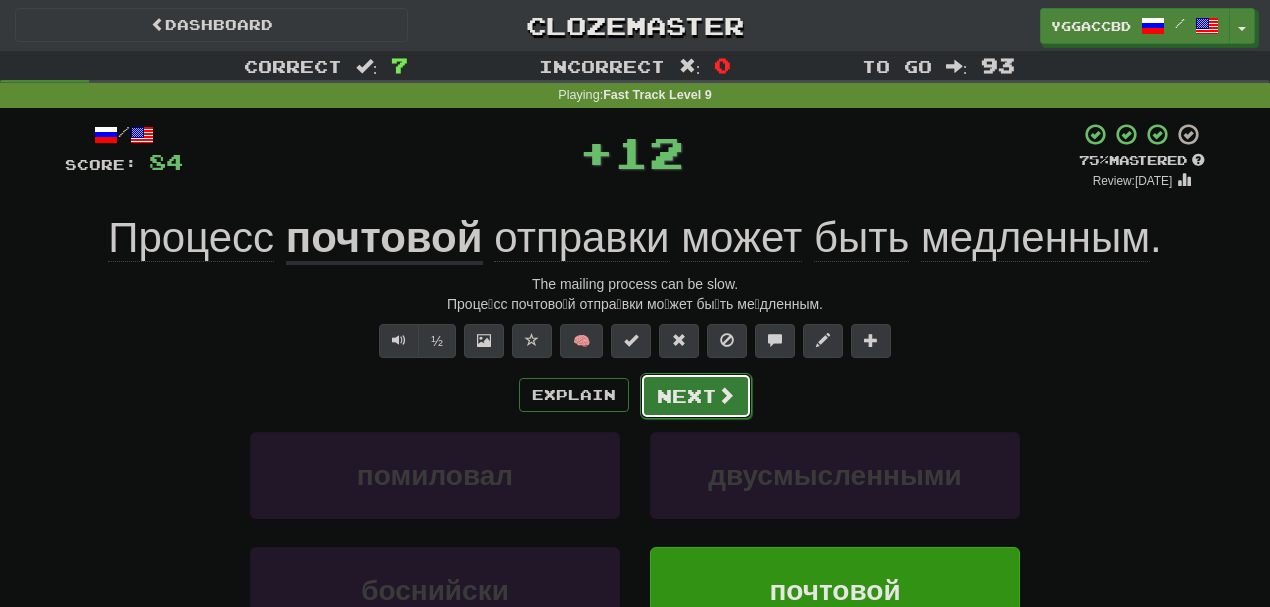 click on "Next" at bounding box center [696, 396] 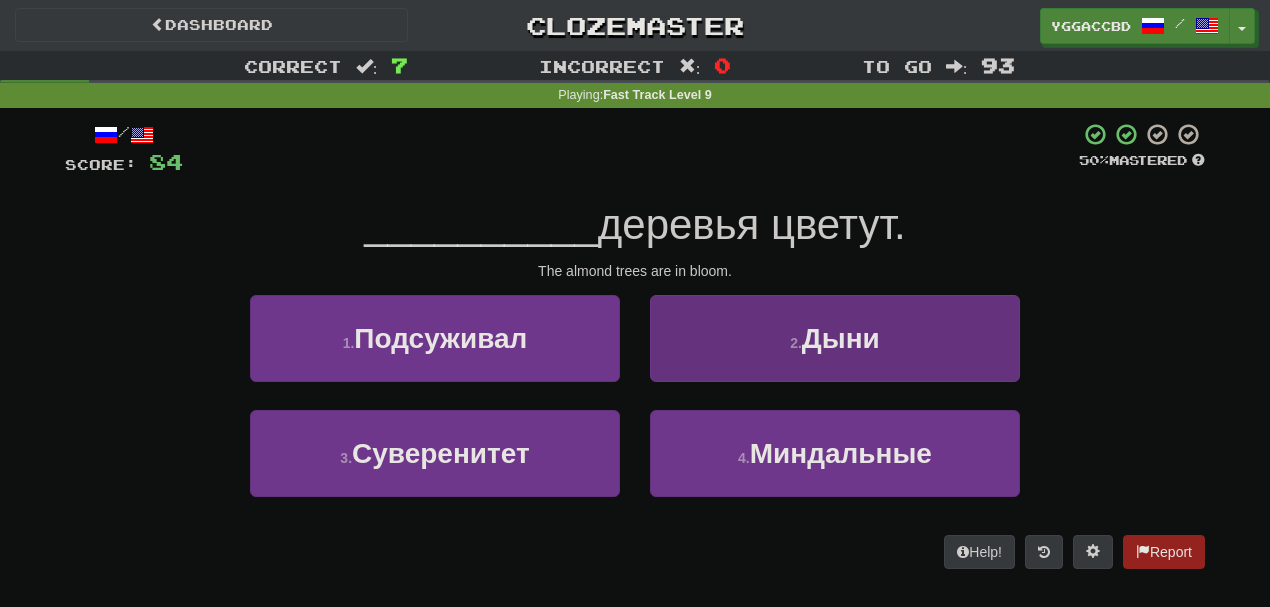 drag, startPoint x: 666, startPoint y: 389, endPoint x: 717, endPoint y: 352, distance: 63.007935 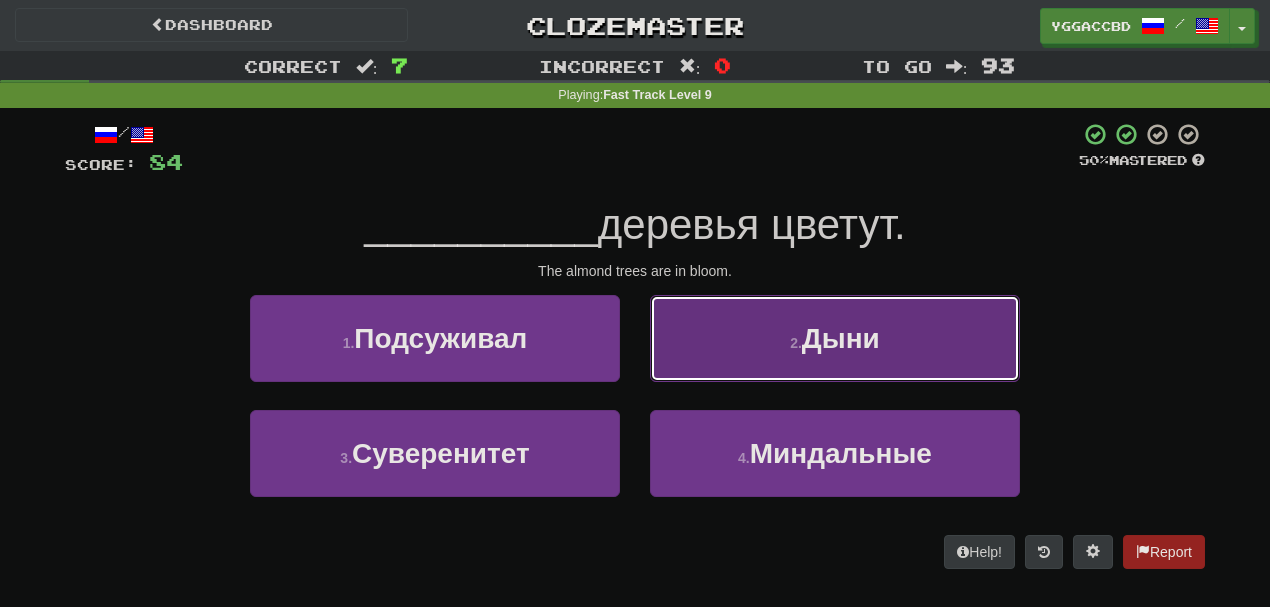 click on "2 .  Дыни" at bounding box center [835, 338] 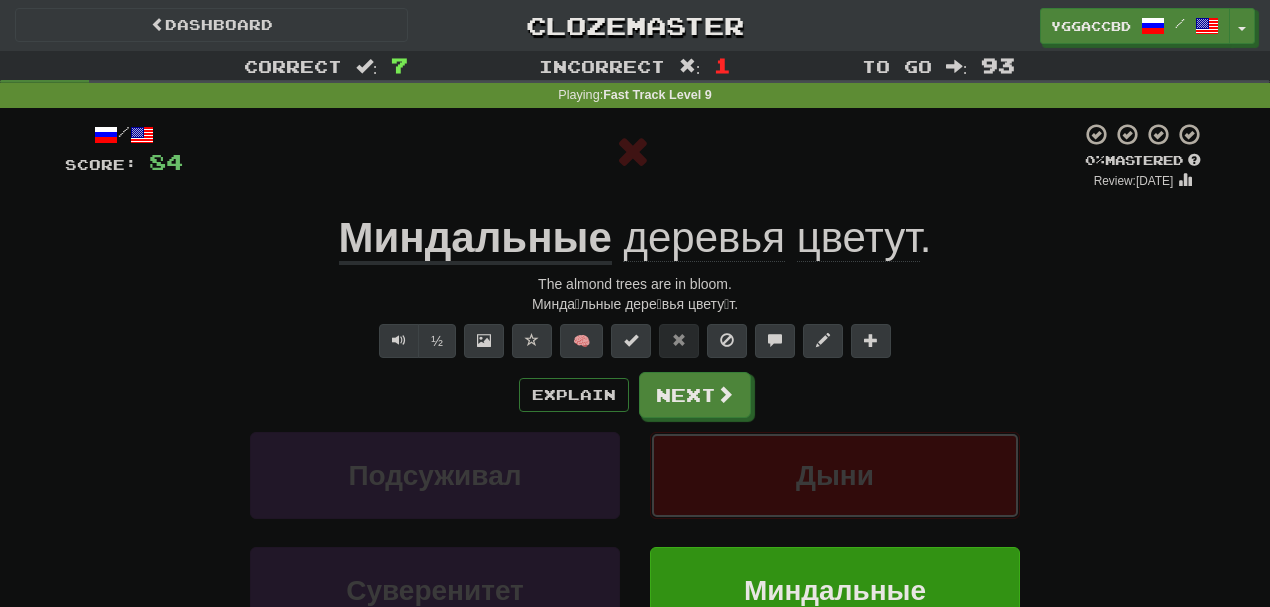 scroll, scrollTop: 531, scrollLeft: 0, axis: vertical 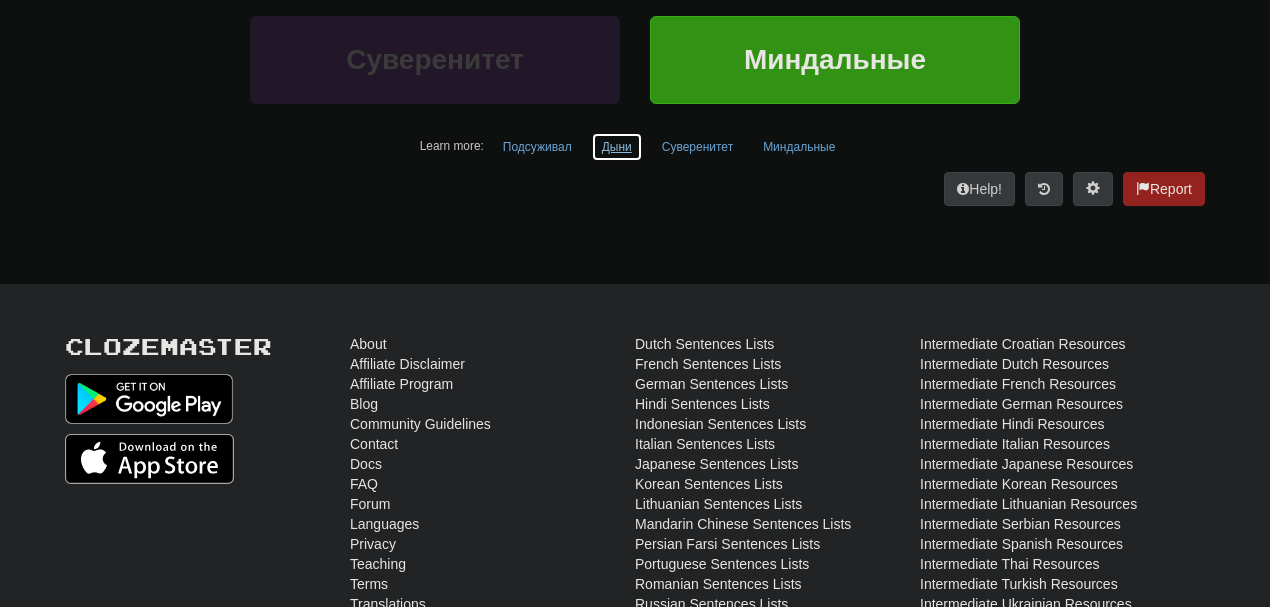 click on "Дыни" at bounding box center (617, 147) 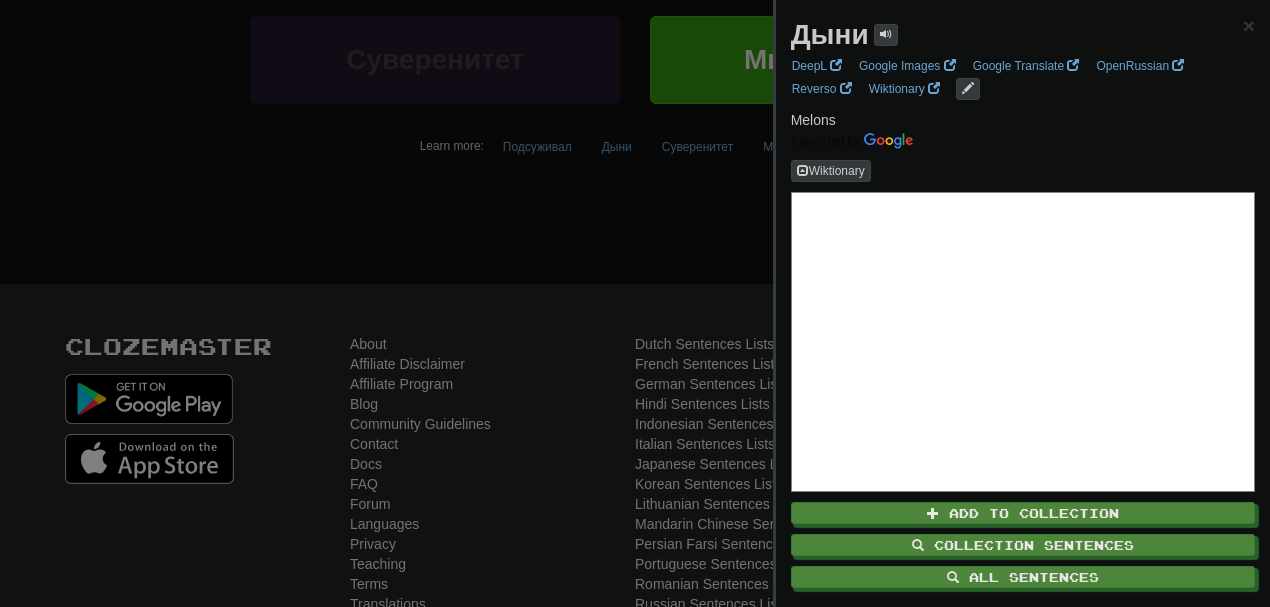 click at bounding box center (635, 303) 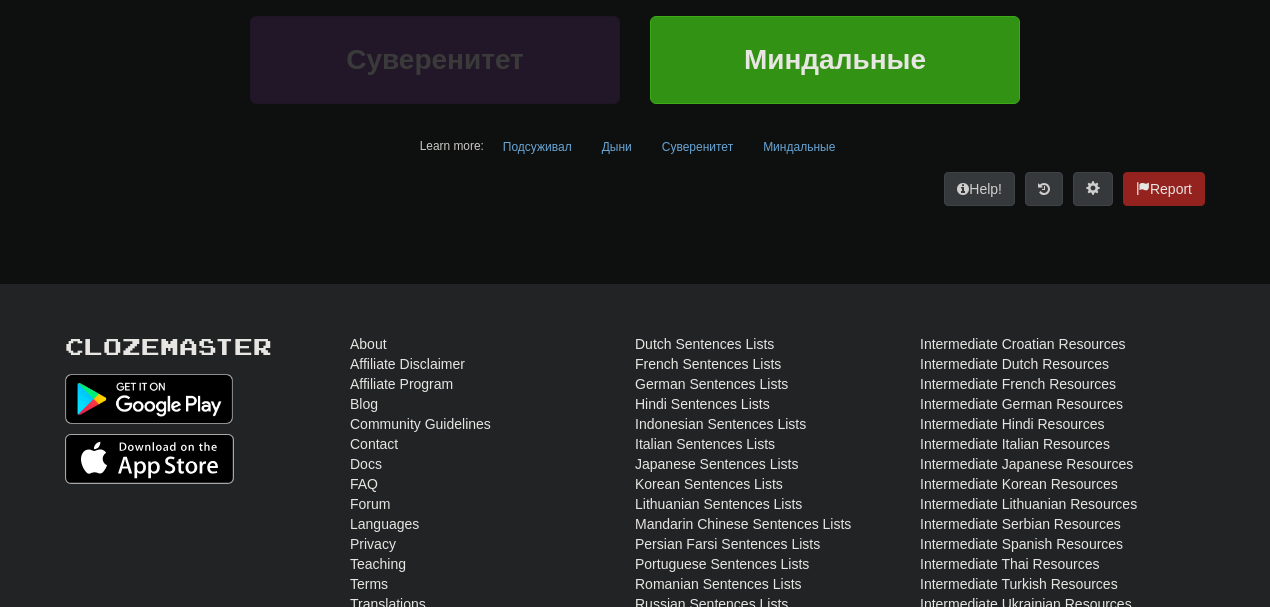 scroll, scrollTop: 0, scrollLeft: 0, axis: both 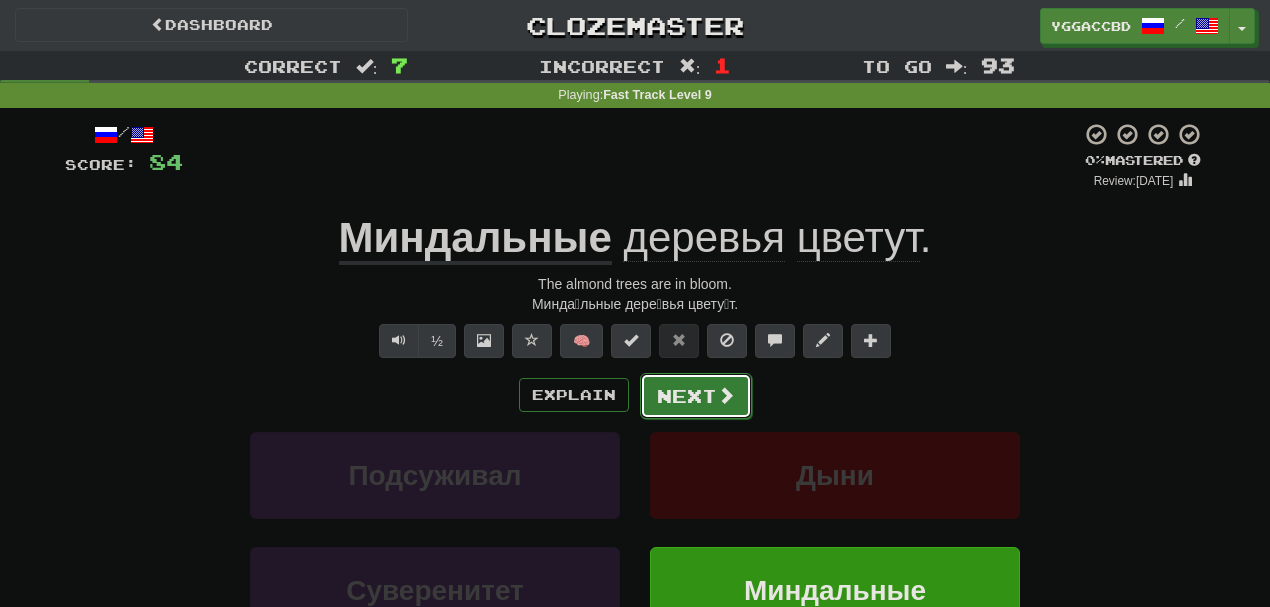 click on "Next" at bounding box center (696, 396) 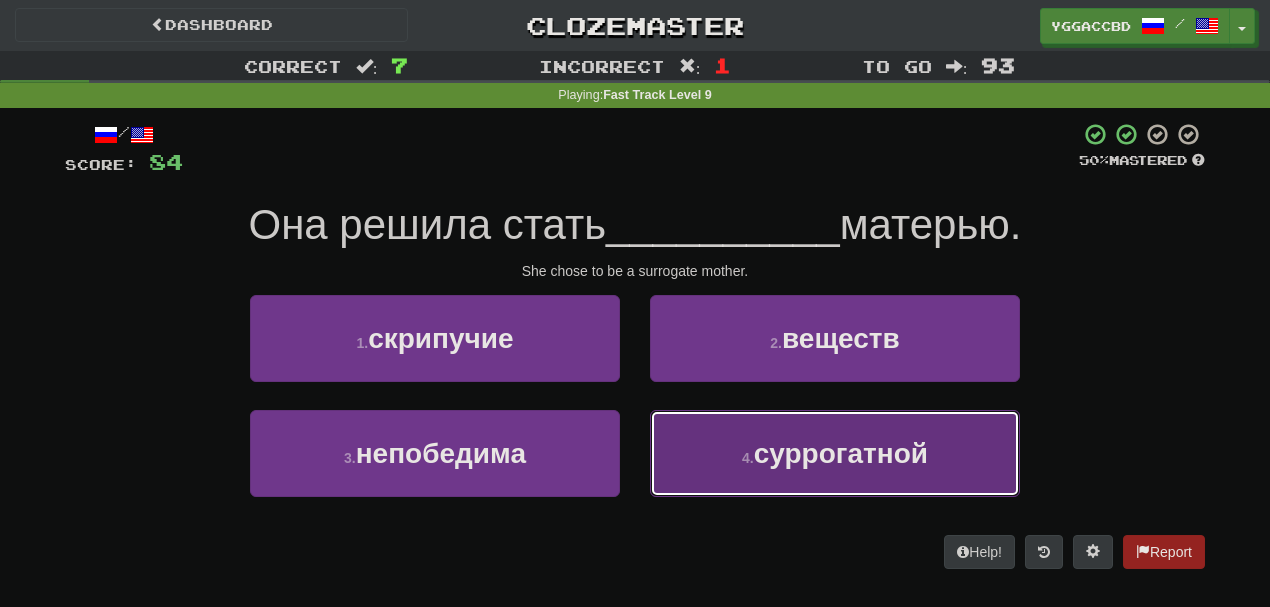 click on "4 .  суррогатной" at bounding box center [835, 453] 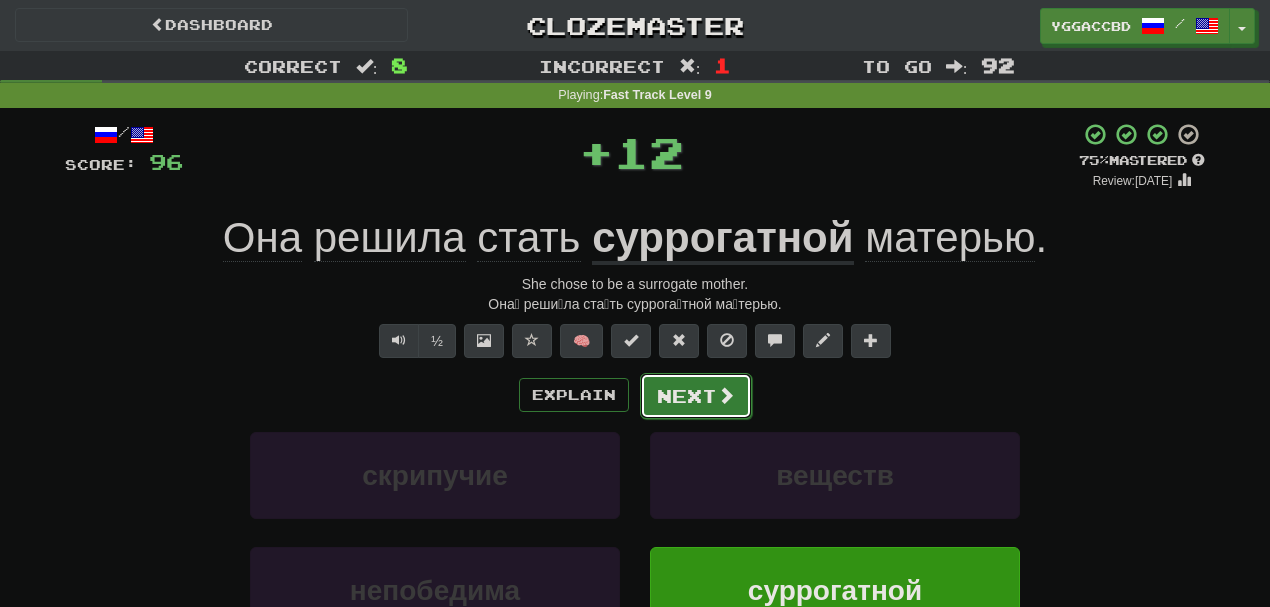 click on "Next" at bounding box center (696, 396) 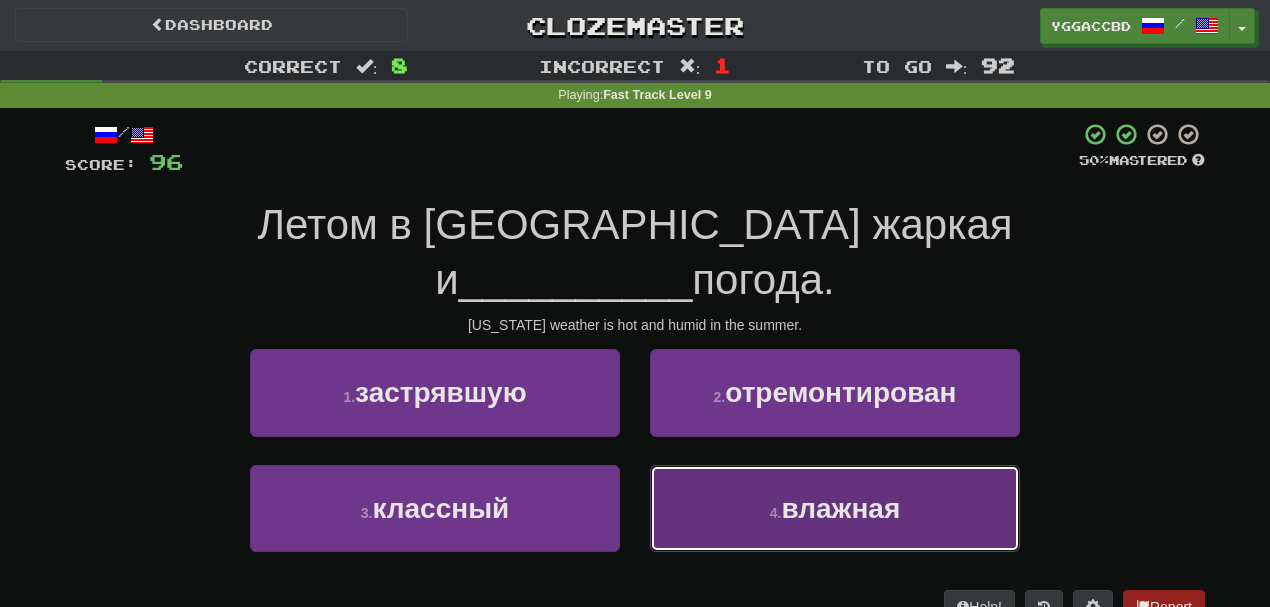 click on "влажная" at bounding box center [840, 508] 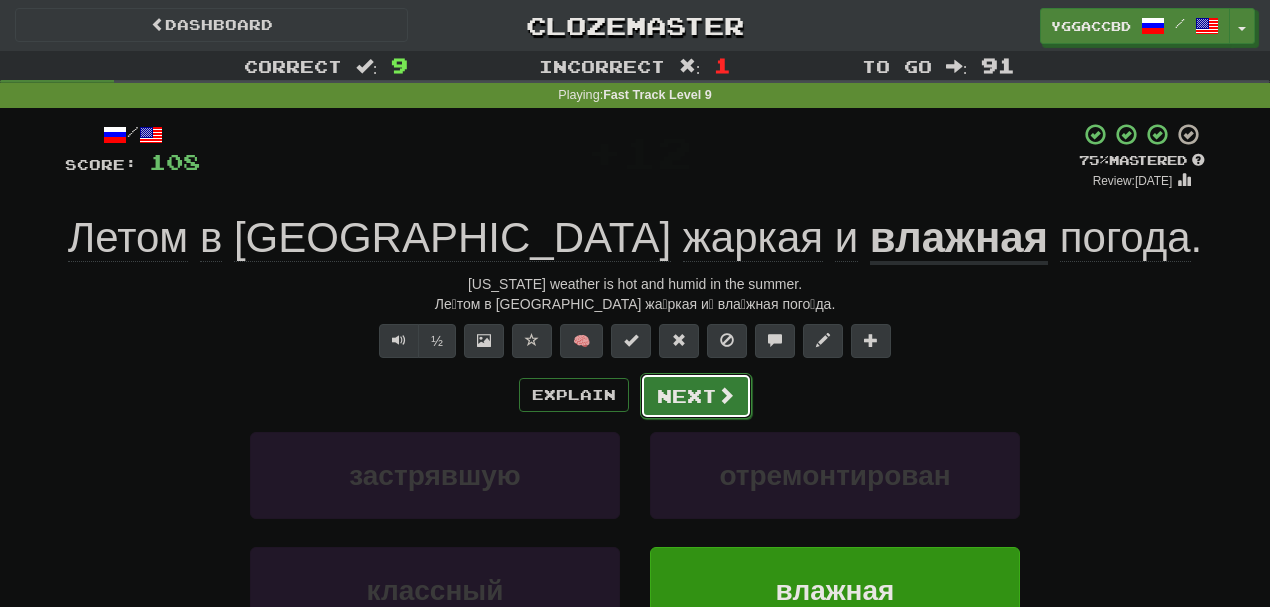 click on "Next" at bounding box center (696, 396) 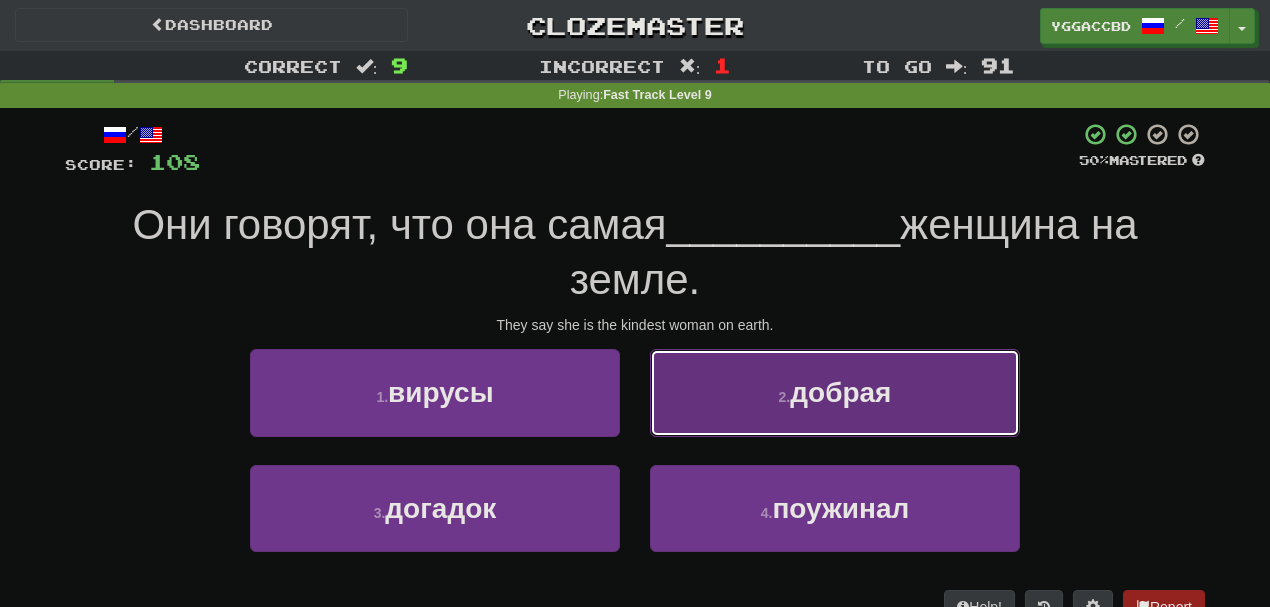 click on "2 ." at bounding box center (785, 397) 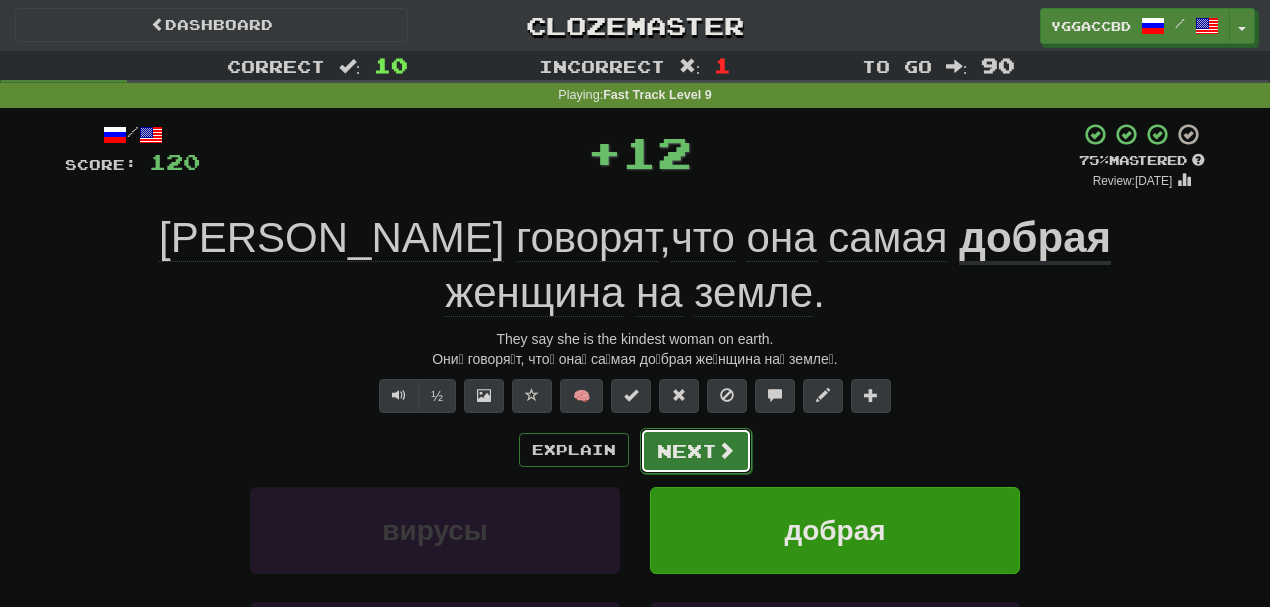 click on "Next" at bounding box center (696, 451) 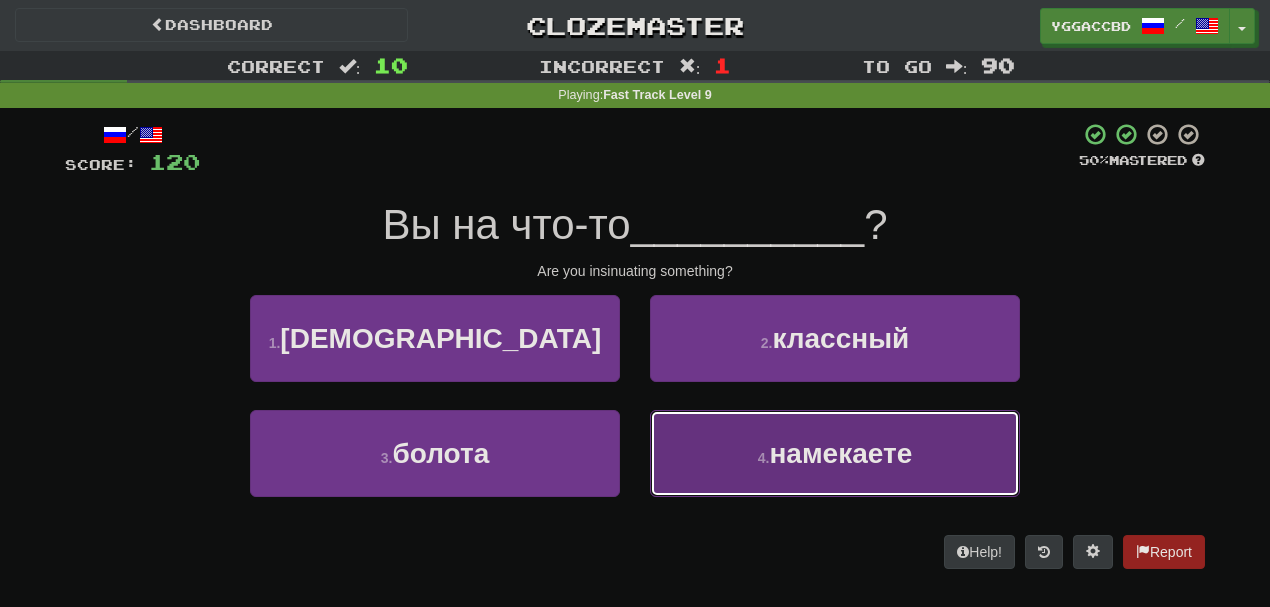 click on "4 .  намекаете" at bounding box center (835, 453) 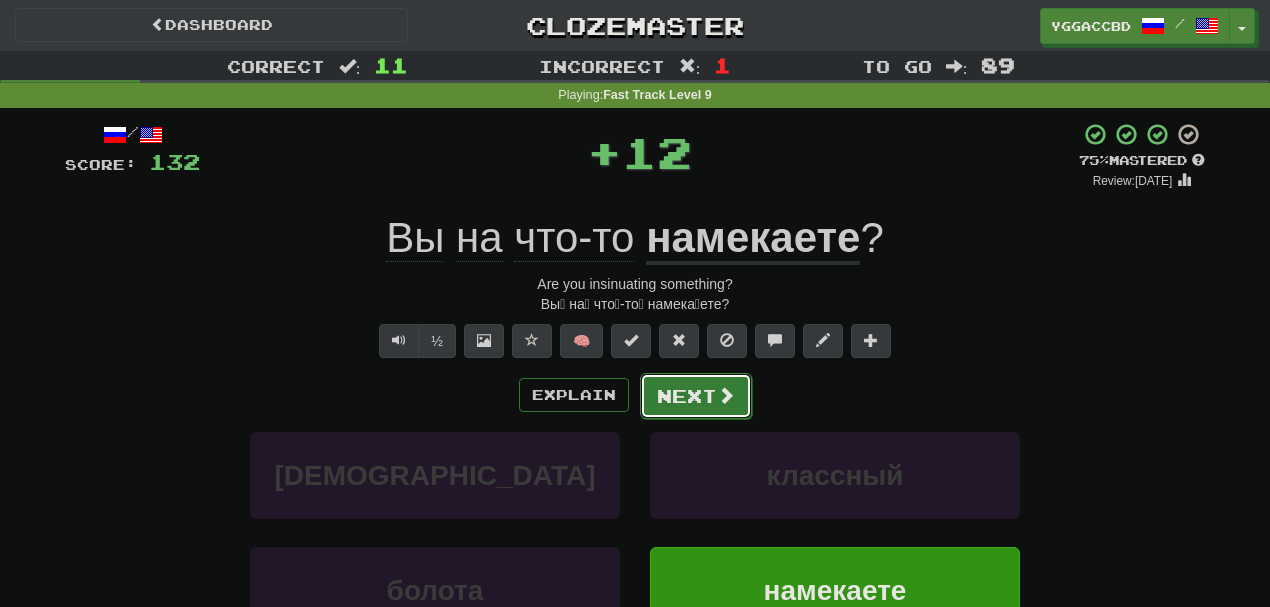 click on "Next" at bounding box center [696, 396] 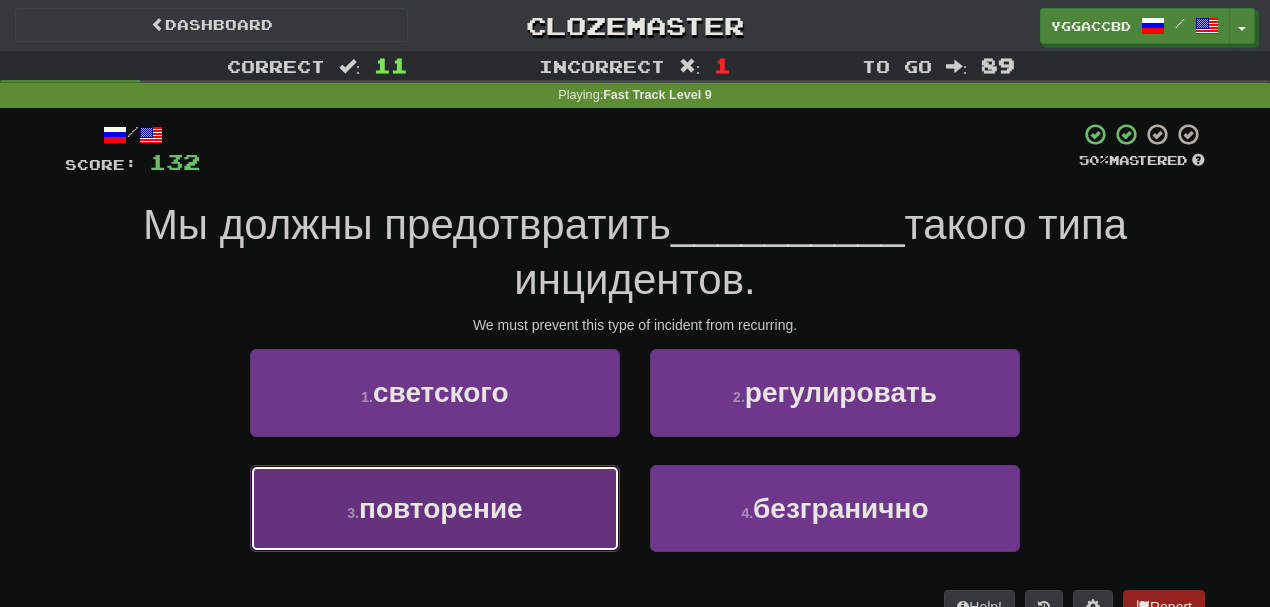 click on "3 .  повторение" at bounding box center (435, 508) 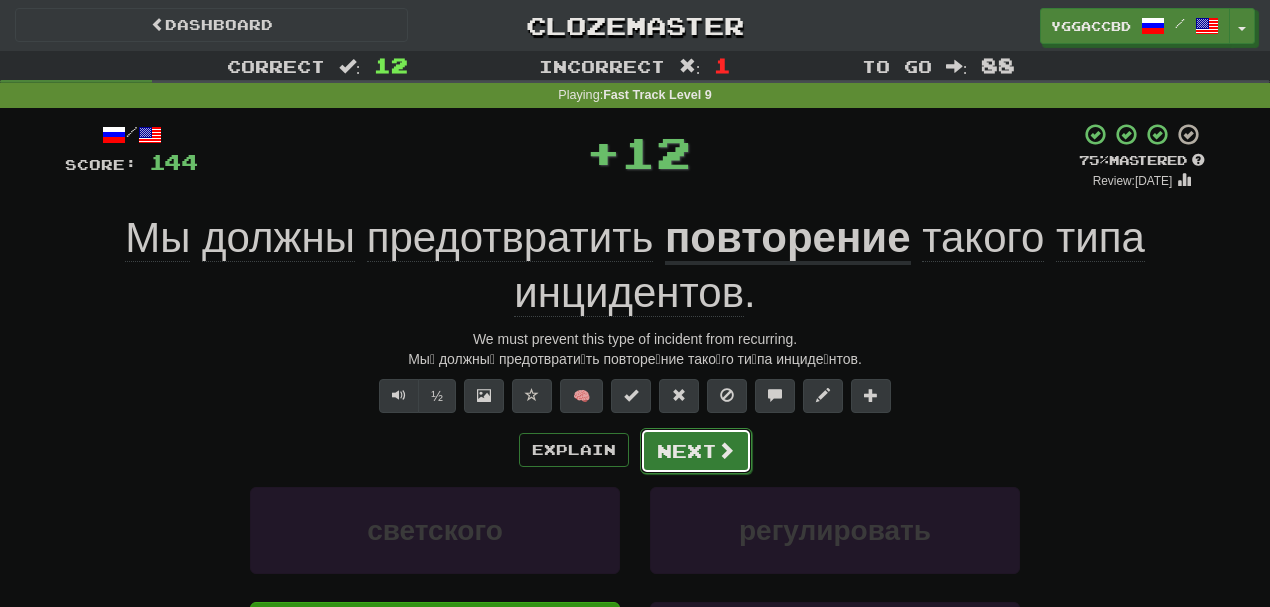 click on "Next" at bounding box center (696, 451) 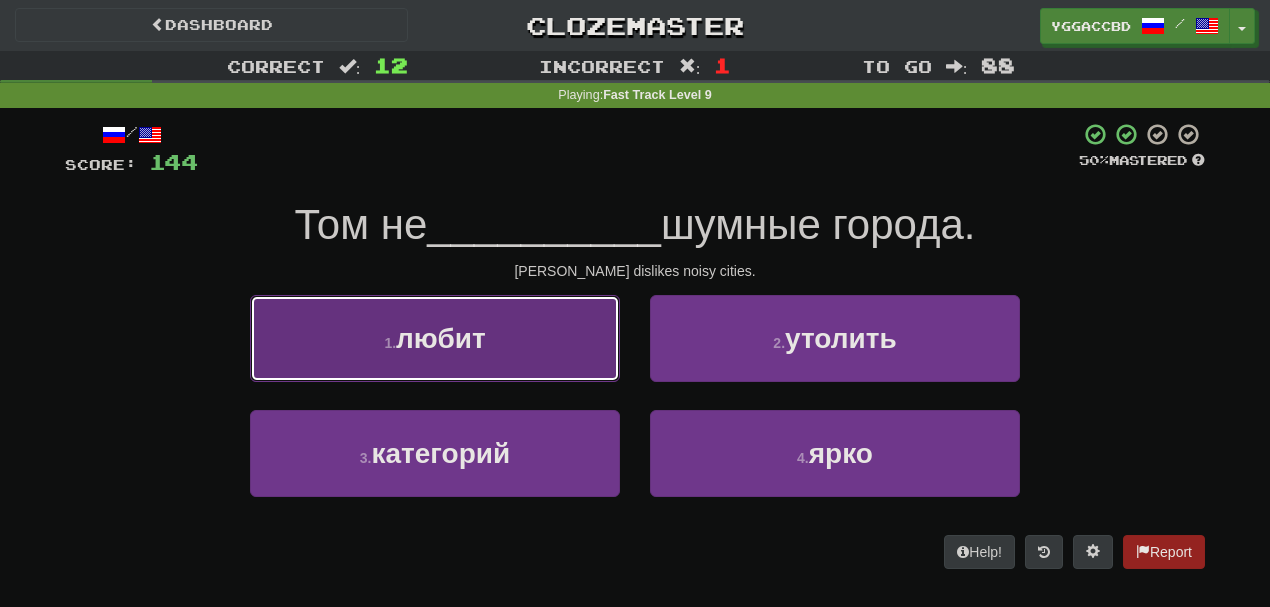 click on "1 .  любит" at bounding box center (435, 338) 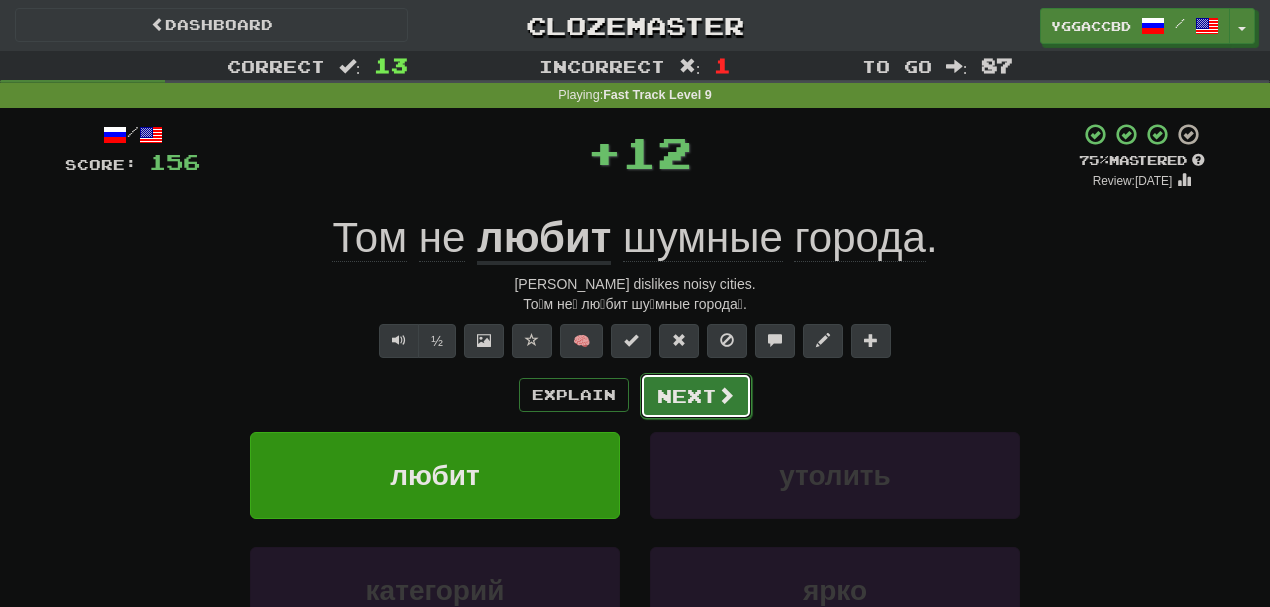 click on "Next" at bounding box center (696, 396) 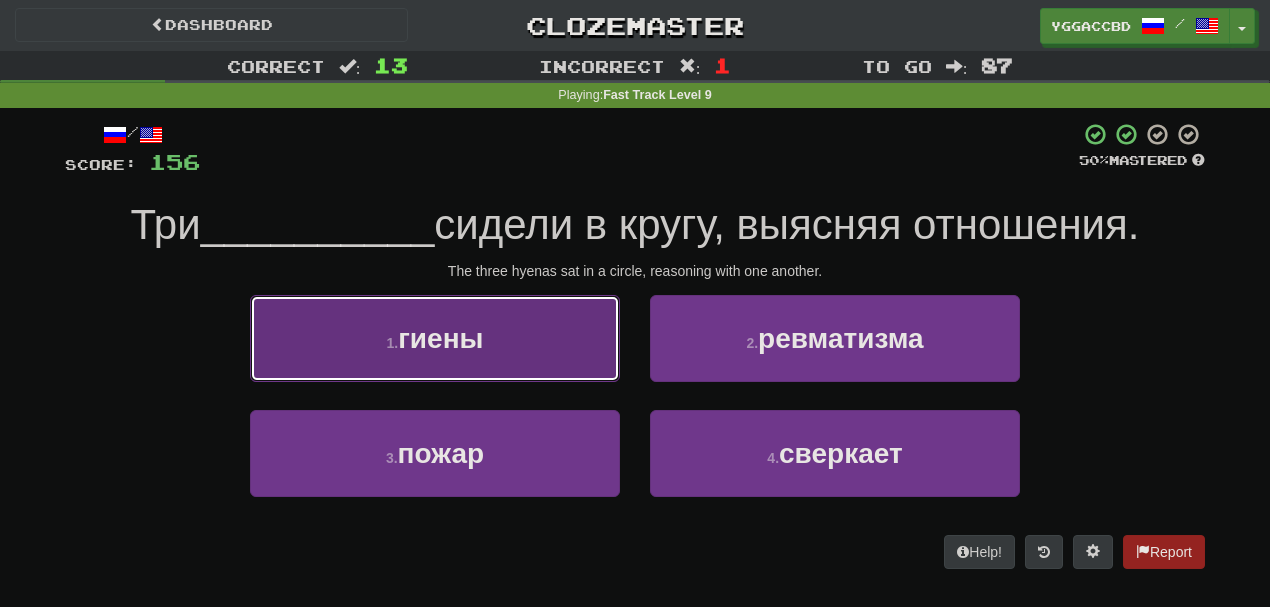 click on "1 .  гиены" at bounding box center [435, 338] 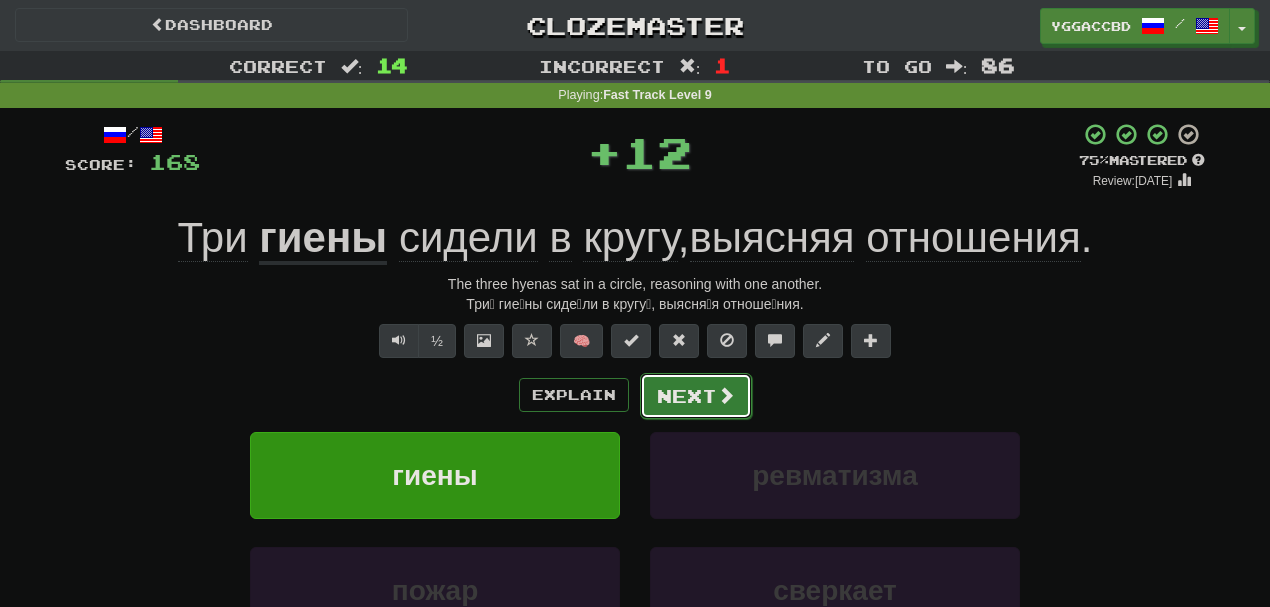 click on "Next" at bounding box center [696, 396] 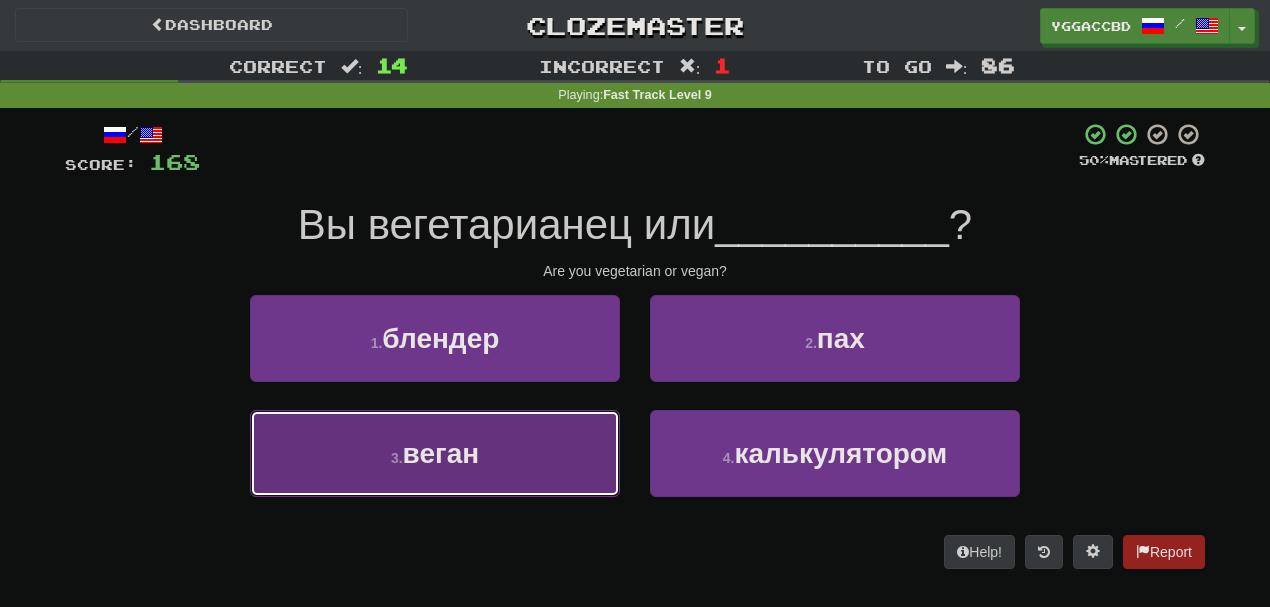 click on "3 .  веган" at bounding box center (435, 453) 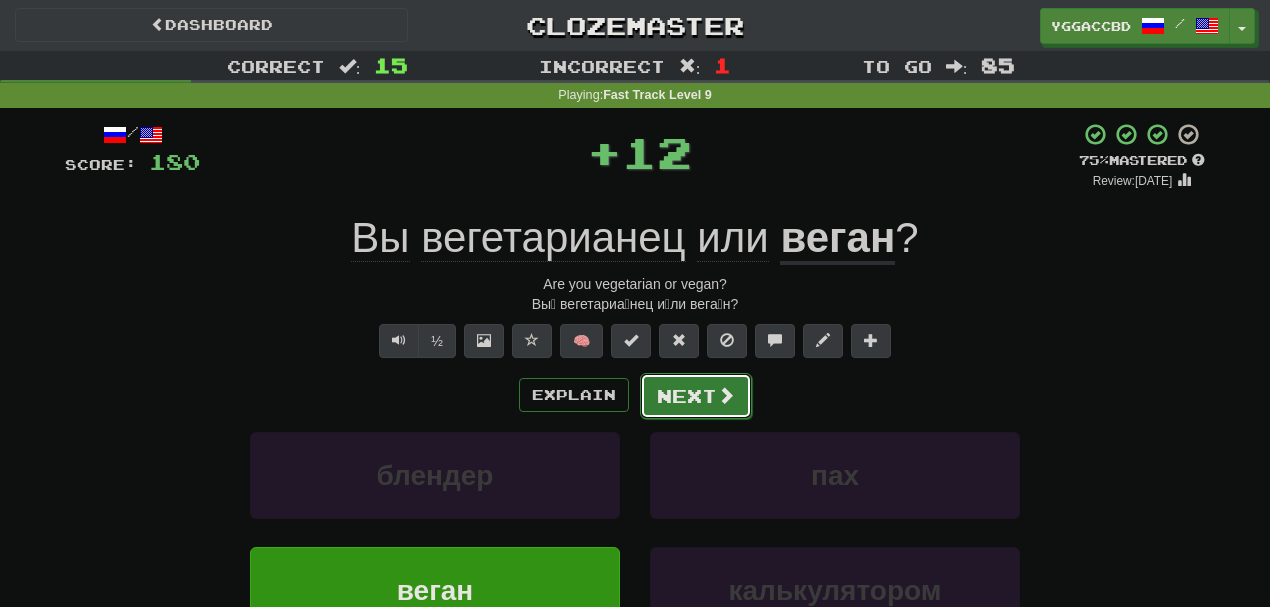click on "Next" at bounding box center [696, 396] 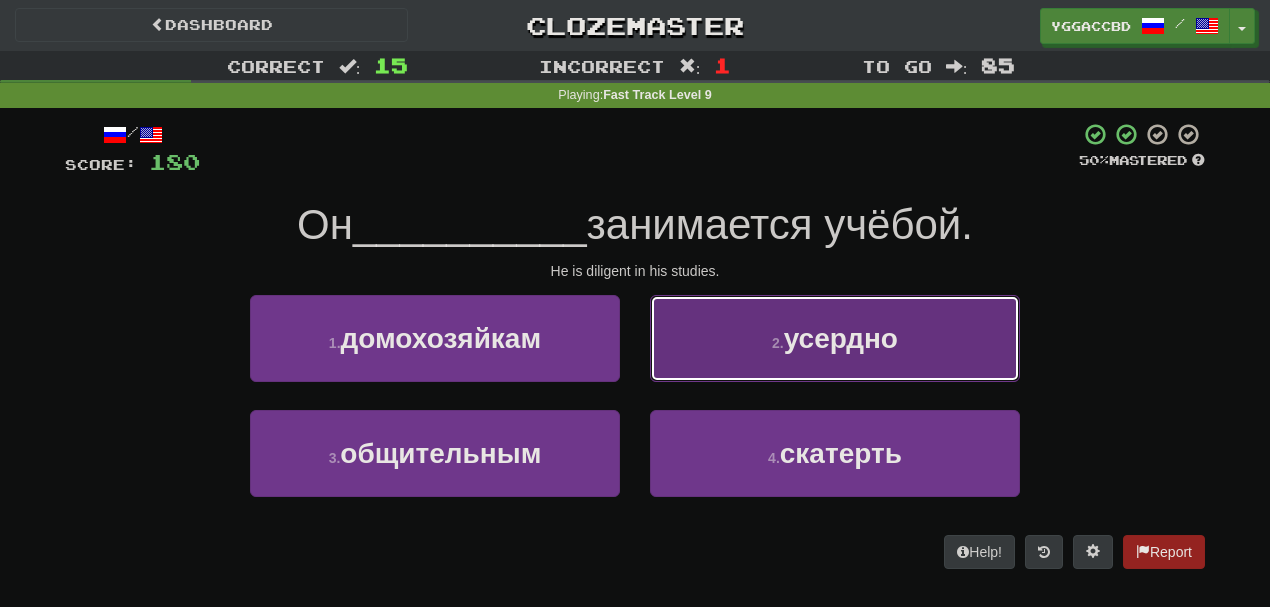 click on "2 .  усердно" at bounding box center (835, 338) 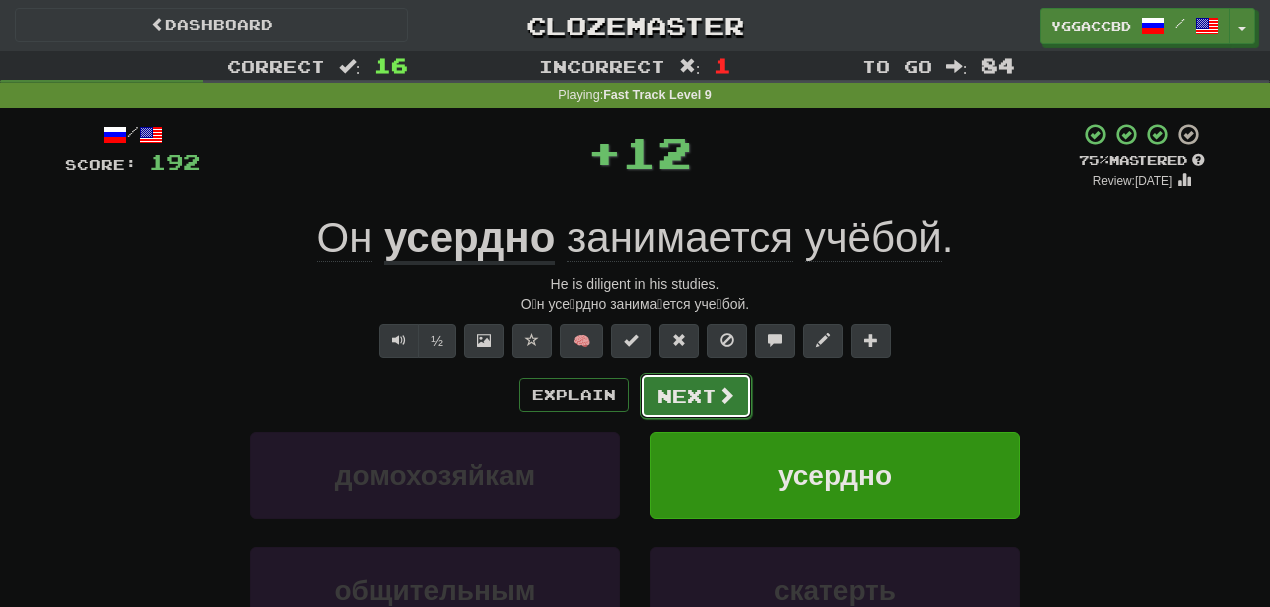 click on "Next" at bounding box center (696, 396) 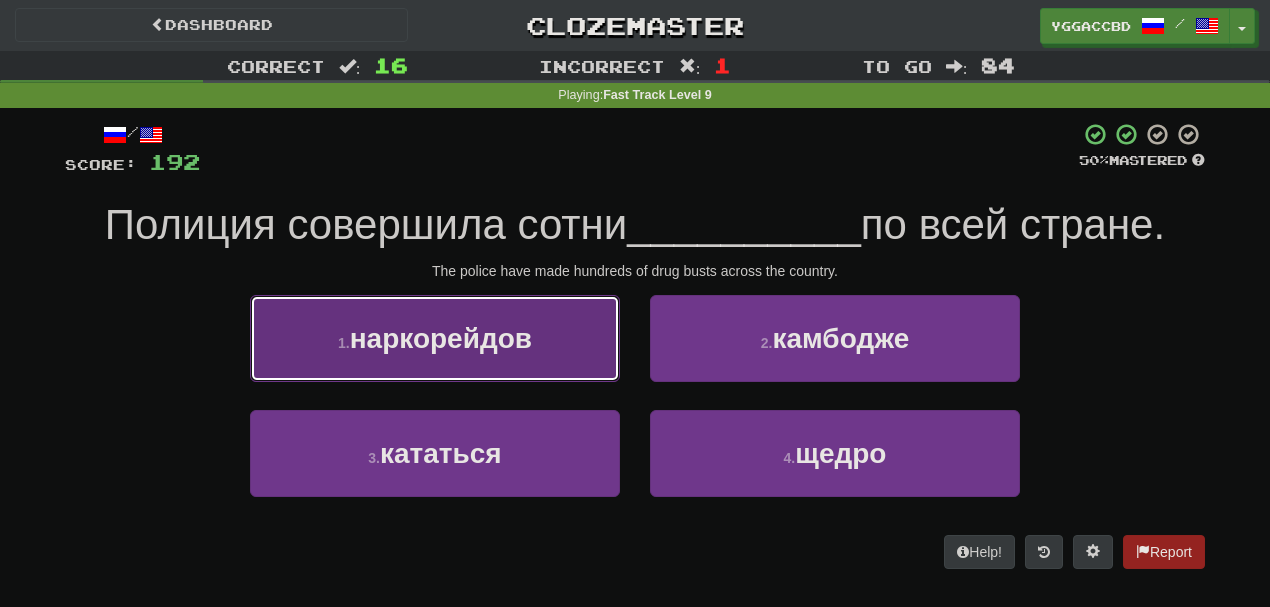 click on "наркорейдов" at bounding box center (441, 338) 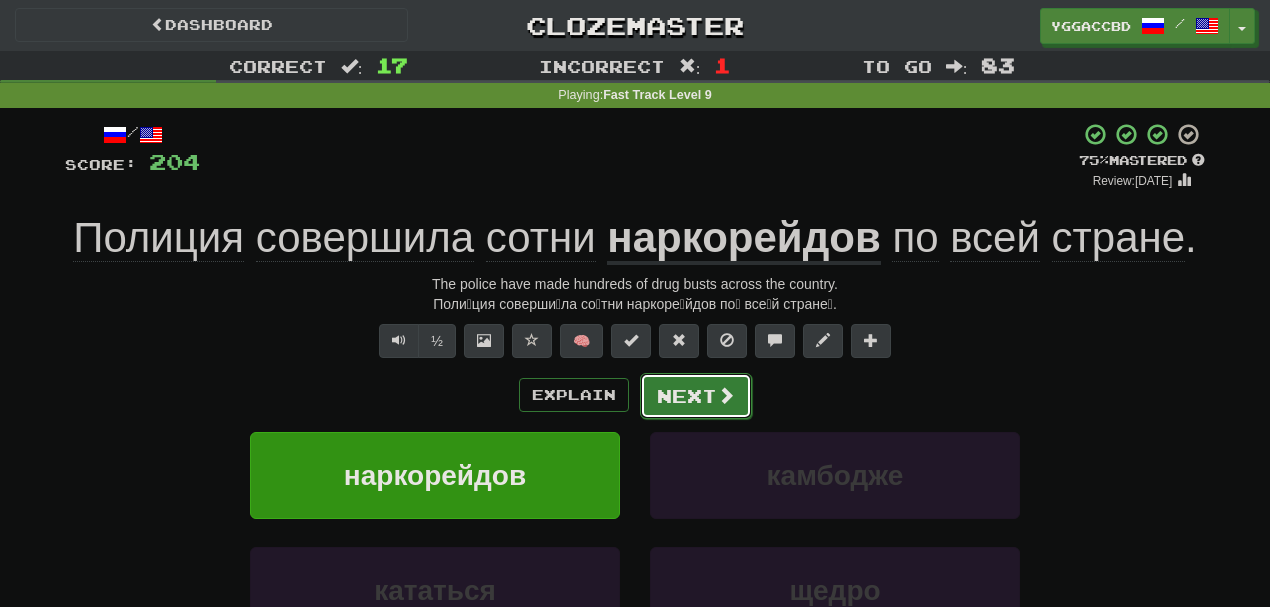 click on "Next" at bounding box center (696, 396) 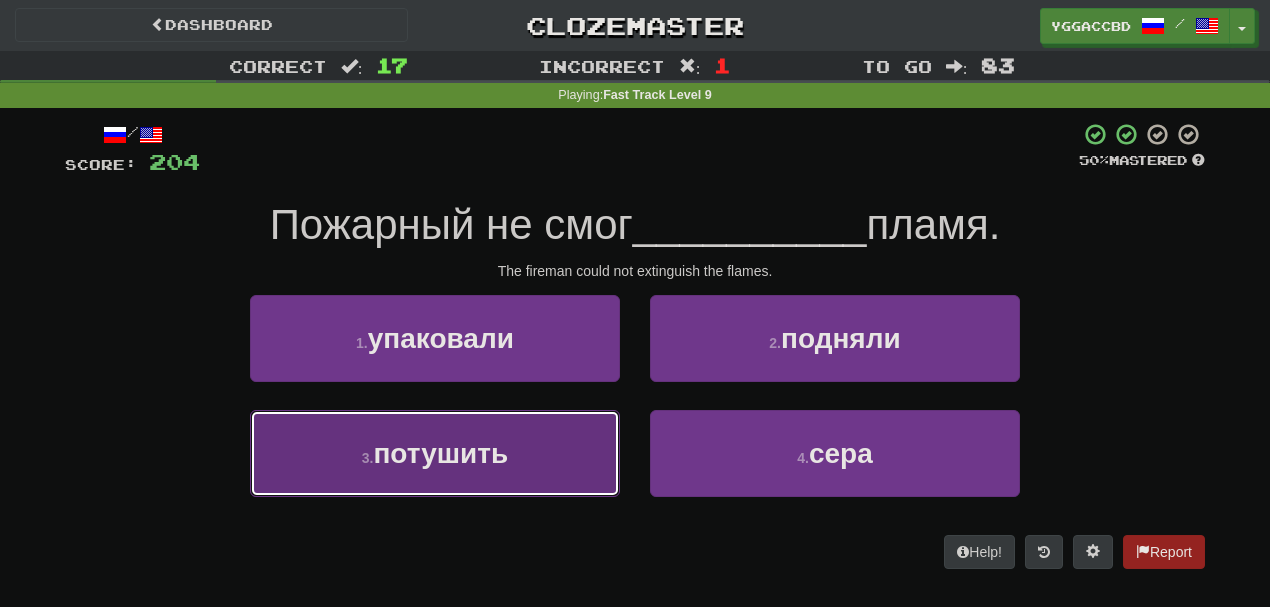 click on "3 .  потушить" at bounding box center [435, 453] 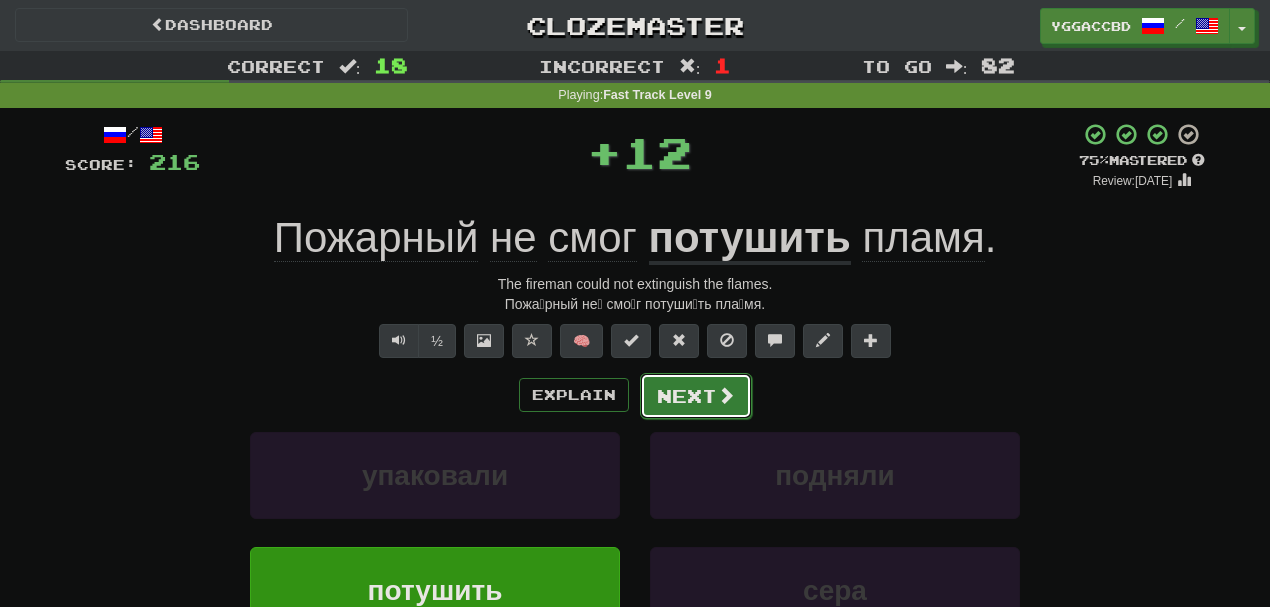 click on "Next" at bounding box center (696, 396) 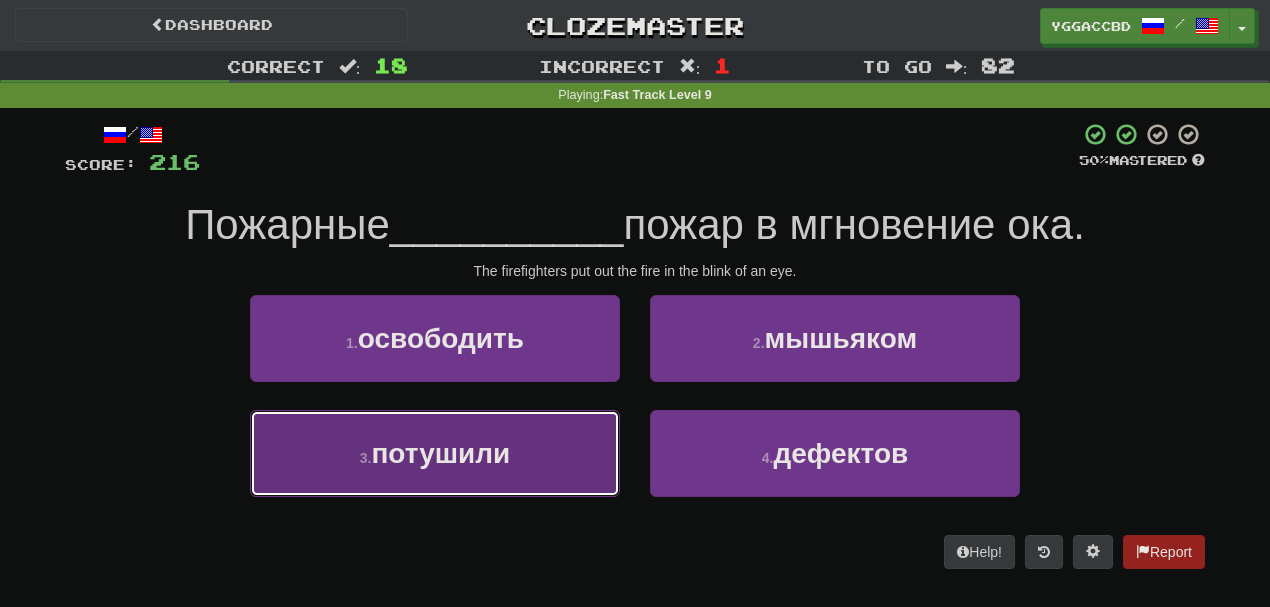 click on "3 .  потушили" at bounding box center [435, 453] 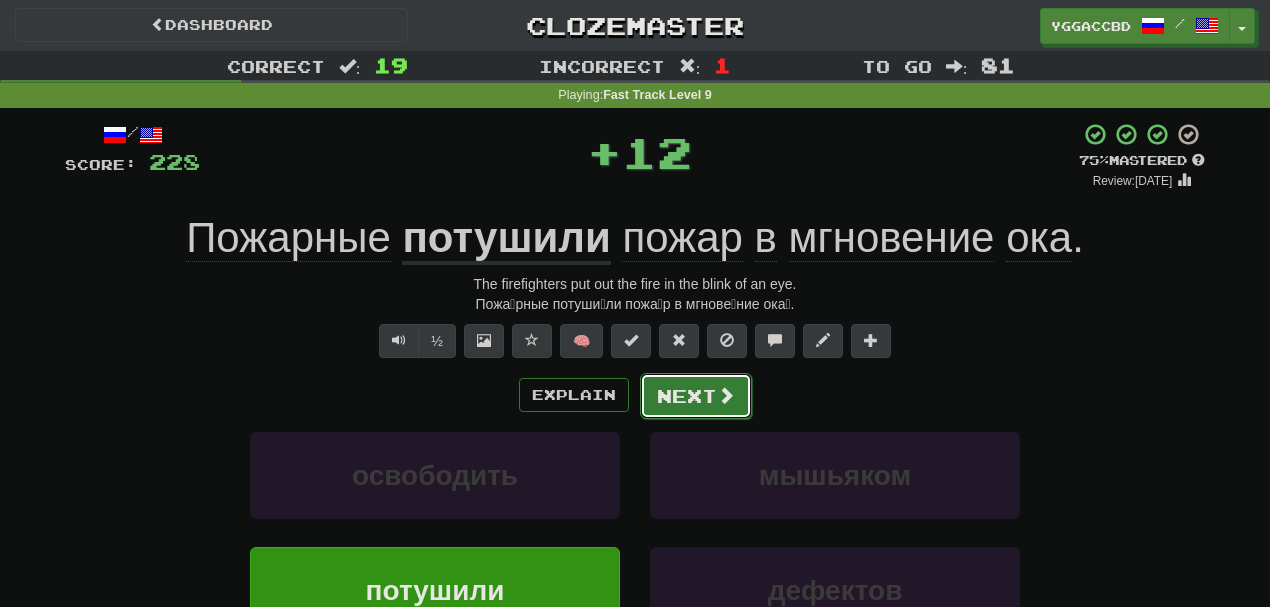 click on "Next" at bounding box center (696, 396) 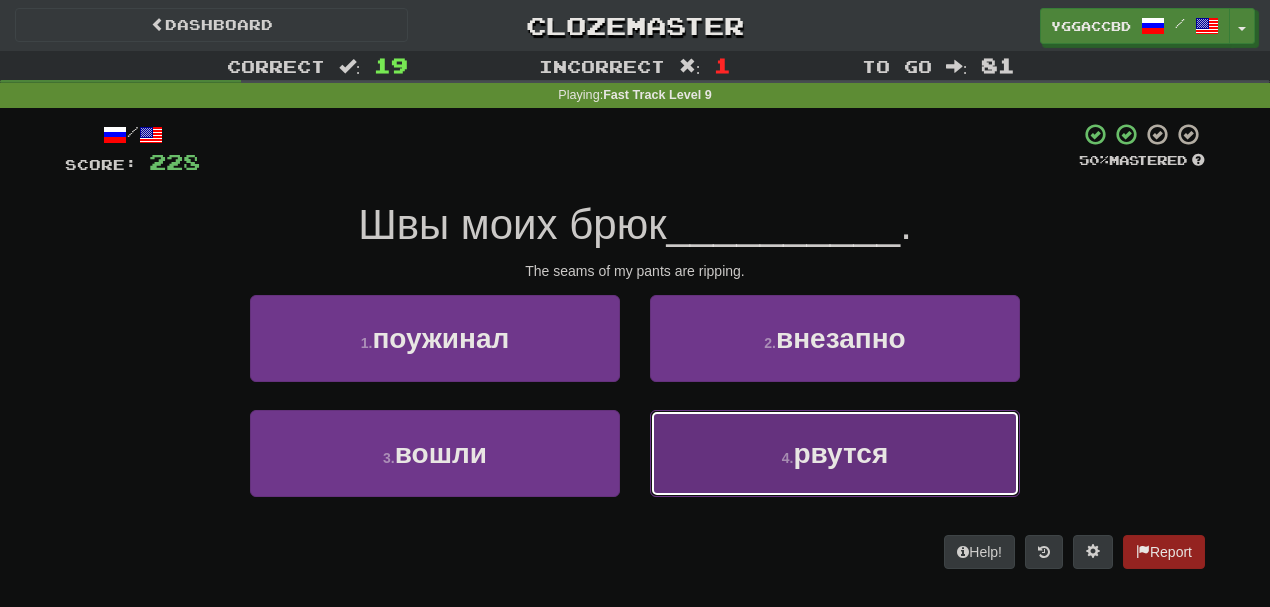 click on "4 .  рвутся" at bounding box center [835, 453] 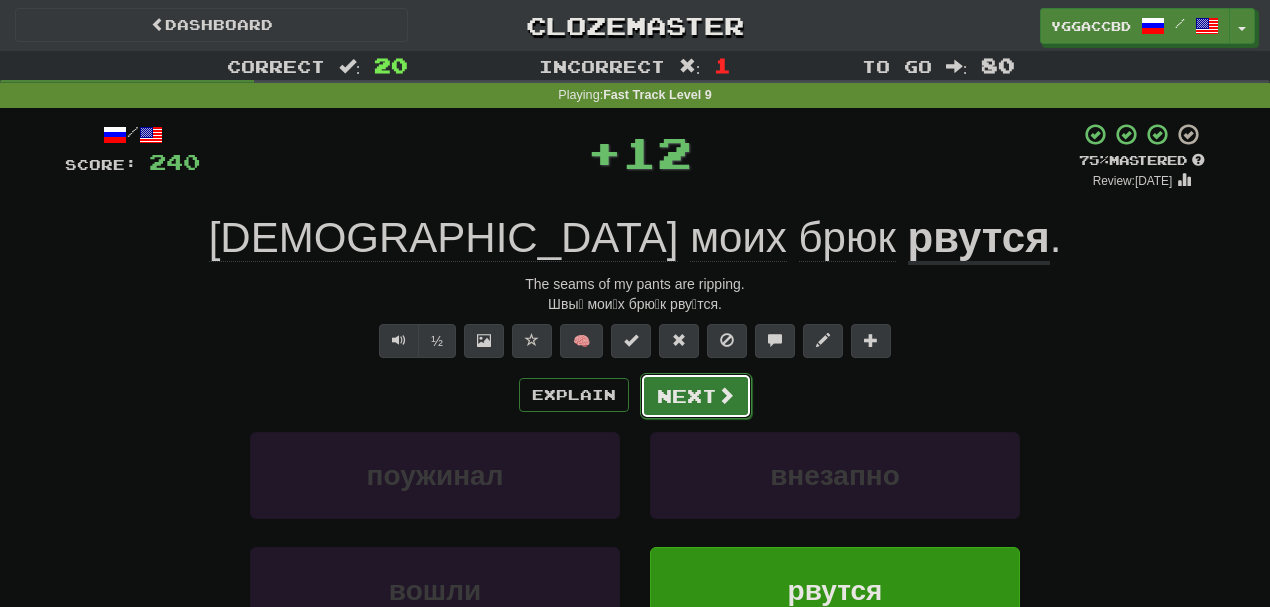 click on "Next" at bounding box center (696, 396) 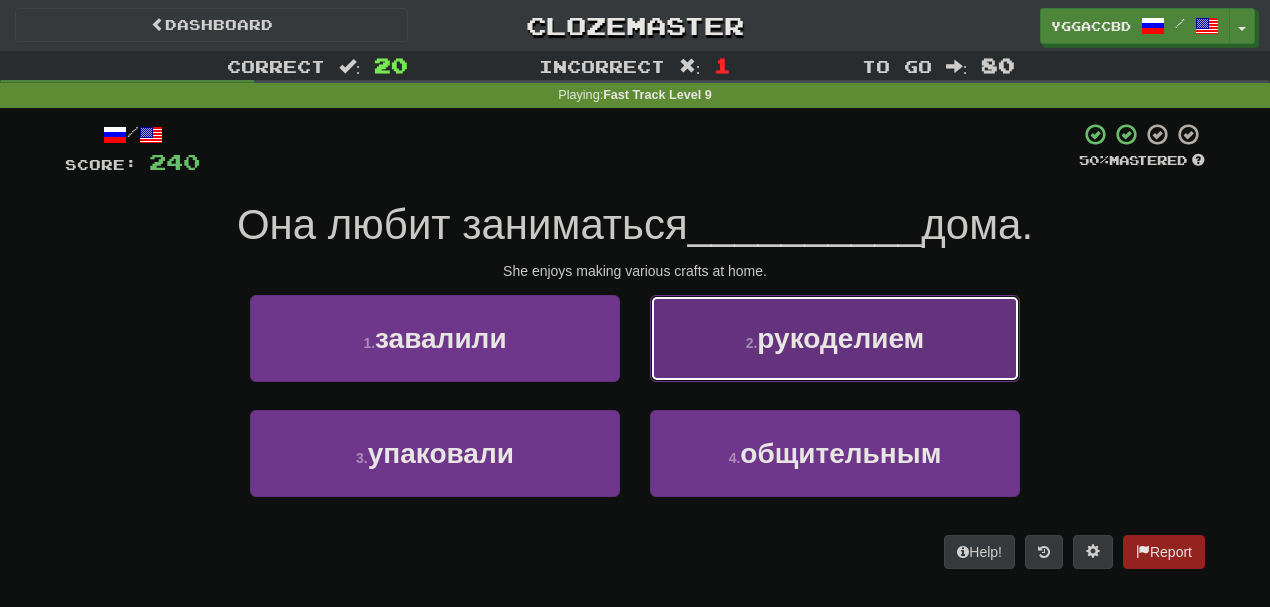 click on "рукоделием" at bounding box center (840, 338) 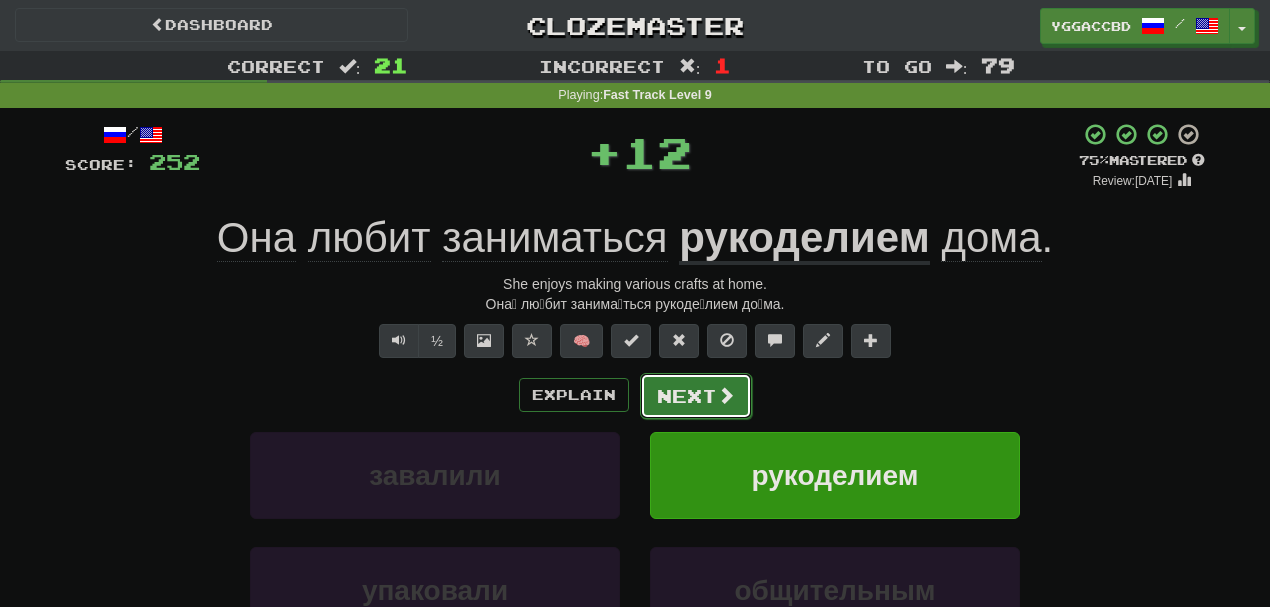 click on "Next" at bounding box center [696, 396] 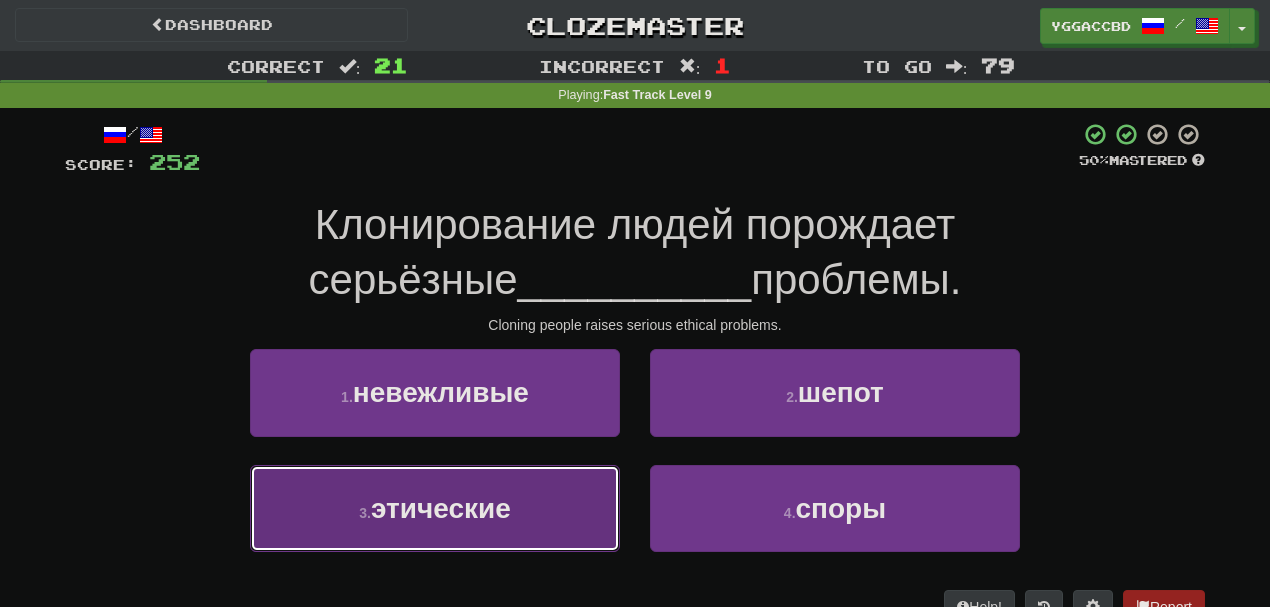 click on "этические" at bounding box center (441, 508) 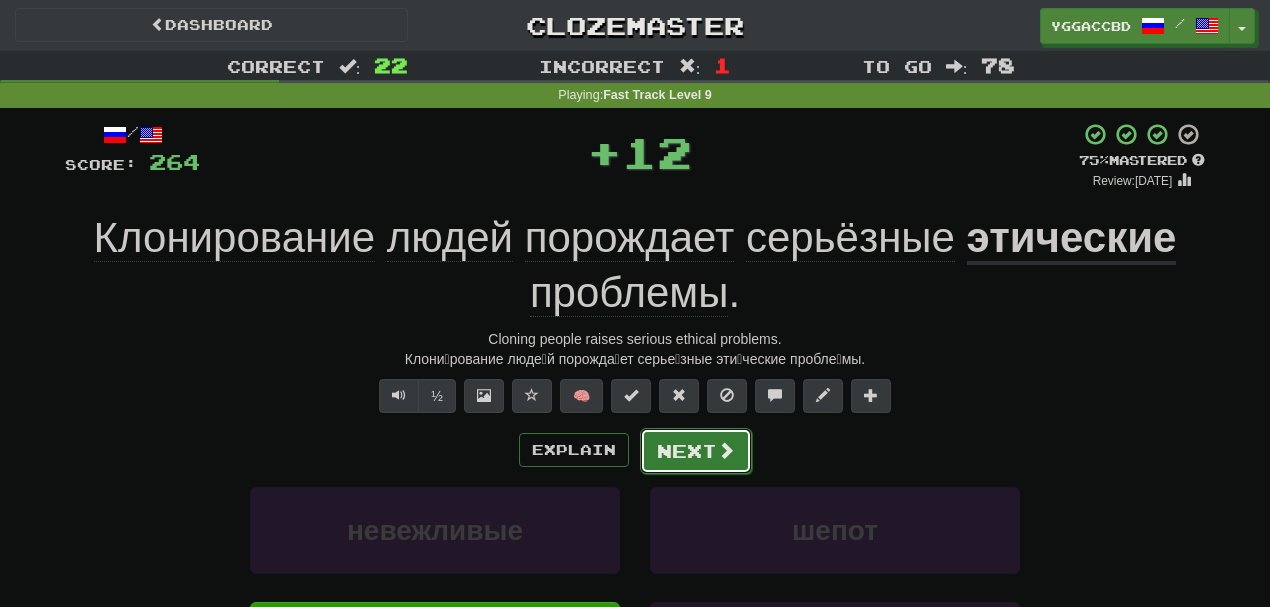 click on "Next" at bounding box center (696, 451) 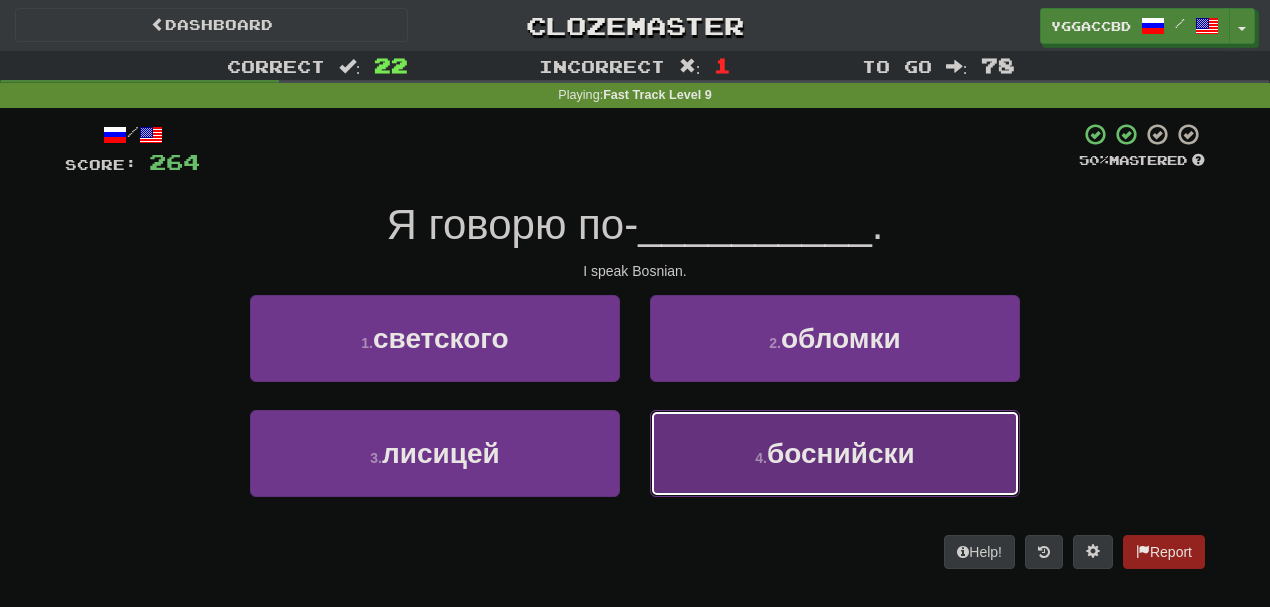 click on "боснийски" at bounding box center (841, 453) 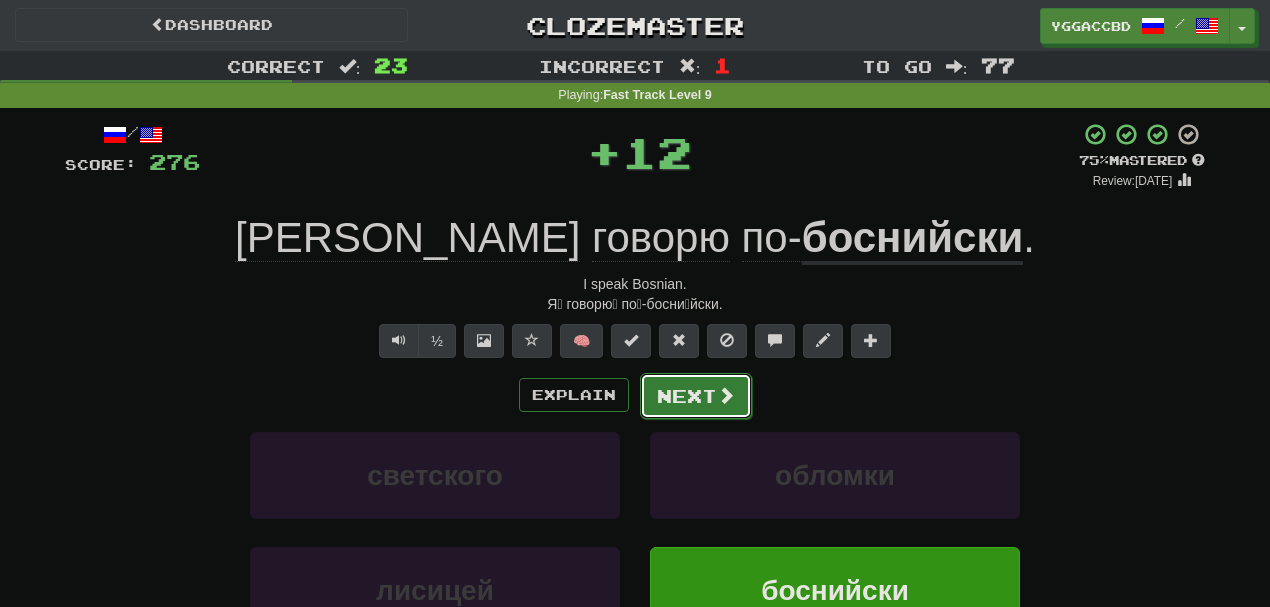 click on "Next" at bounding box center [696, 396] 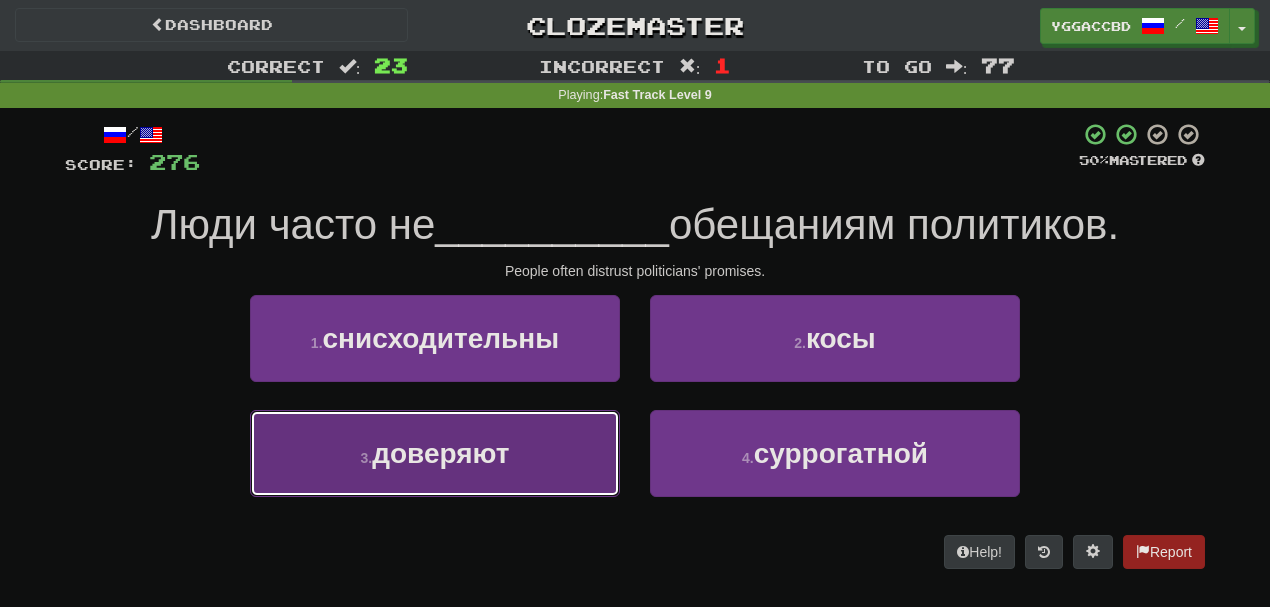 click on "доверяют" at bounding box center (440, 453) 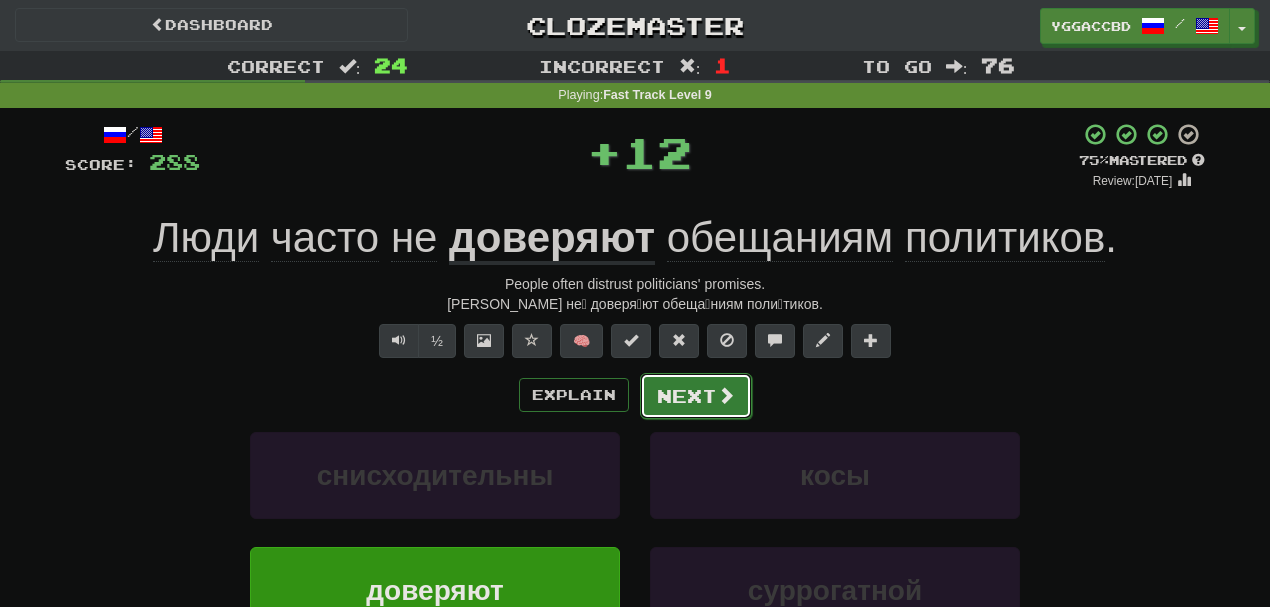 click on "Next" at bounding box center [696, 396] 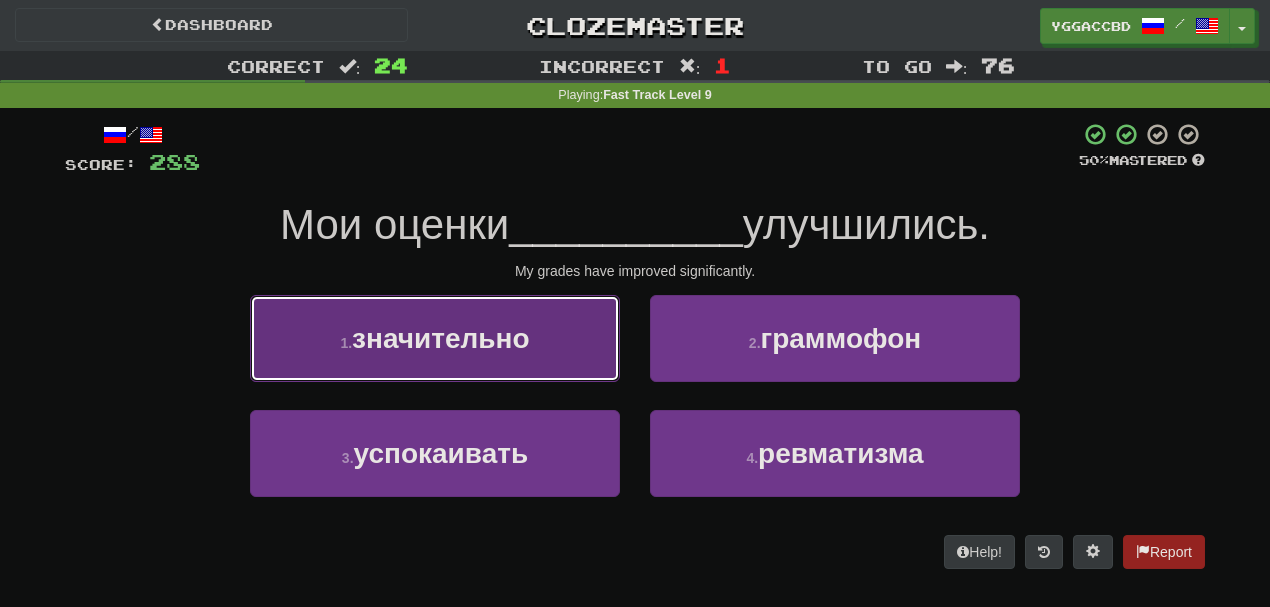 click on "1 .  значительно" at bounding box center (435, 338) 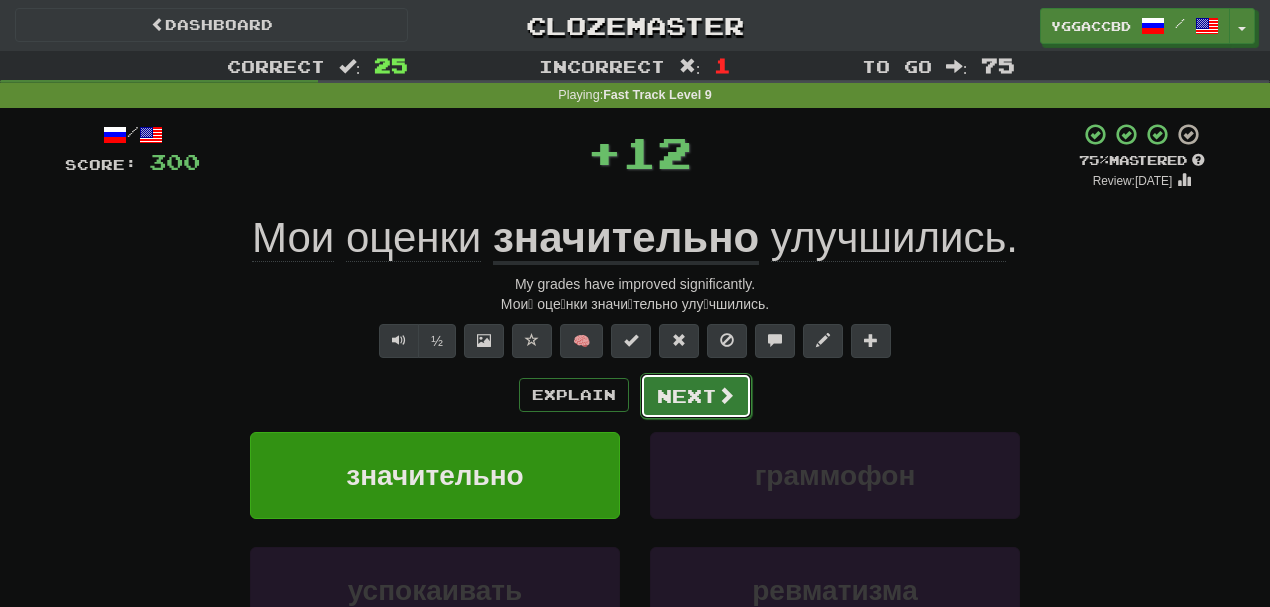click on "Next" at bounding box center [696, 396] 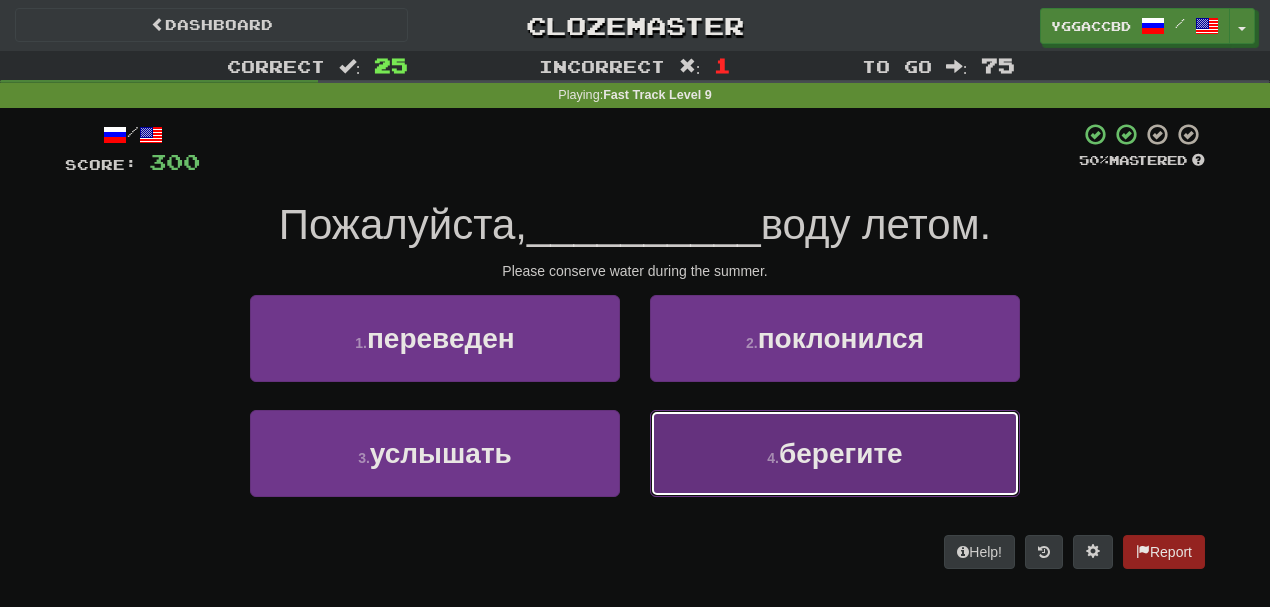click on "4 .  берегите" at bounding box center [835, 453] 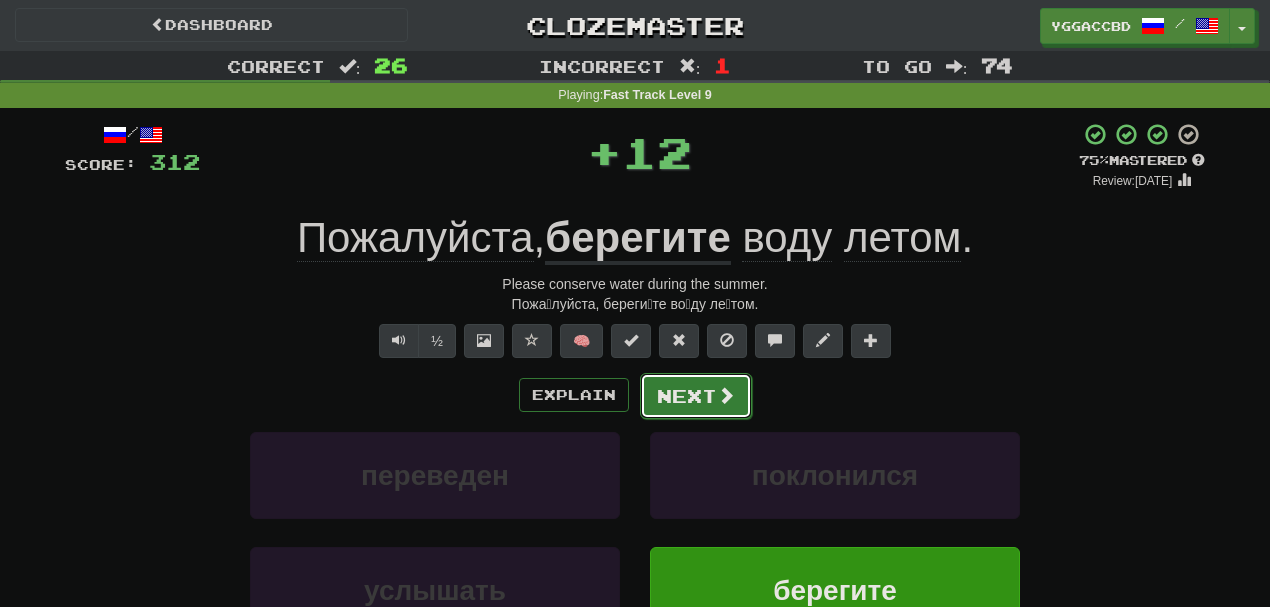 click on "Next" at bounding box center [696, 396] 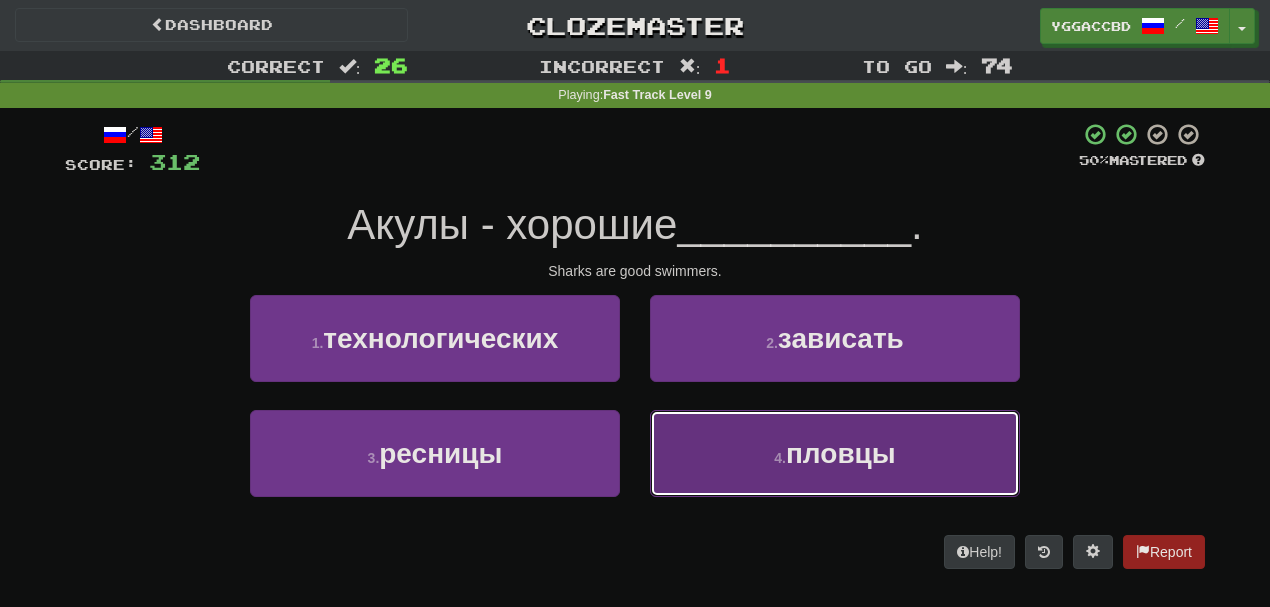 click on "4 .  пловцы" at bounding box center (835, 453) 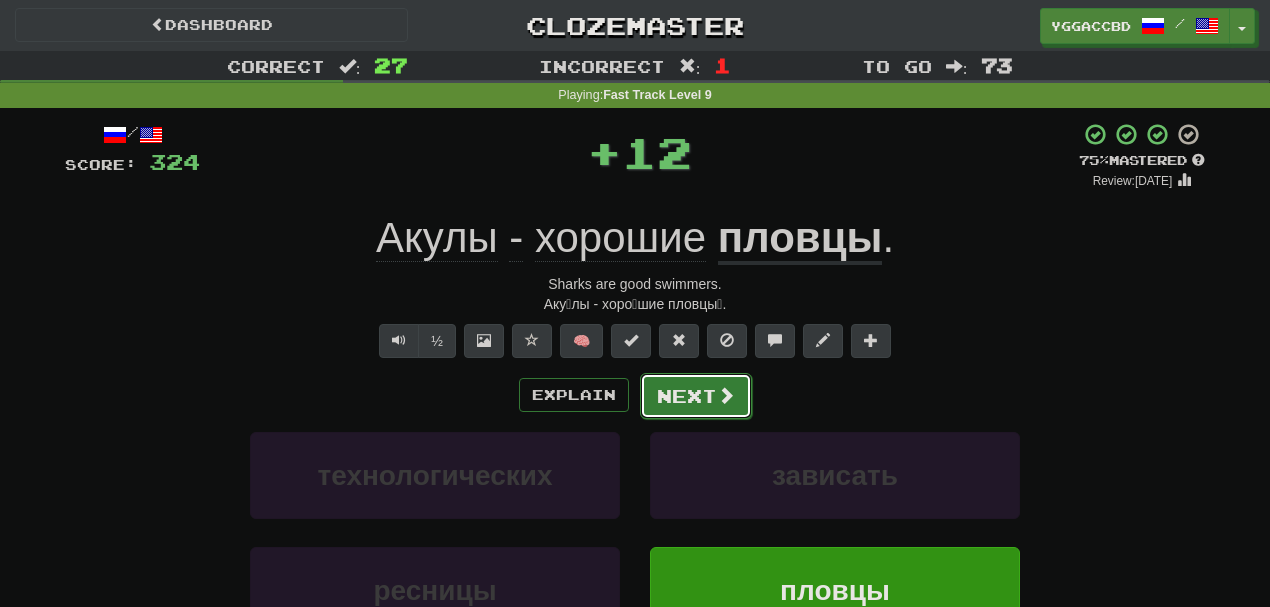 click on "Next" at bounding box center (696, 396) 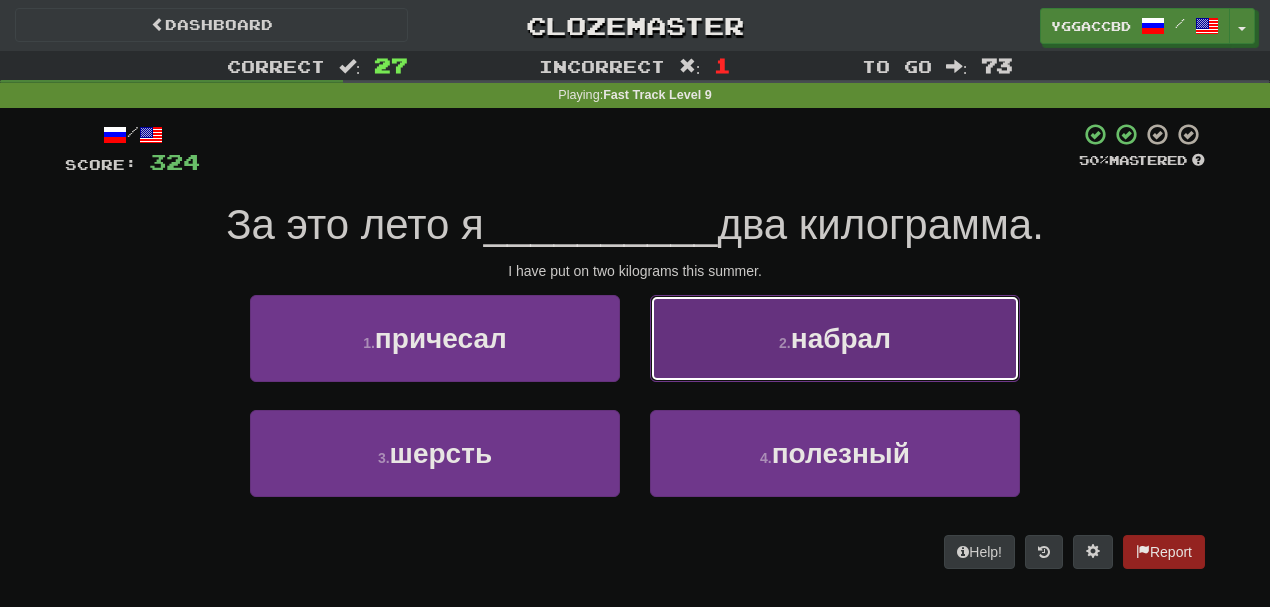 click on "2 .  набрал" at bounding box center (835, 338) 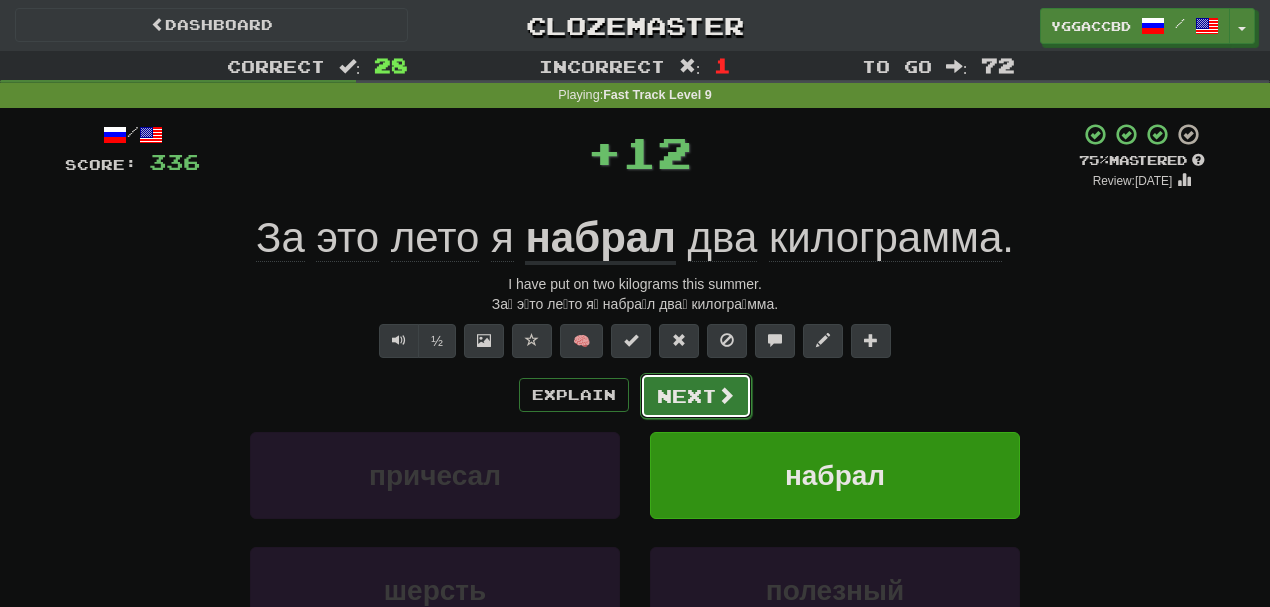click on "Next" at bounding box center (696, 396) 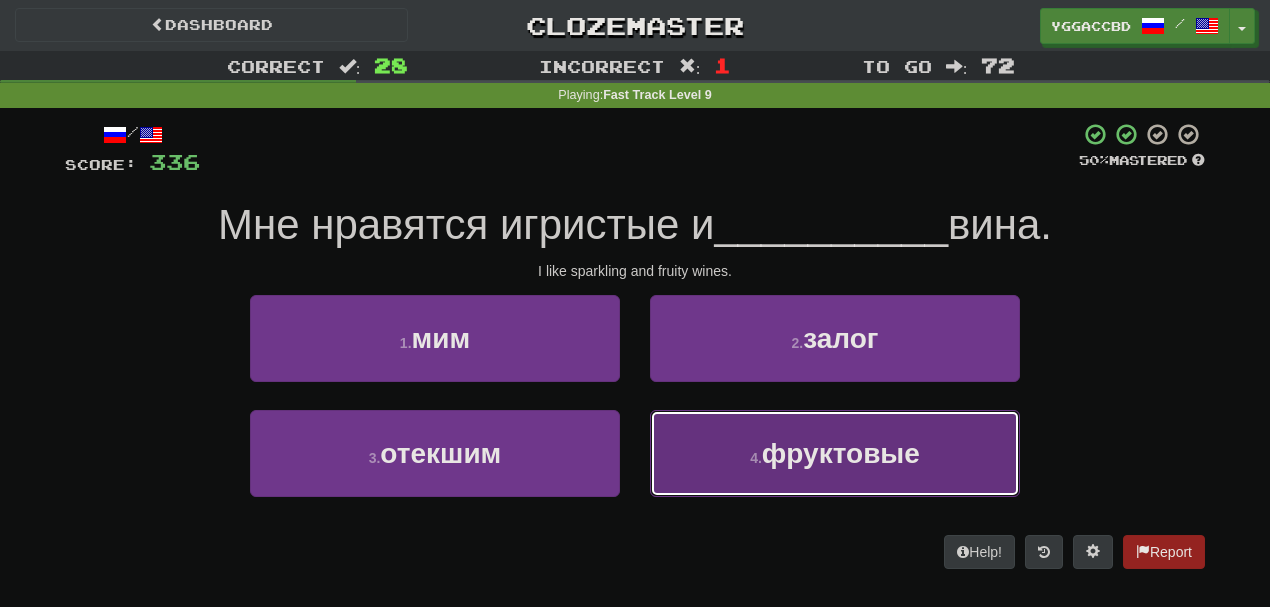 click on "4 .  фруктовые" at bounding box center (835, 453) 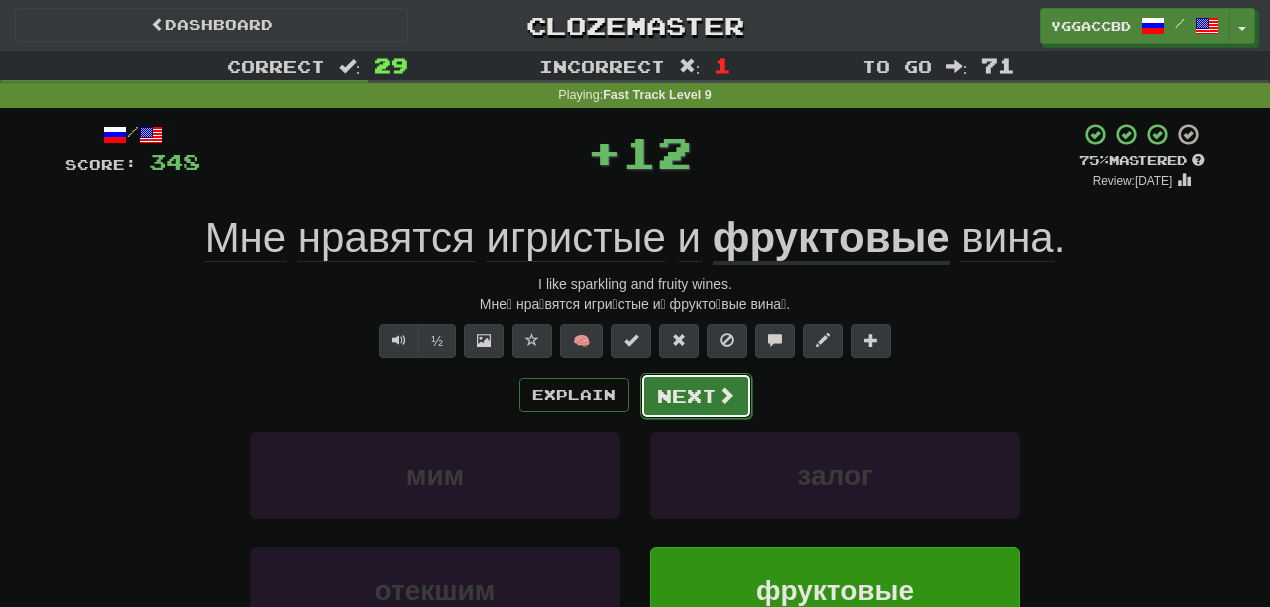 click on "Next" at bounding box center [696, 396] 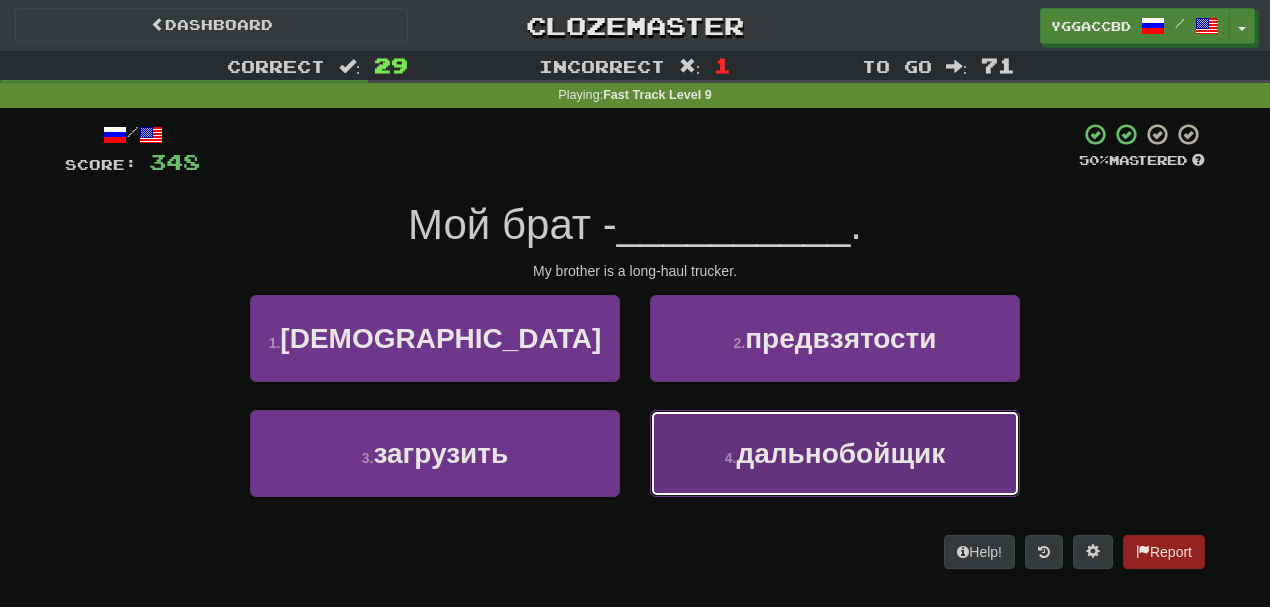 click on "дальнобойщик" at bounding box center [840, 453] 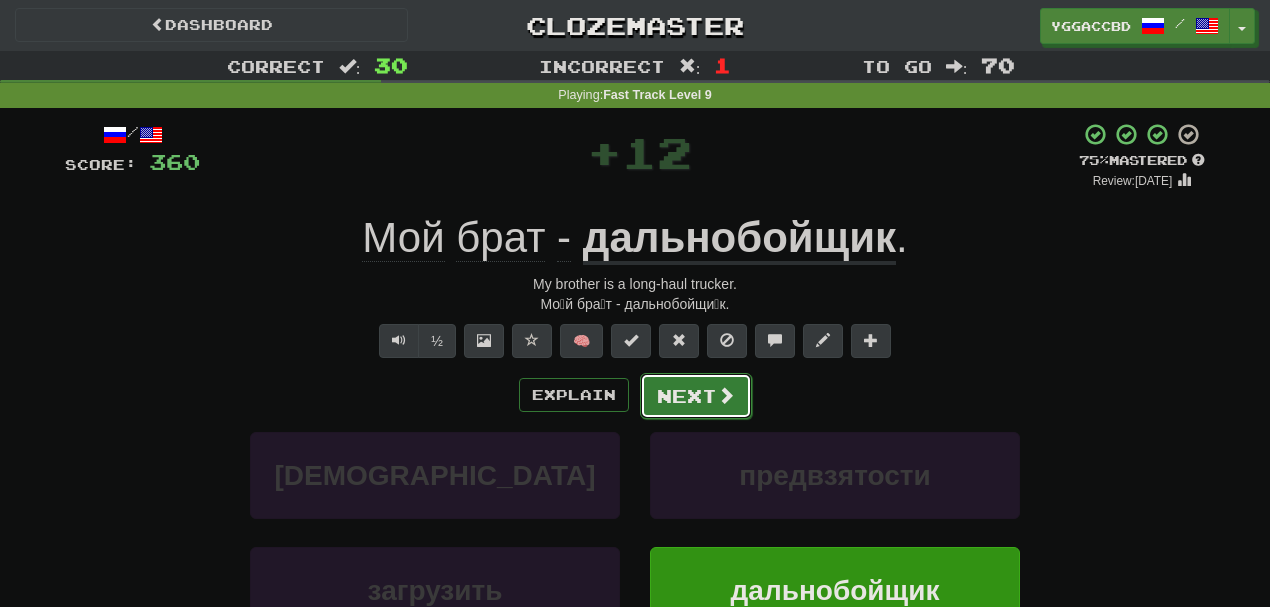 click on "Next" at bounding box center [696, 396] 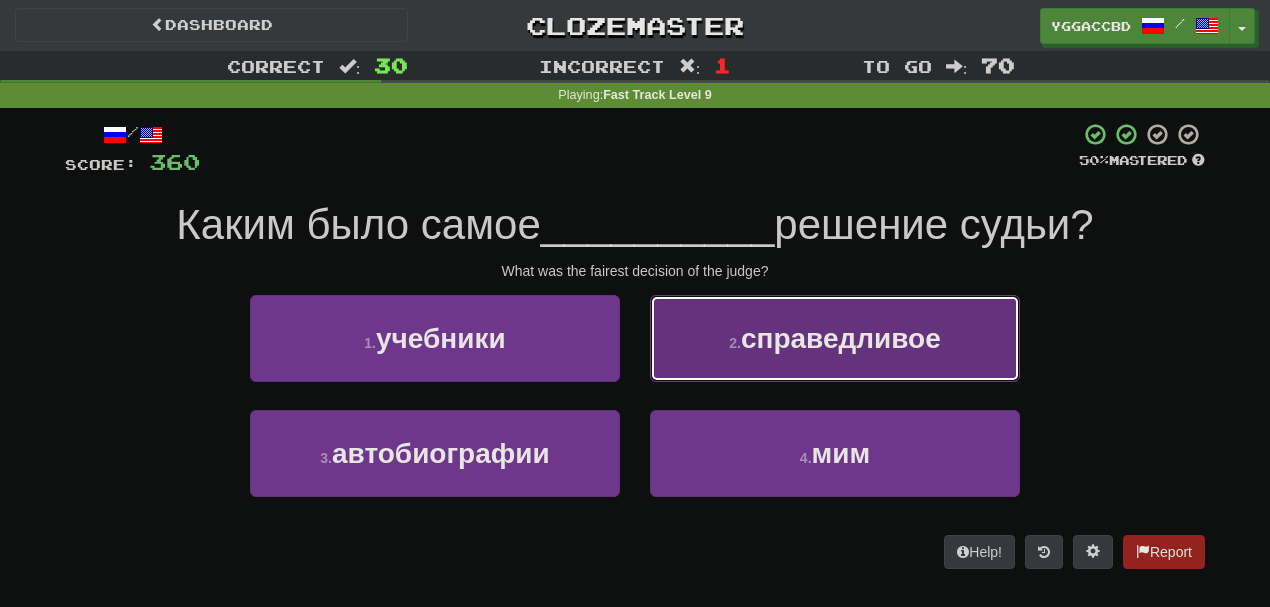 click on "2 .  справедливое" at bounding box center [835, 338] 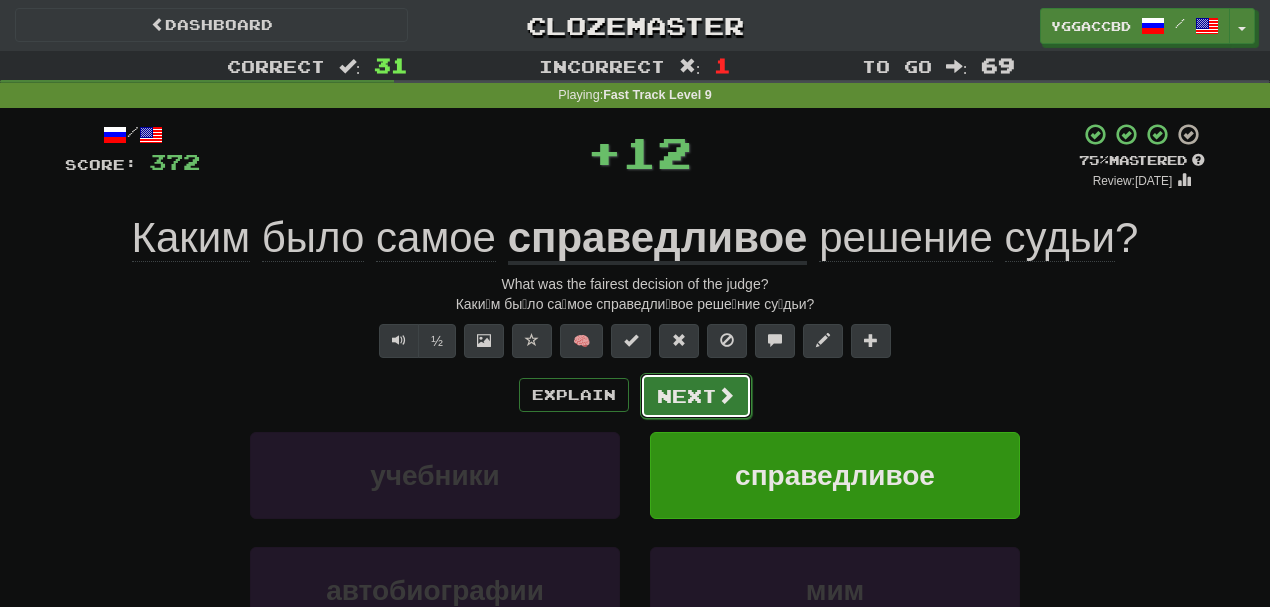 click on "Next" at bounding box center [696, 396] 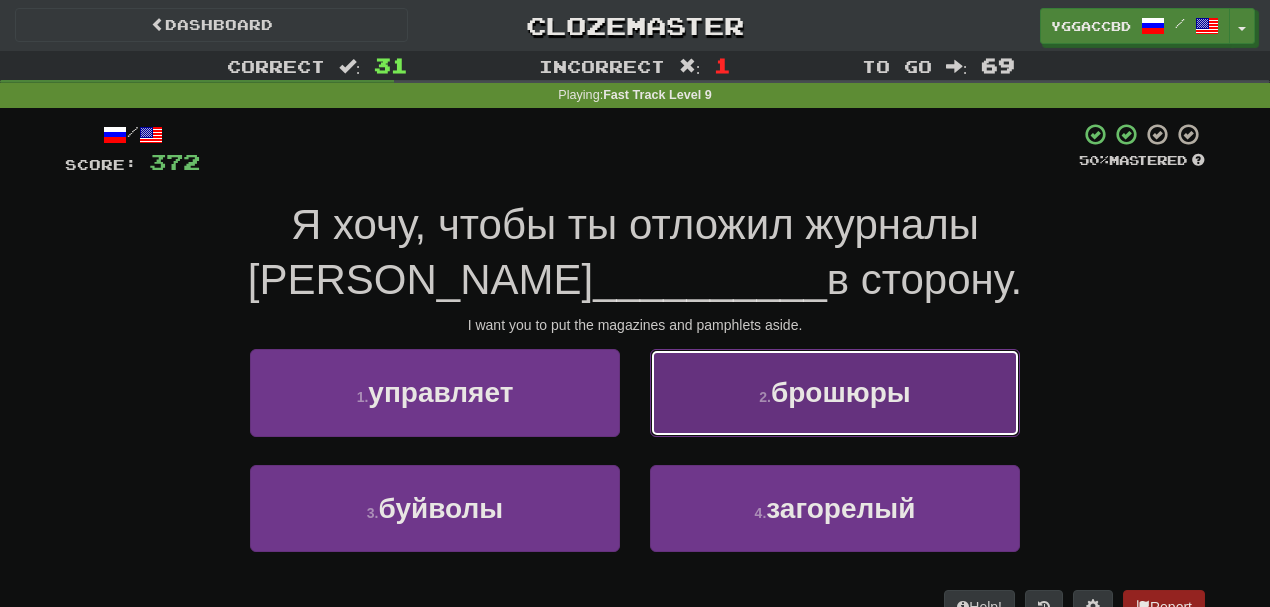 click on "брошюры" at bounding box center [841, 392] 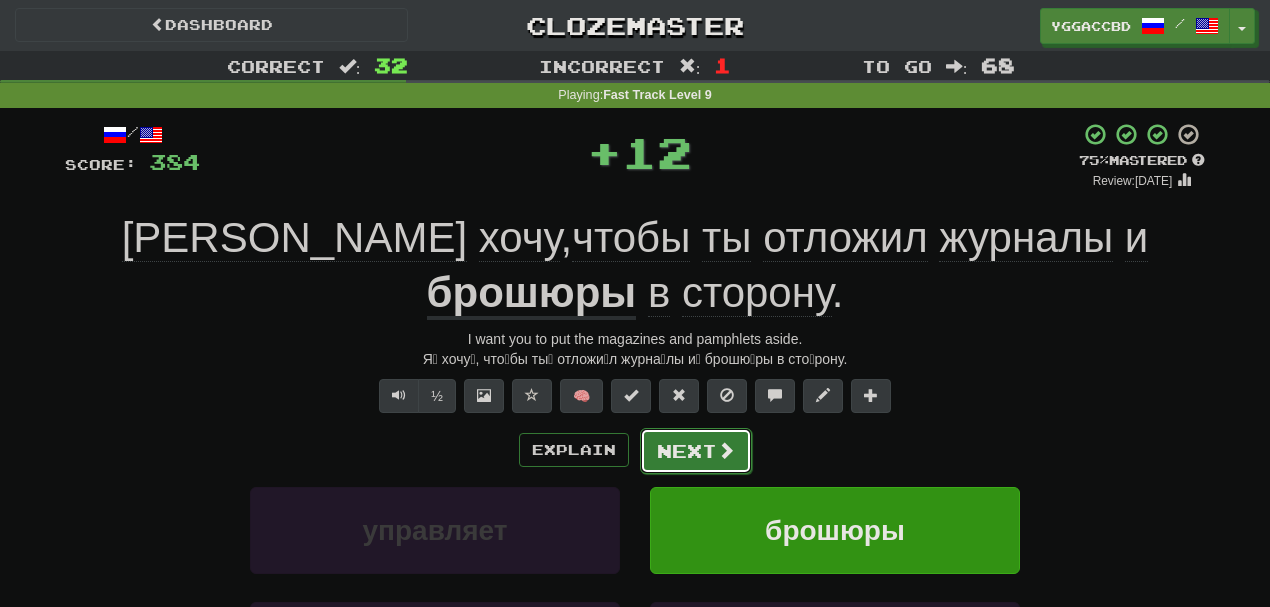click on "Next" at bounding box center (696, 451) 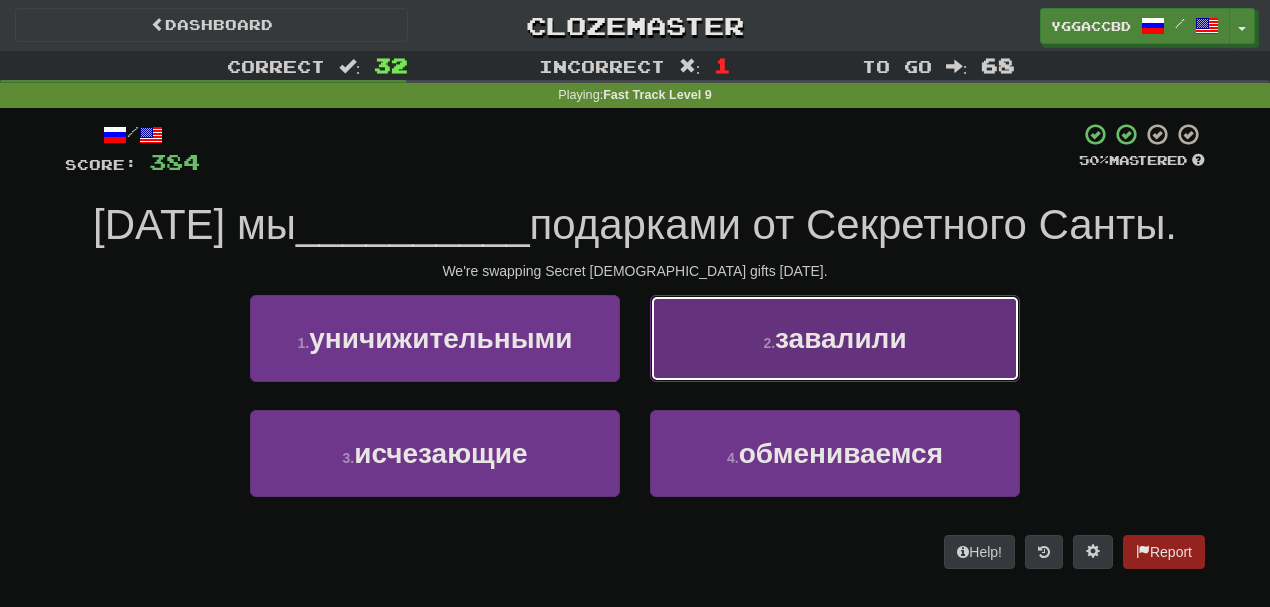 click on "завалили" at bounding box center [841, 338] 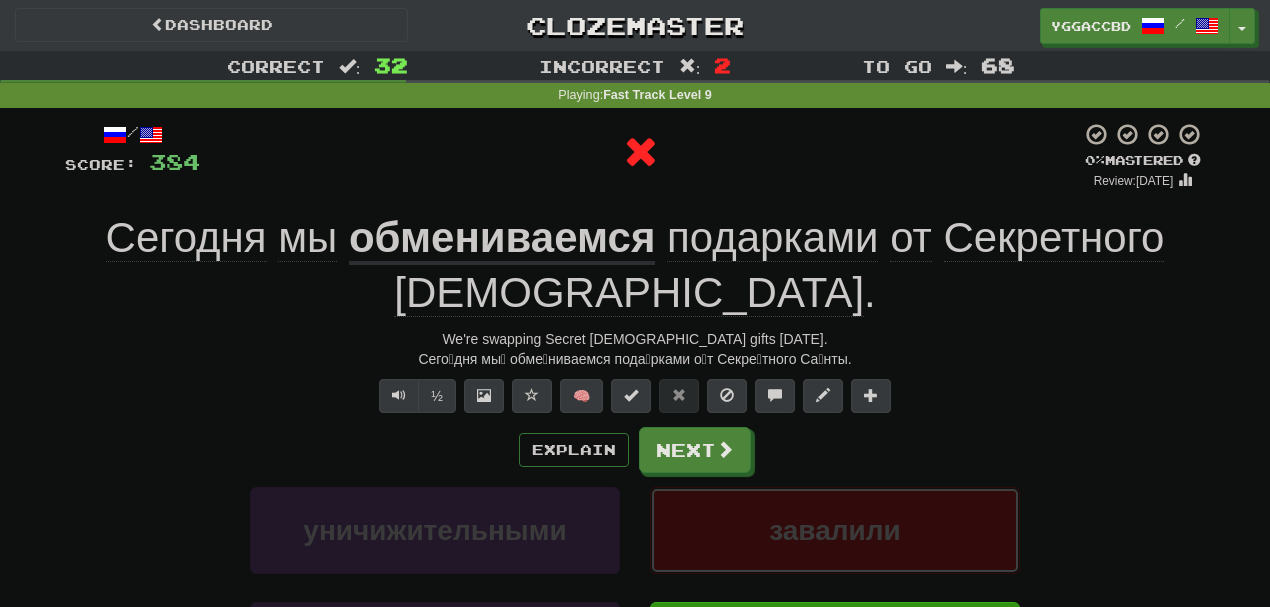 scroll, scrollTop: 531, scrollLeft: 0, axis: vertical 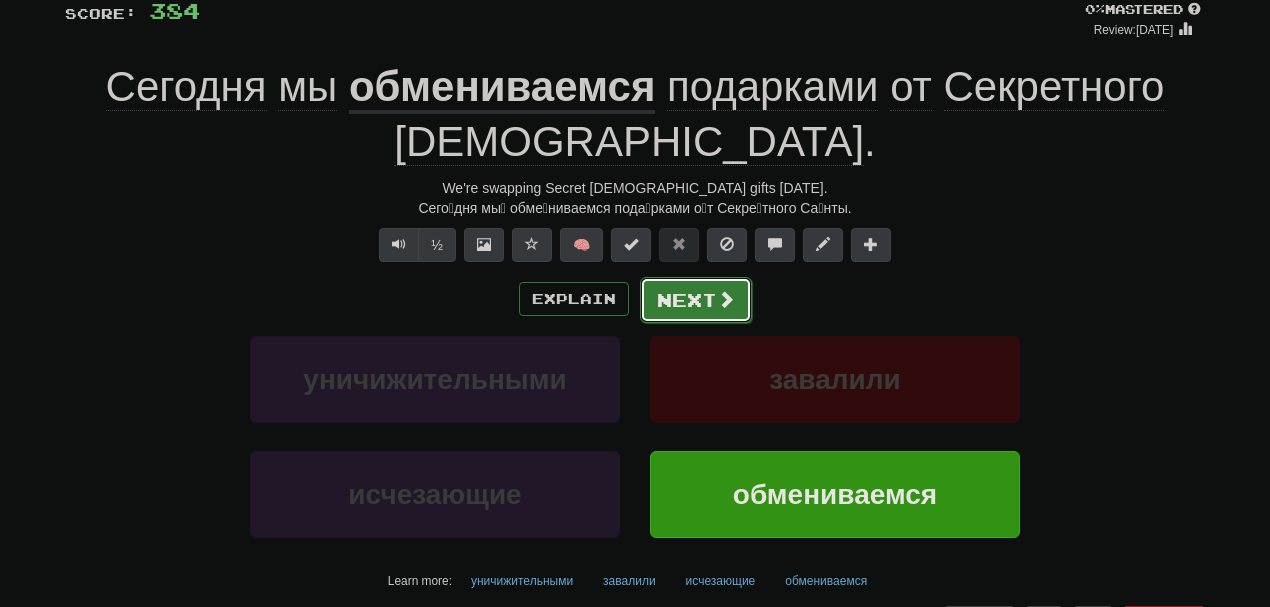 click on "Next" at bounding box center (696, 300) 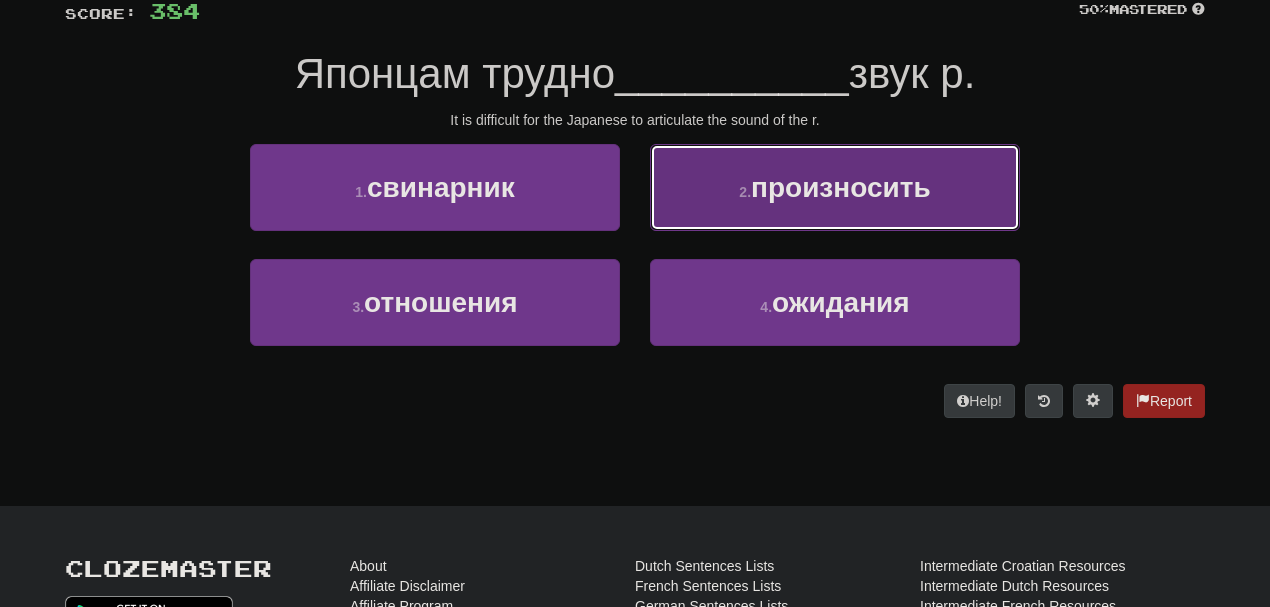 click on "произносить" at bounding box center [841, 187] 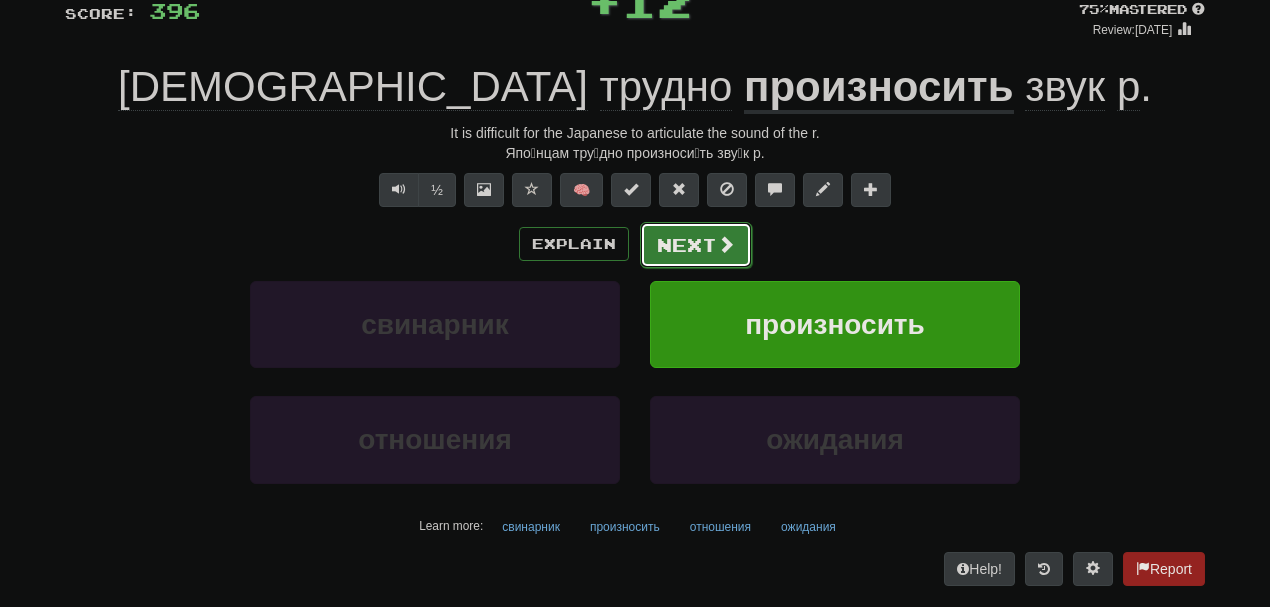 click on "Next" at bounding box center (696, 245) 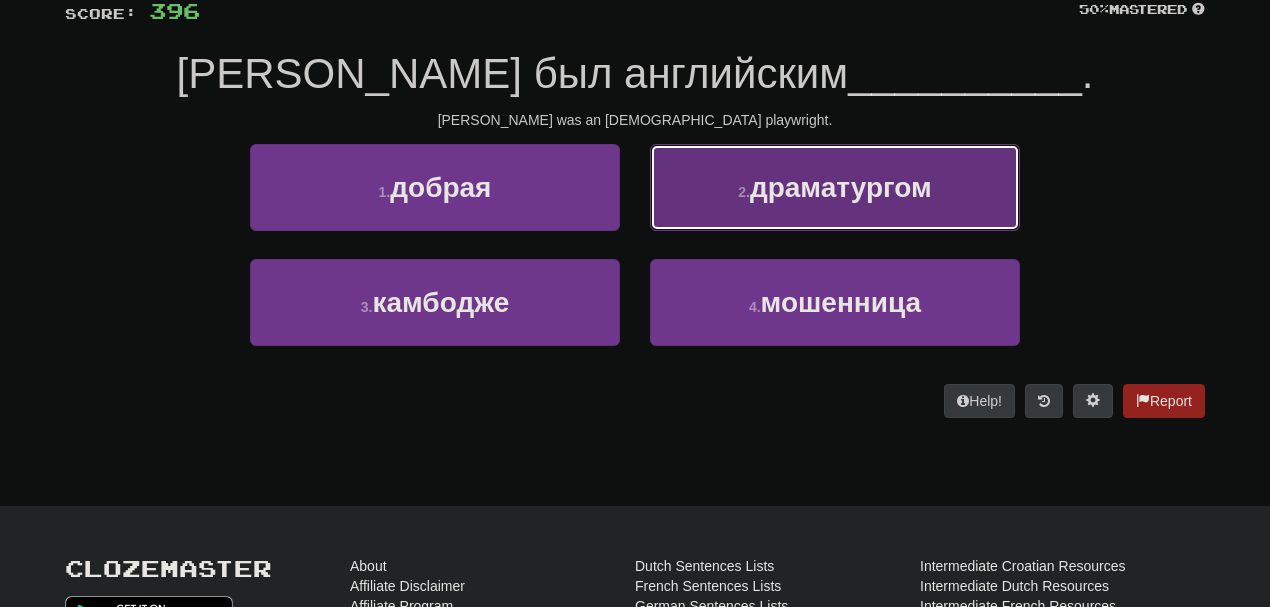 click on "драматургом" at bounding box center (841, 187) 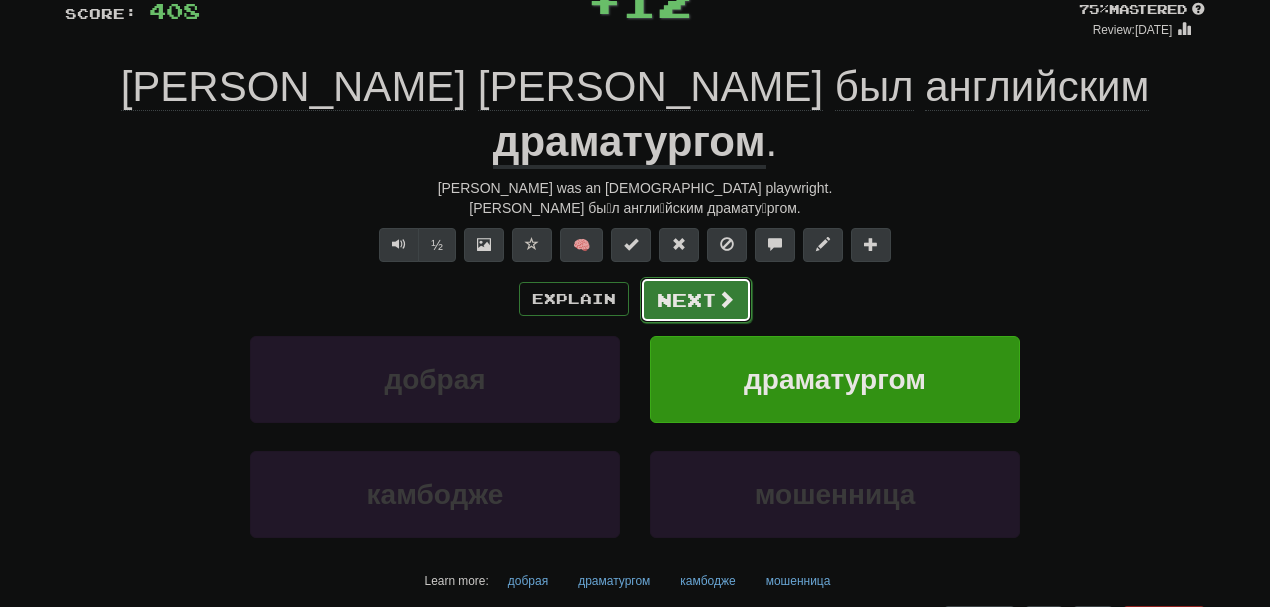 click on "Next" at bounding box center (696, 300) 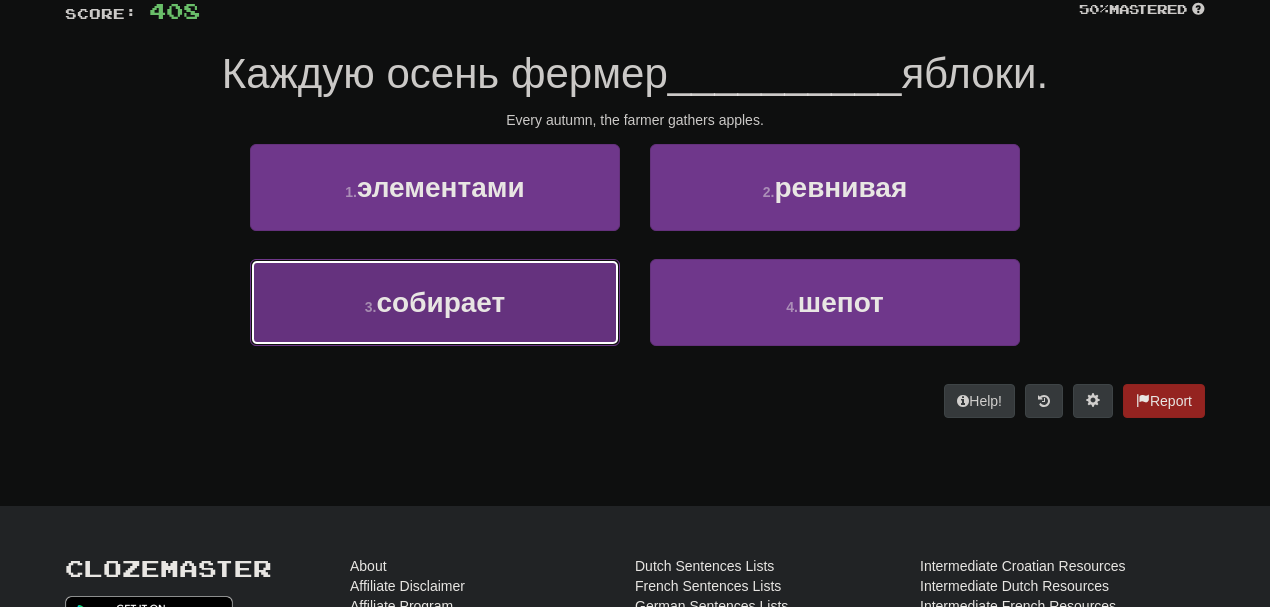 click on "3 .  собирает" at bounding box center (435, 302) 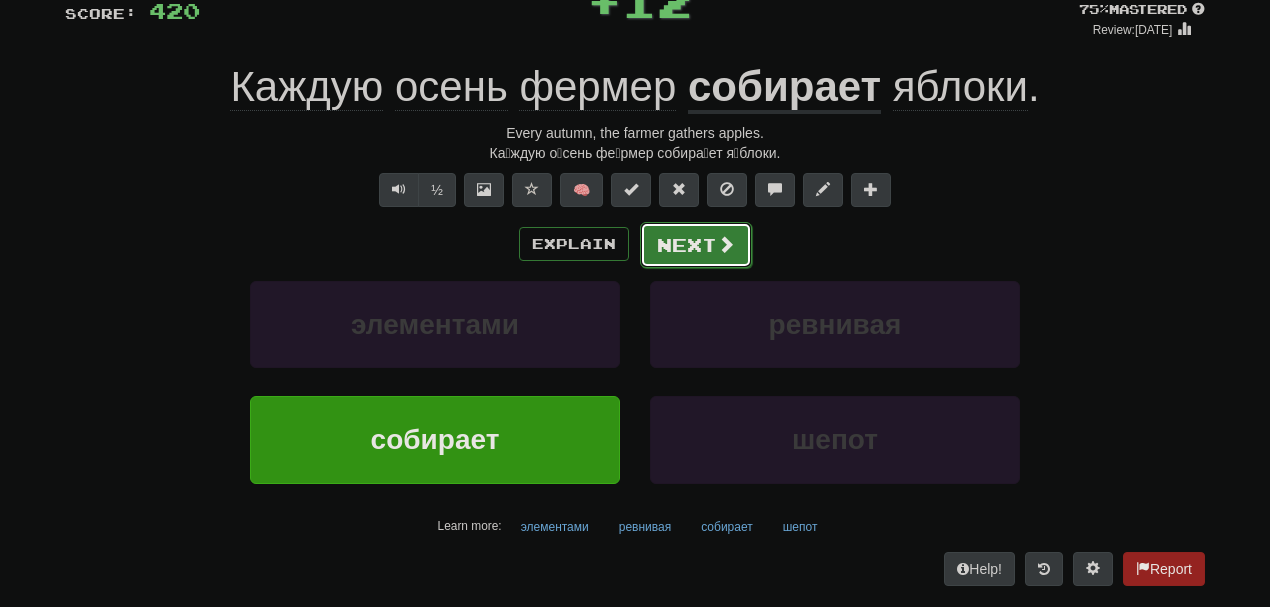click on "Next" at bounding box center [696, 245] 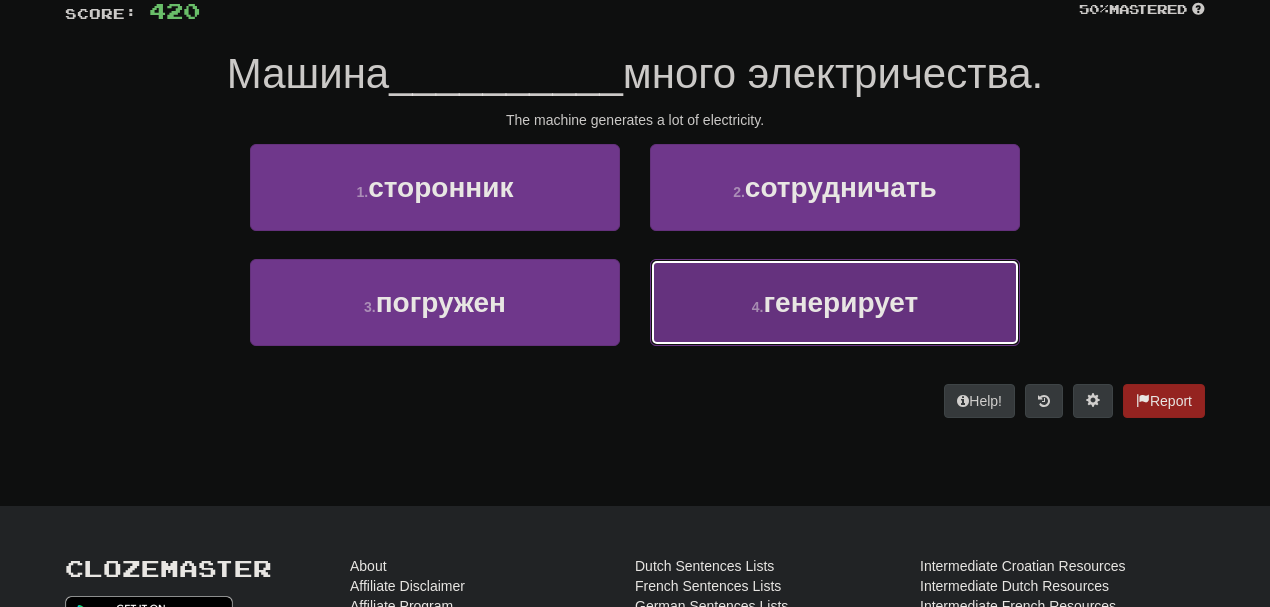click on "4 .  генерирует" at bounding box center (835, 302) 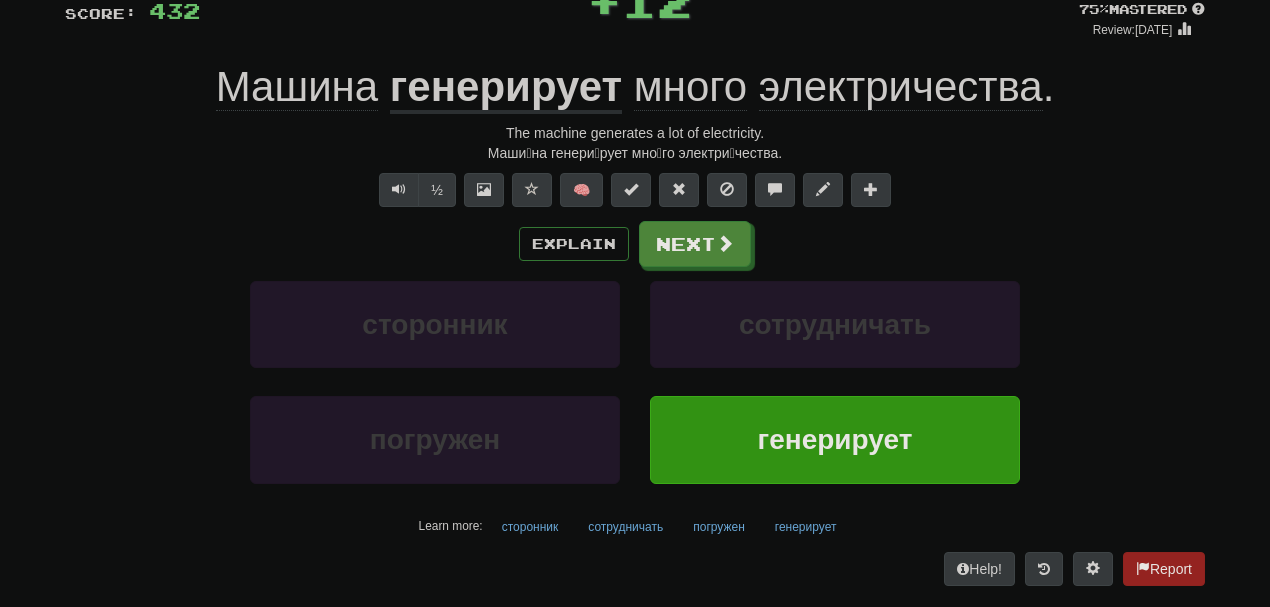 click on "Explain Next сторонник сотрудничать погружен генерирует Learn more: сторонник сотрудничать погружен генерирует" at bounding box center (635, 381) 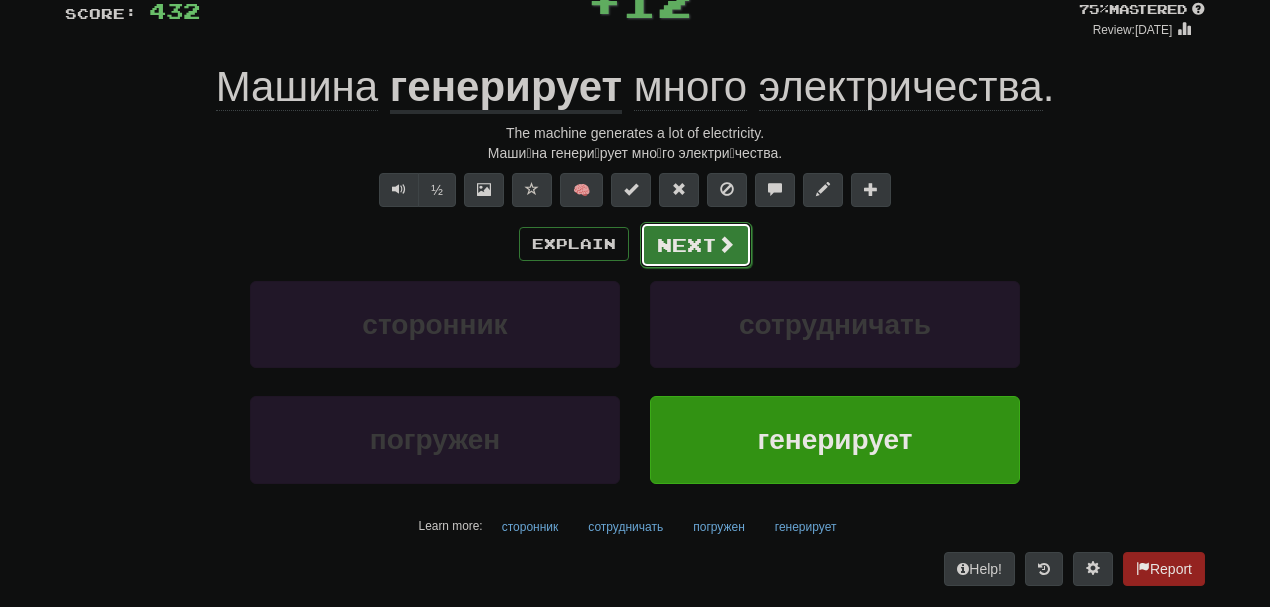 click on "Next" at bounding box center (696, 245) 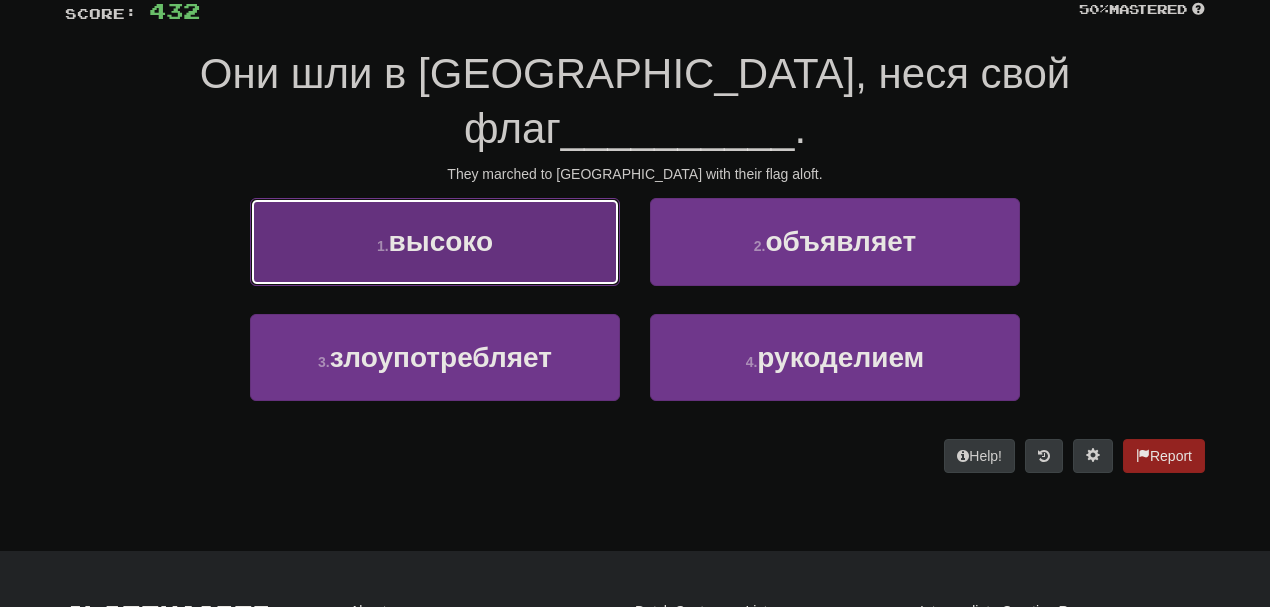 click on "1 .  высоко" at bounding box center [435, 241] 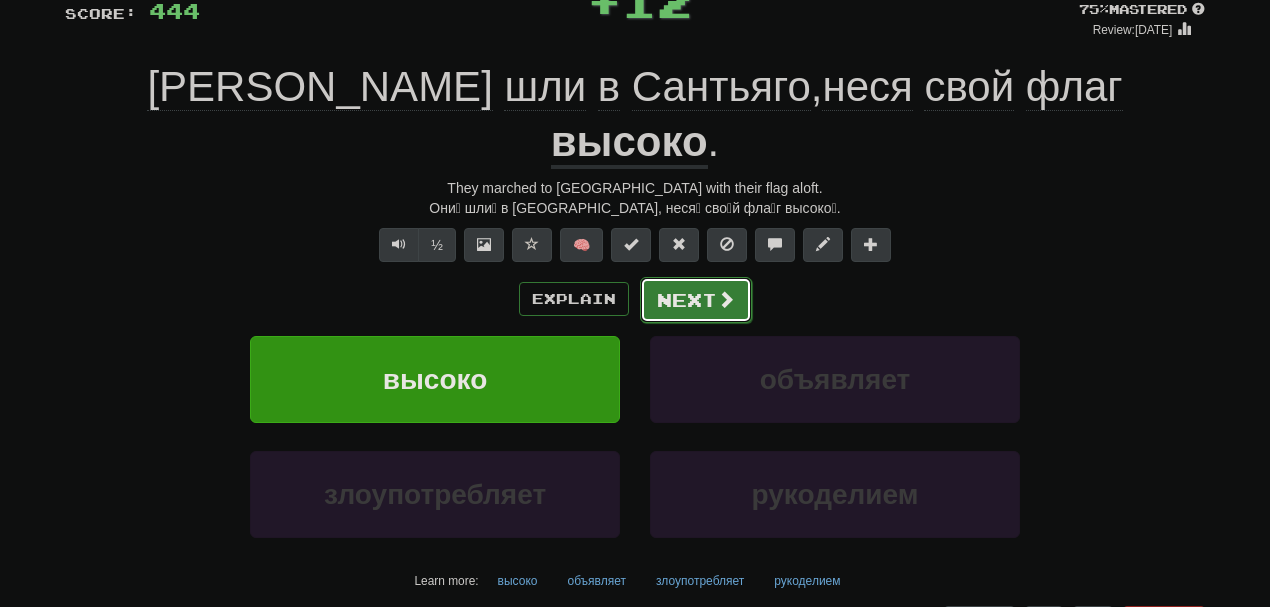 click on "Next" at bounding box center (696, 300) 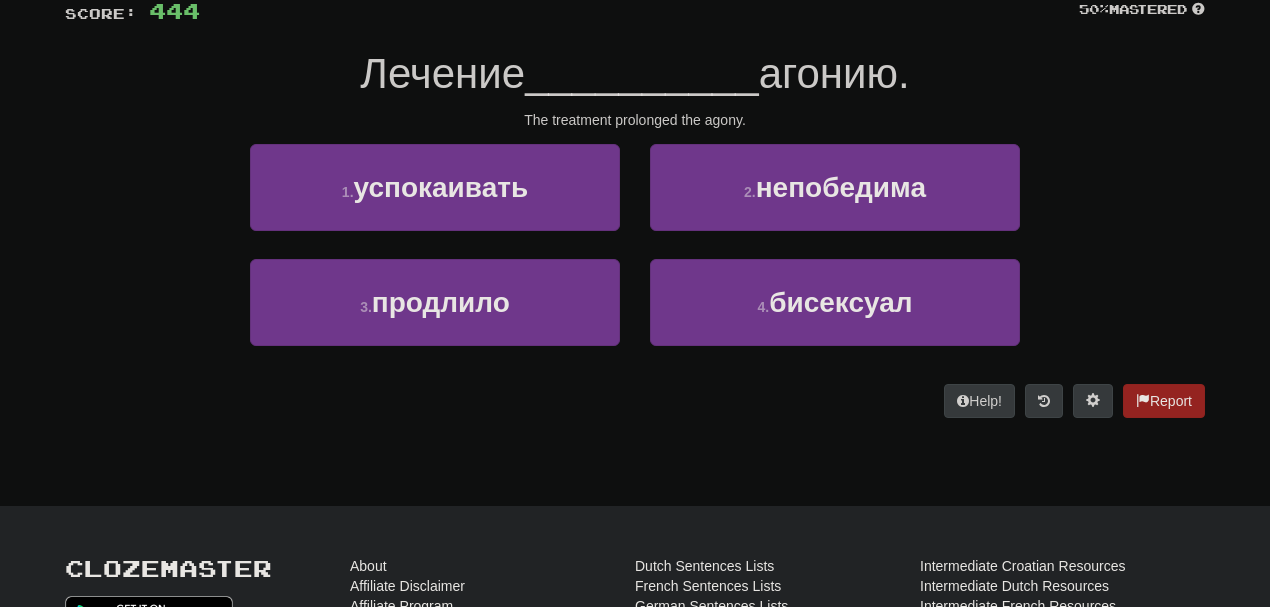 click on "2 .  непобедима" at bounding box center [835, 201] 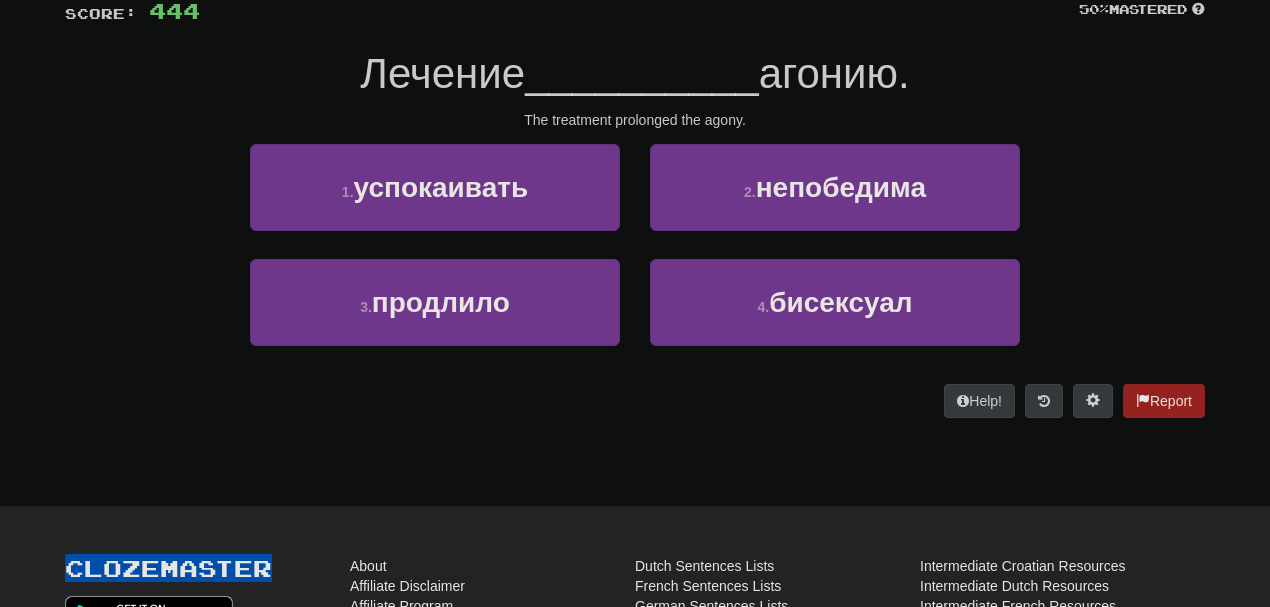 click on "2 .  непобедима" at bounding box center [835, 201] 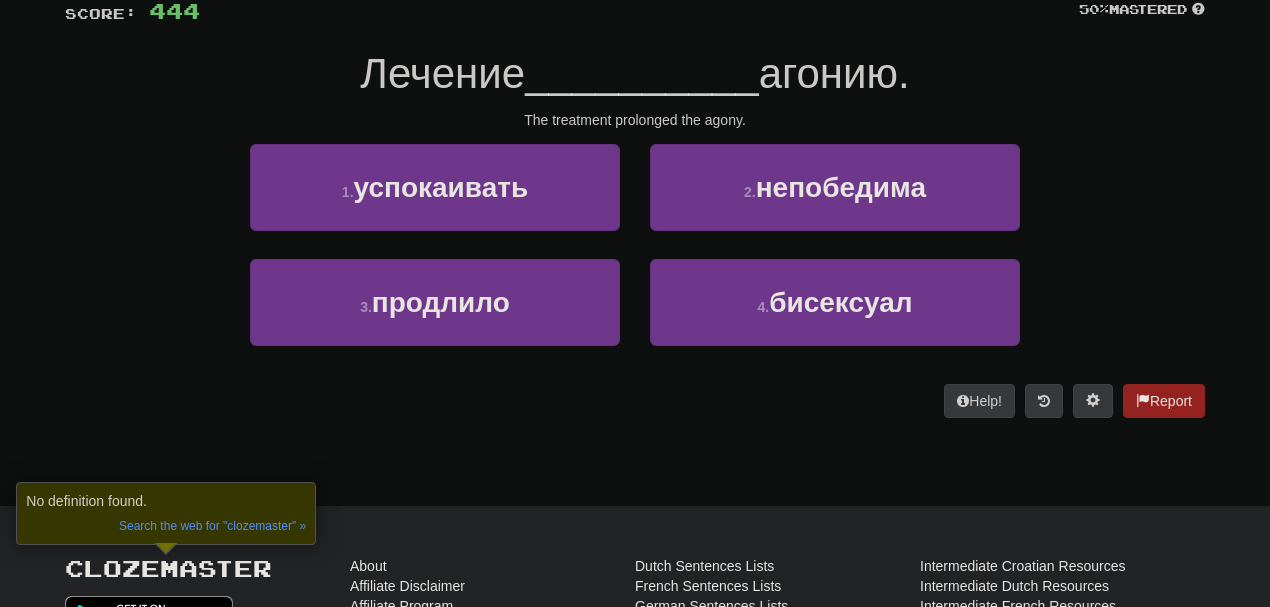 click on "2 .  непобедима" at bounding box center (835, 201) 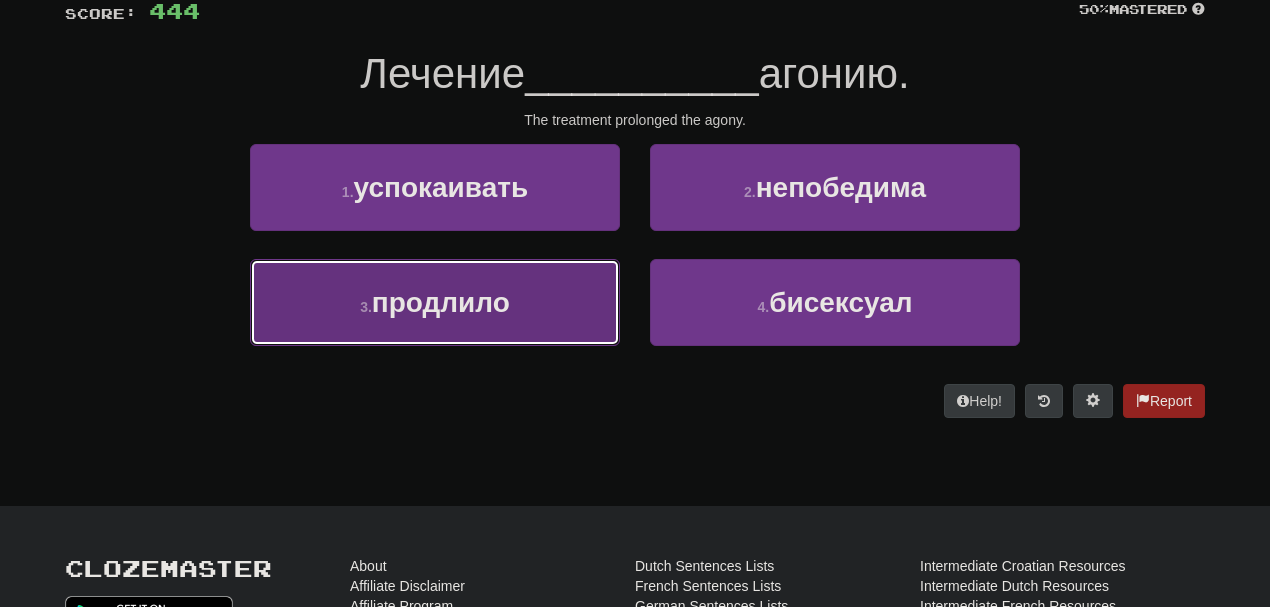 click on "3 .  продлило" at bounding box center (435, 302) 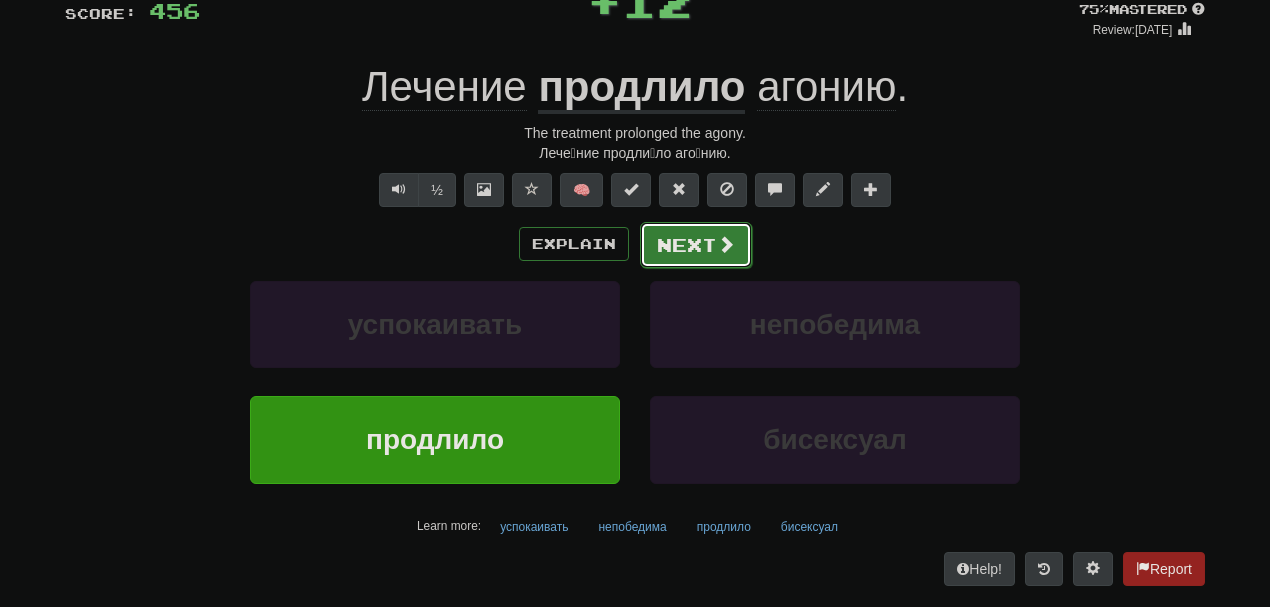 click on "Next" at bounding box center [696, 245] 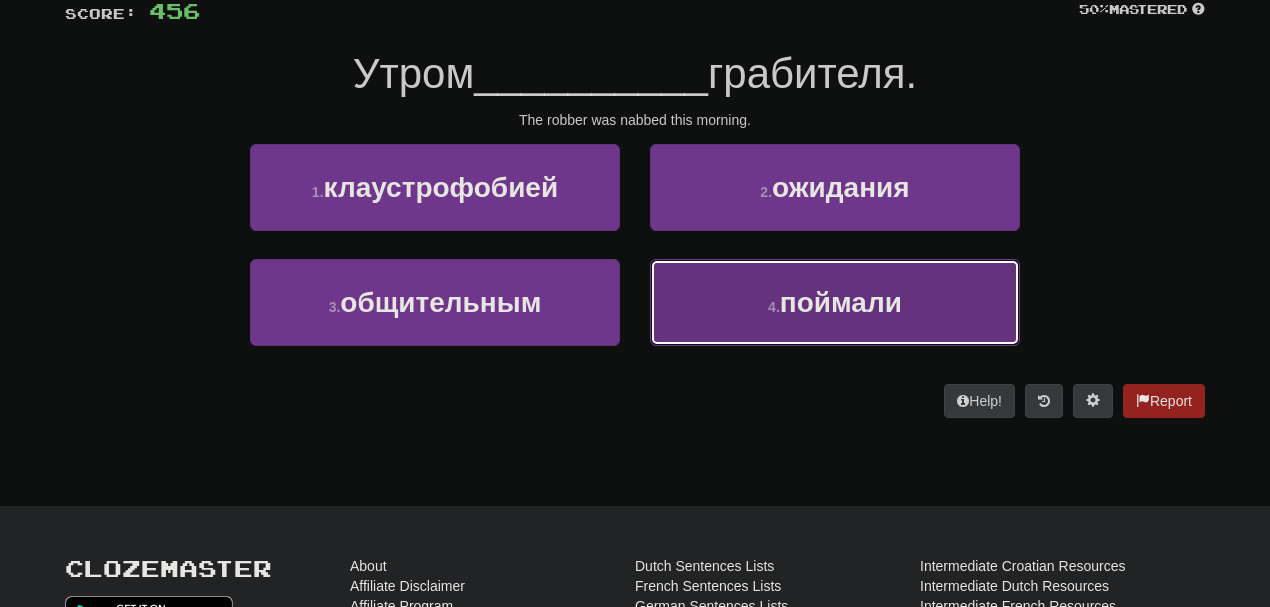 click on "4 .  поймали" at bounding box center (835, 302) 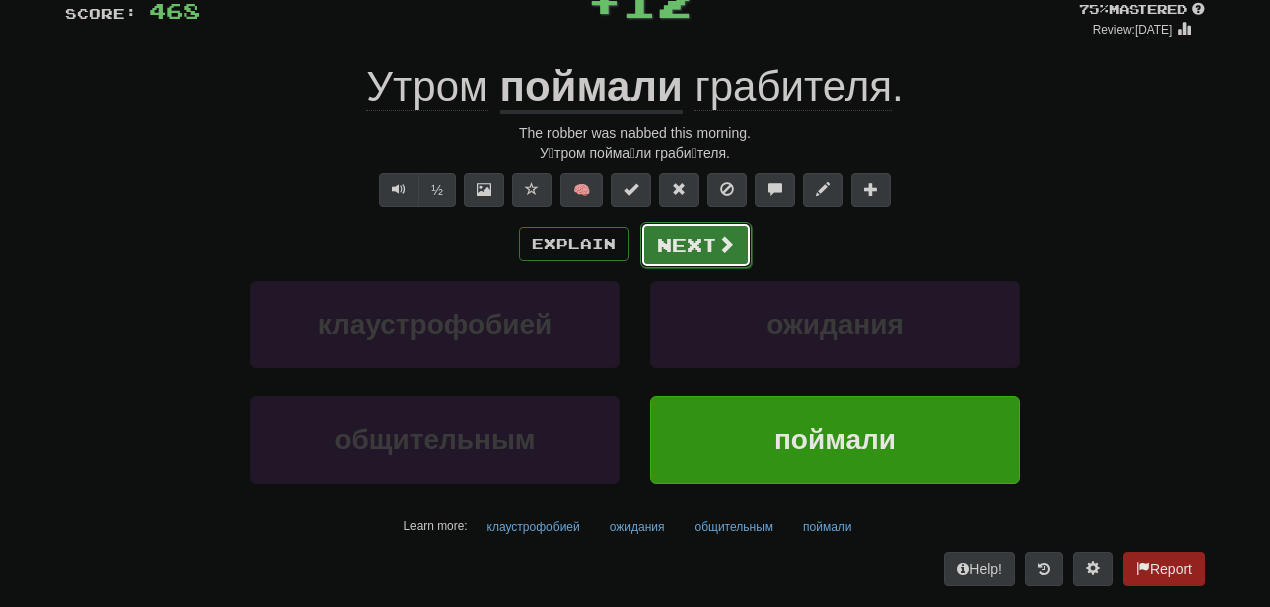 click on "Next" at bounding box center (696, 245) 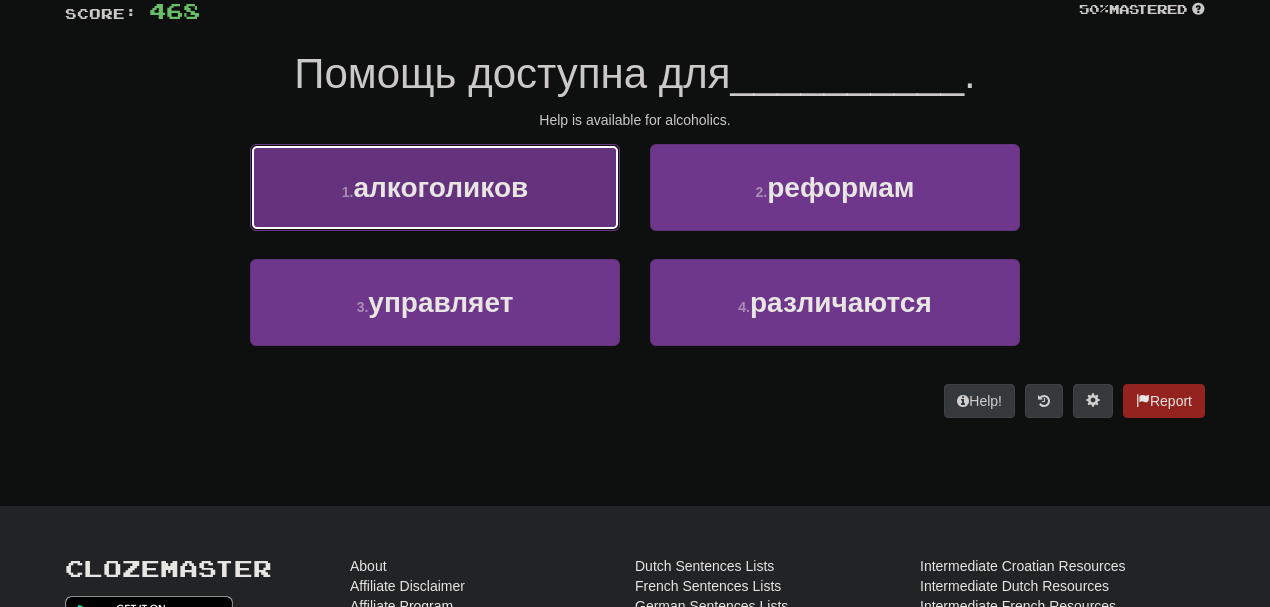 click on "1 .  алкоголиков" at bounding box center (435, 187) 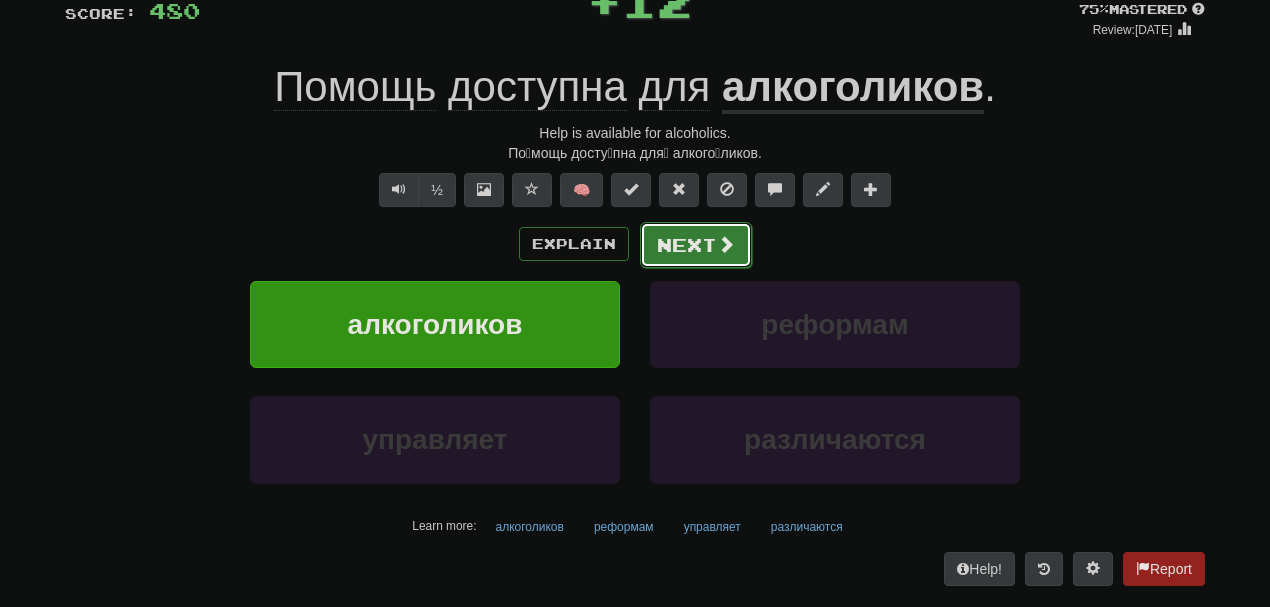 click on "Next" at bounding box center (696, 245) 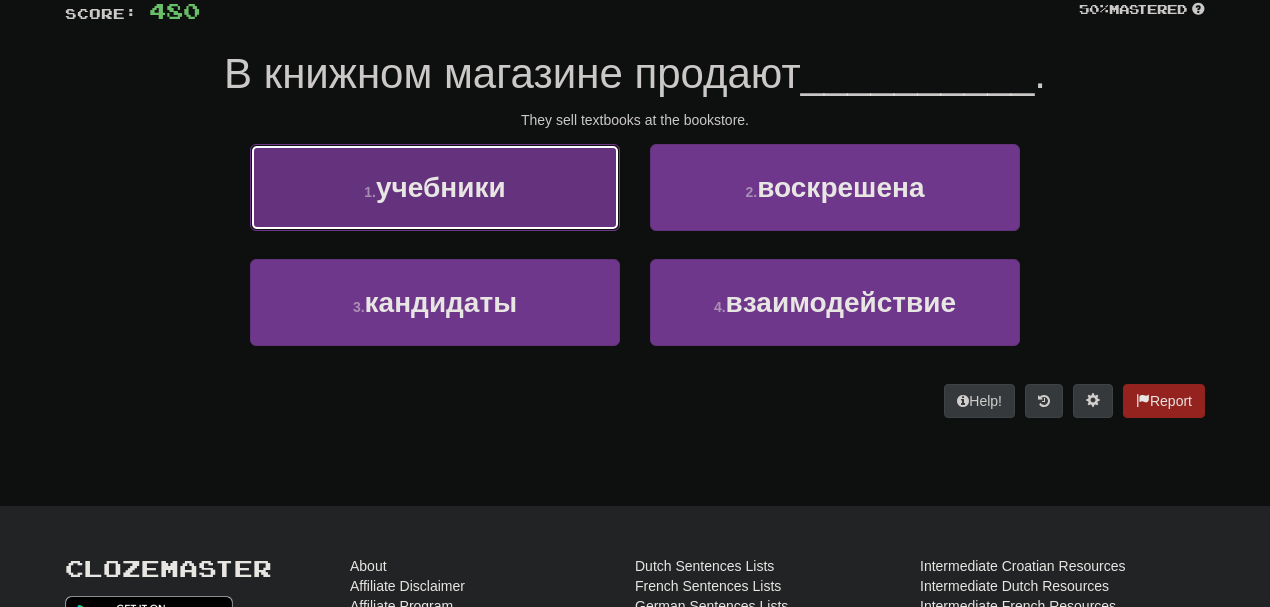 click on "1 .  учебники" at bounding box center (435, 187) 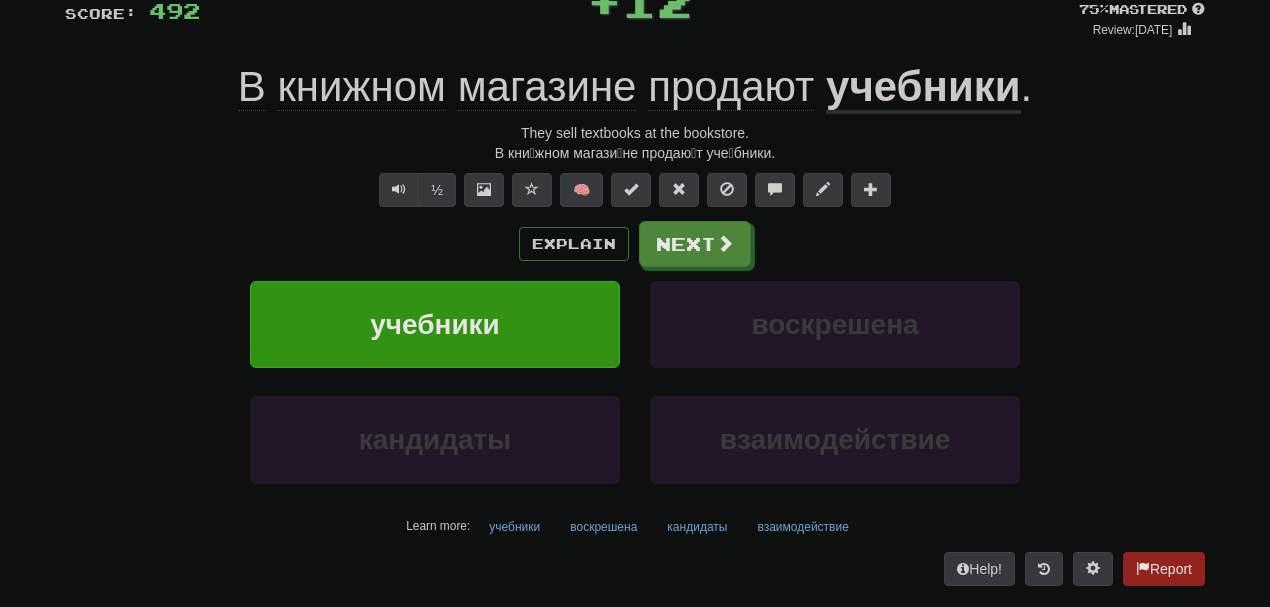 click on "/  Score:   492 + 12 75 %  Mastered Review:  2025-08-08 В   книжном   магазине   продают   учебники . They sell textbooks at the bookstore. В кни́жном магази́не продаю́т уче́бники. ½ 🧠 Explain Next учебники воскрешена кандидаты взаимодействие Learn more: учебники воскрешена кандидаты взаимодействие  Help!  Report" at bounding box center [635, 278] 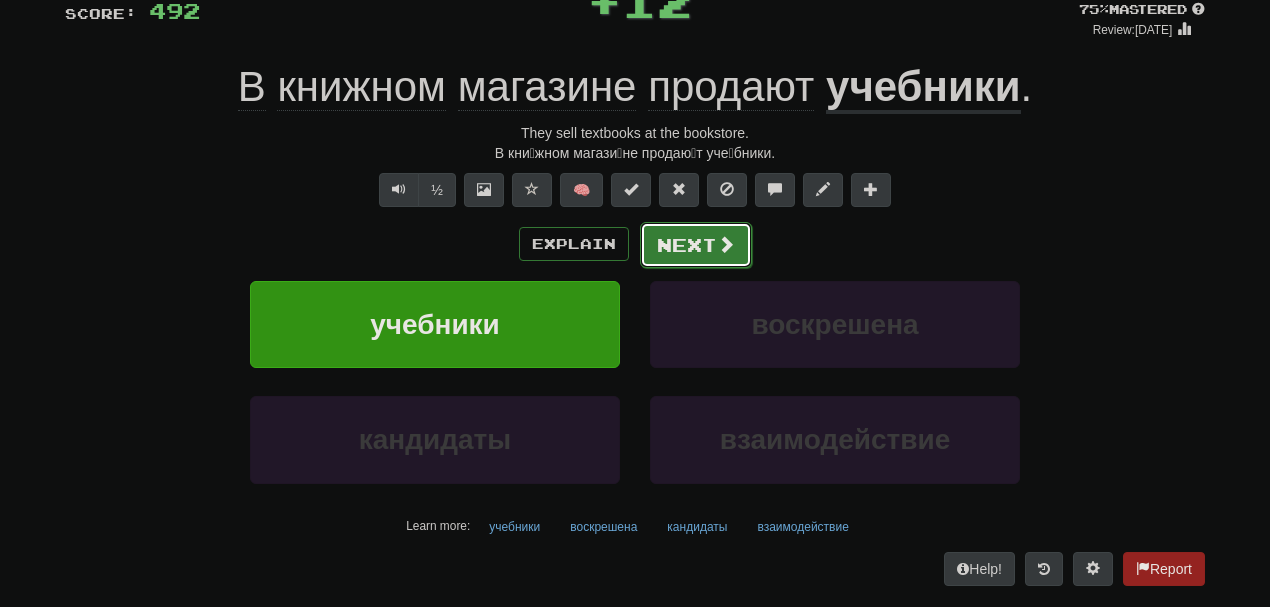click on "Next" at bounding box center [696, 245] 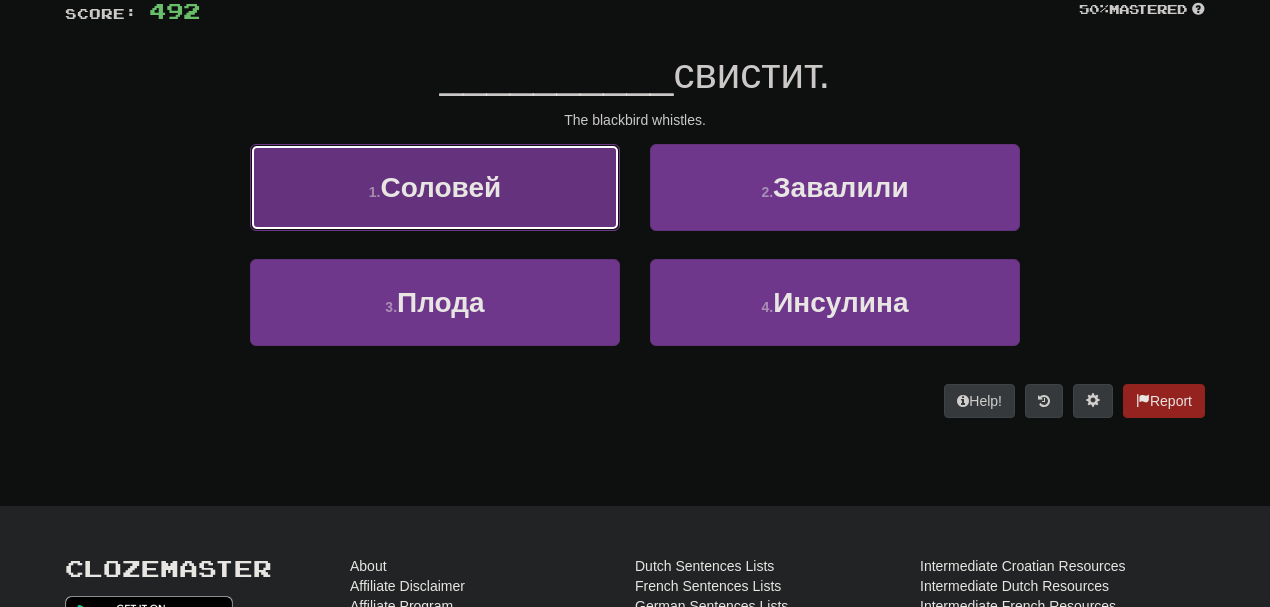 click on "1 .  Соловей" at bounding box center [435, 187] 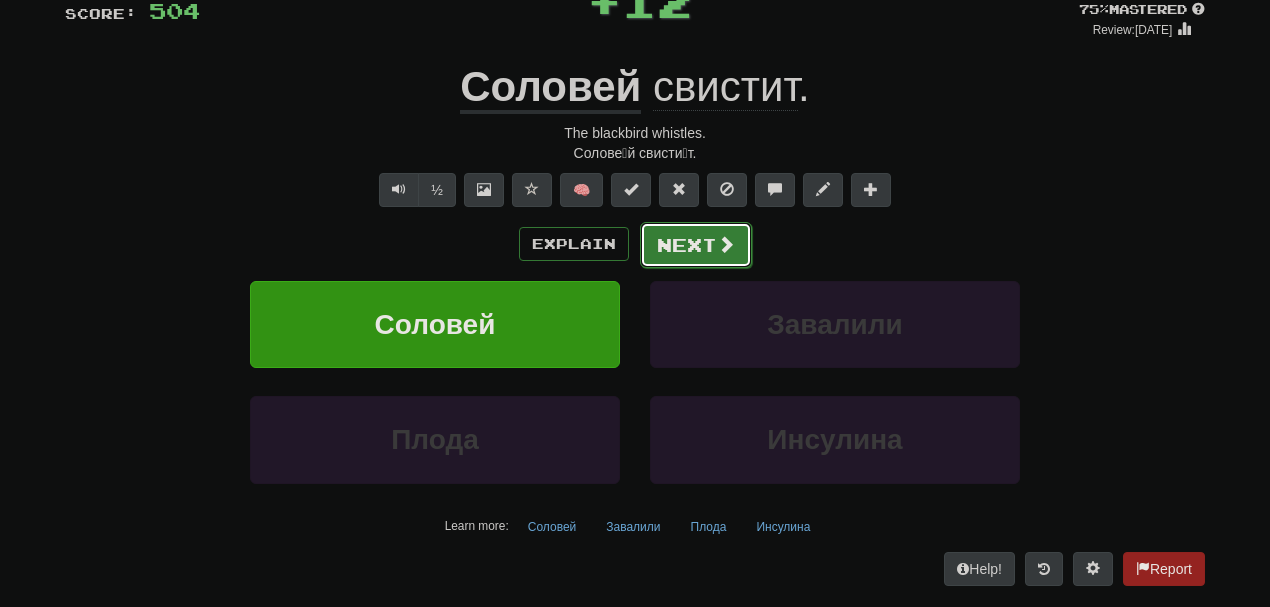 click on "Next" at bounding box center (696, 245) 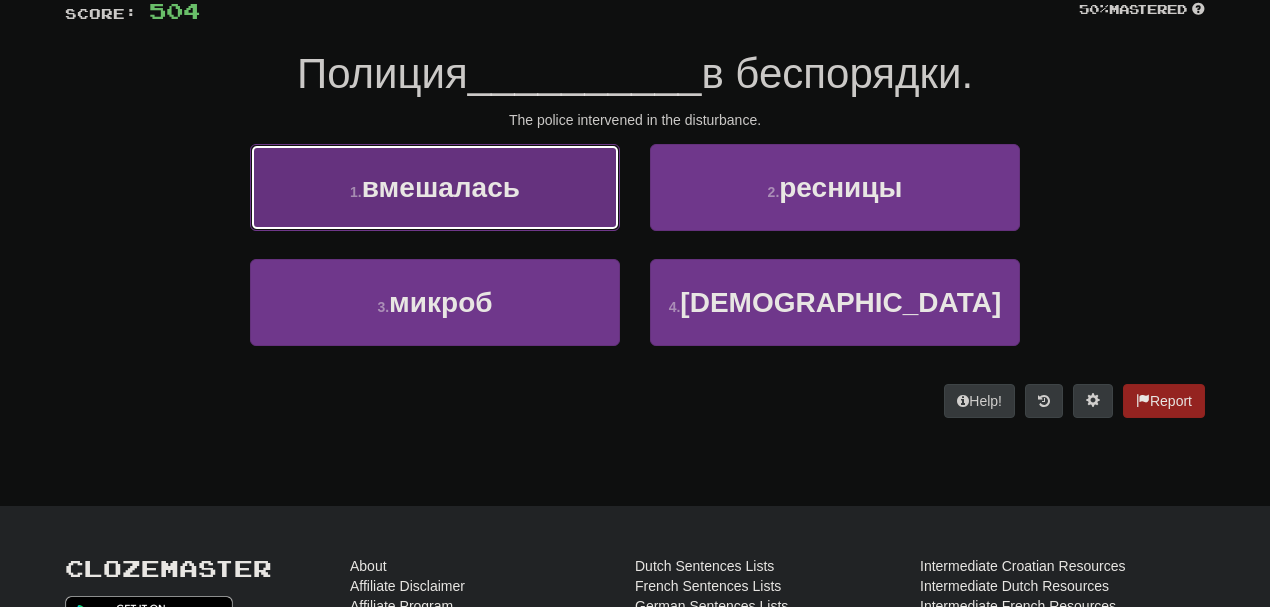 click on "1 .  вмешалась" at bounding box center (435, 187) 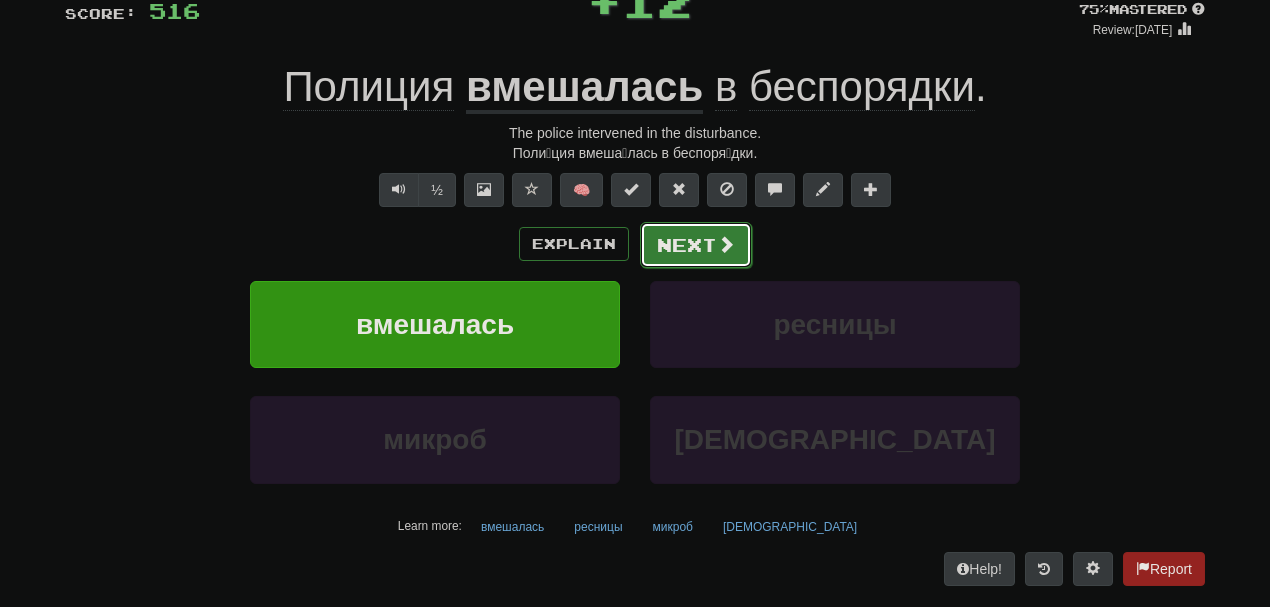 click on "Next" at bounding box center (696, 245) 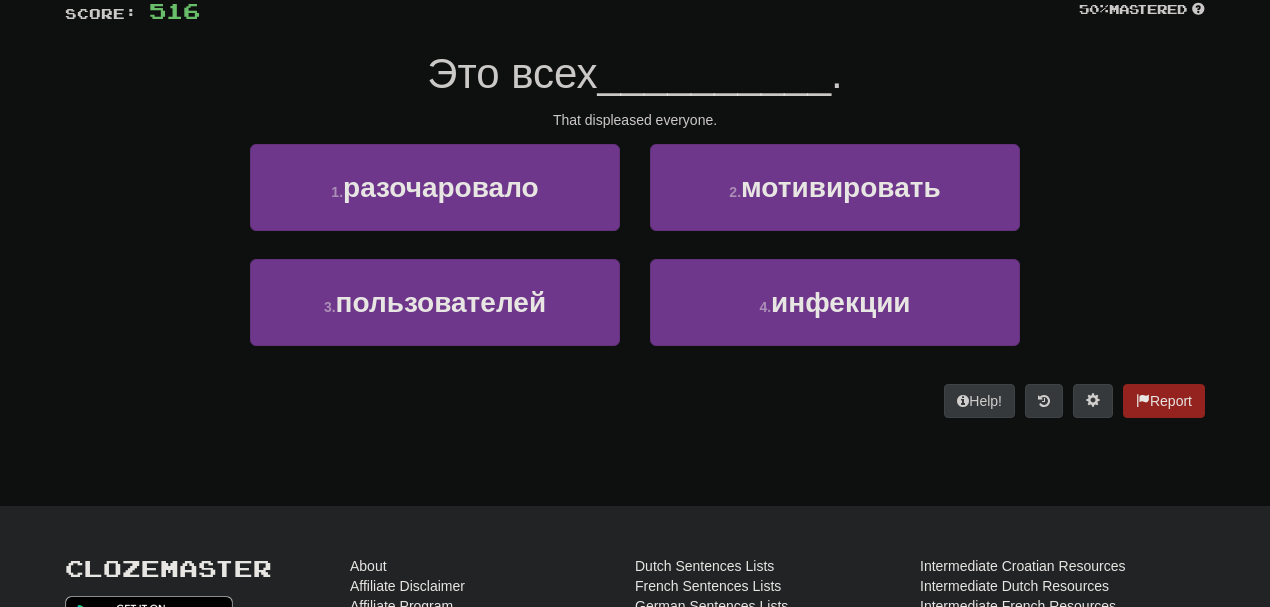click on "/  Score:   516 50 %  Mastered Это всех  __________ . That displeased everyone. 1 .  разочаровало 2 .  мотивировать 3 .  пользователей 4 .  инфекции  Help!  Report" at bounding box center [635, 194] 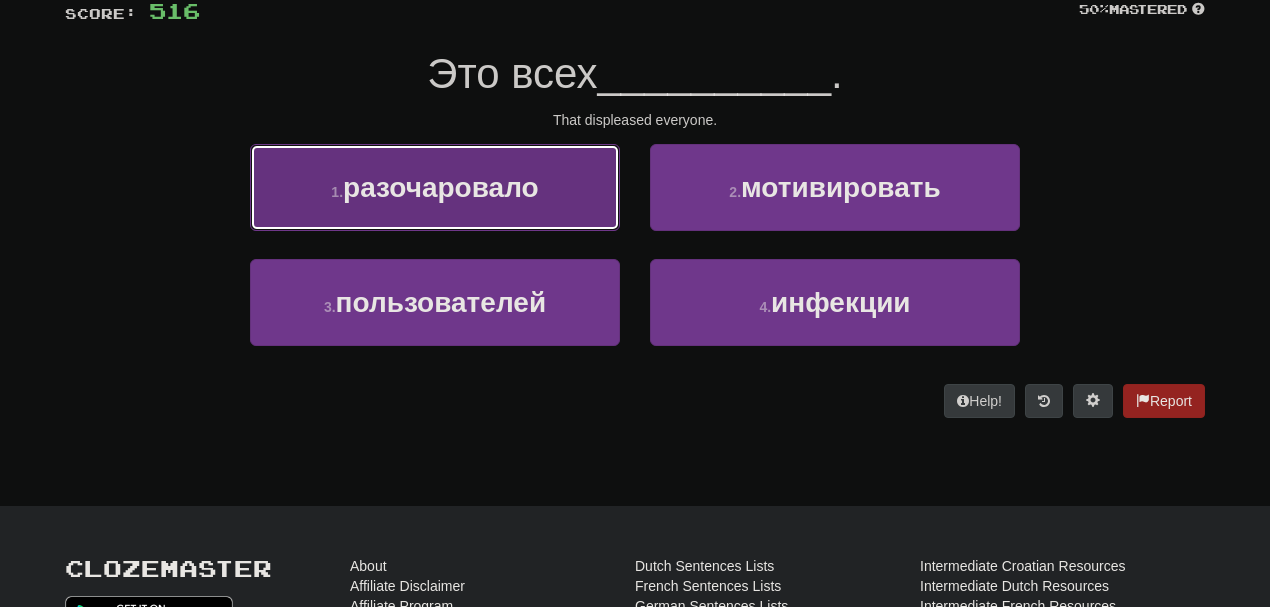 click on "разочаровало" at bounding box center (441, 187) 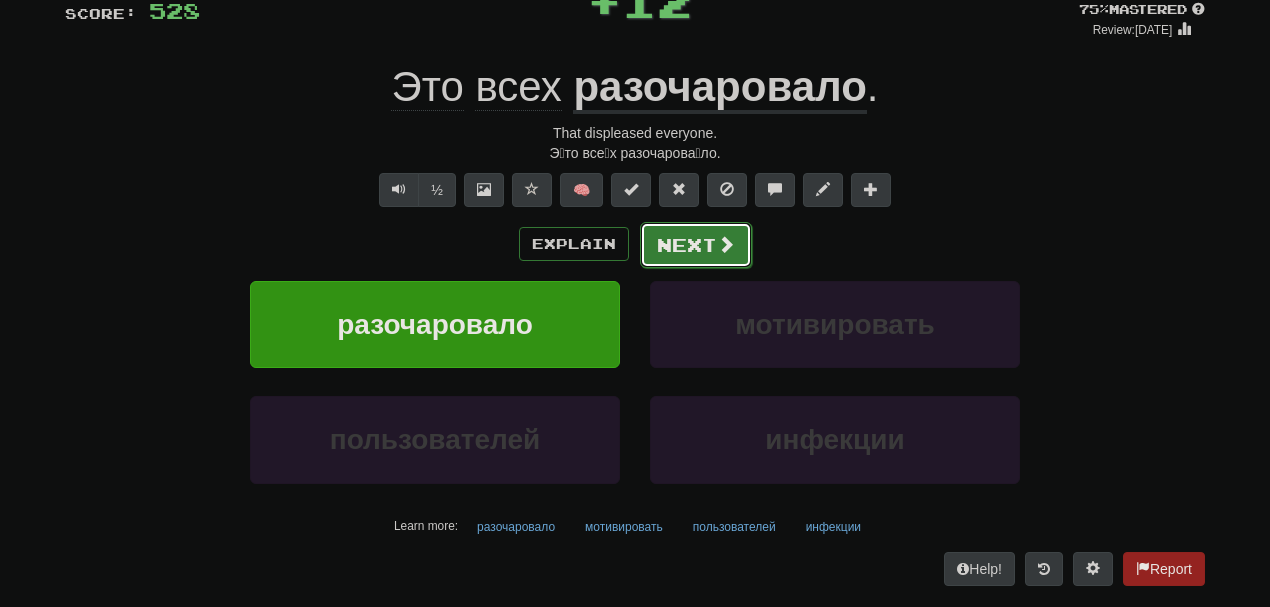click at bounding box center [726, 244] 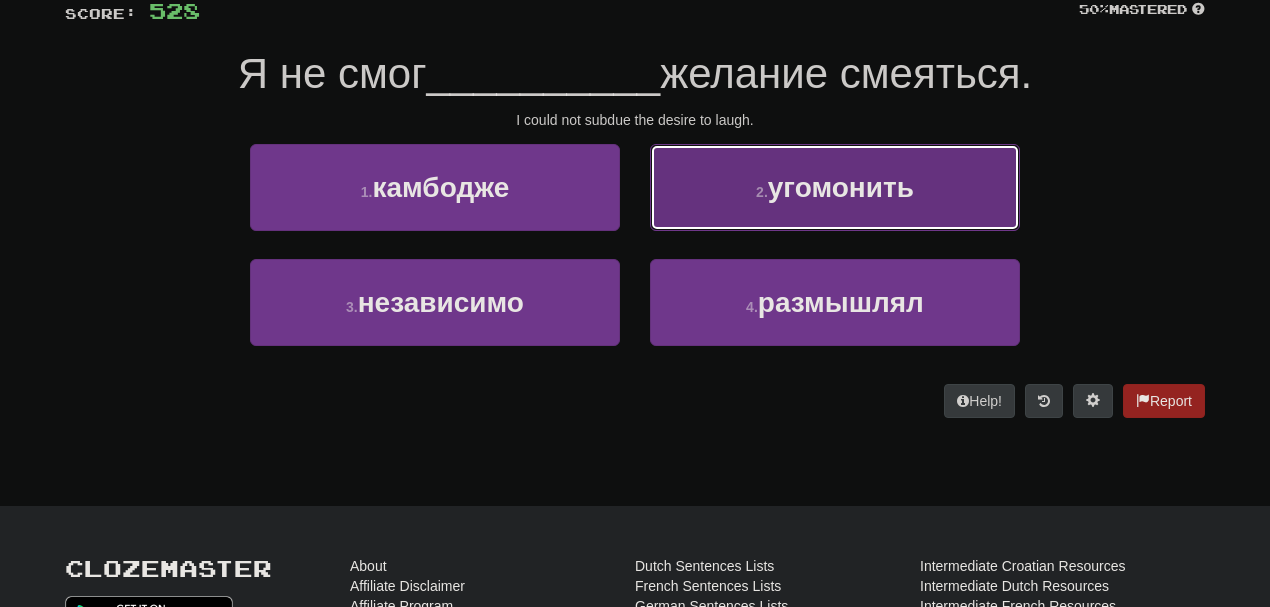 click on "2 .  угомонить" at bounding box center [835, 187] 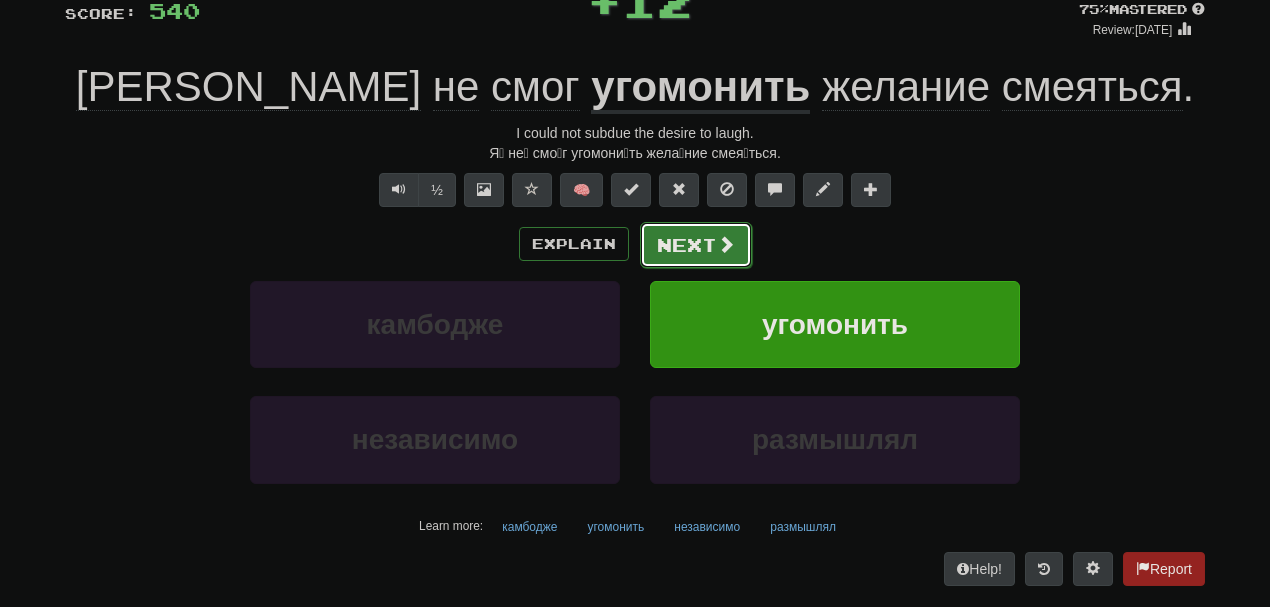 click on "Next" at bounding box center (696, 245) 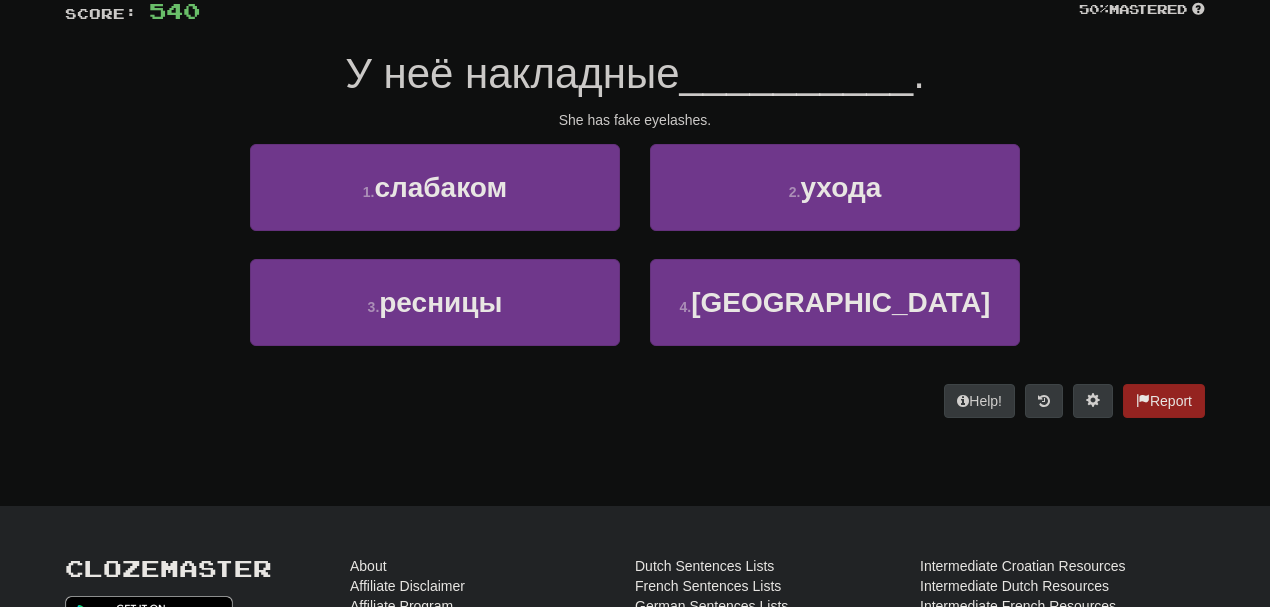 click on "3 .  ресницы" at bounding box center [435, 316] 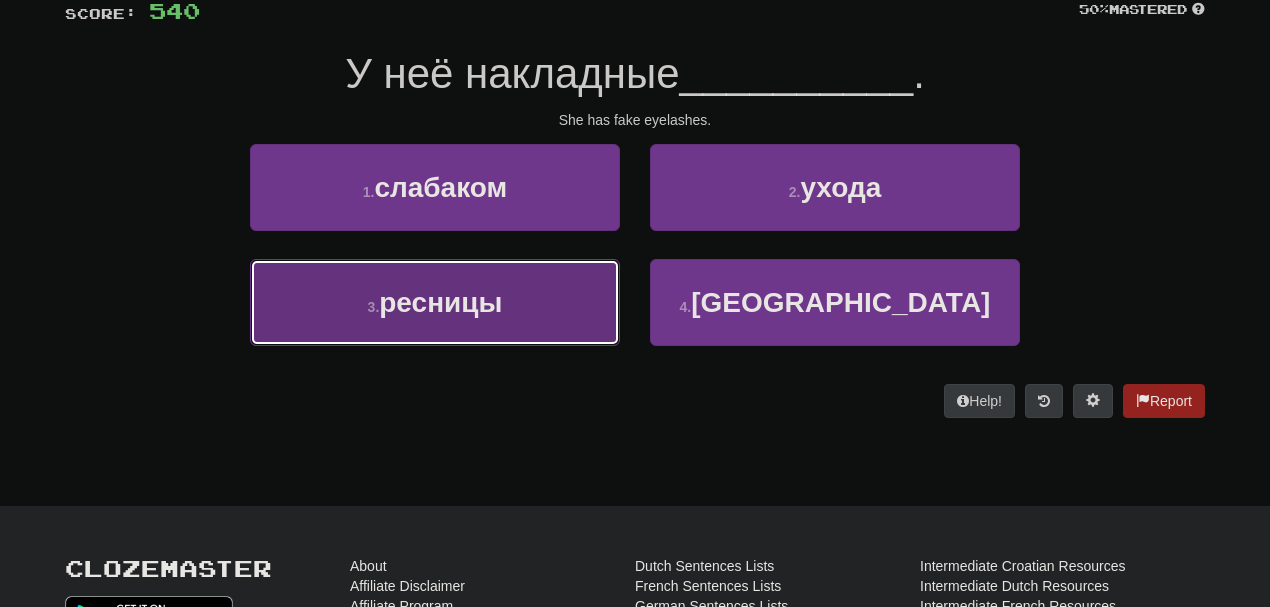 click on "3 .  ресницы" at bounding box center [435, 302] 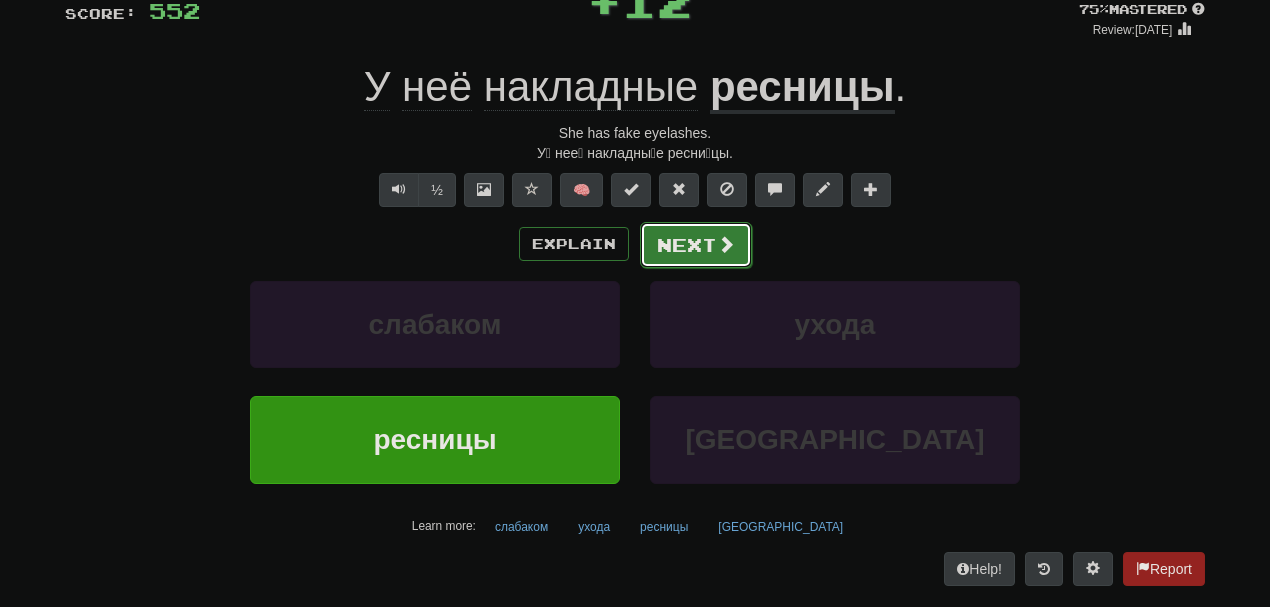 click on "Next" at bounding box center [696, 245] 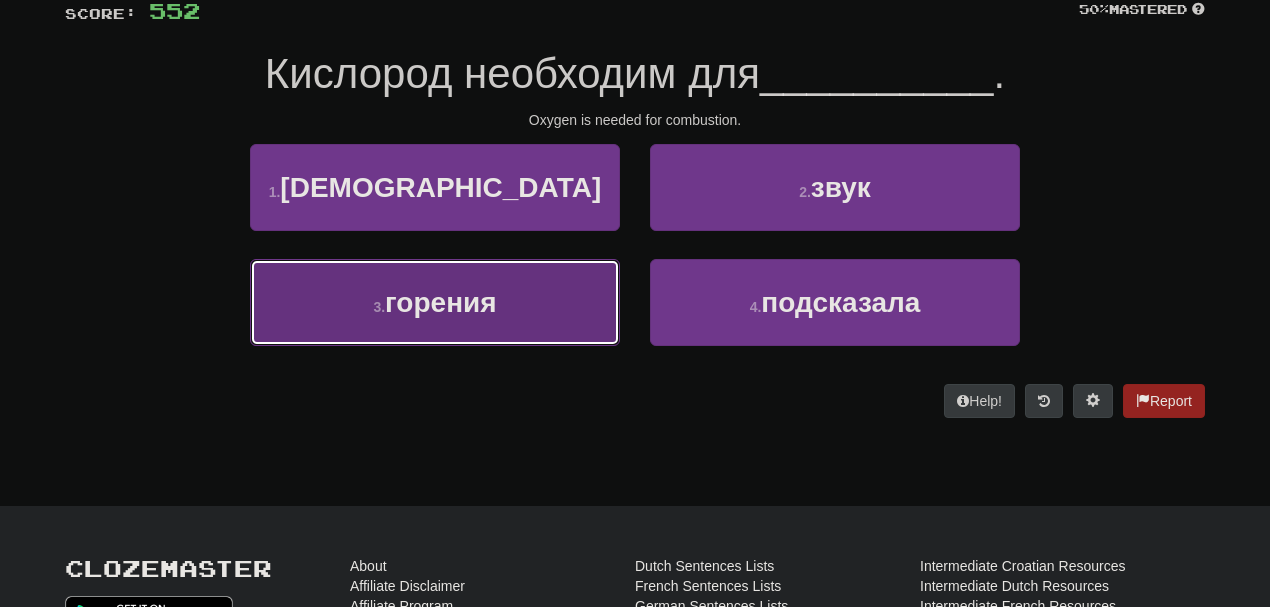 click on "3 .  горения" at bounding box center [435, 302] 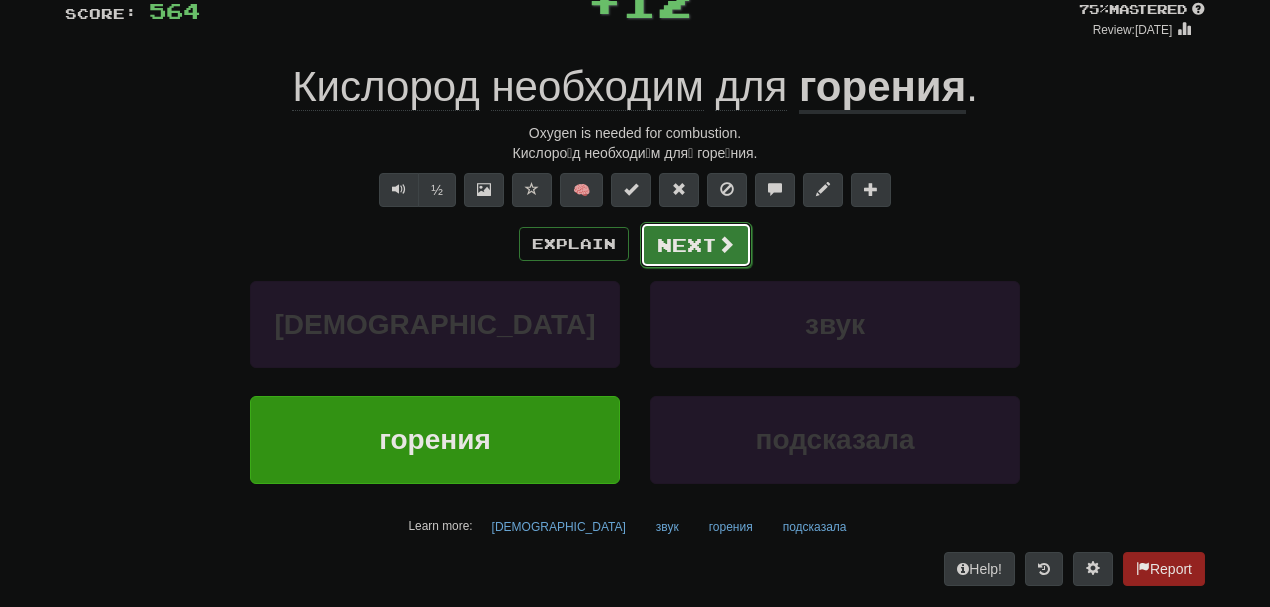 click on "Next" at bounding box center [696, 245] 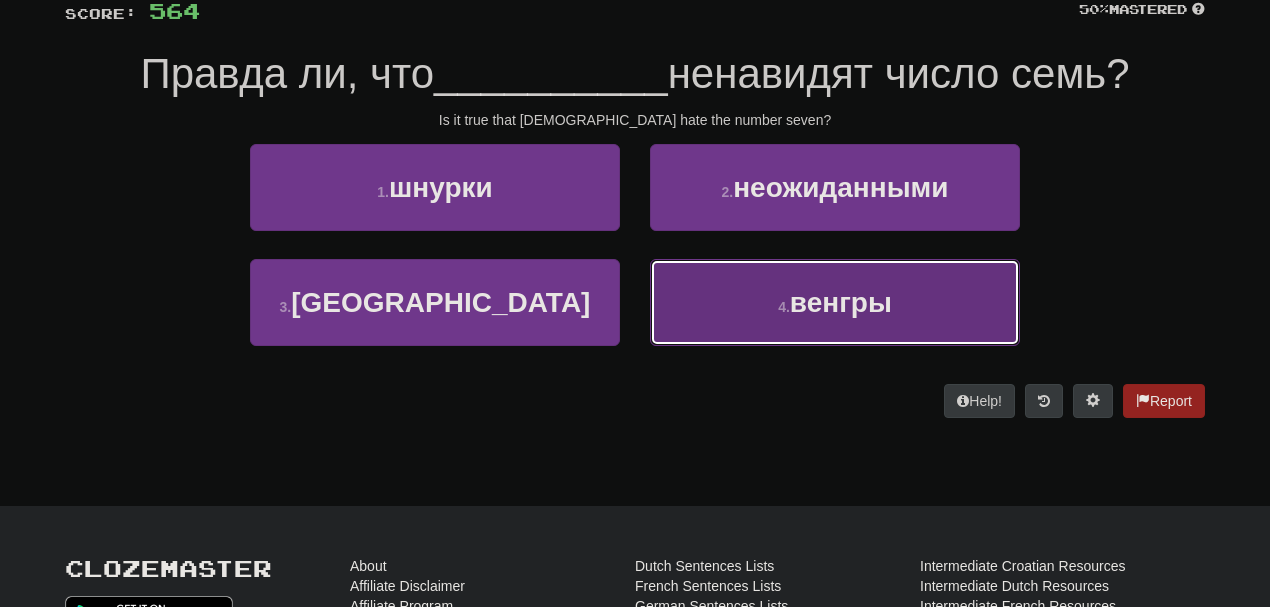 click on "4 .  венгры" at bounding box center (835, 302) 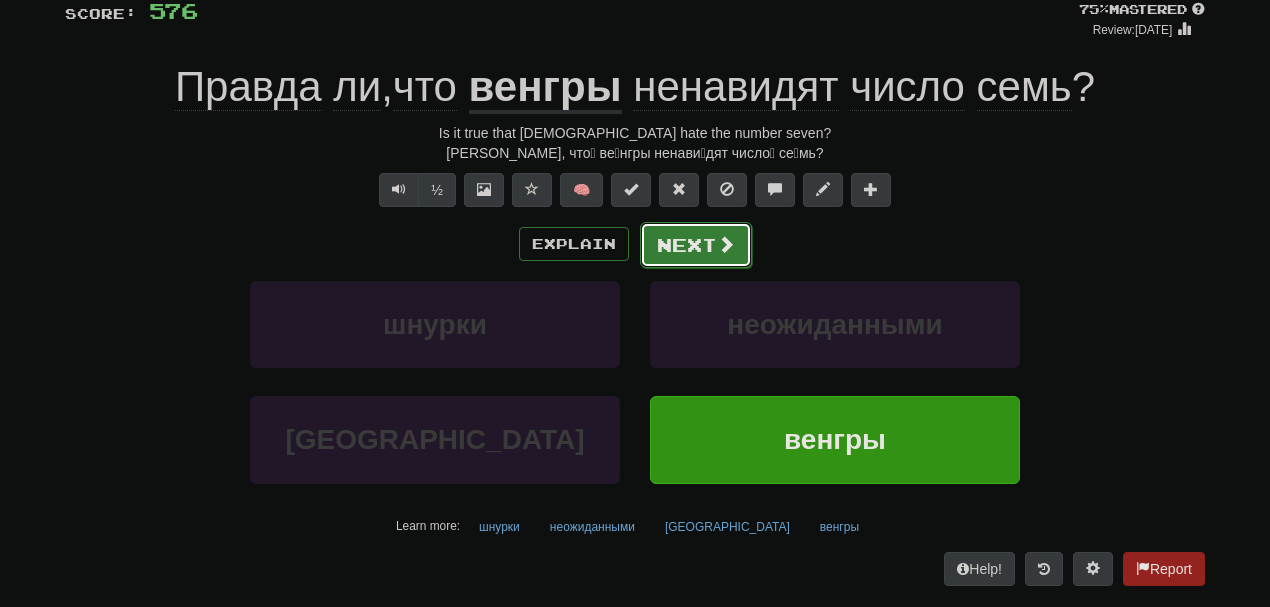 click on "Next" at bounding box center (696, 245) 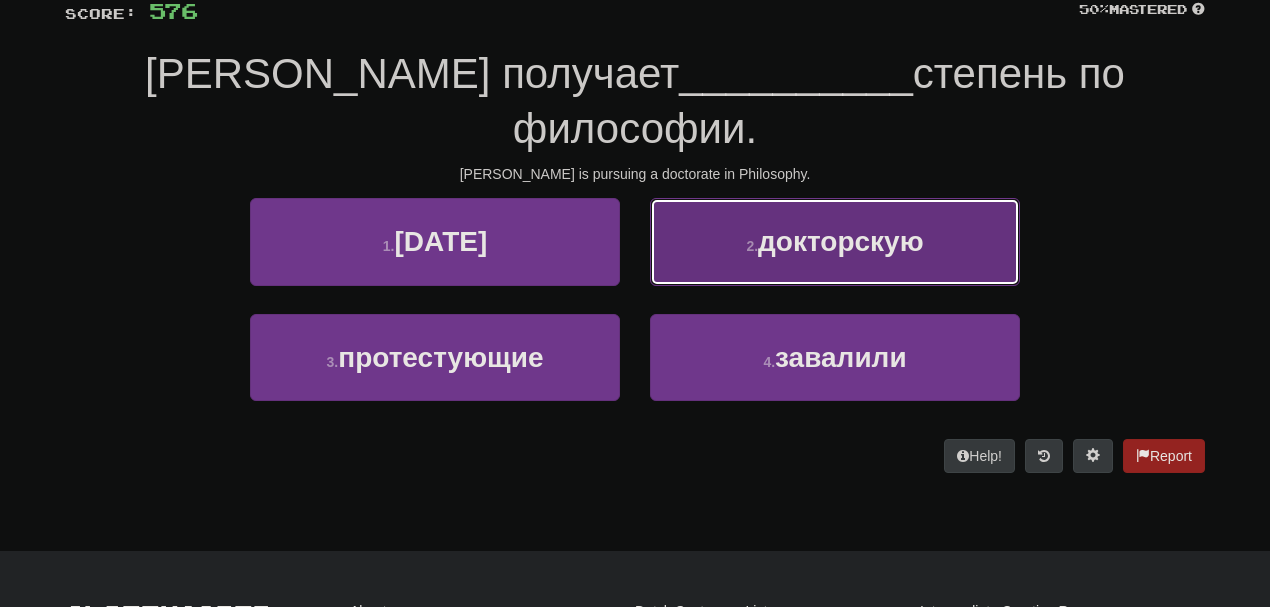 click on "2 ." at bounding box center (752, 246) 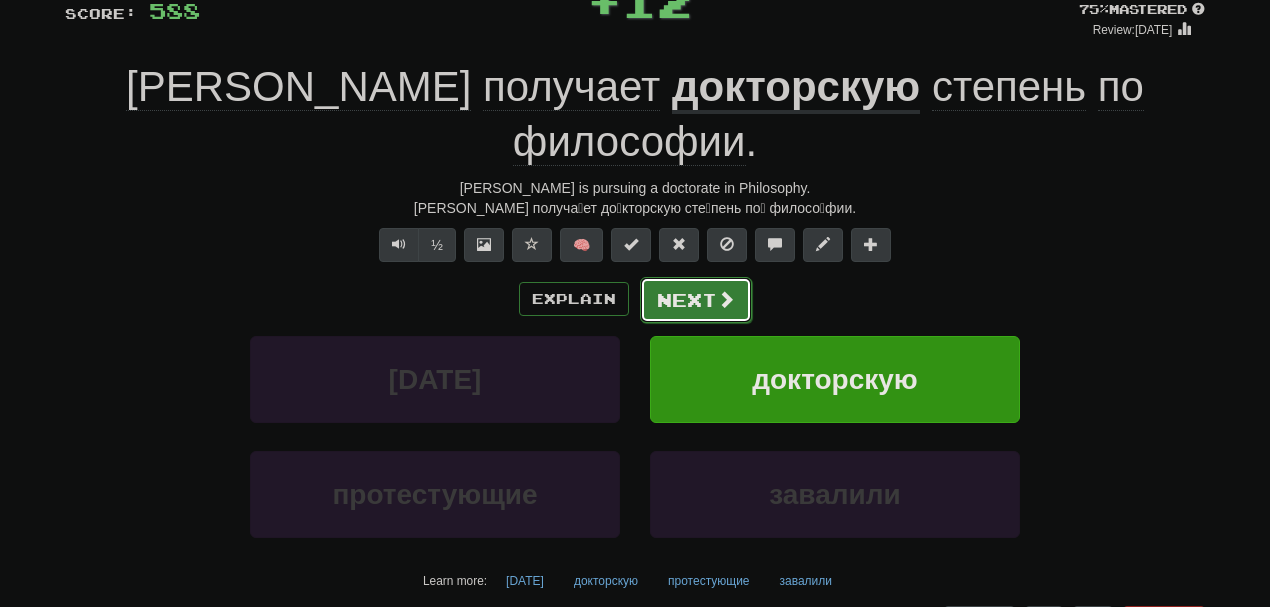 click on "Next" at bounding box center (696, 300) 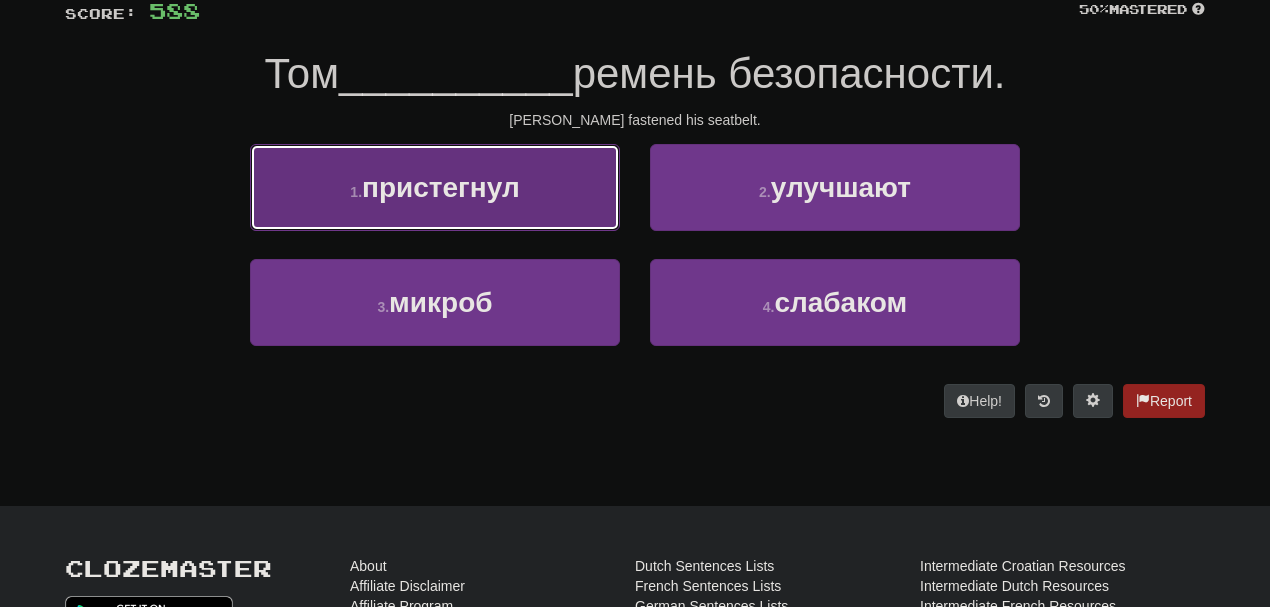 click on "1 .  пристегнул" at bounding box center [435, 187] 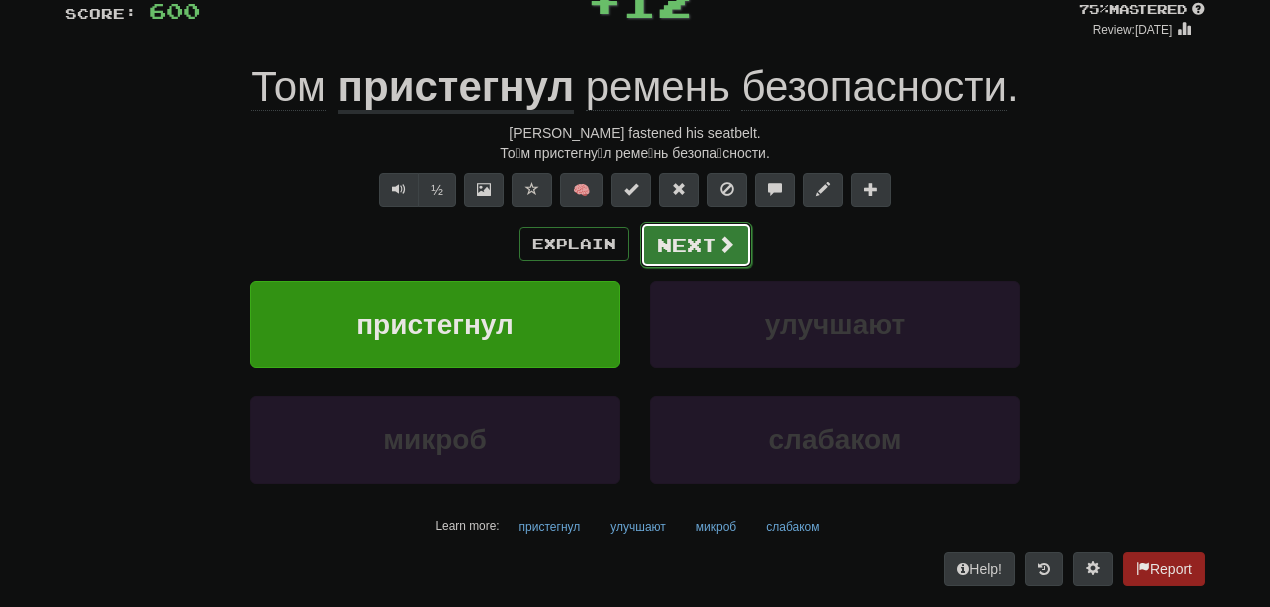 click on "Next" at bounding box center [696, 245] 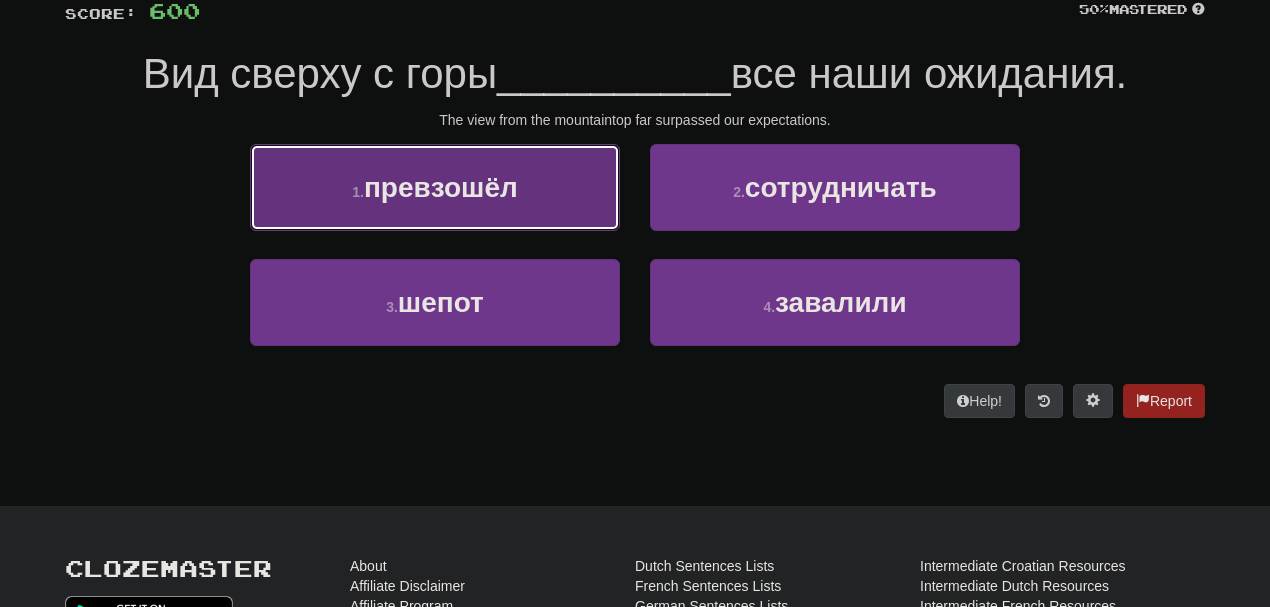click on "1 .  превзошёл" at bounding box center [435, 187] 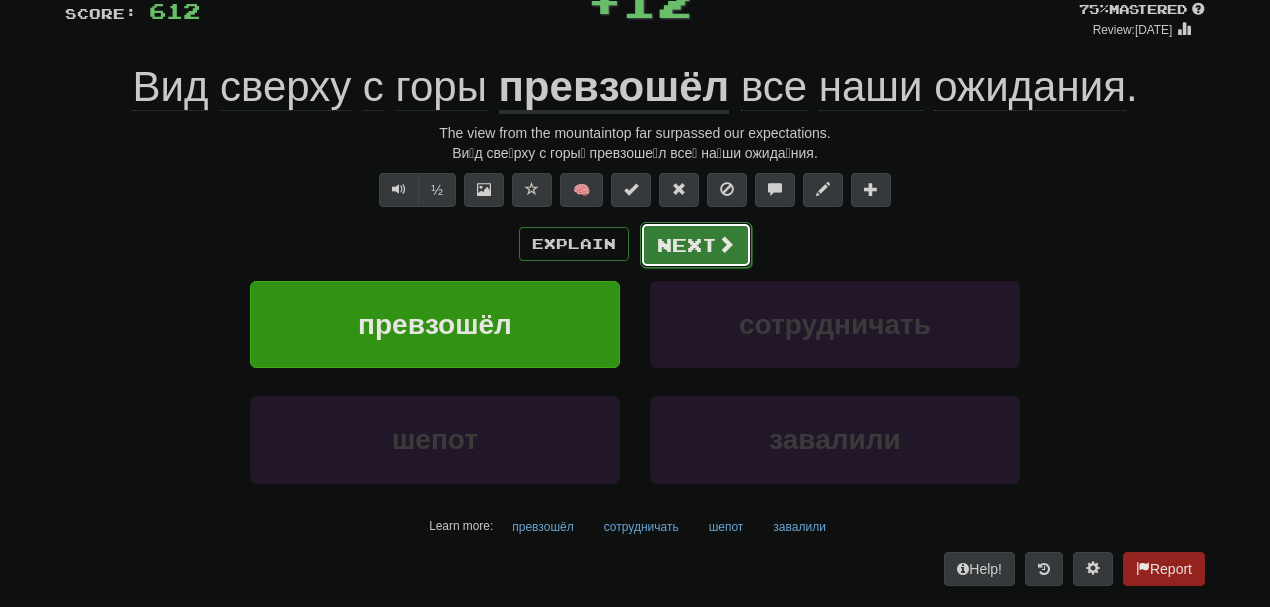 click on "Next" at bounding box center (696, 245) 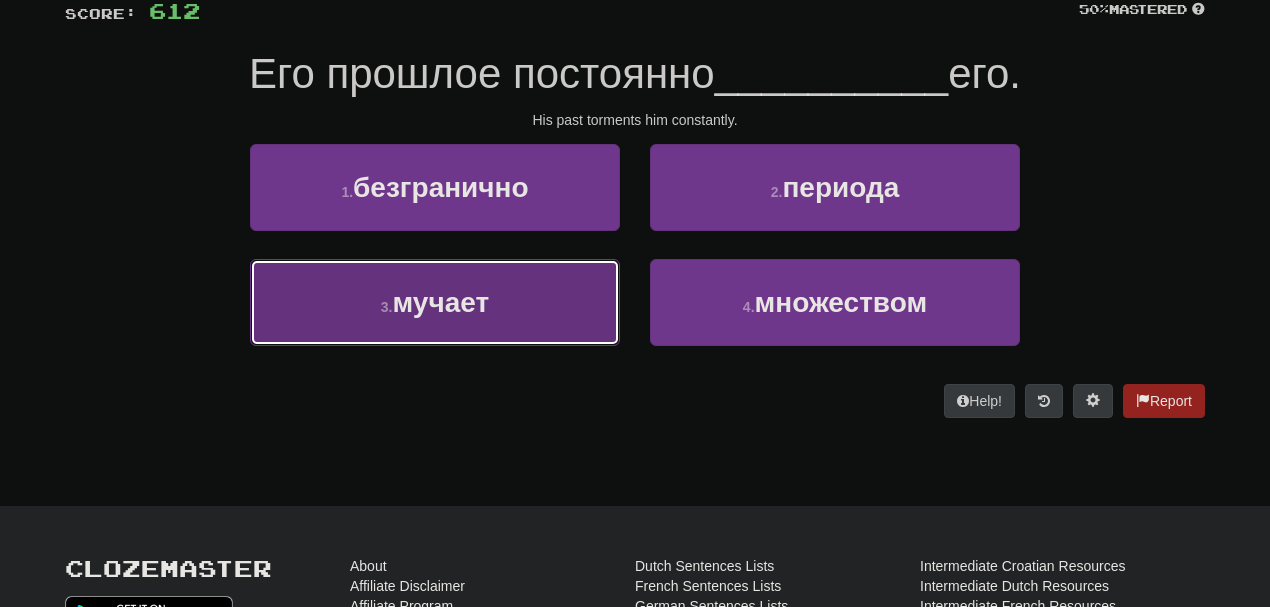 click on "3 .  мучает" at bounding box center [435, 302] 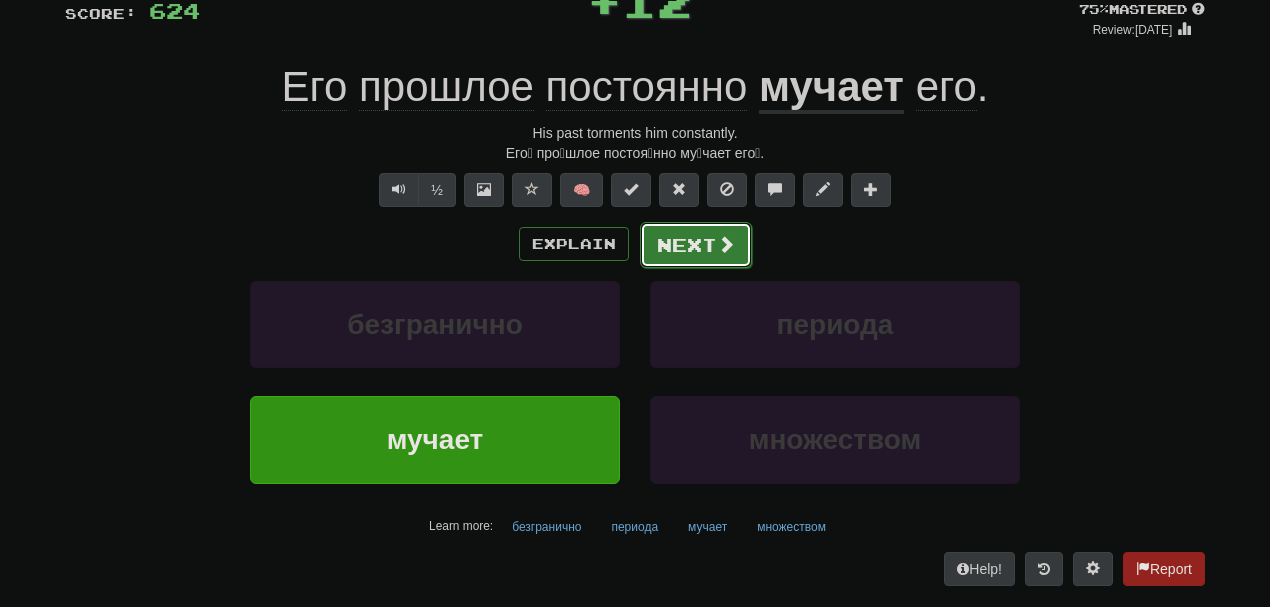 click on "Next" at bounding box center [696, 245] 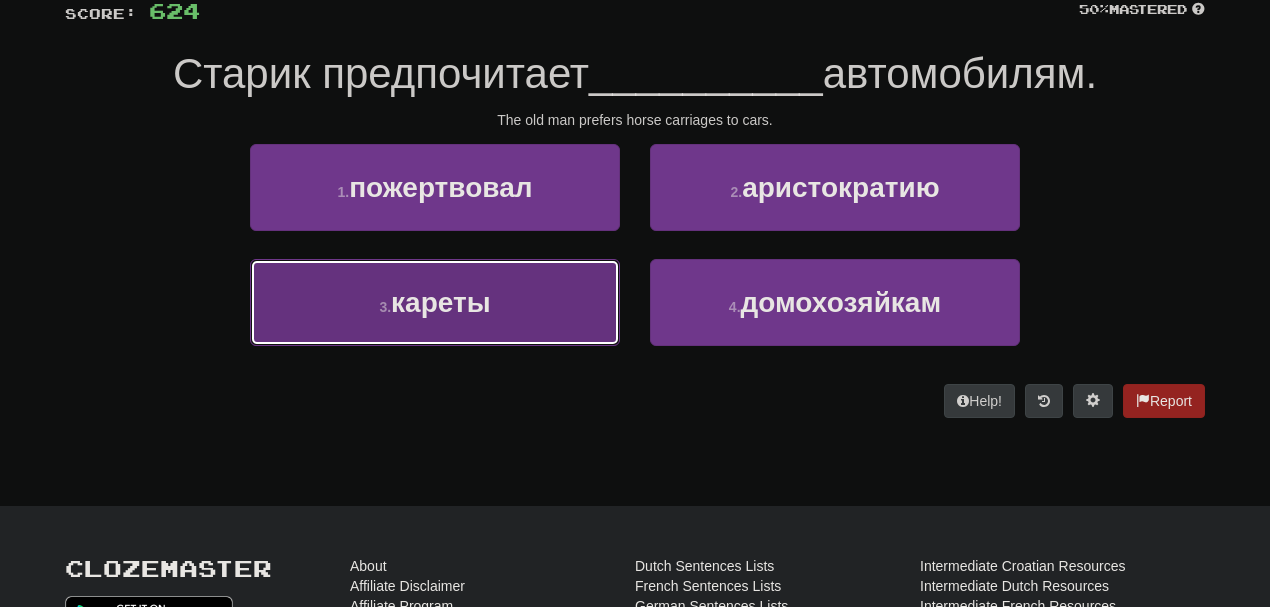 click on "3 .  кареты" at bounding box center (435, 302) 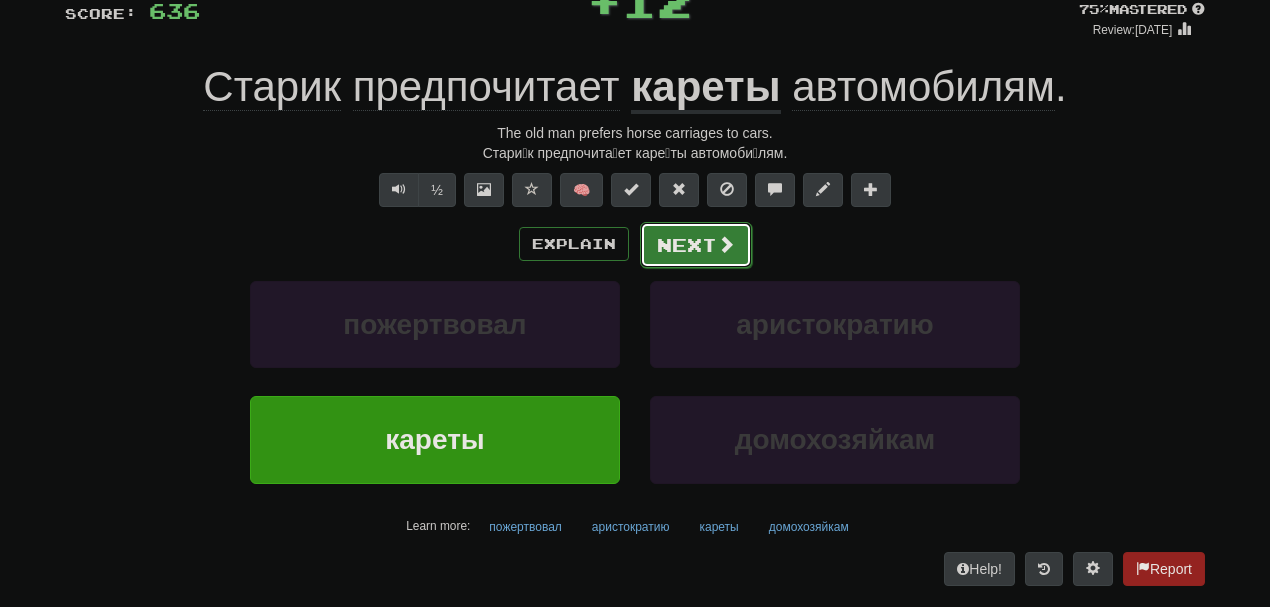 click on "Next" at bounding box center [696, 245] 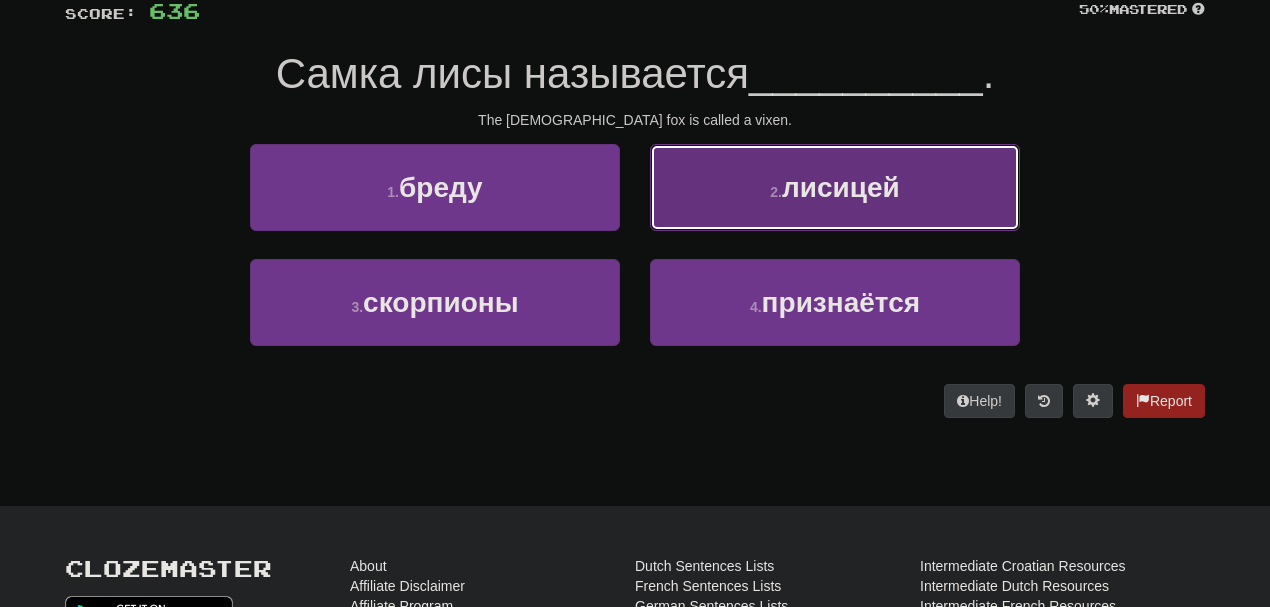 click on "2 .  лисицей" at bounding box center [835, 187] 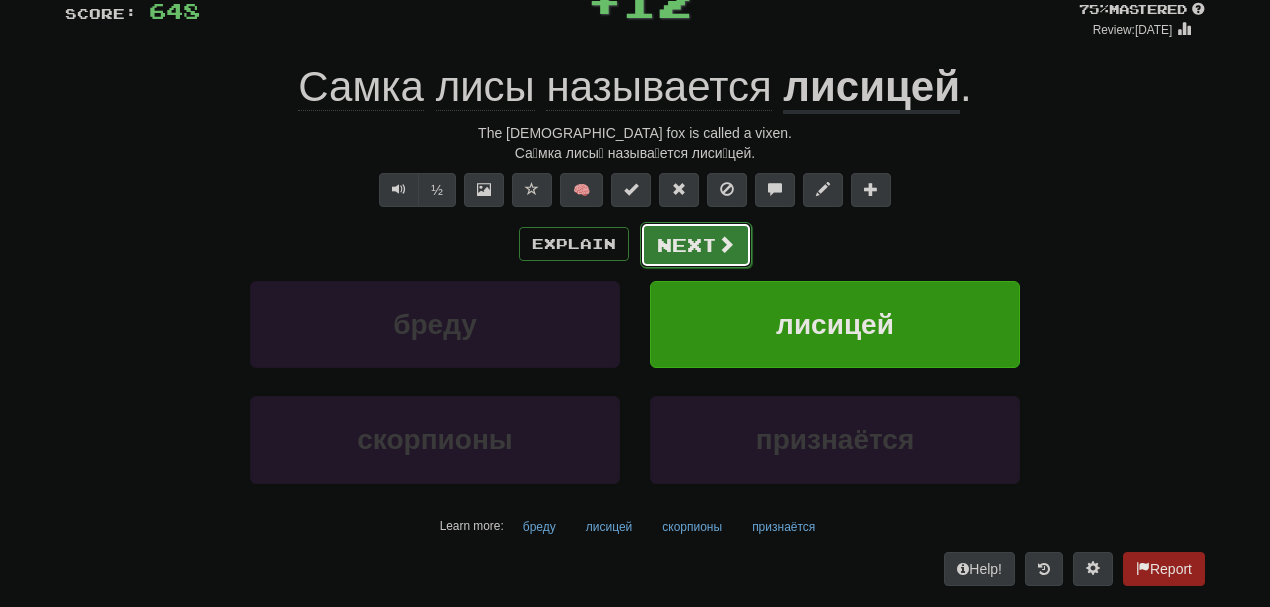 click on "Next" at bounding box center (696, 245) 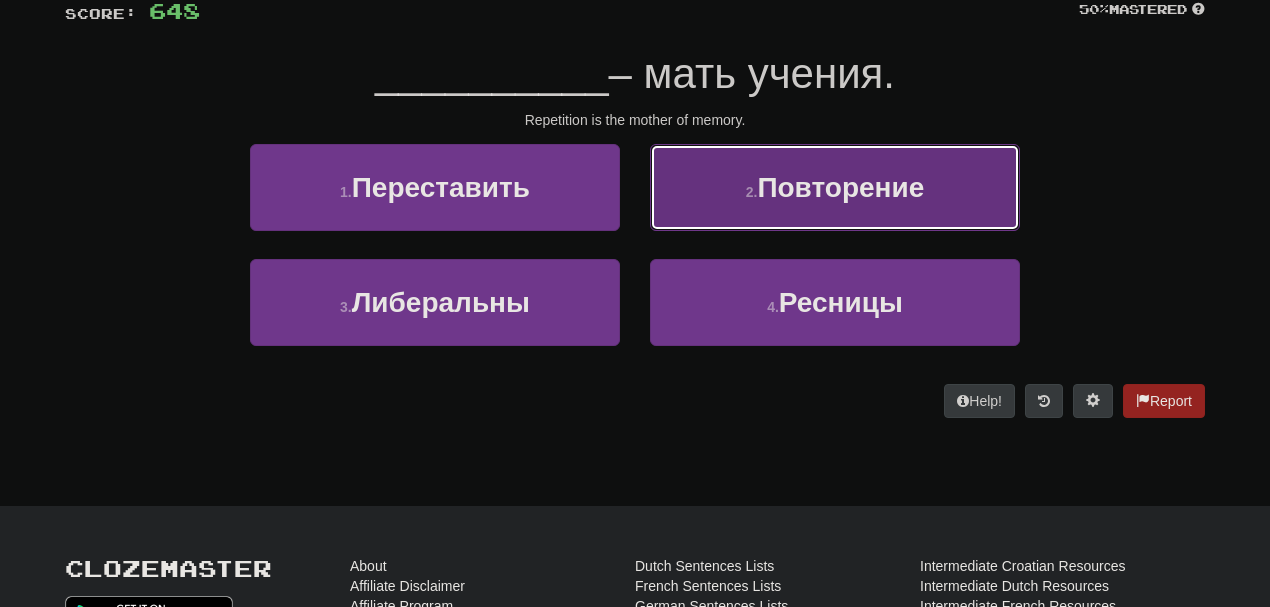 click on "Повторение" at bounding box center (840, 187) 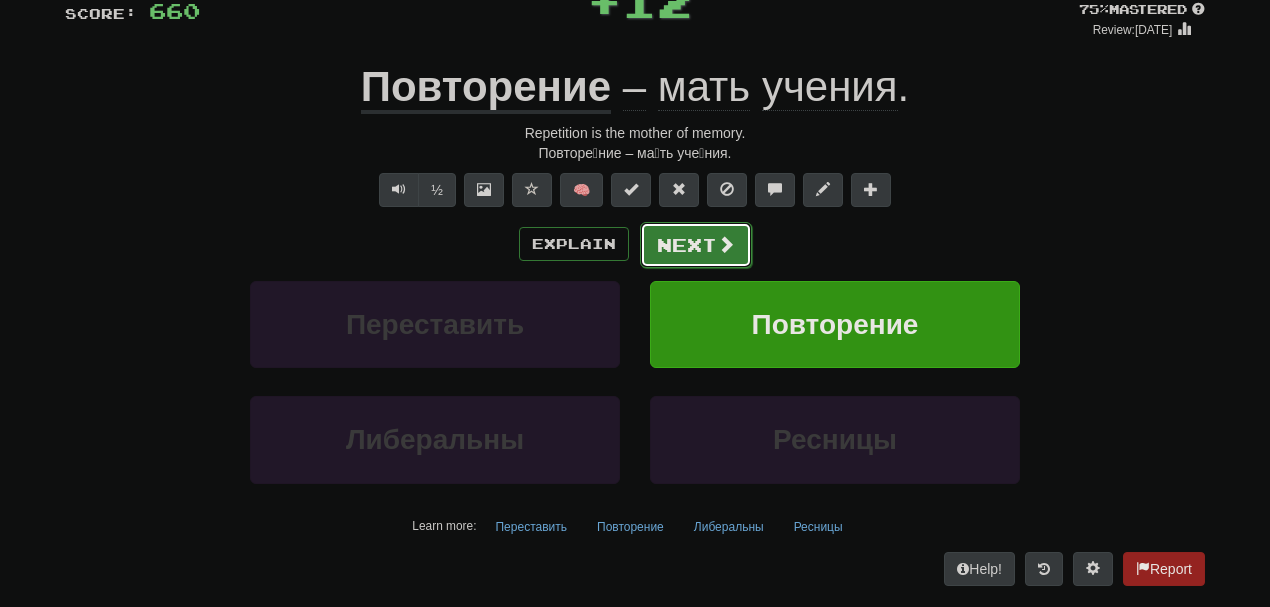 click on "Next" at bounding box center (696, 245) 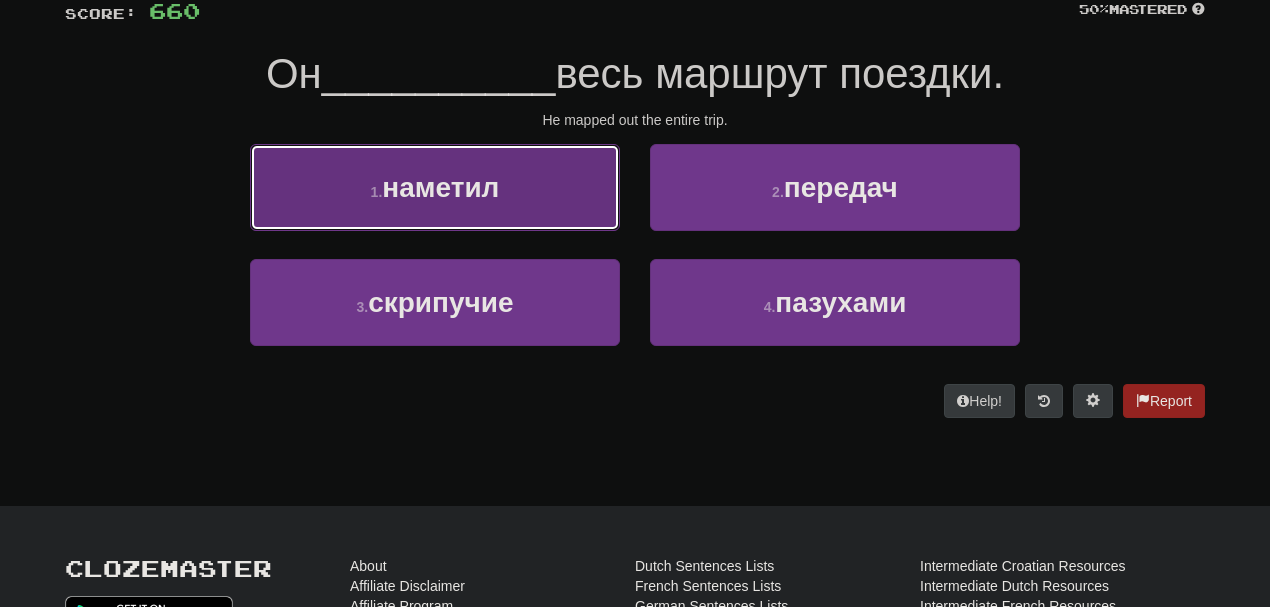 click on "1 .  наметил" at bounding box center (435, 187) 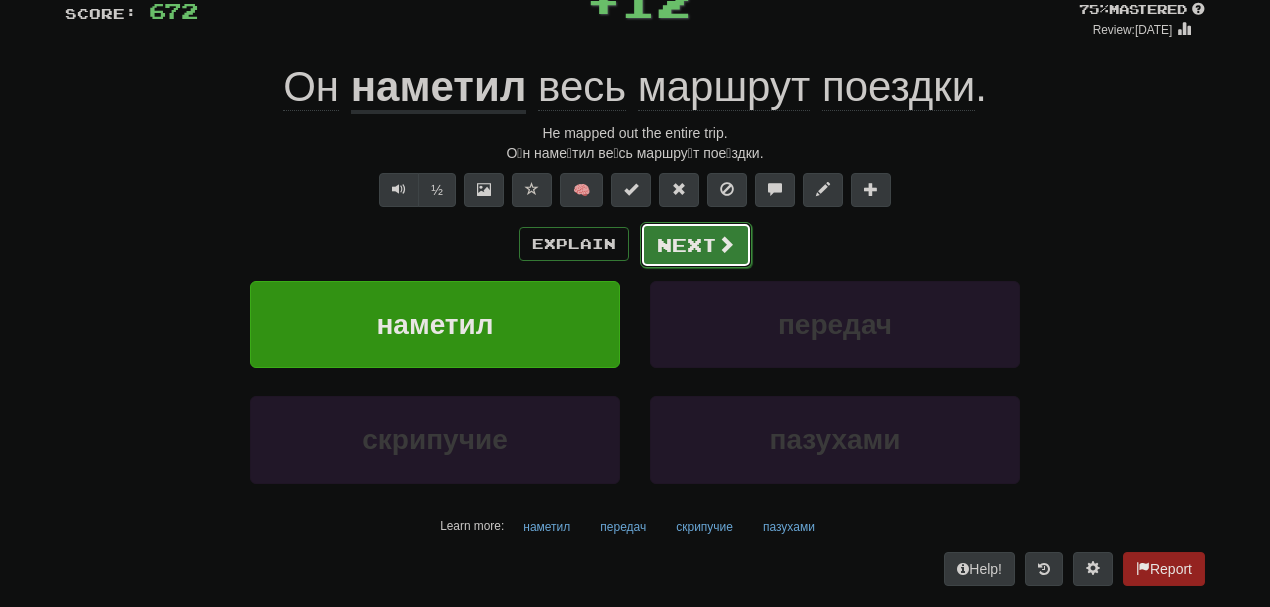 click on "Next" at bounding box center (696, 245) 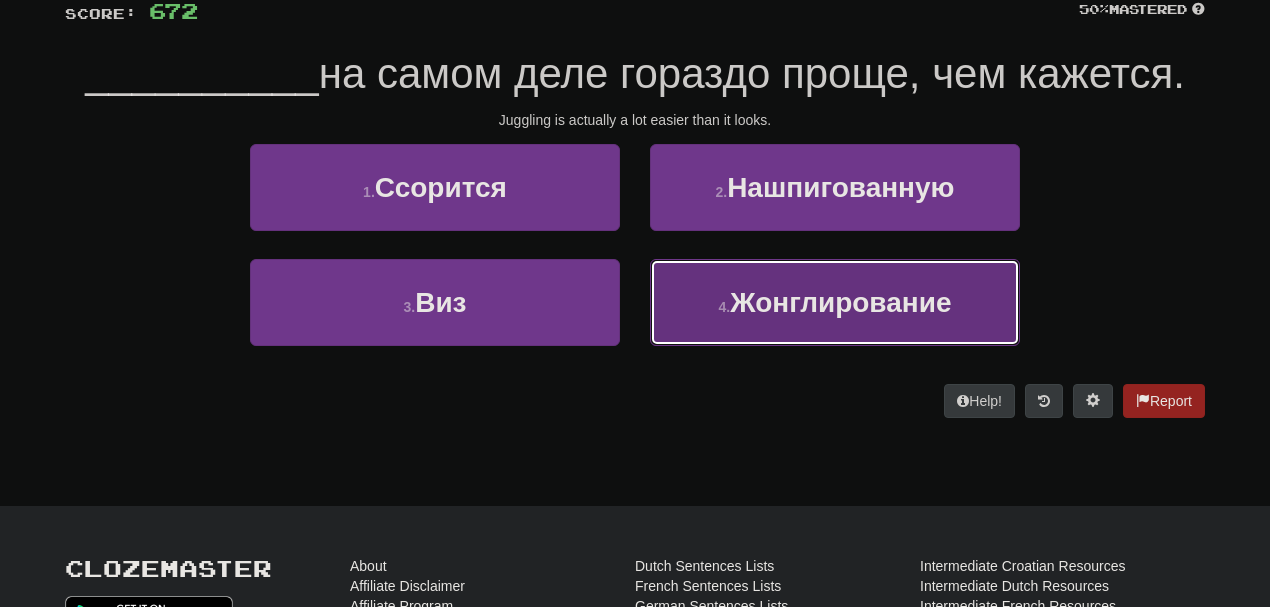 click on "Жонглирование" at bounding box center [840, 302] 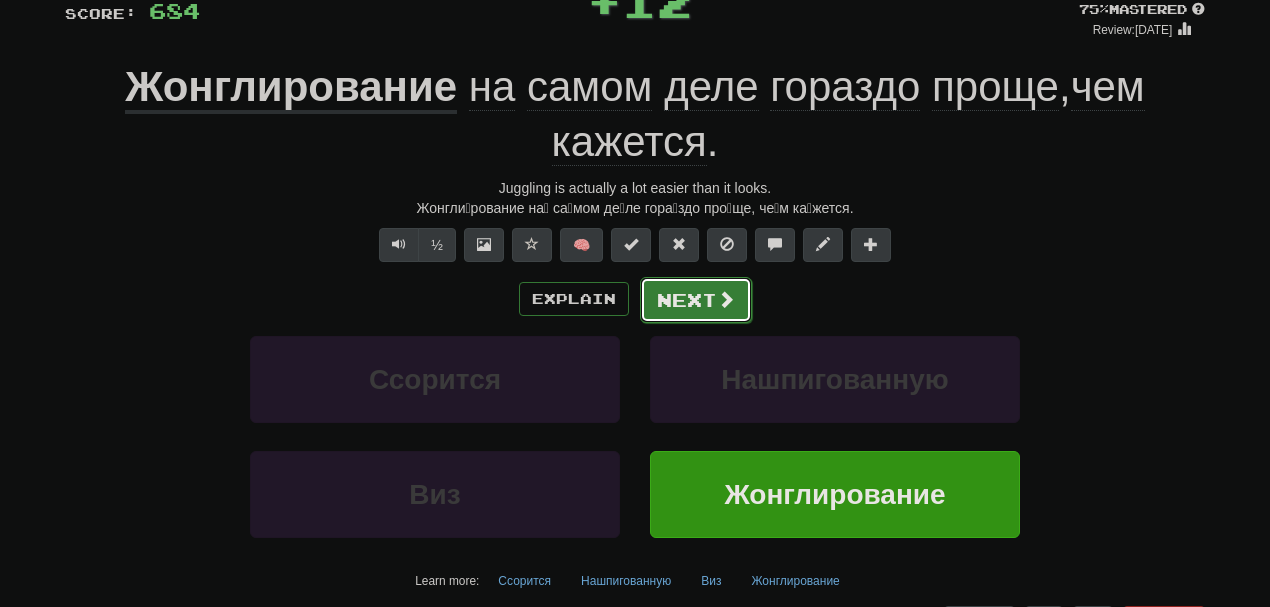 click on "Next" at bounding box center [696, 300] 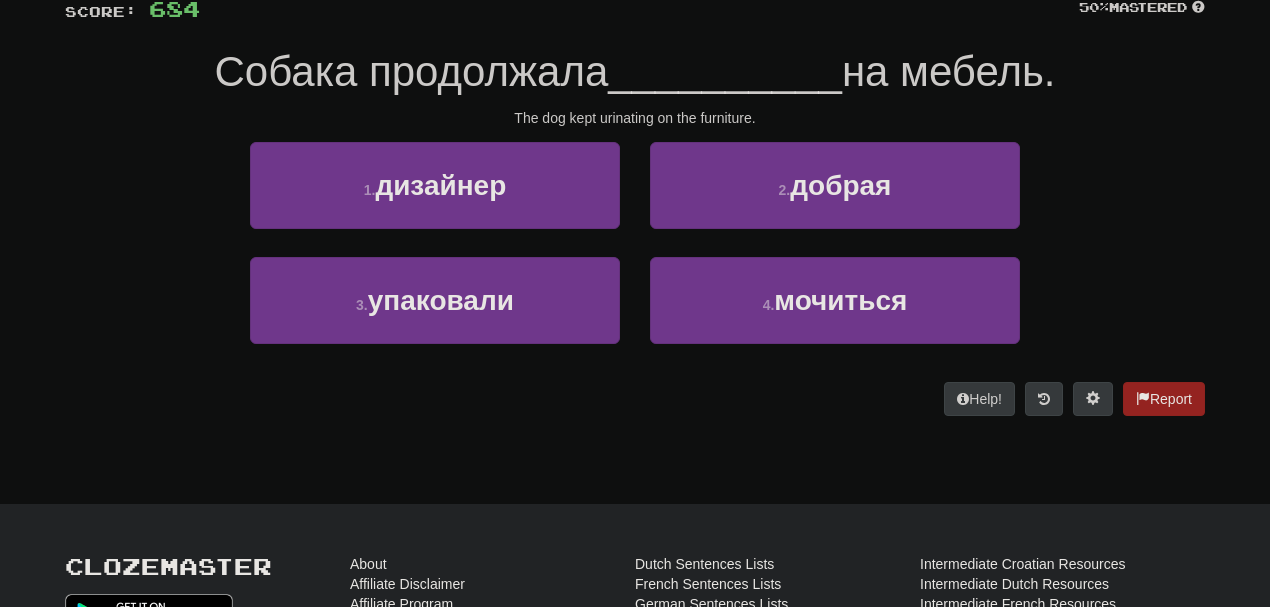 scroll, scrollTop: 154, scrollLeft: 0, axis: vertical 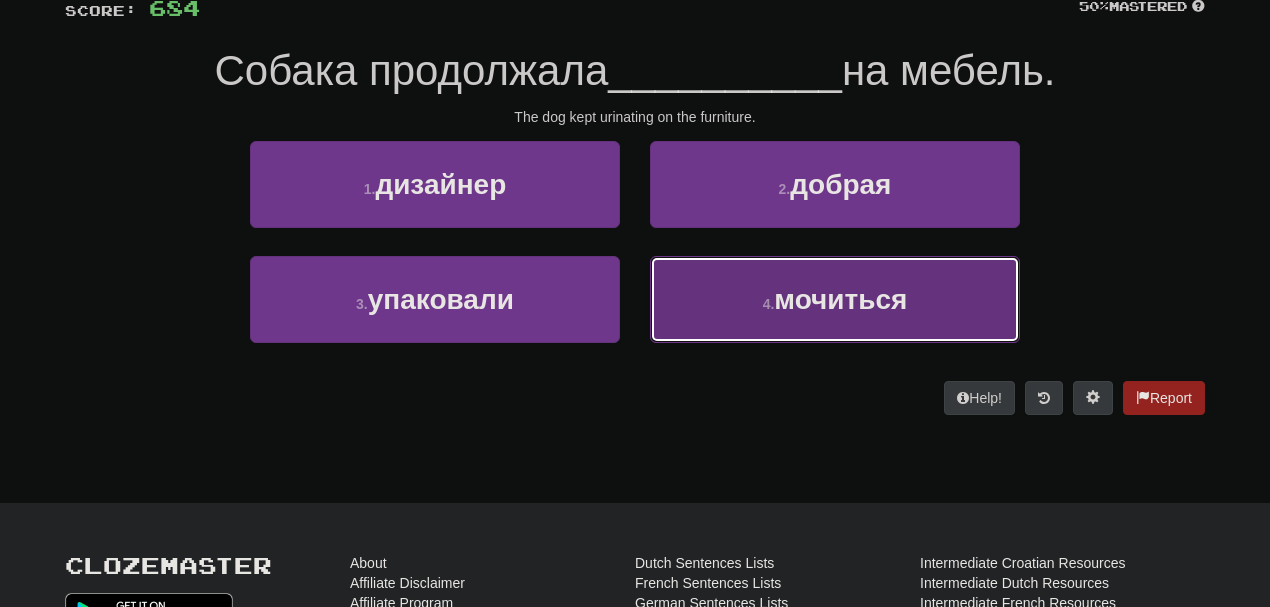 click on "мочиться" at bounding box center [840, 299] 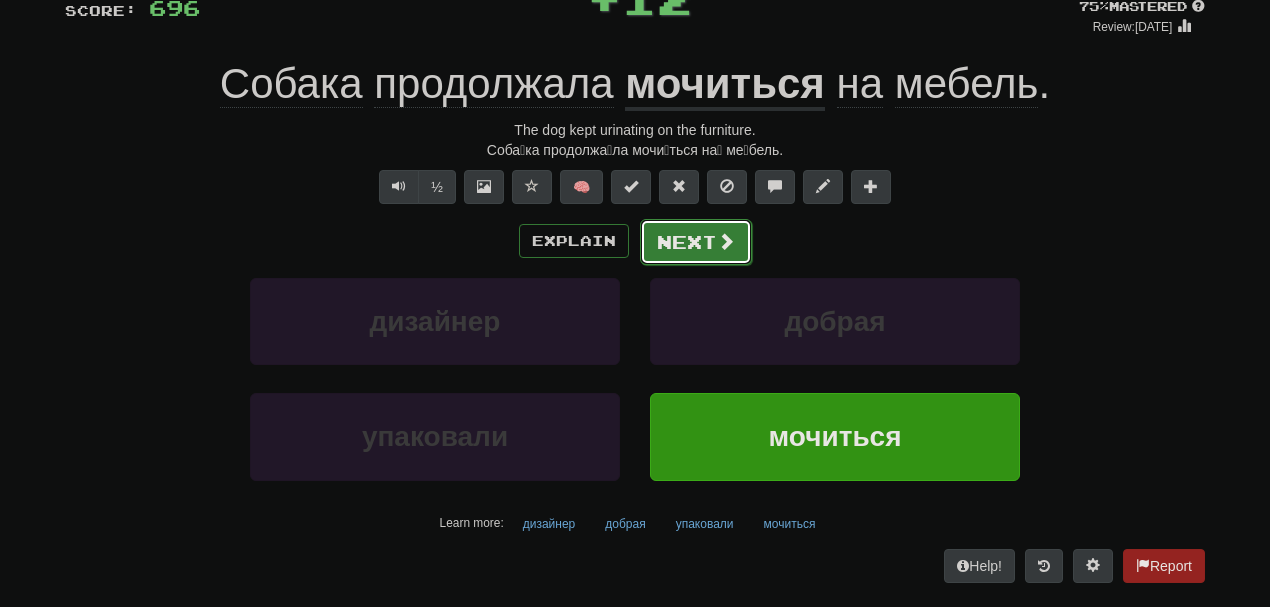 click on "Next" at bounding box center (696, 242) 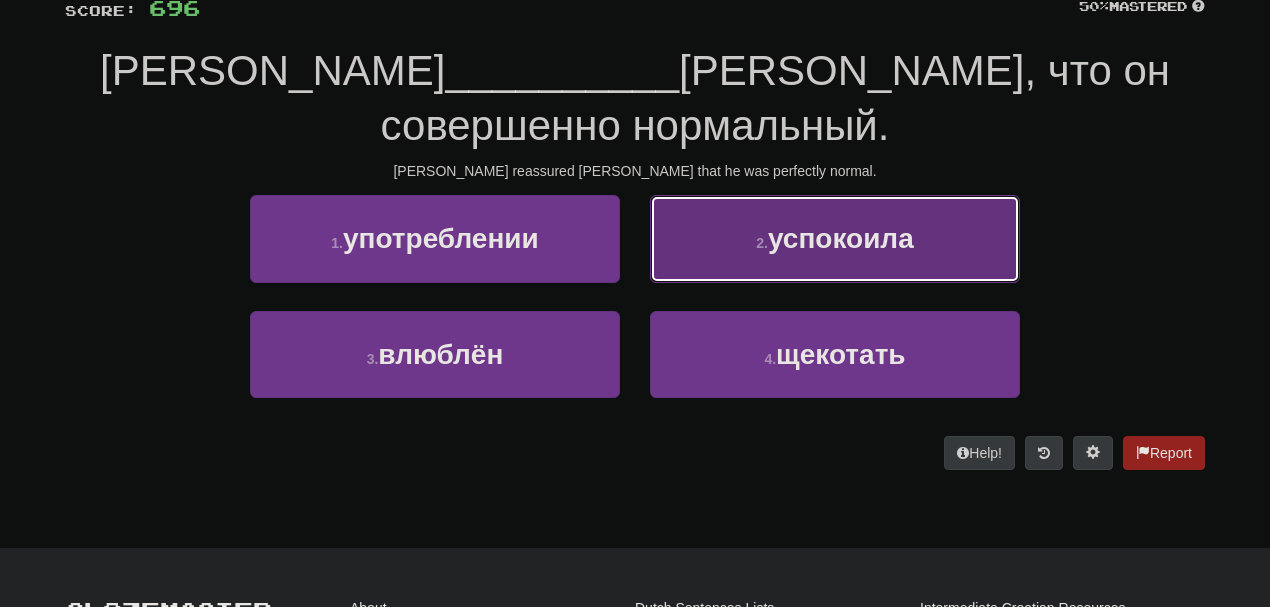 click on "2 ." at bounding box center (762, 243) 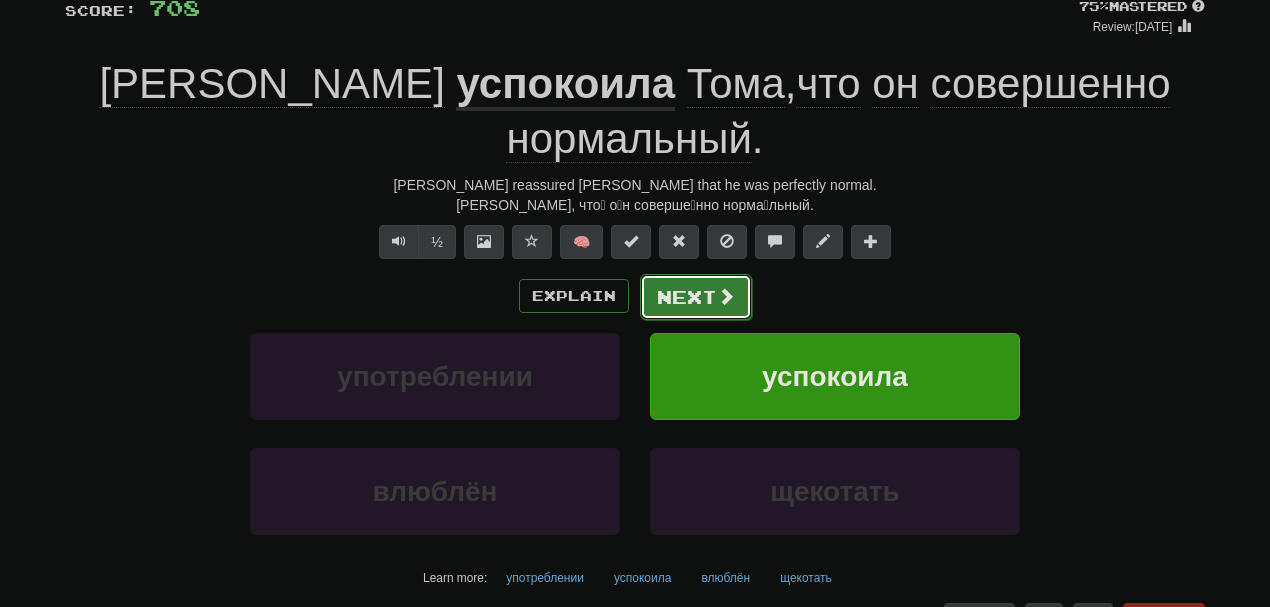 click on "Next" at bounding box center [696, 297] 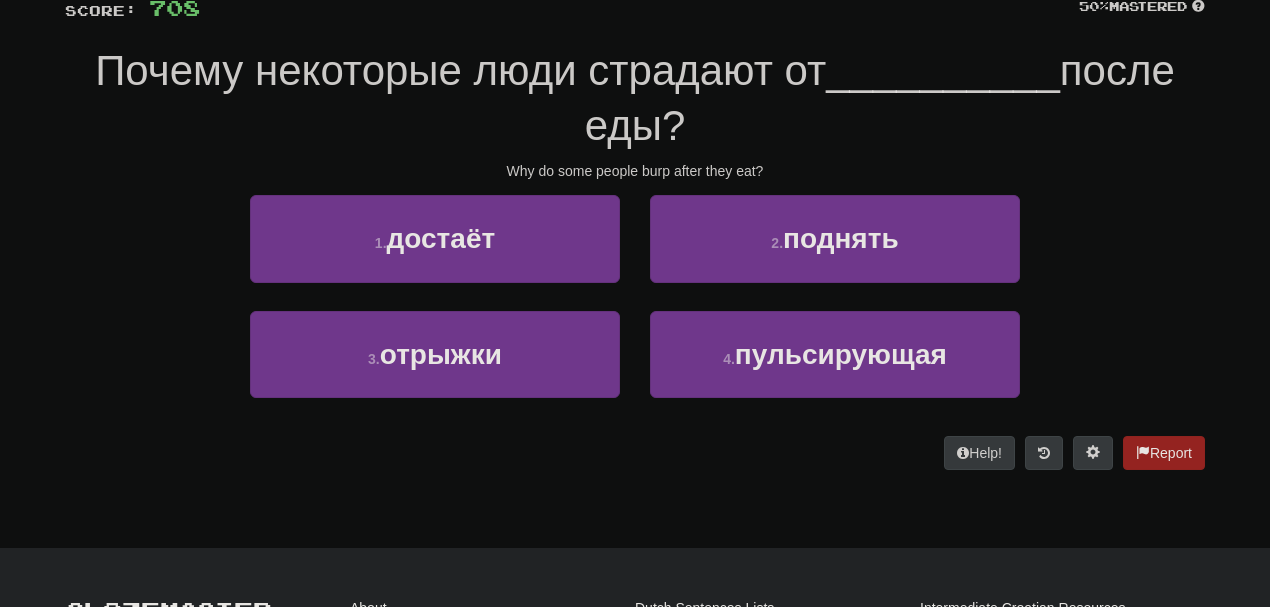 click on "Почему некоторые люди страдают от" at bounding box center (460, 70) 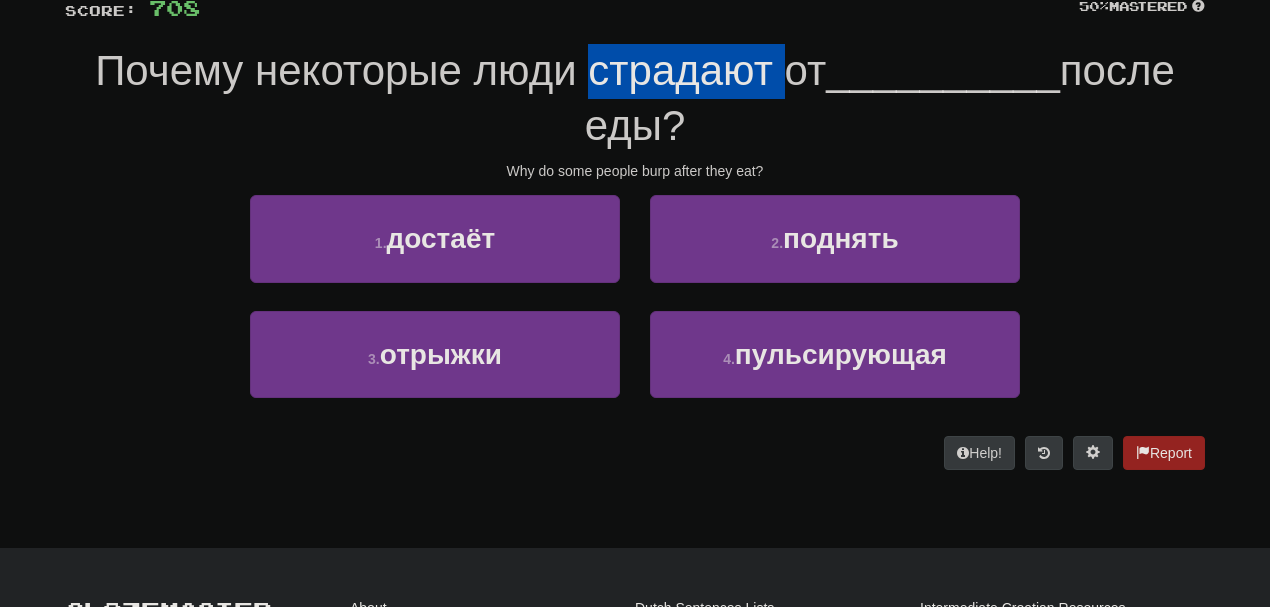 click on "Почему некоторые люди страдают от" at bounding box center [460, 70] 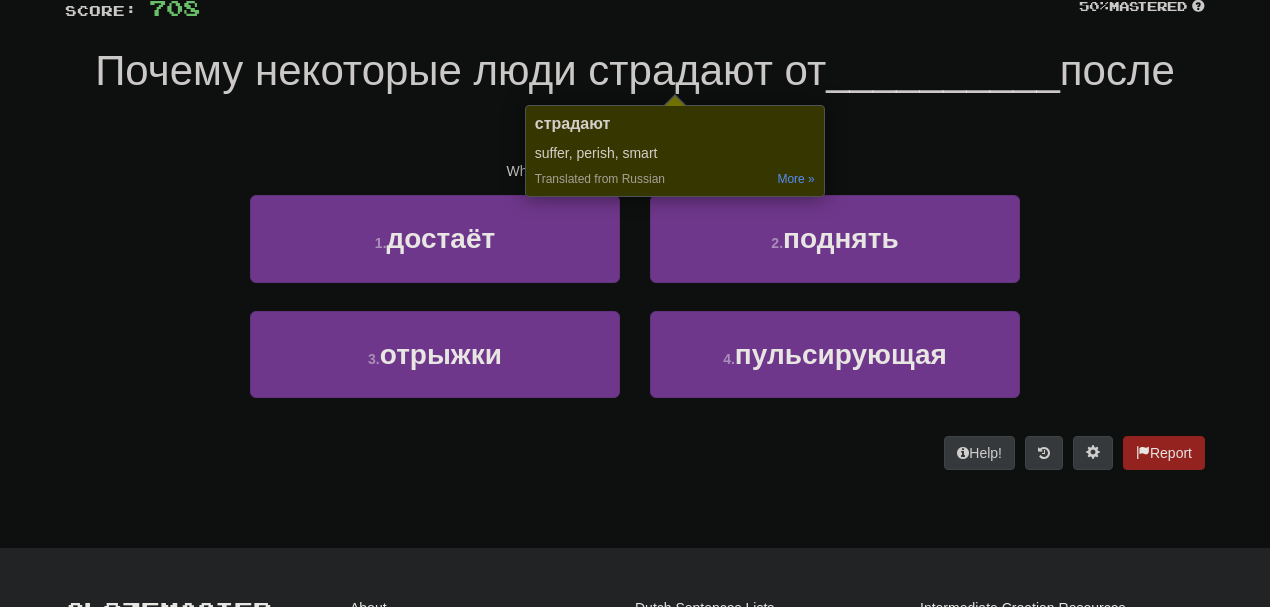 click on "Почему некоторые люди страдают от  __________  после еды?" at bounding box center [635, 98] 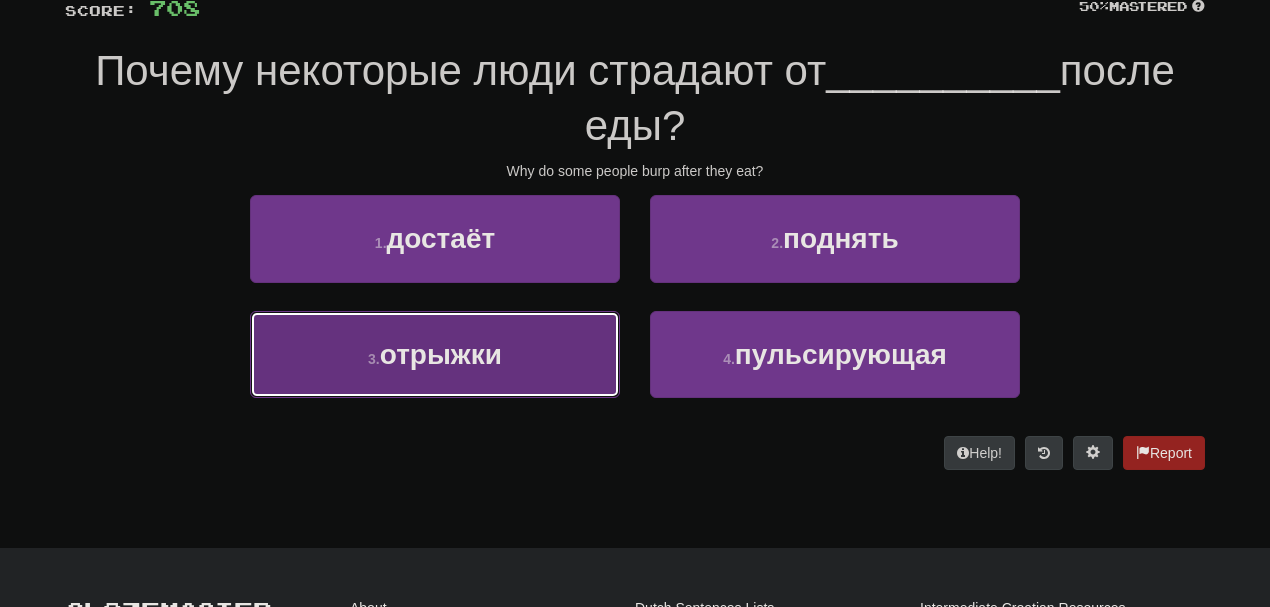 click on "отрыжки" at bounding box center [441, 354] 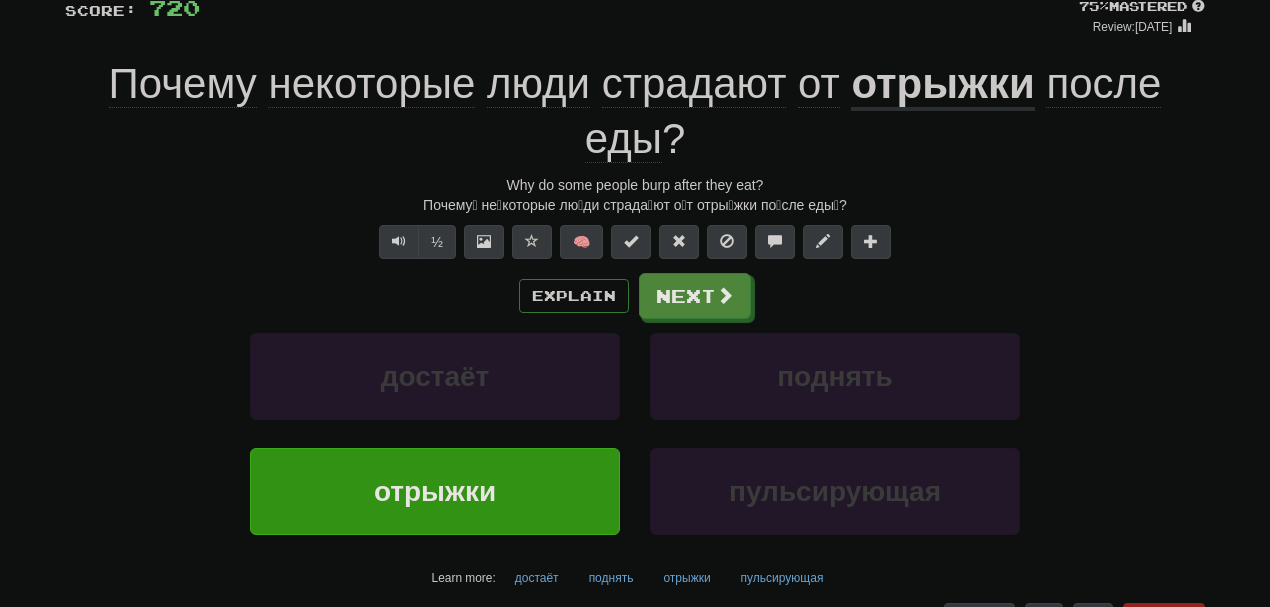 click on "Почему́ не́которые лю́ди страда́ют о́т отры́жки по́сле еды́?" at bounding box center (635, 205) 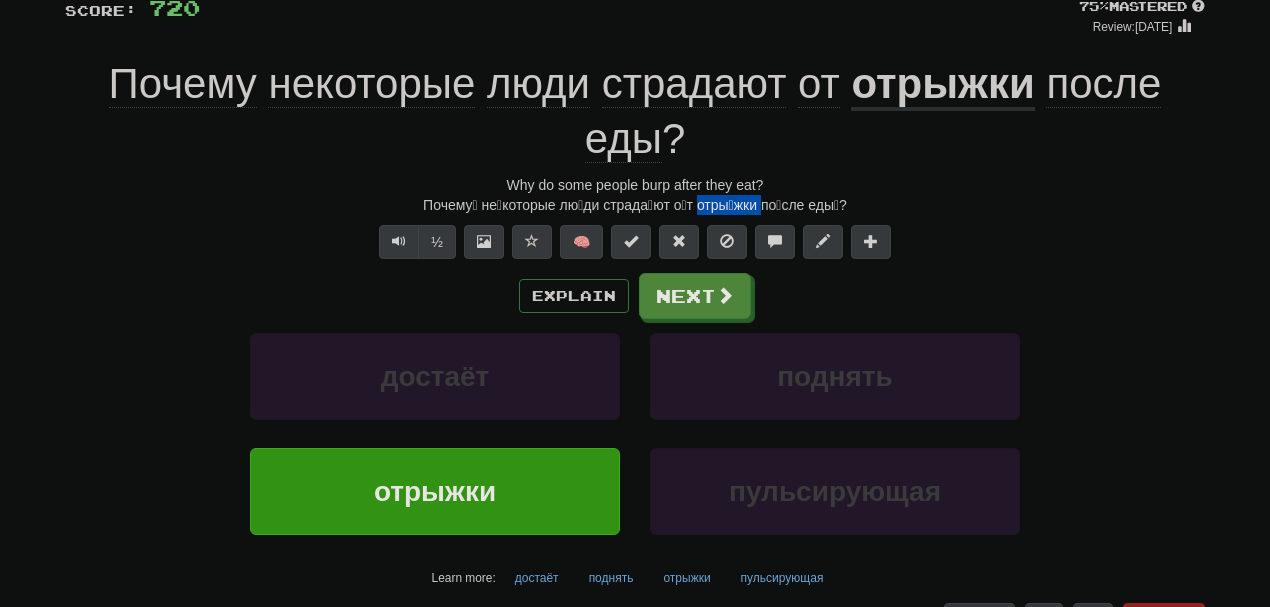 click on "Почему́ не́которые лю́ди страда́ют о́т отры́жки по́сле еды́?" at bounding box center (635, 205) 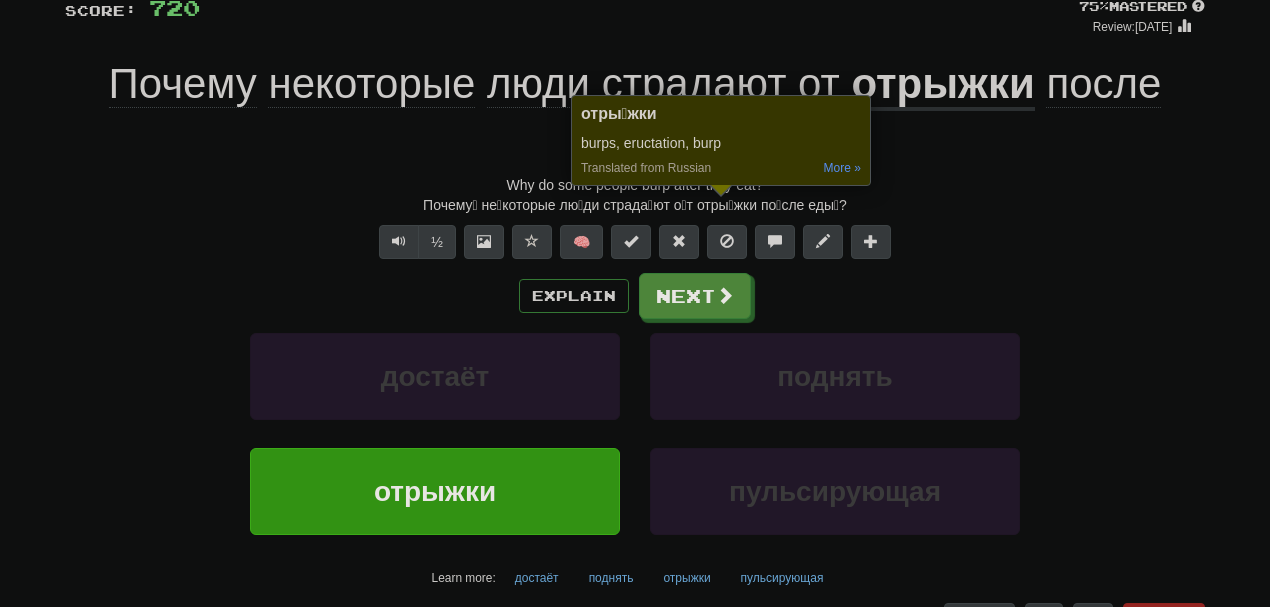 click on "Почему́ не́которые лю́ди страда́ют о́т отры́жки по́сле еды́?" at bounding box center [635, 205] 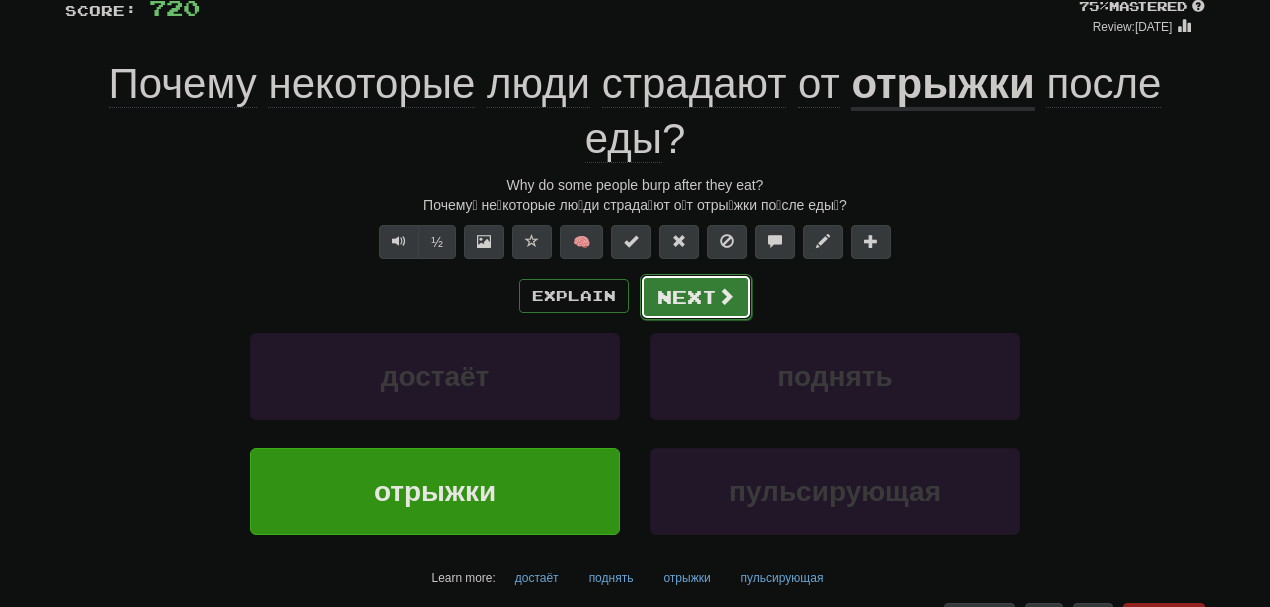 click on "Next" at bounding box center (696, 297) 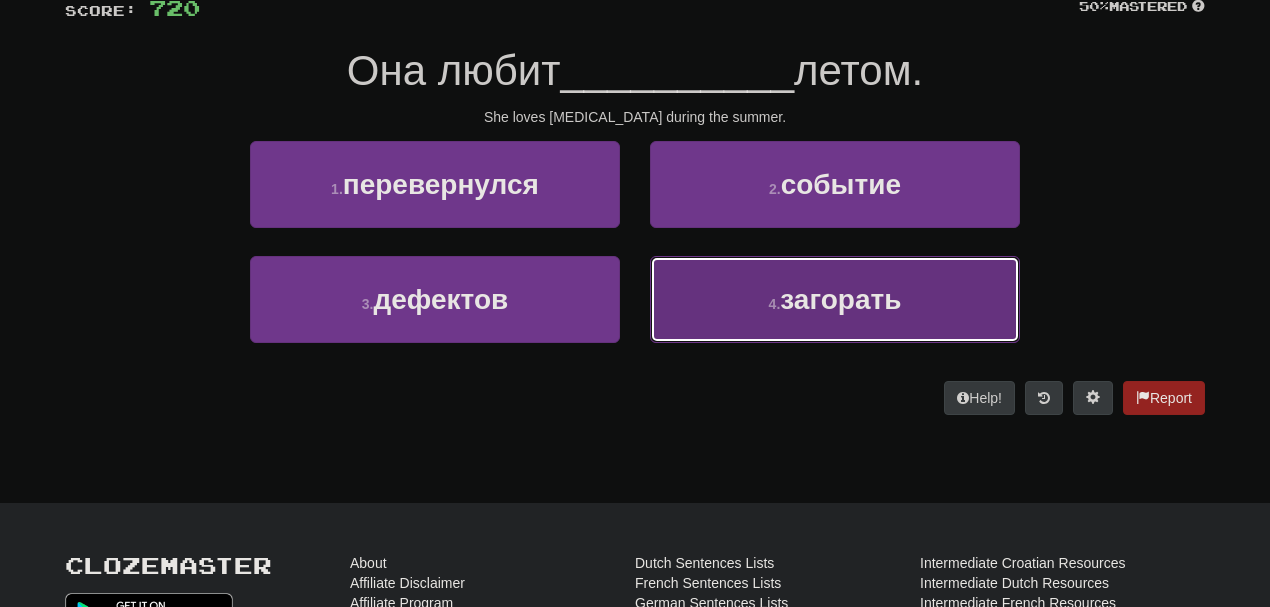 click on "4 .  загорать" at bounding box center [835, 299] 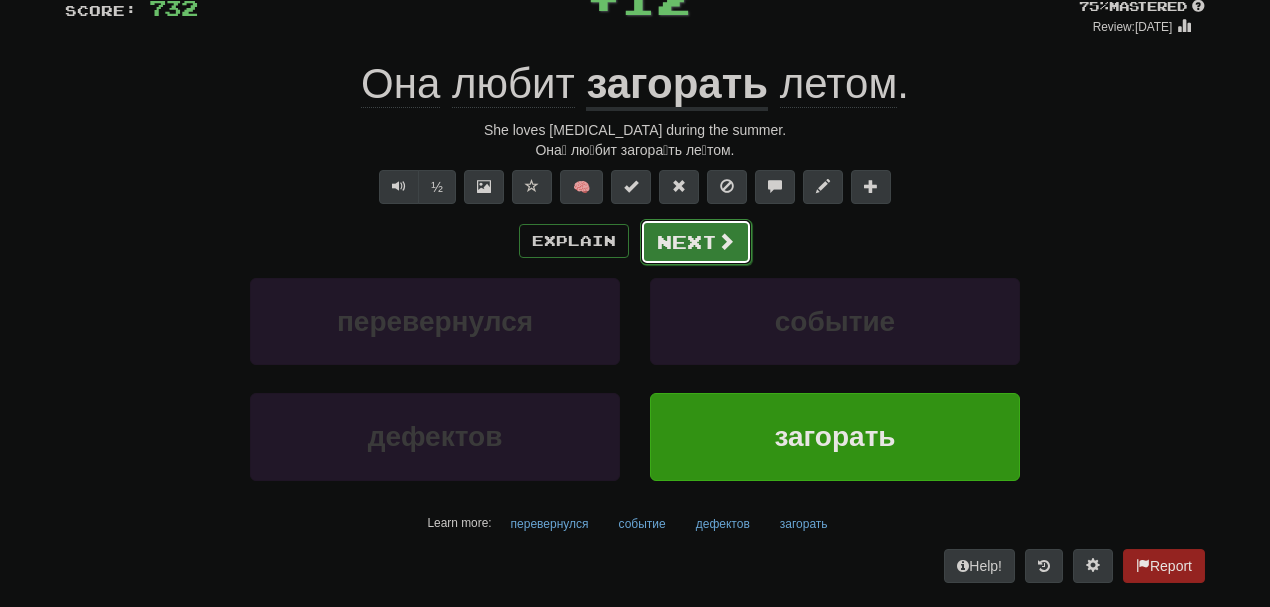 click on "Next" at bounding box center [696, 242] 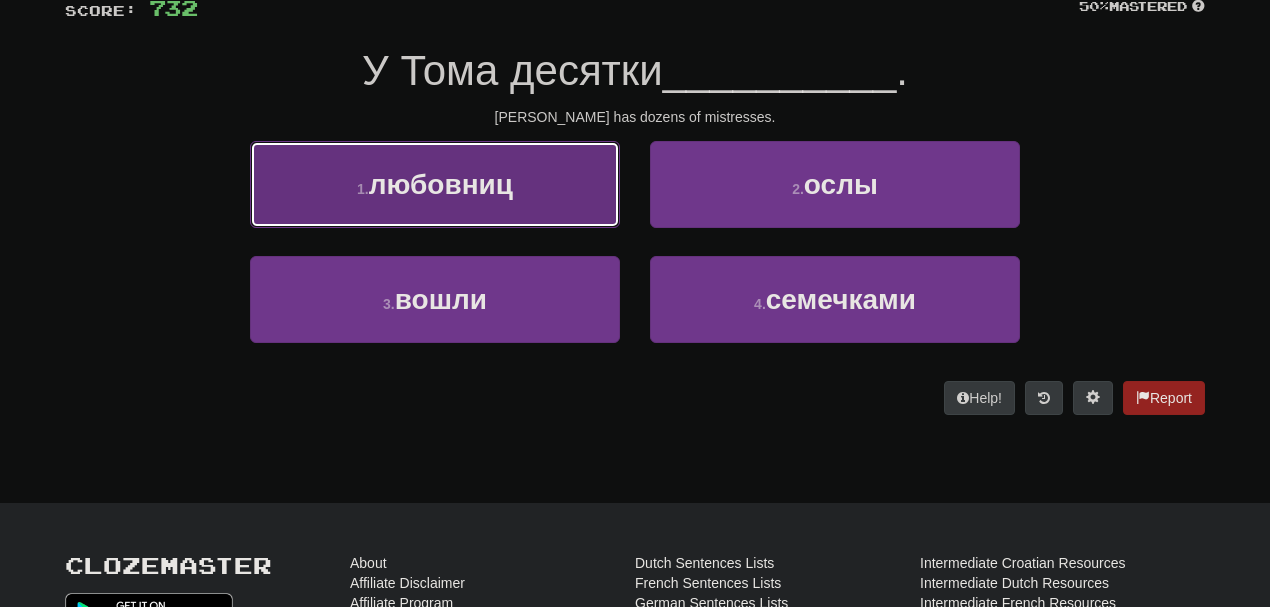 click on "1 .  любовниц" at bounding box center [435, 184] 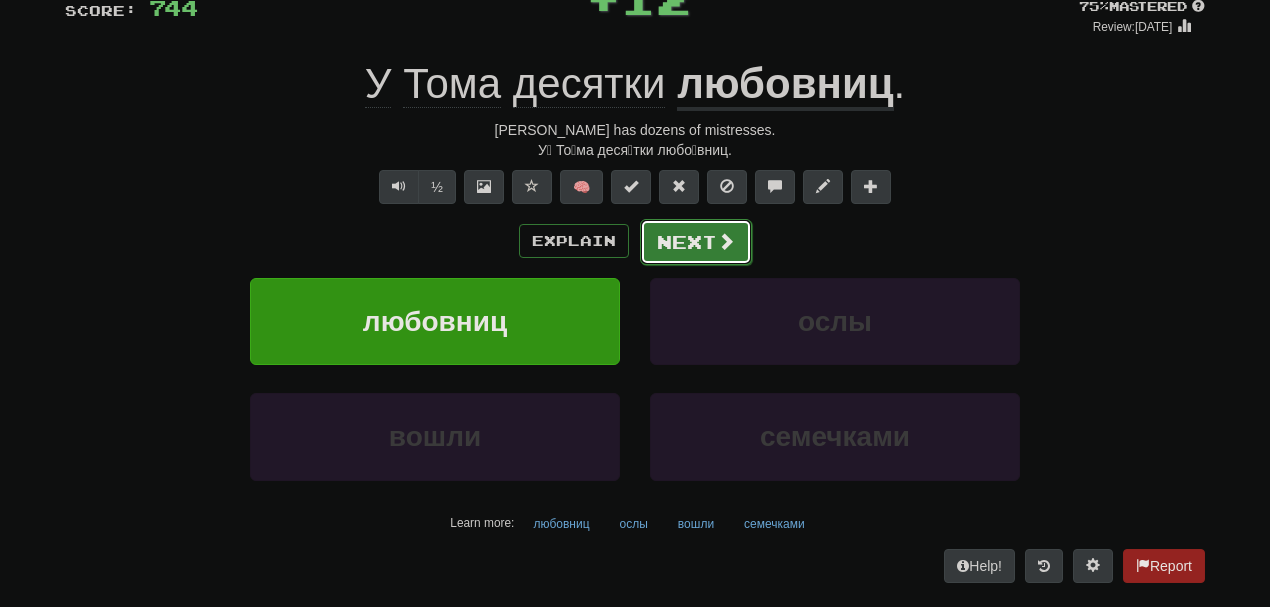 click on "Next" at bounding box center (696, 242) 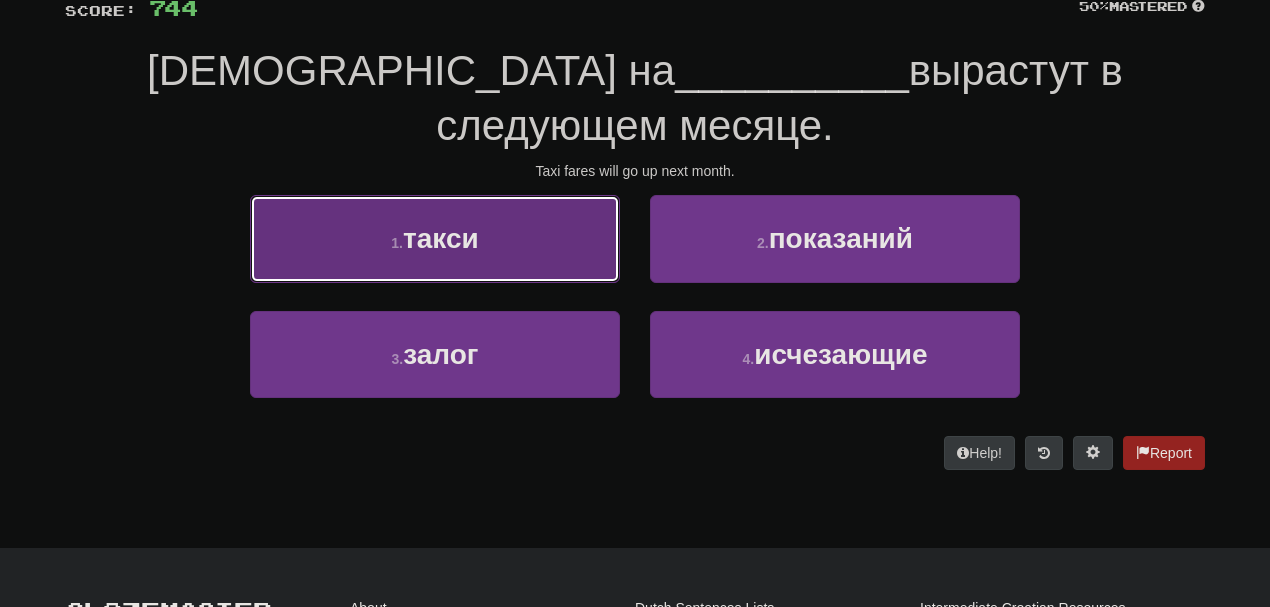 click on "1 .  такси" at bounding box center [435, 238] 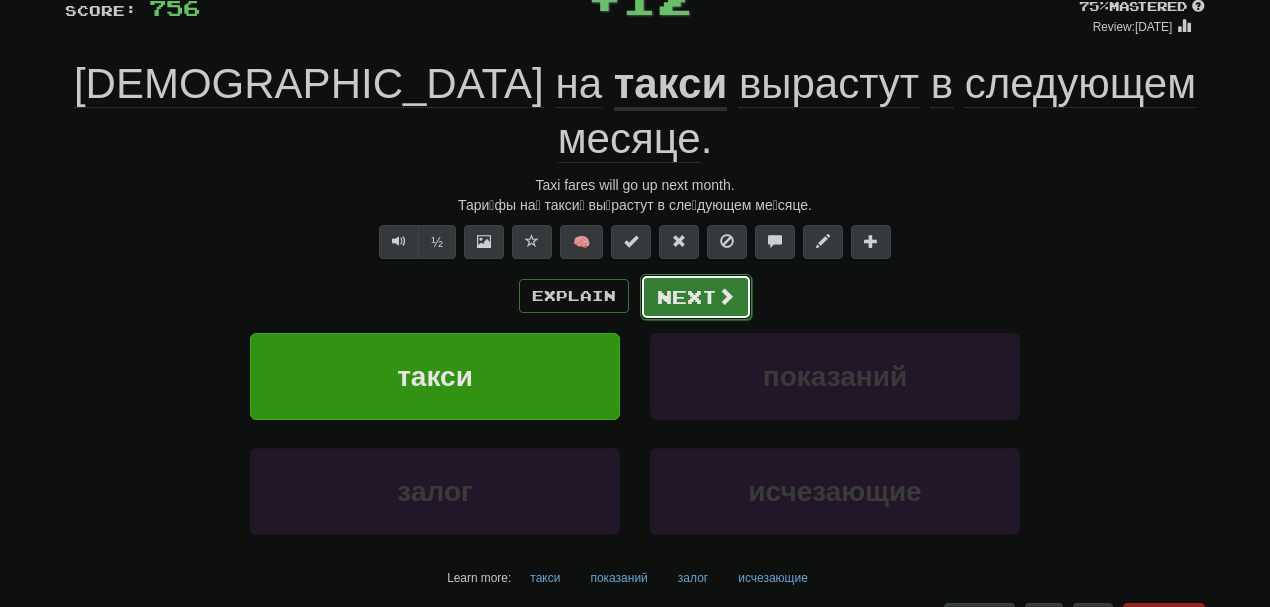click on "Next" at bounding box center [696, 297] 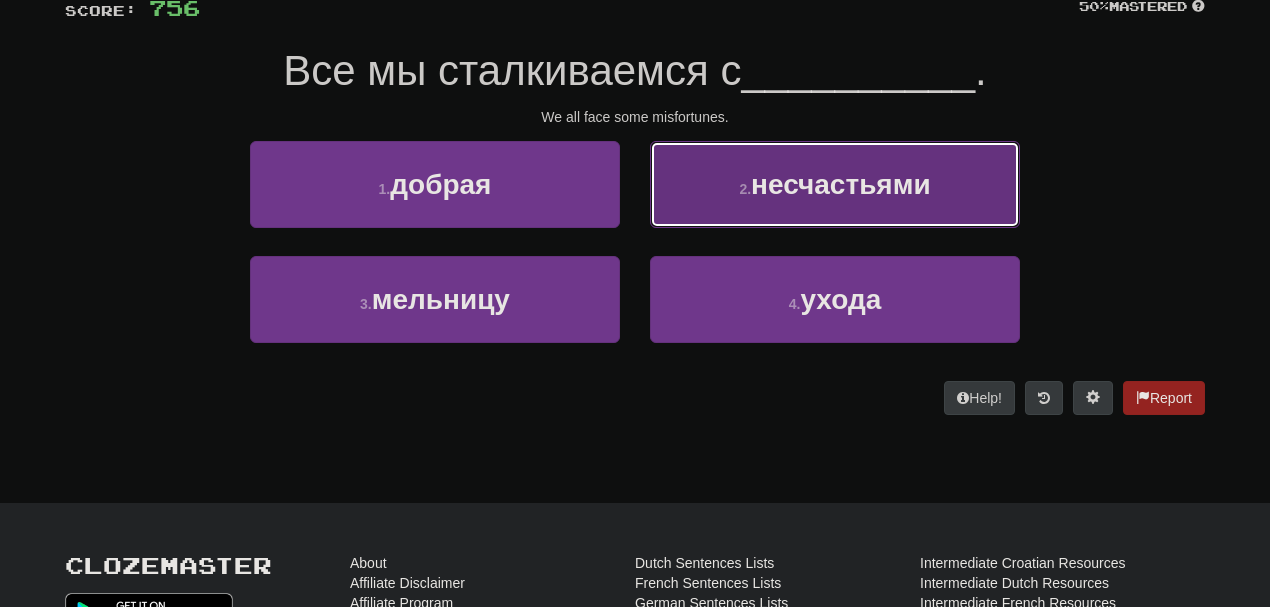 click on "2 .  несчастьями" at bounding box center (835, 184) 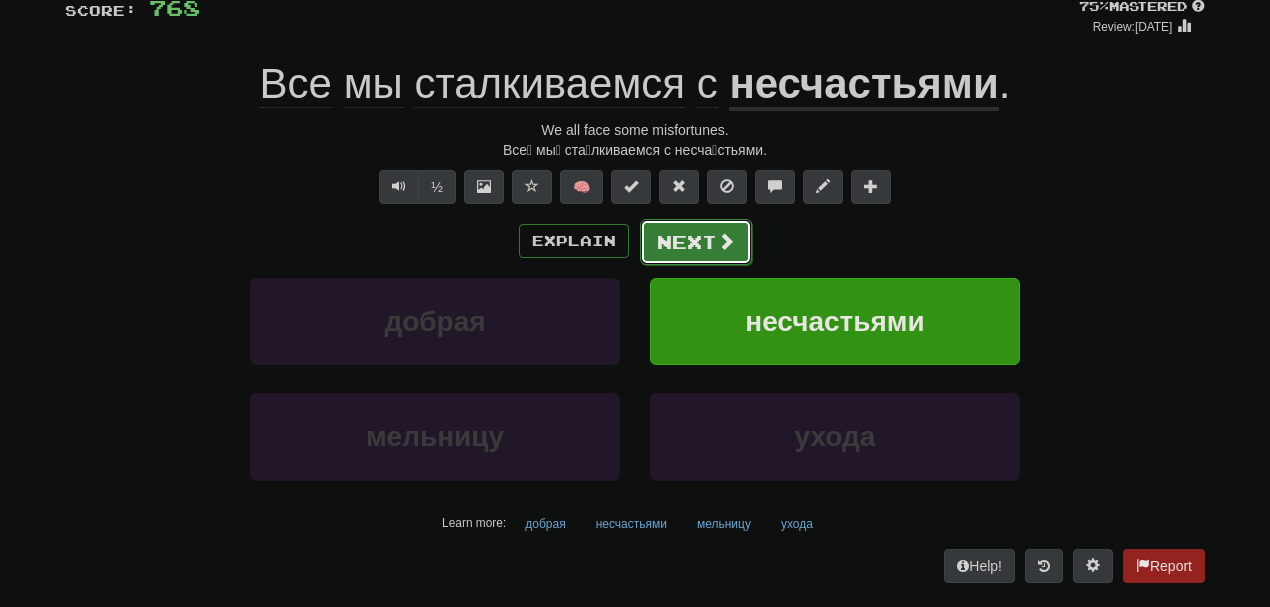 click on "Next" at bounding box center (696, 242) 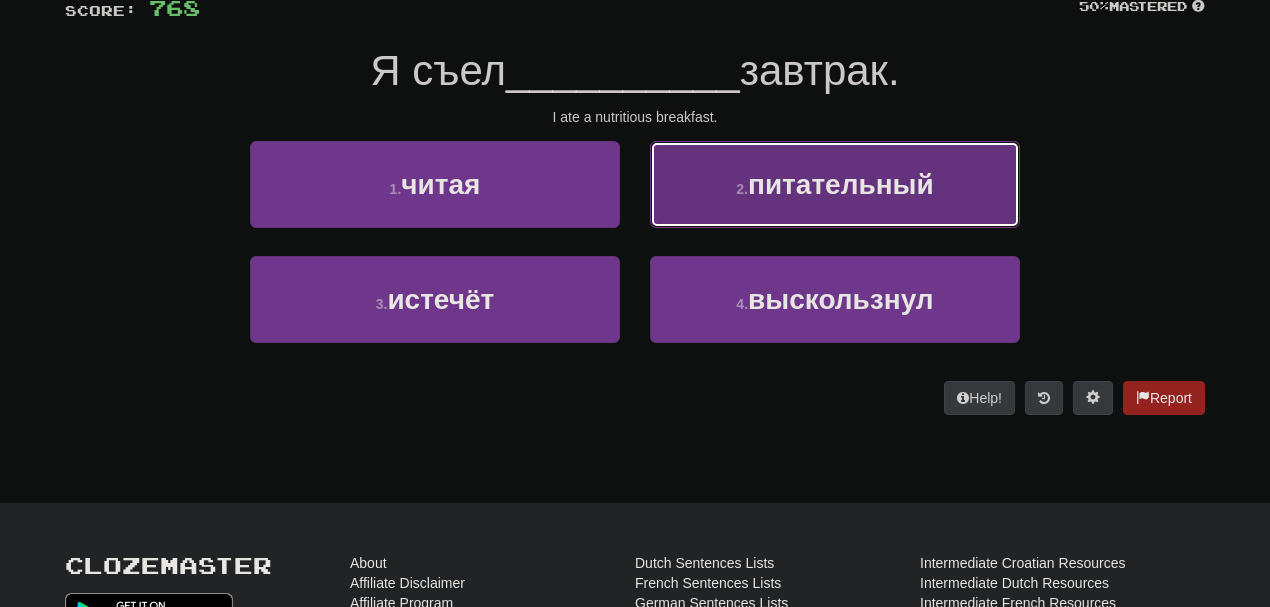 click on "2 .  питательный" at bounding box center (835, 184) 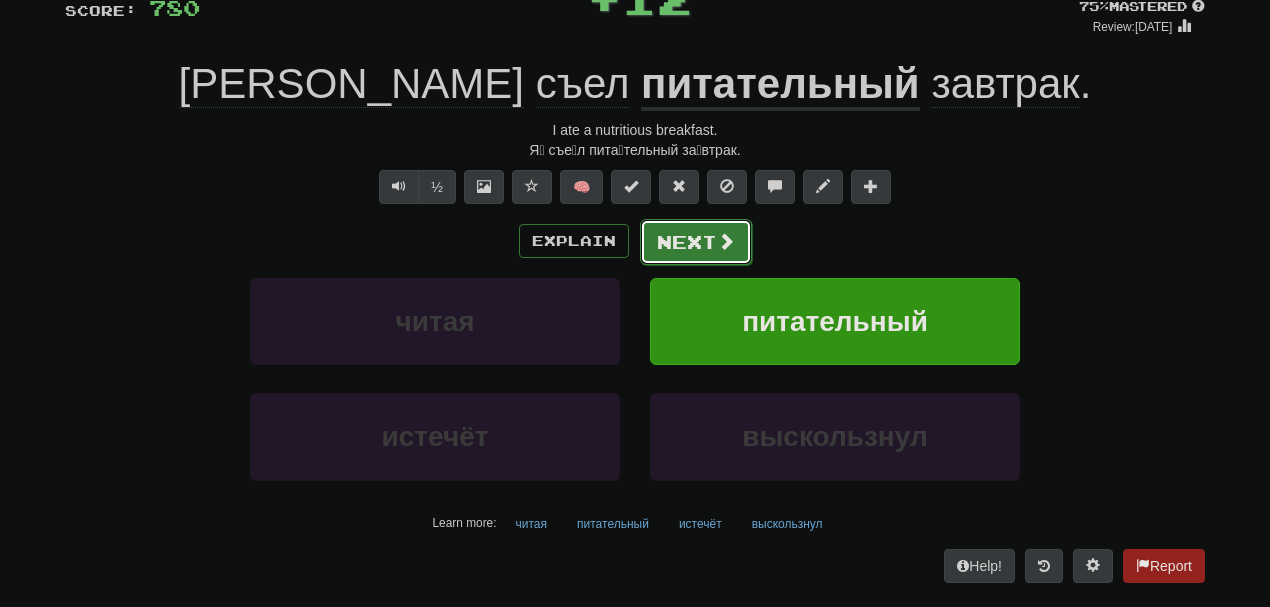 click on "Next" at bounding box center (696, 242) 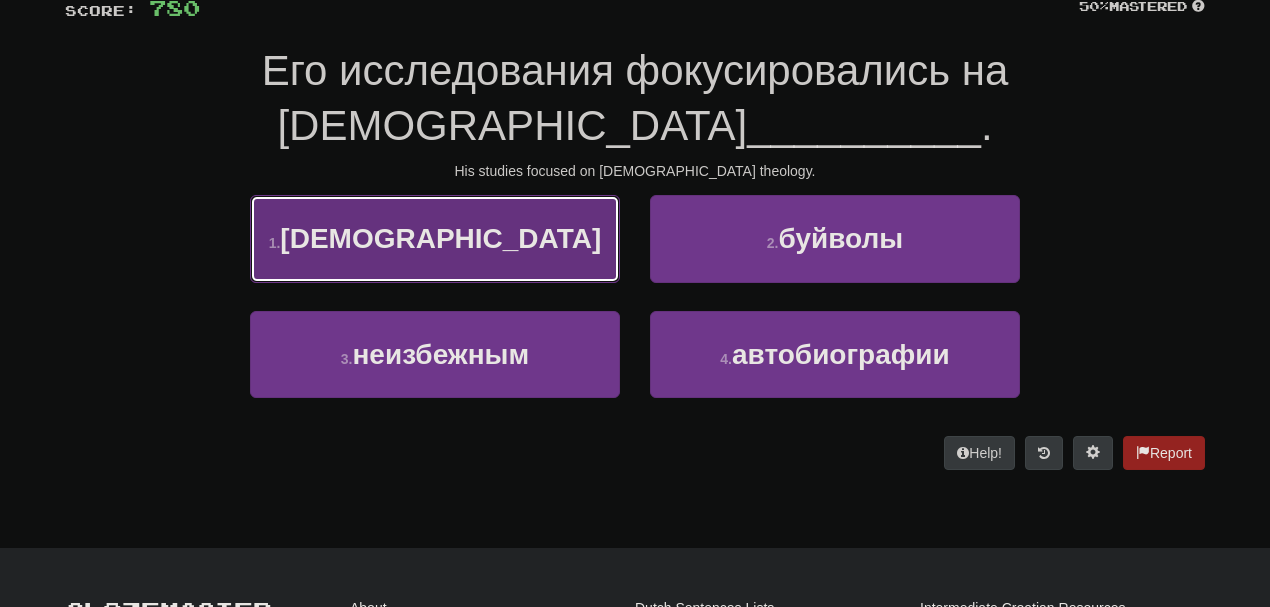 click on "1 .  теологии" at bounding box center [435, 238] 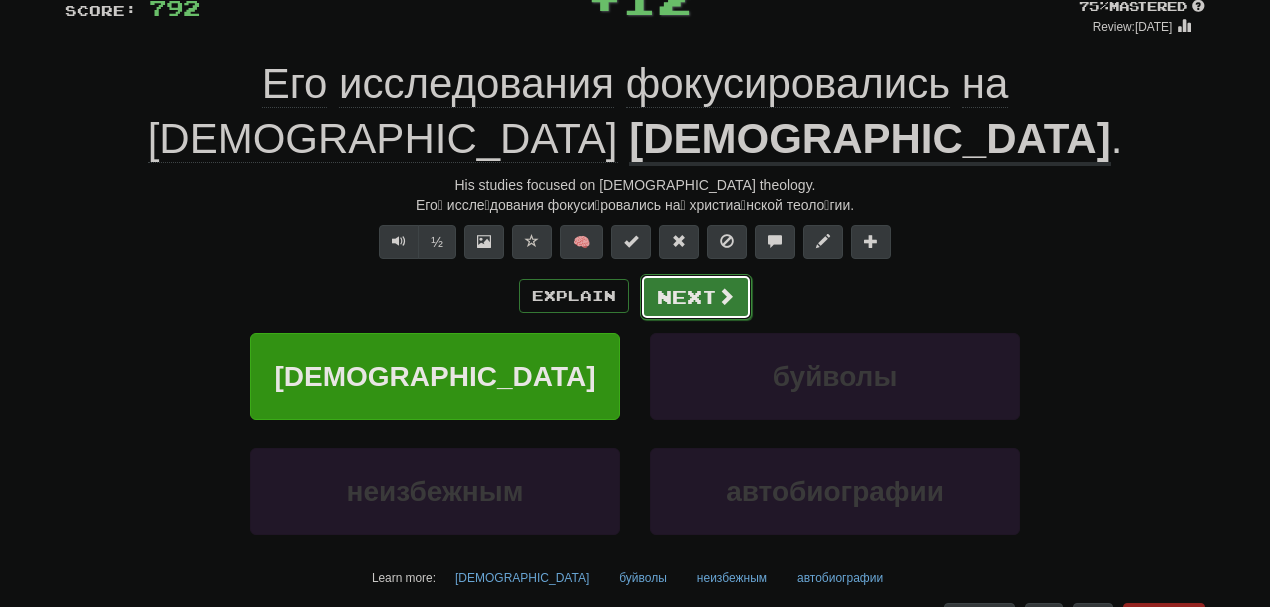 click on "Next" at bounding box center [696, 297] 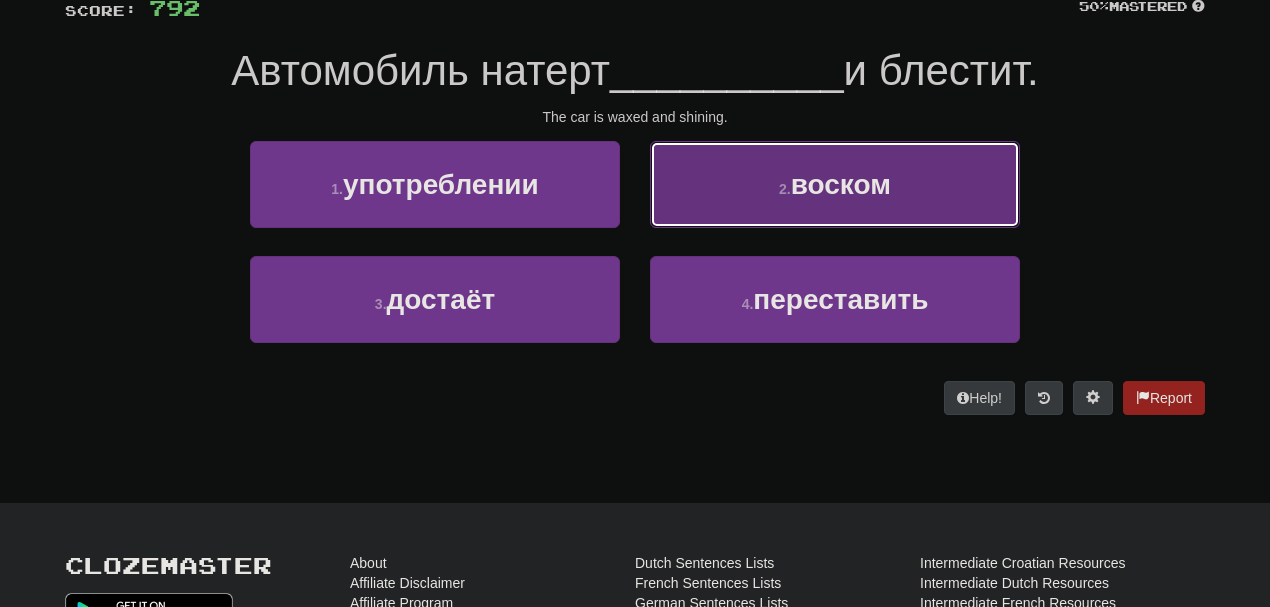 click on "2 ." at bounding box center (785, 189) 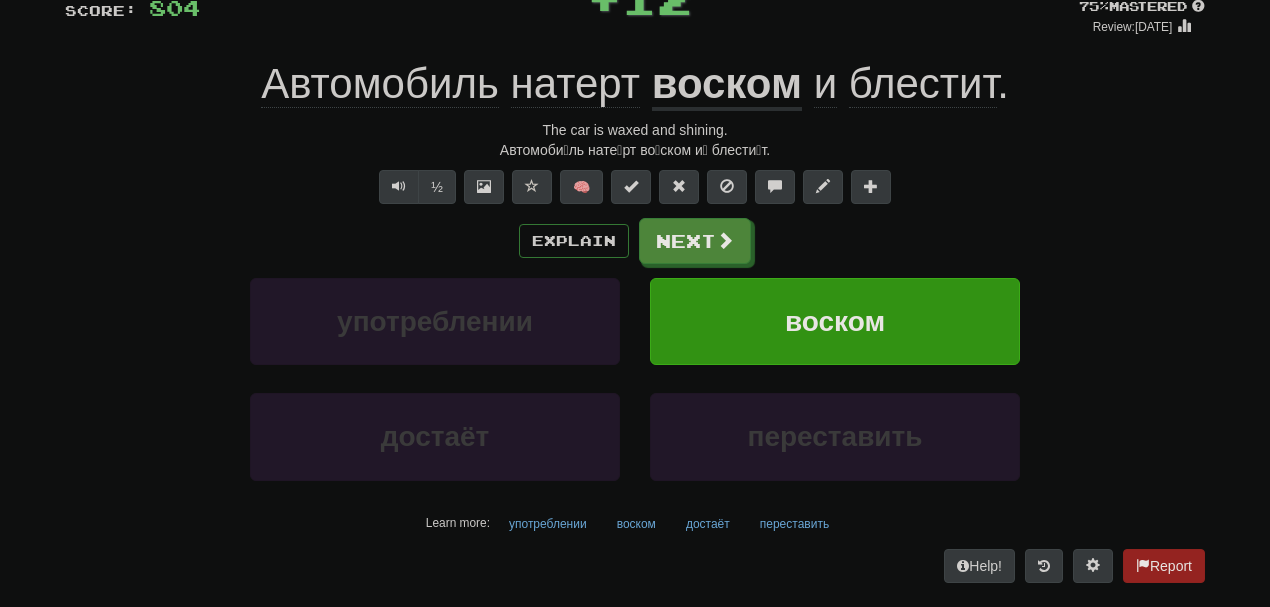 click on "натерт" 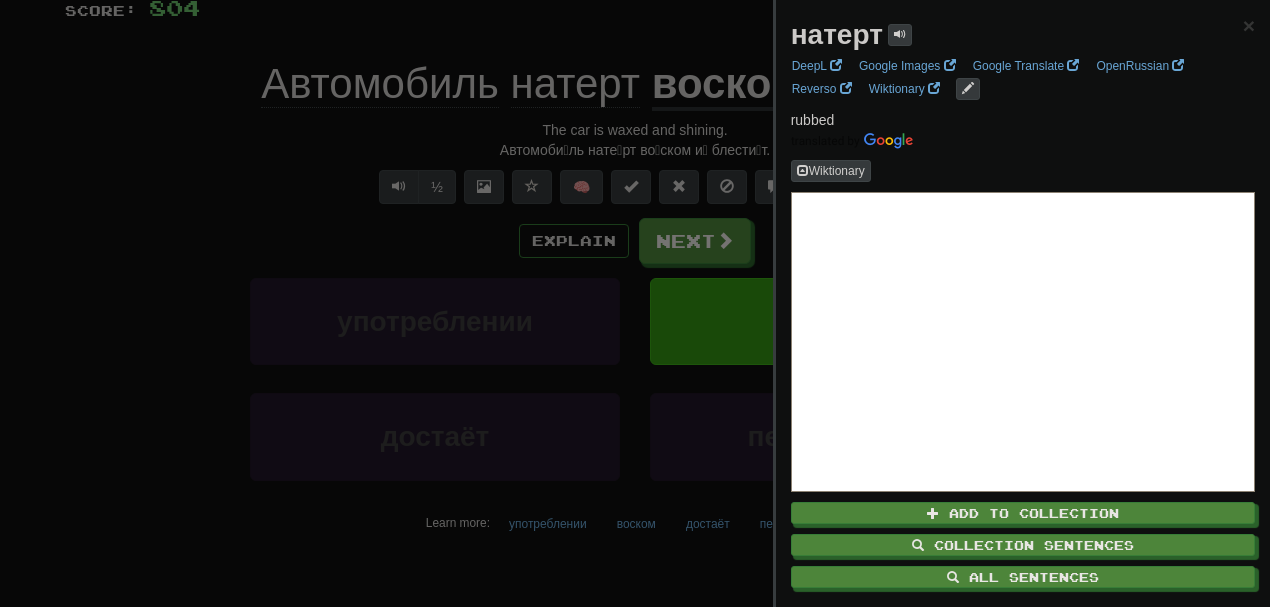 click at bounding box center (635, 303) 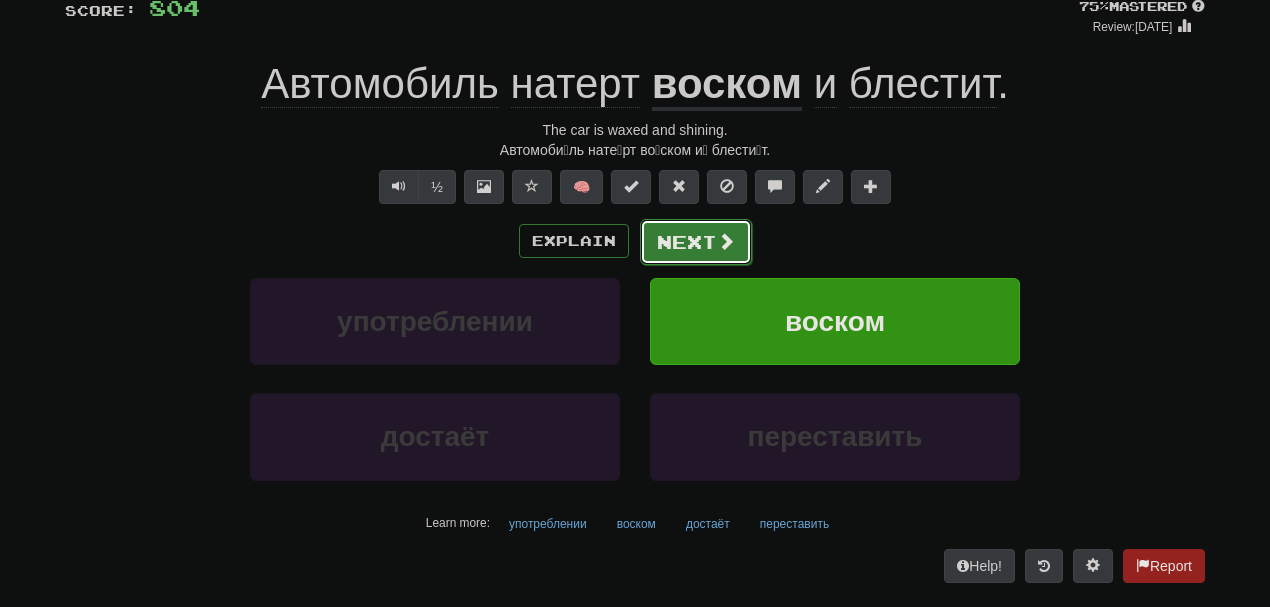 click on "Next" at bounding box center (696, 242) 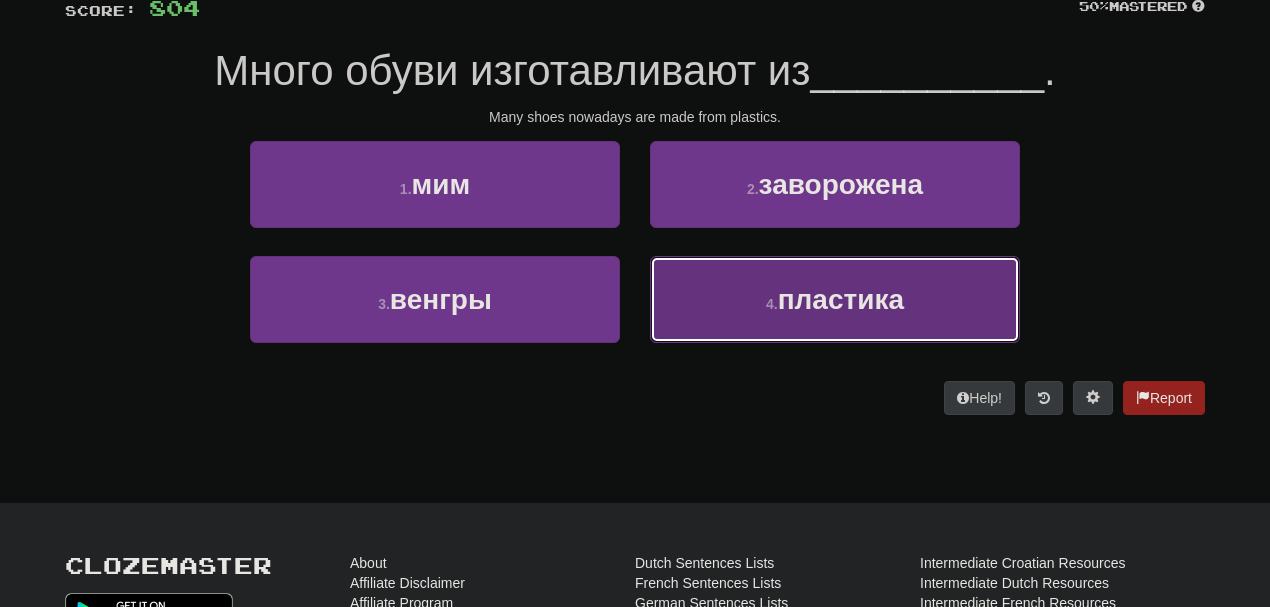 click on "4 ." at bounding box center [772, 304] 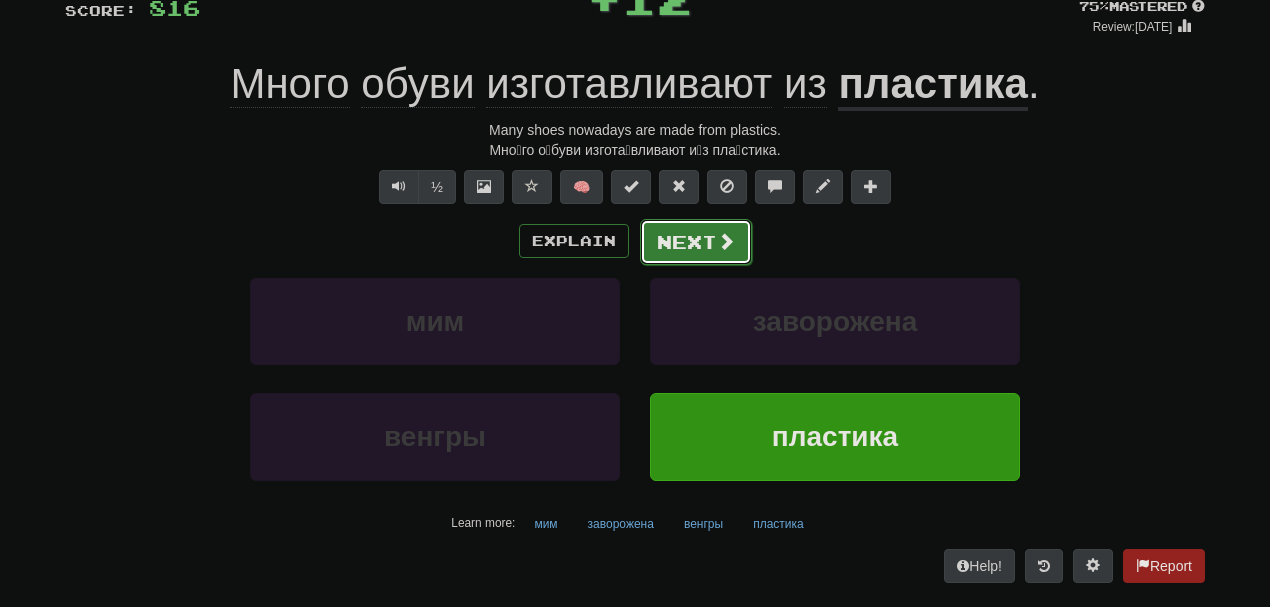 click on "Next" at bounding box center [696, 242] 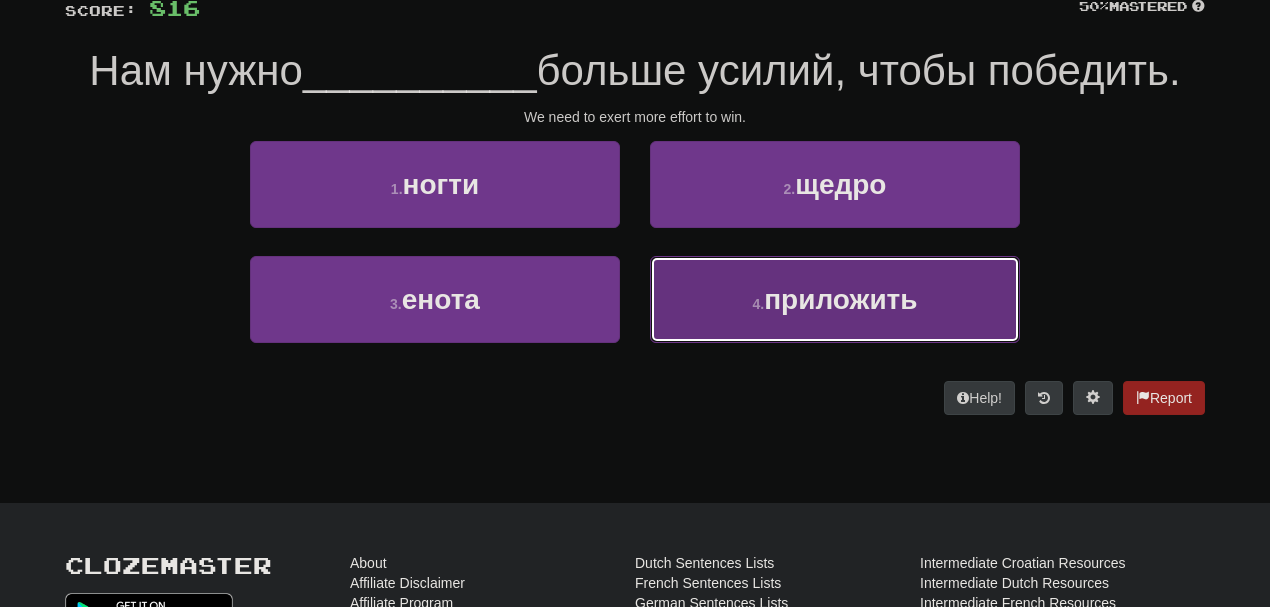click on "4 .  приложить" at bounding box center [835, 299] 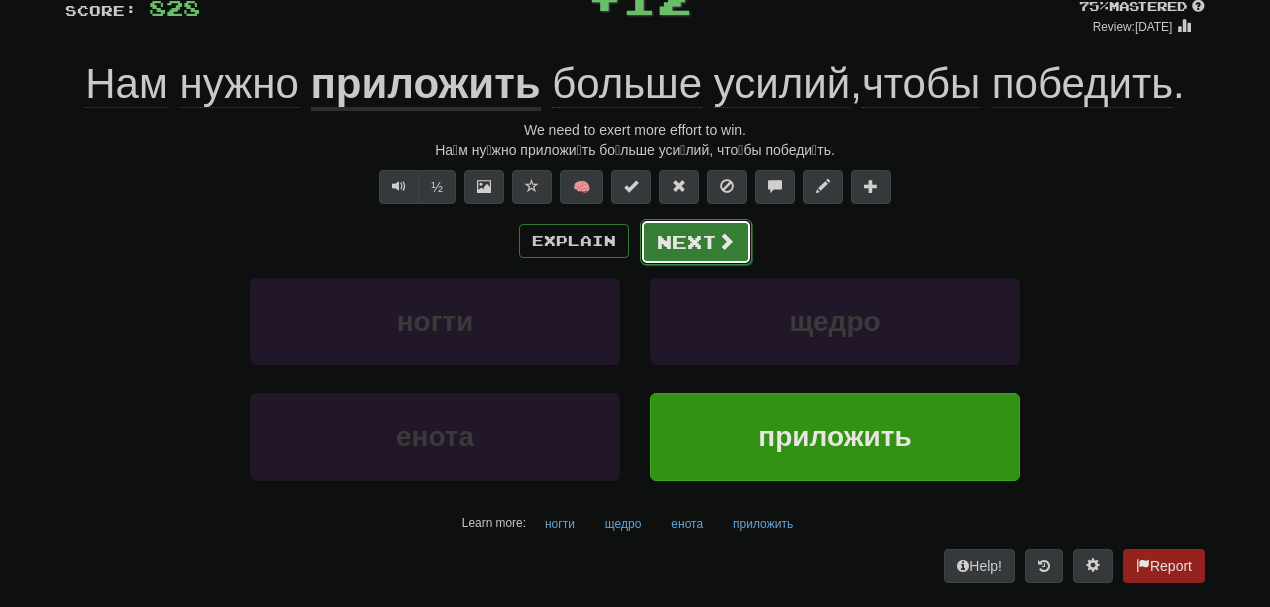 click on "Next" at bounding box center [696, 242] 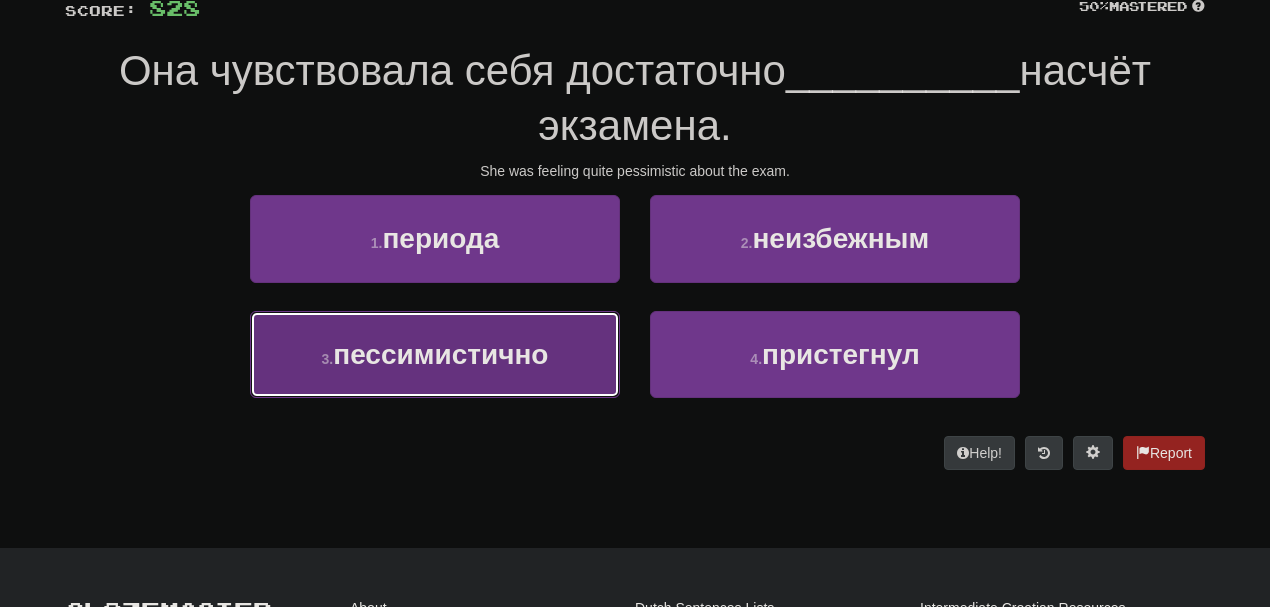 click on "3 .  пессимистично" at bounding box center (435, 354) 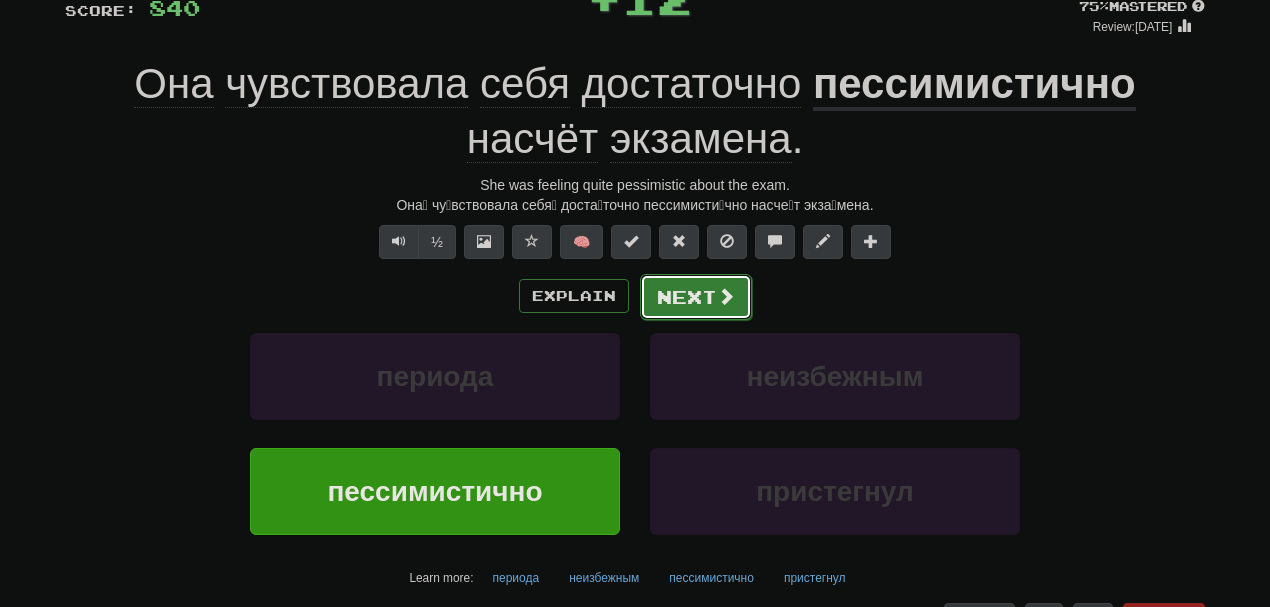 click at bounding box center [726, 296] 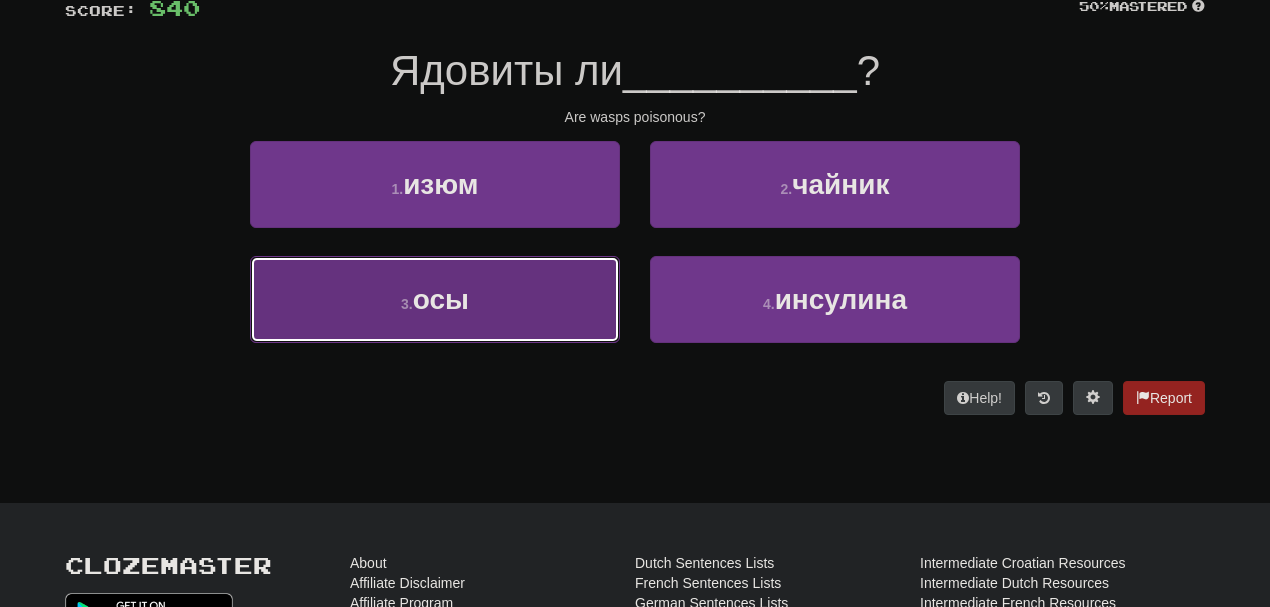 click on "3 .  осы" at bounding box center [435, 299] 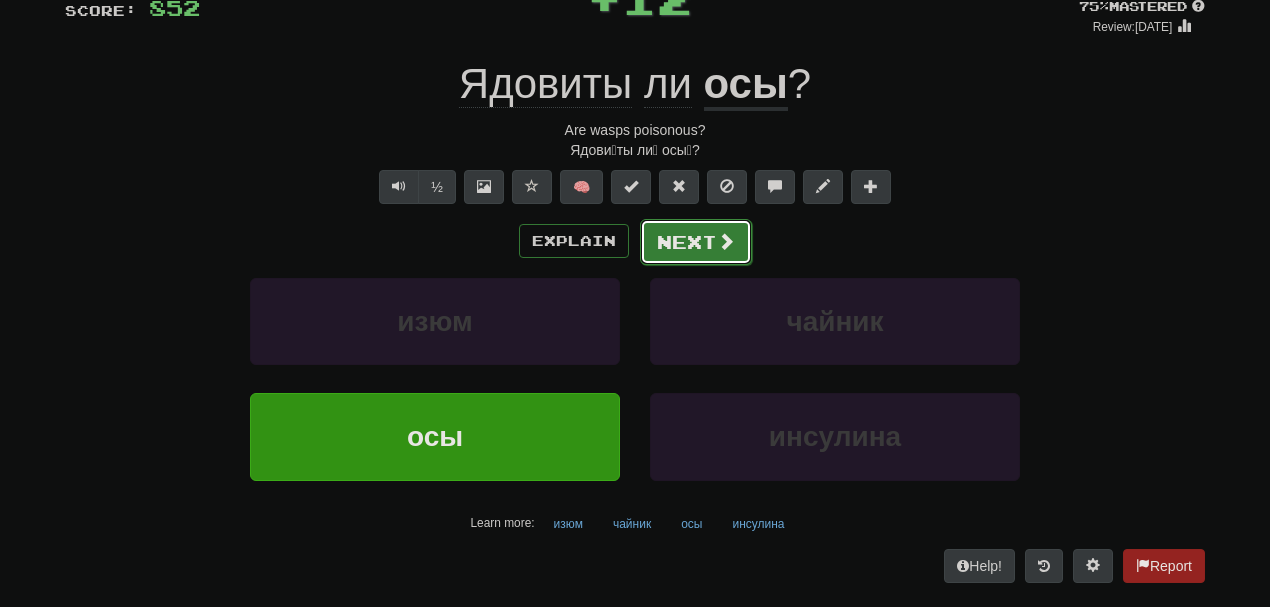 click on "Next" at bounding box center [696, 242] 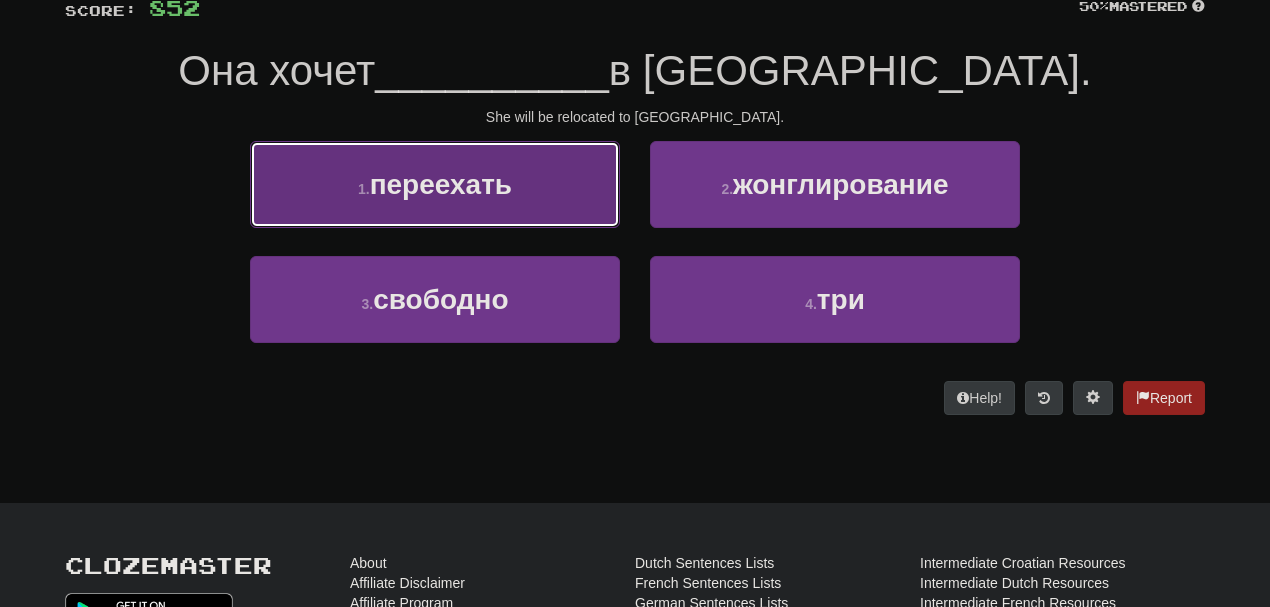 click on "1 .  переехать" at bounding box center (435, 184) 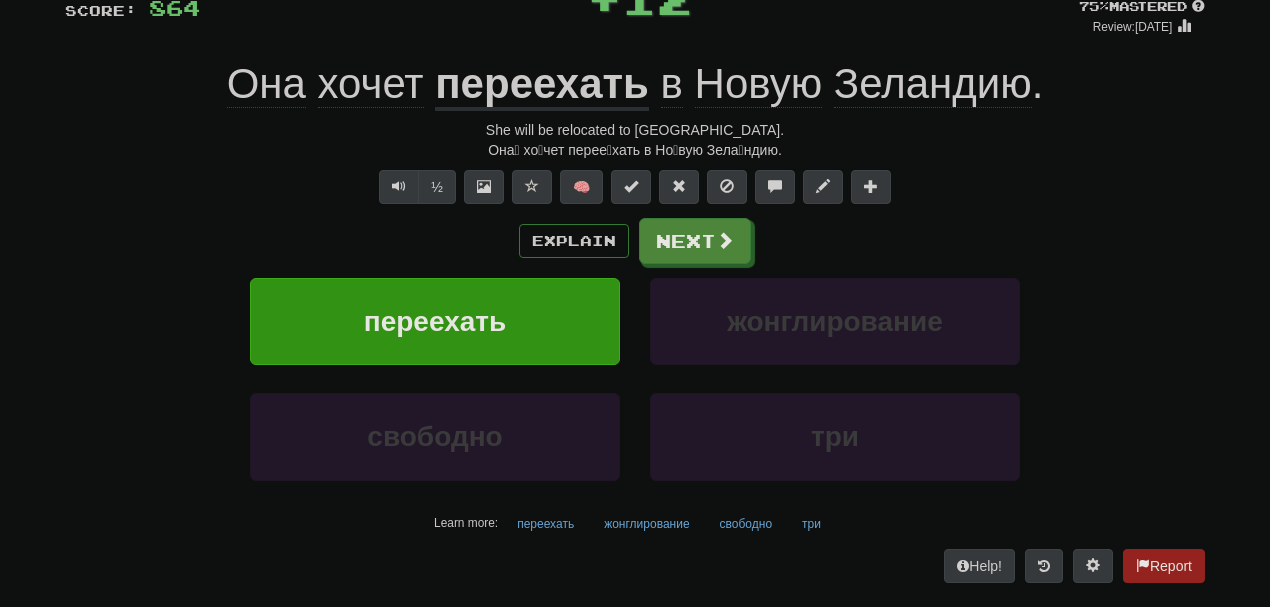 click on "/  Score:   864 + 12 75 %  Mastered Review:  2025-08-08 Она   хочет   переехать   в   Новую   Зеландию . She will be relocated to New Zealand. Она́ хо́чет перее́хать в Но́вую Зела́ндию. ½ 🧠 Explain Next переехать жонглирование свободно три Learn more: переехать жонглирование свободно три  Help!  Report" at bounding box center [635, 275] 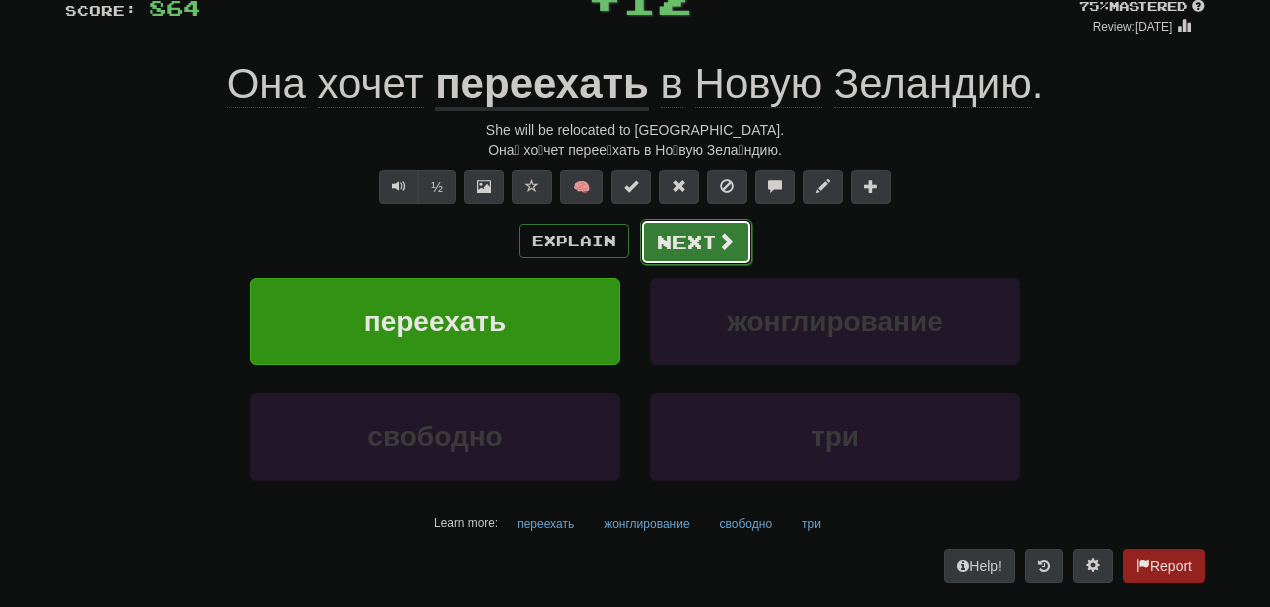 click on "Next" at bounding box center [696, 242] 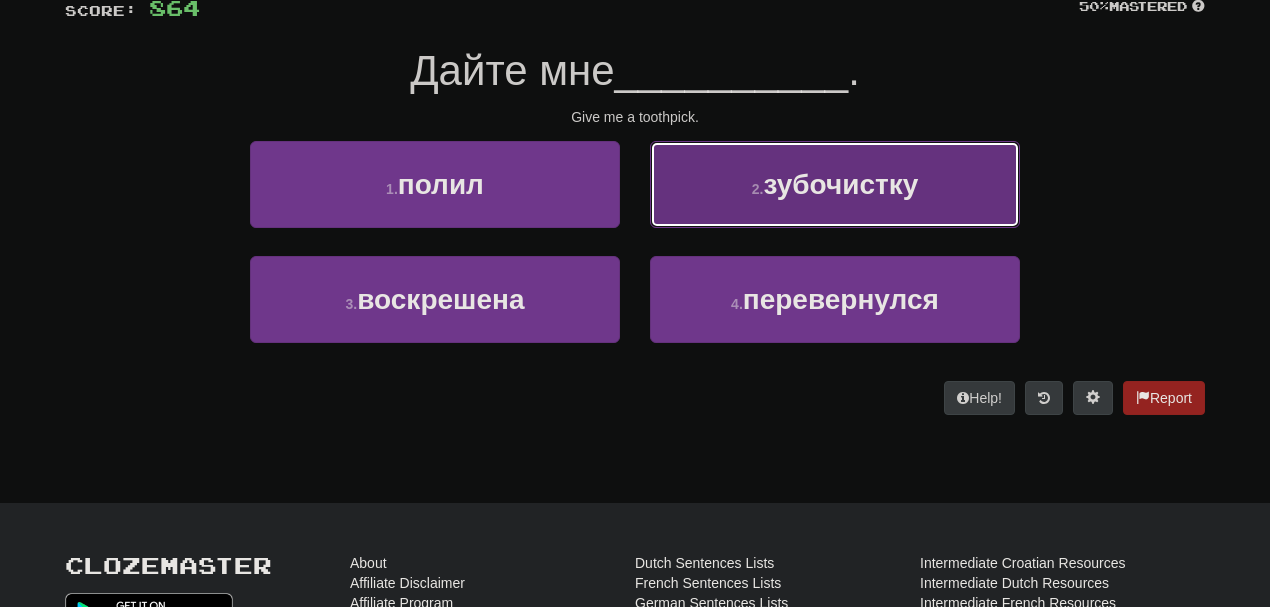 click on "2 .  зубочистку" at bounding box center [835, 184] 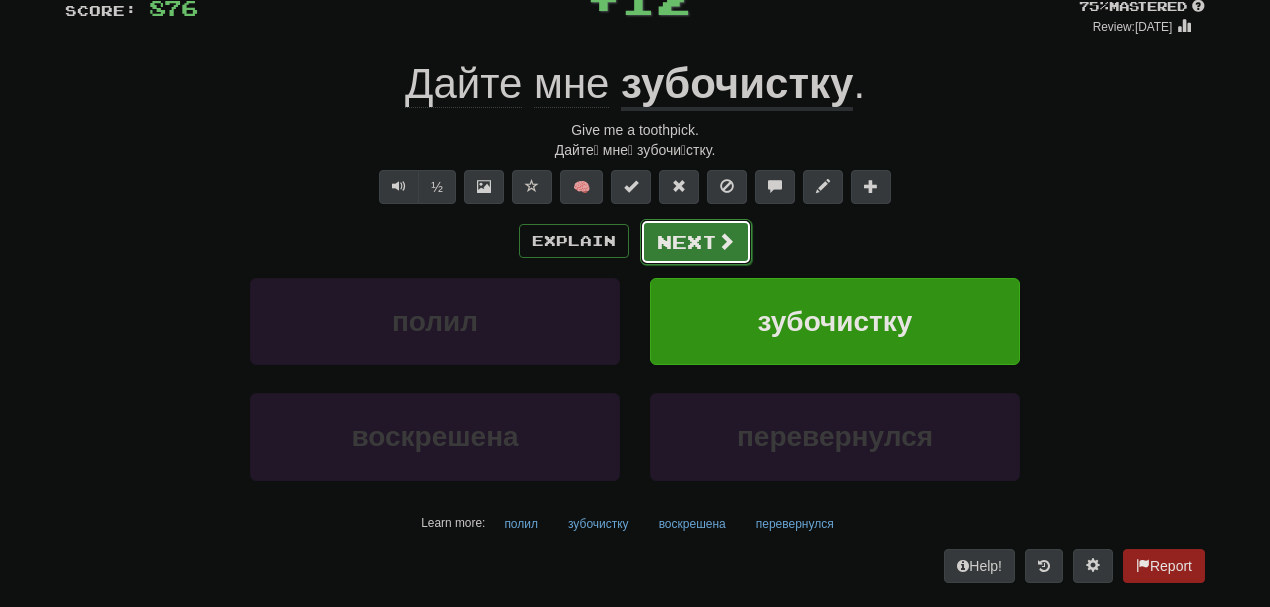 click on "Next" at bounding box center [696, 242] 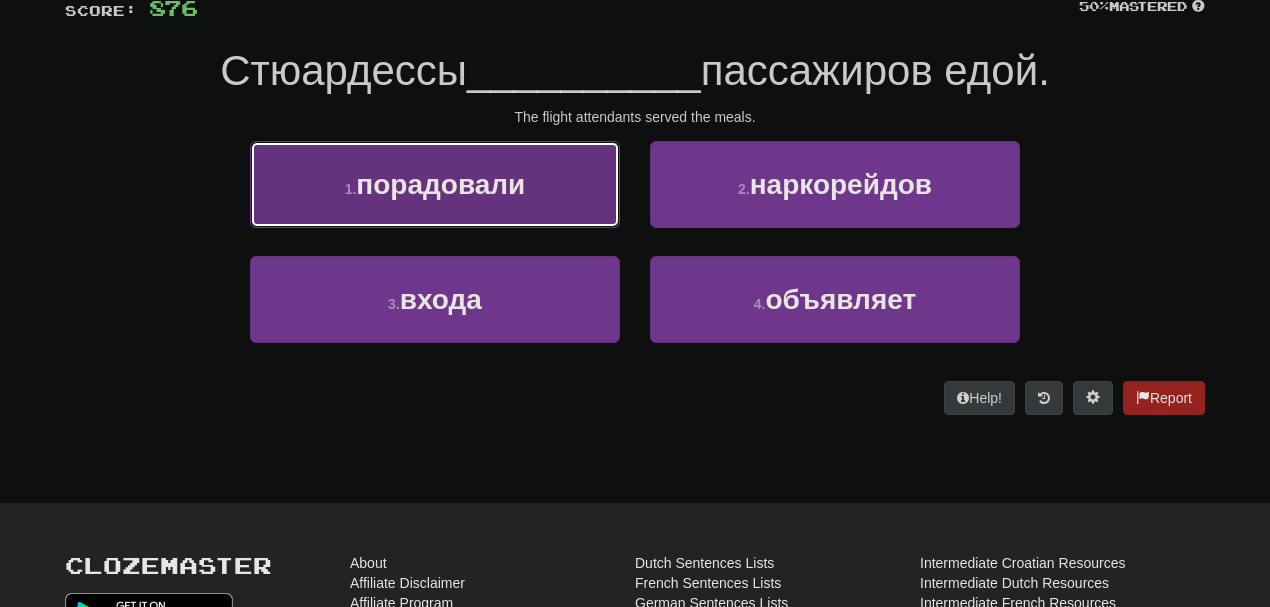 click on "порадовали" at bounding box center (440, 184) 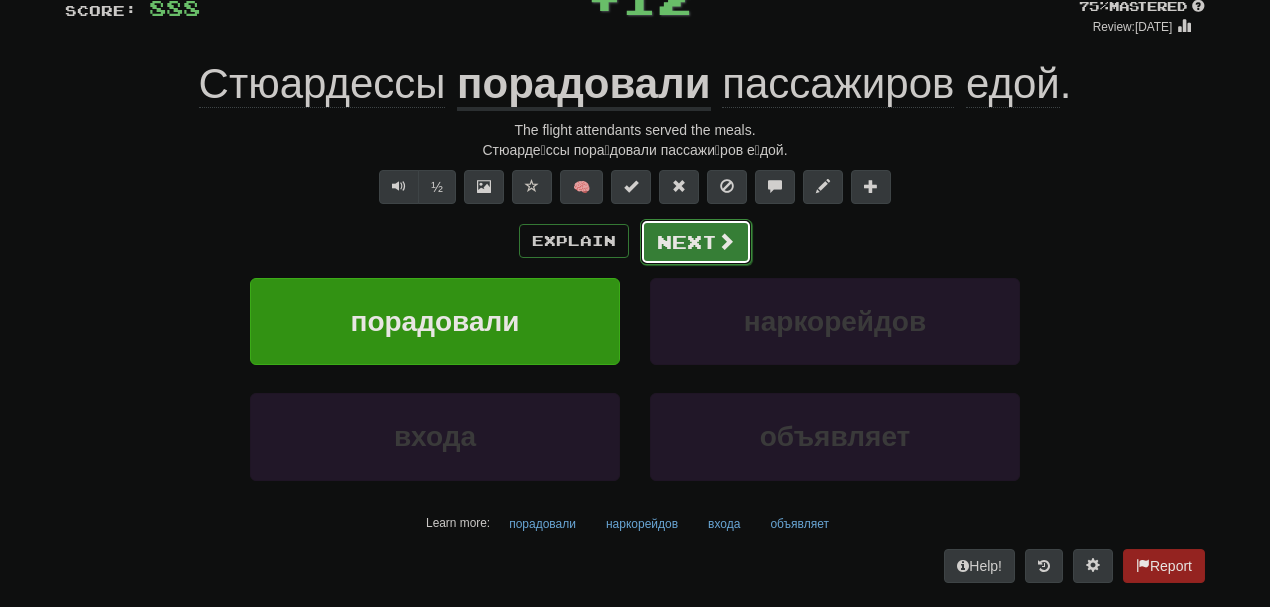 click on "Next" at bounding box center (696, 242) 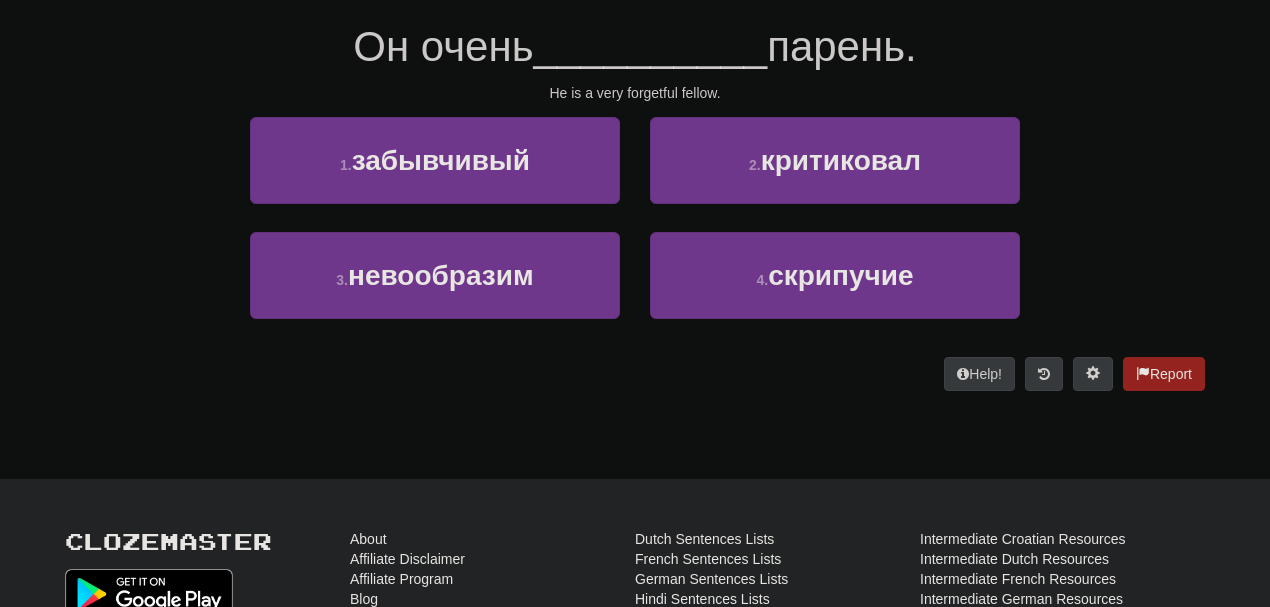 scroll, scrollTop: 188, scrollLeft: 0, axis: vertical 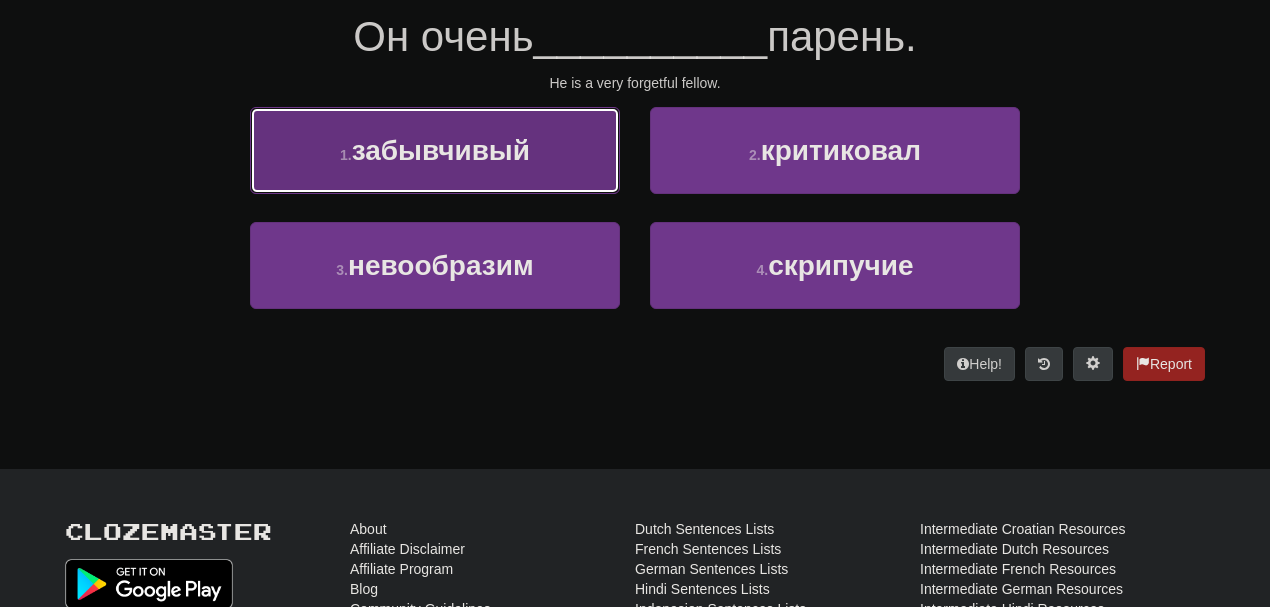 click on "забывчивый" at bounding box center (441, 150) 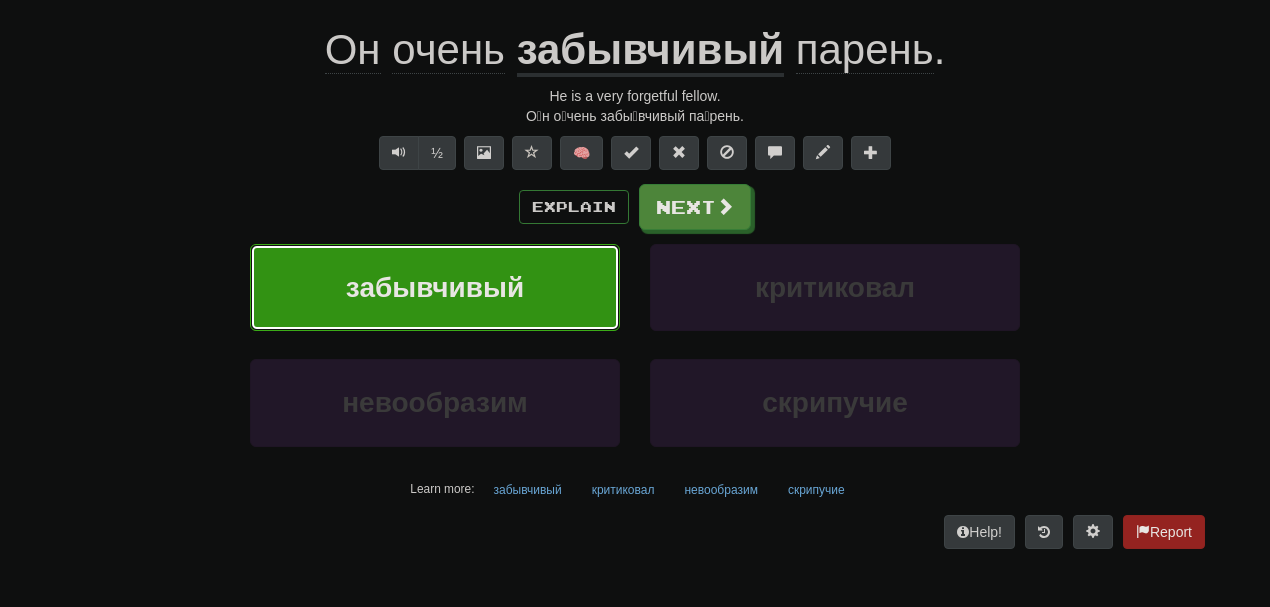 scroll, scrollTop: 200, scrollLeft: 0, axis: vertical 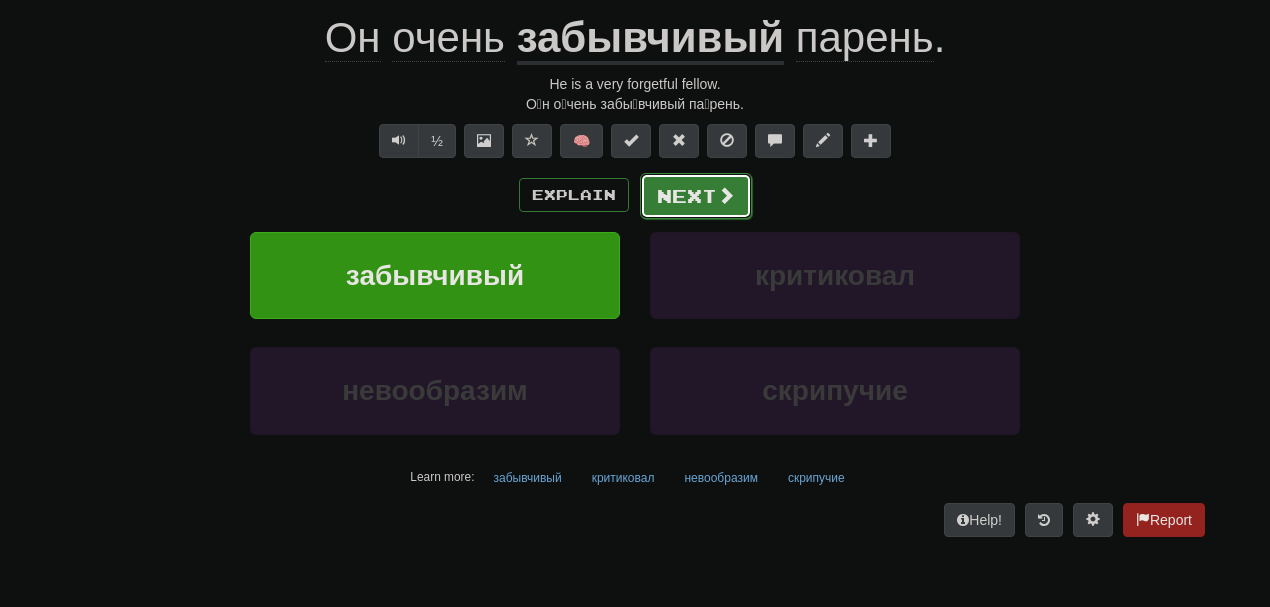 click on "Next" at bounding box center (696, 196) 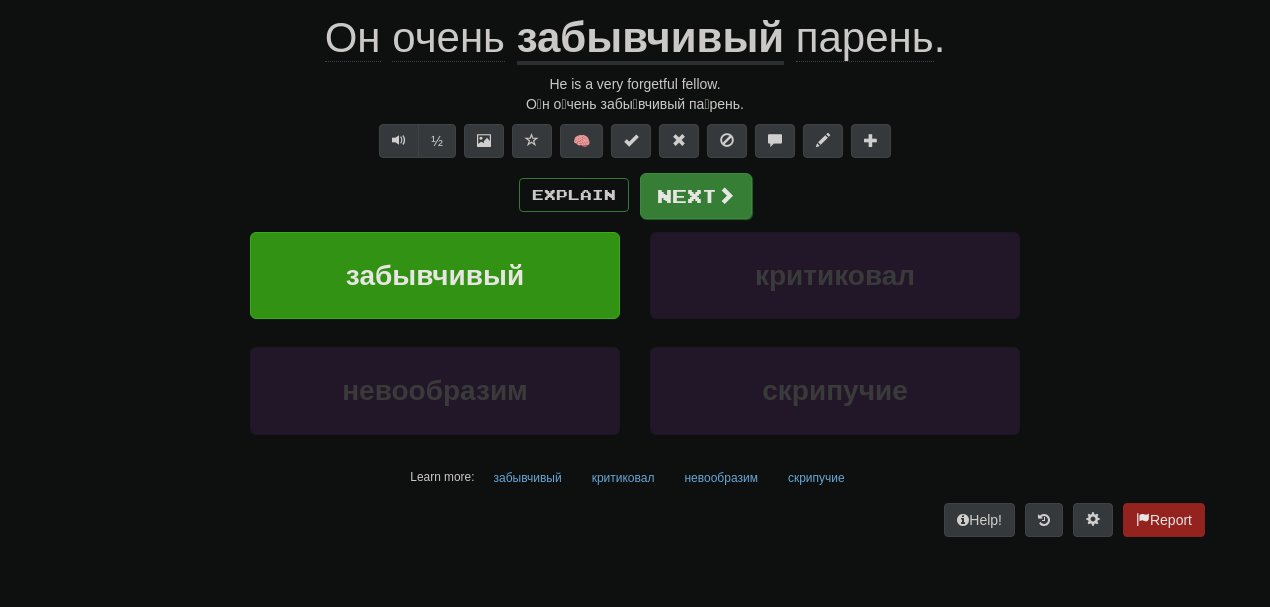 scroll, scrollTop: 188, scrollLeft: 0, axis: vertical 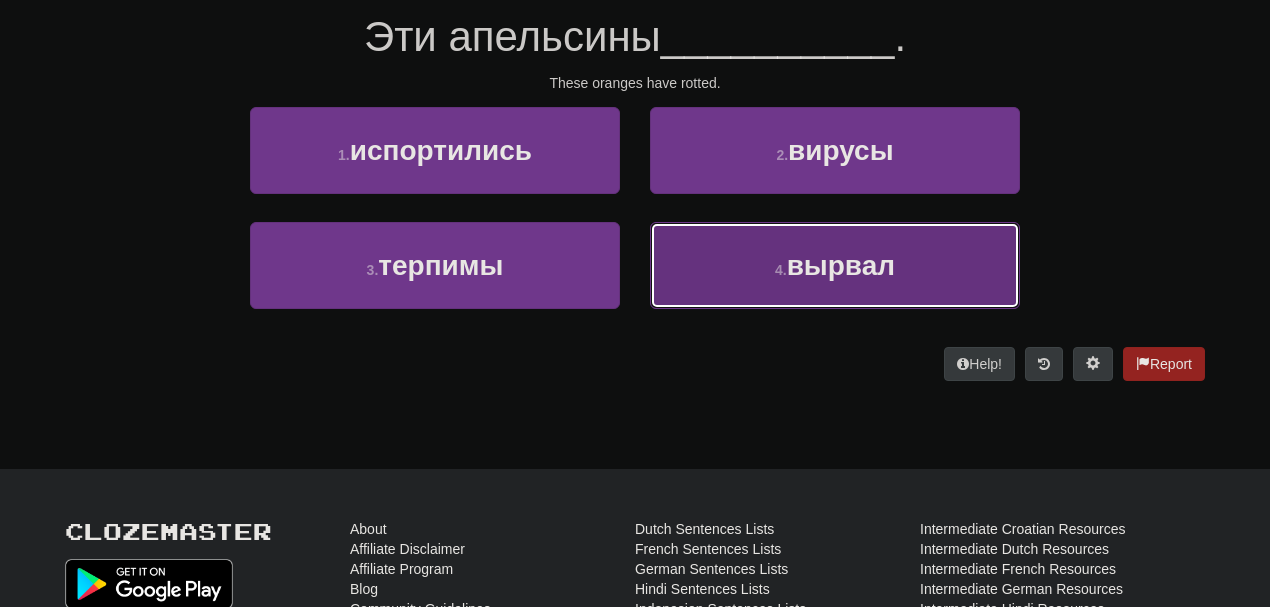 click on "4 .  вырвал" at bounding box center (835, 265) 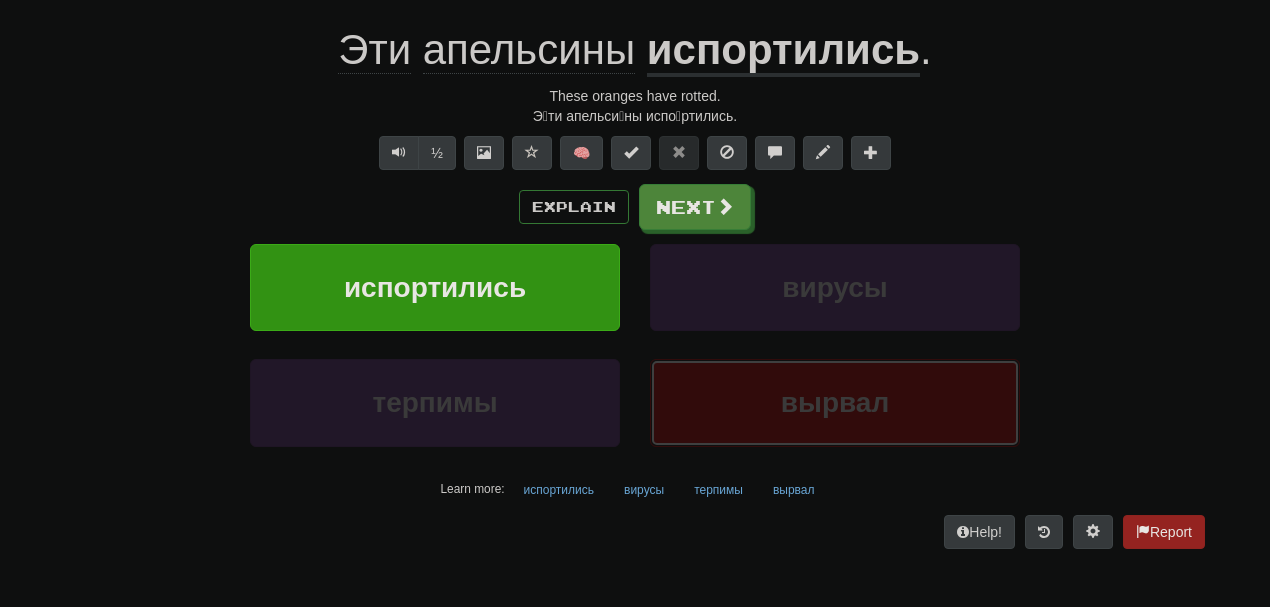 scroll, scrollTop: 200, scrollLeft: 0, axis: vertical 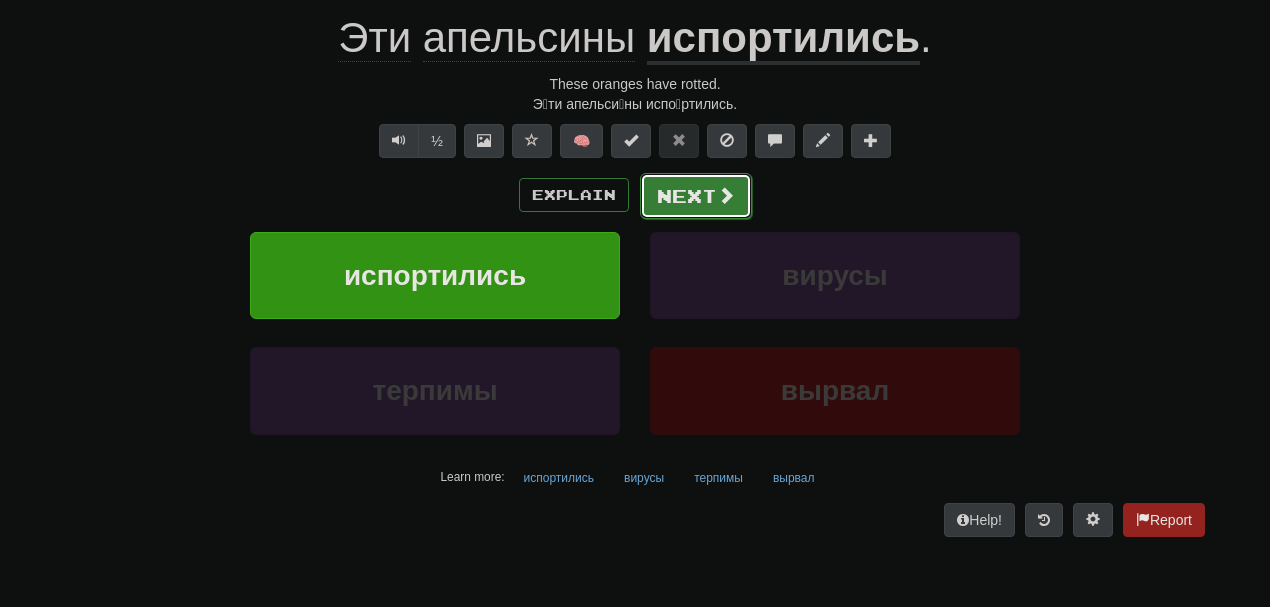 click on "Next" at bounding box center [696, 196] 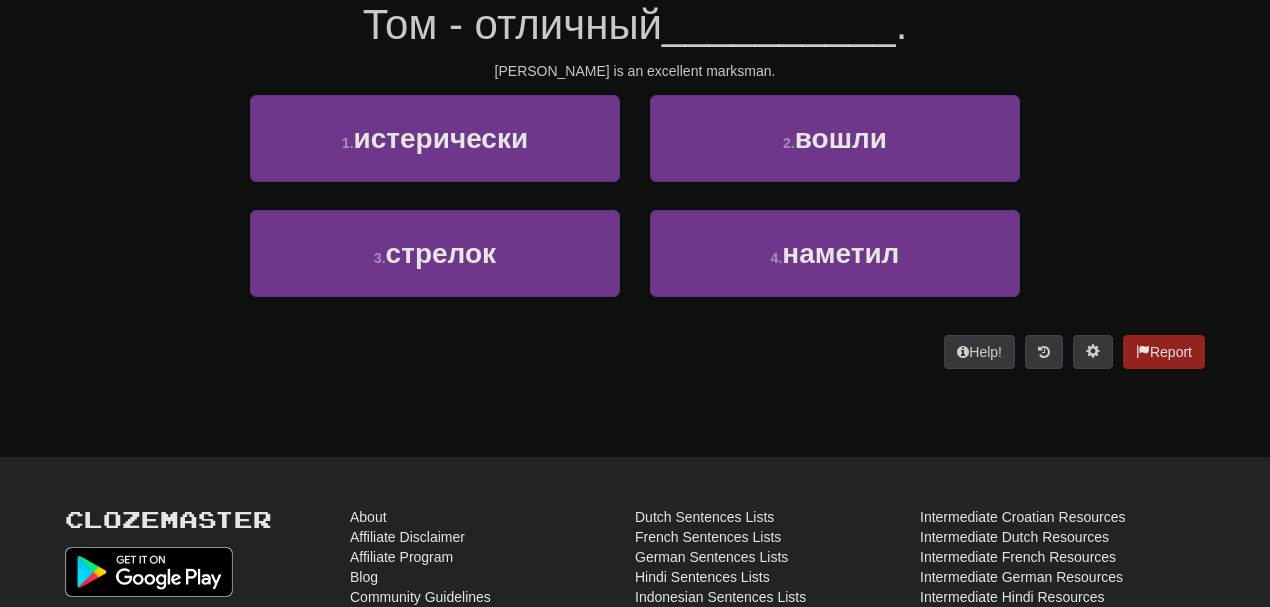 scroll, scrollTop: 188, scrollLeft: 0, axis: vertical 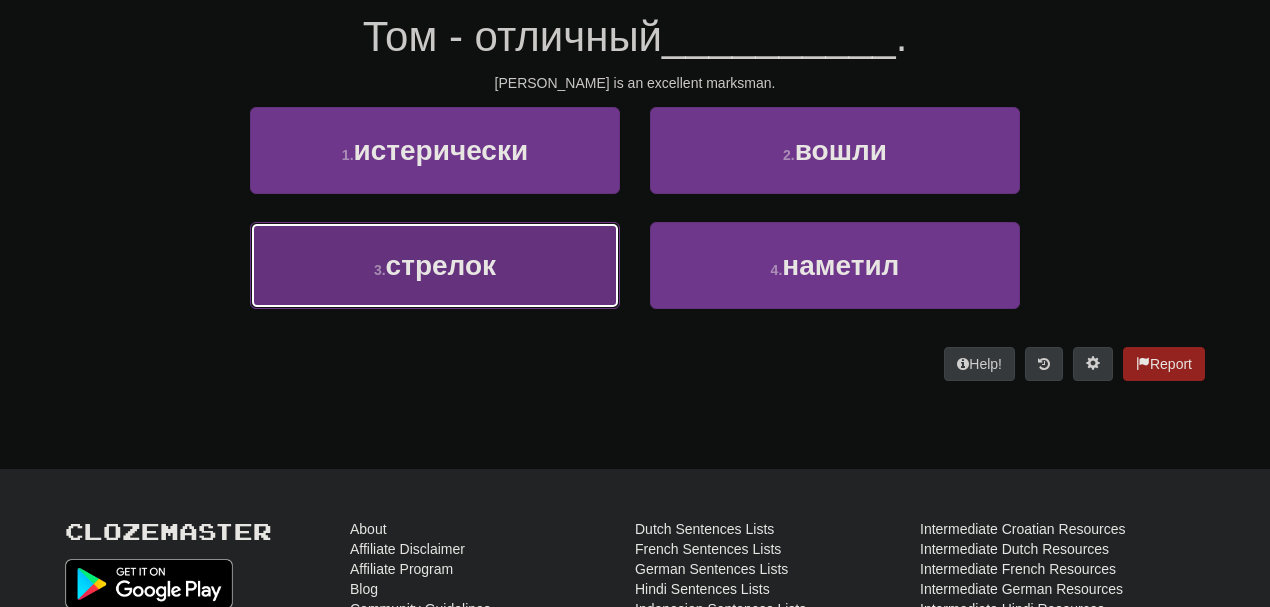 click on "3 .  стрелок" at bounding box center (435, 265) 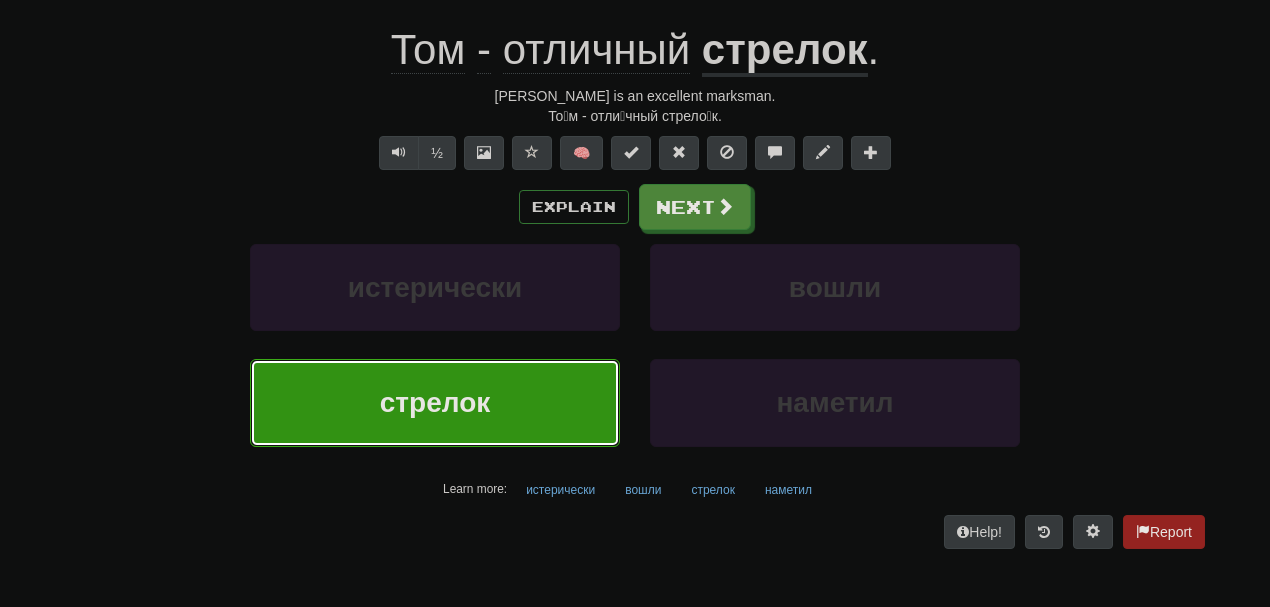 scroll, scrollTop: 200, scrollLeft: 0, axis: vertical 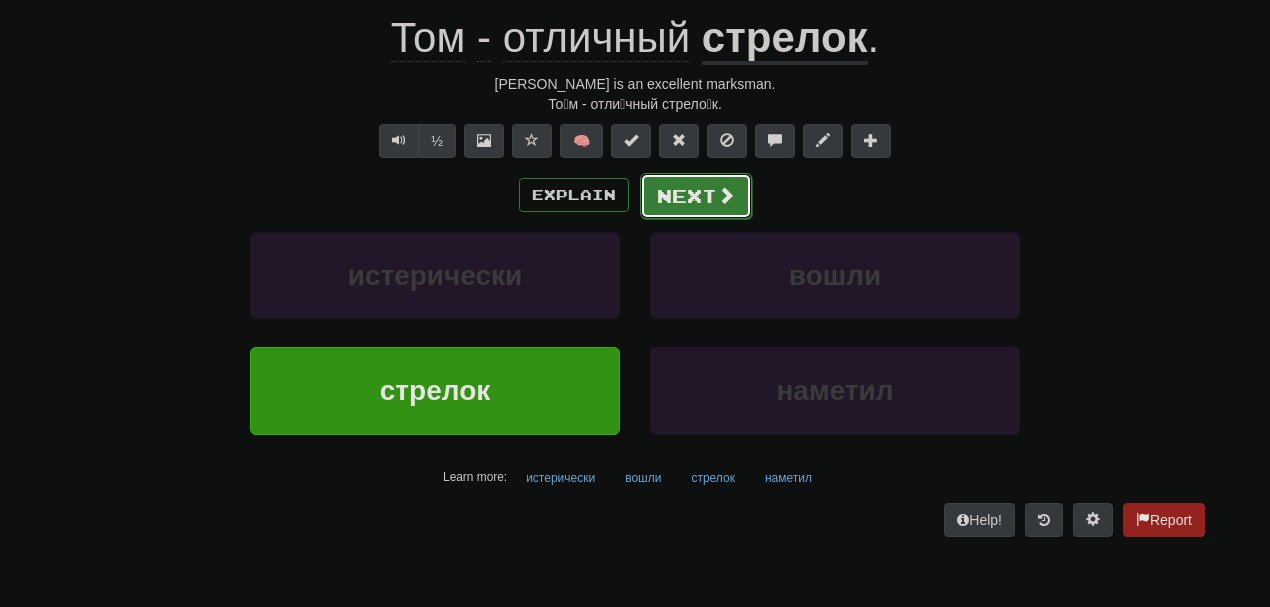 click on "Next" at bounding box center (696, 196) 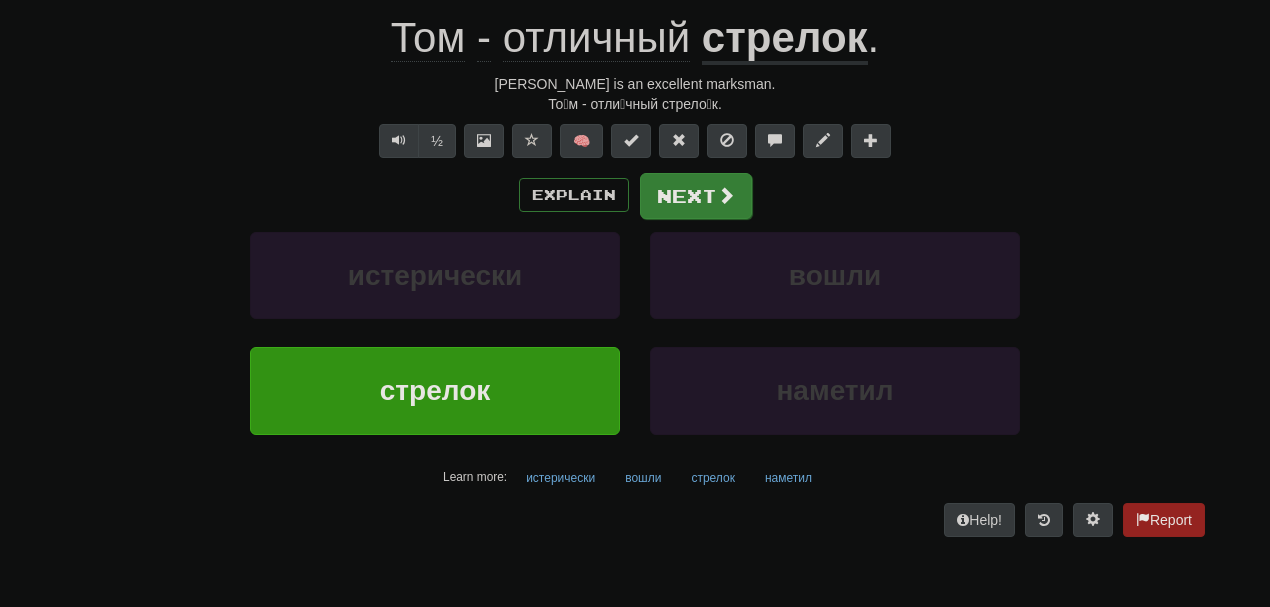 scroll, scrollTop: 188, scrollLeft: 0, axis: vertical 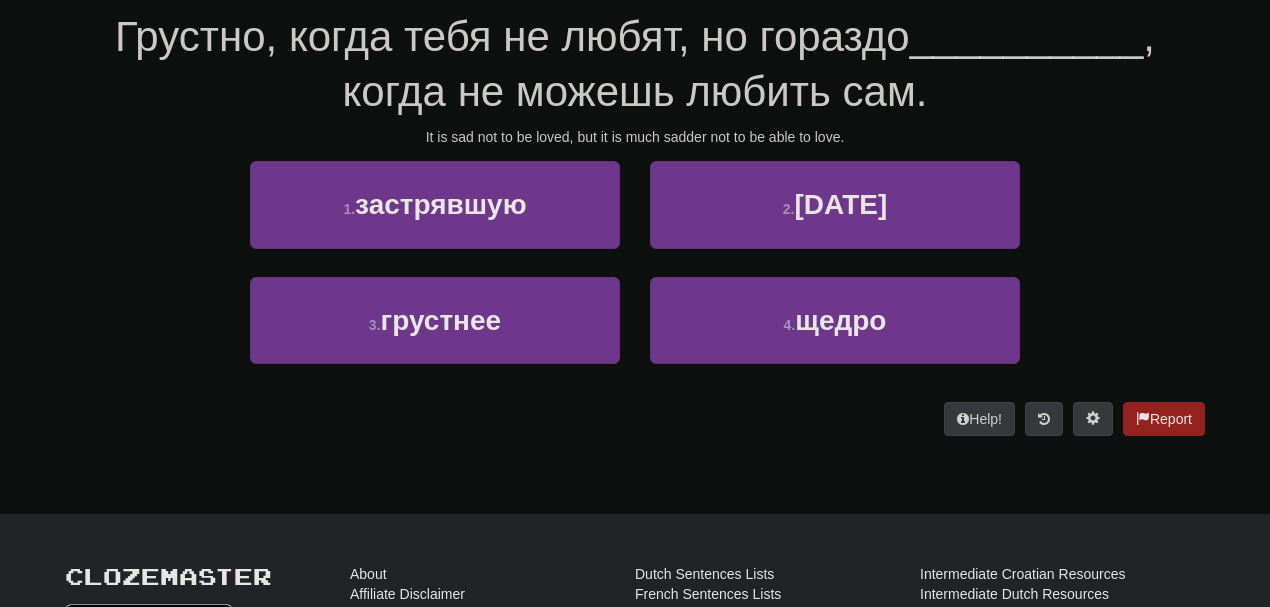 click on "3 .  грустнее" at bounding box center [435, 334] 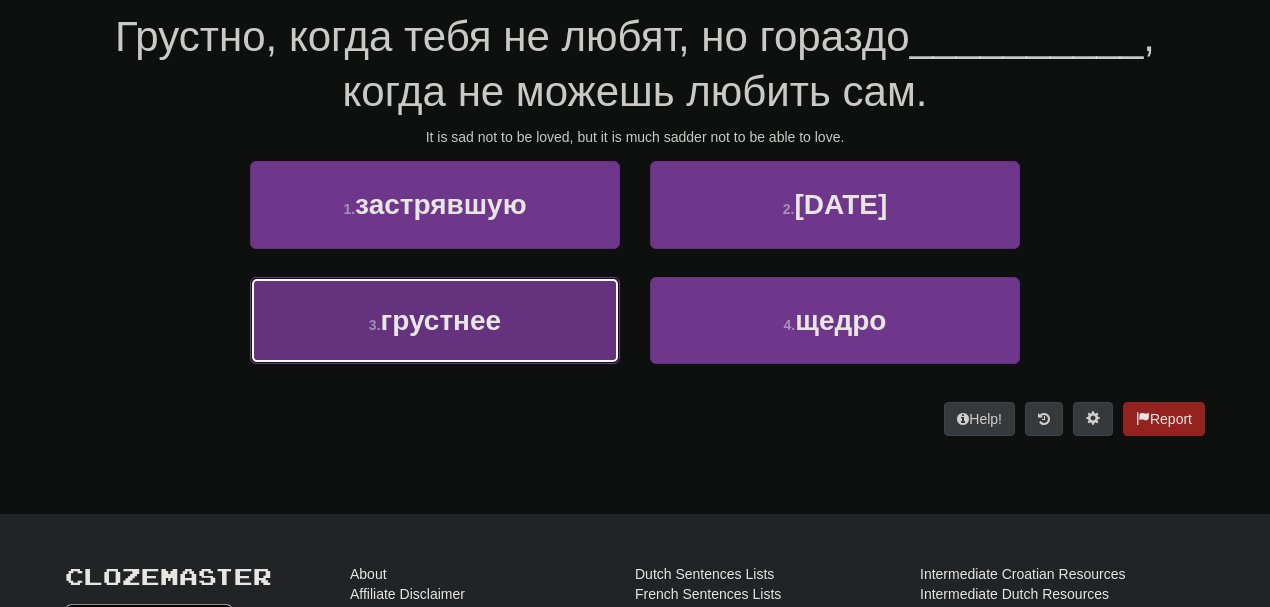 click on "грустнее" at bounding box center (441, 320) 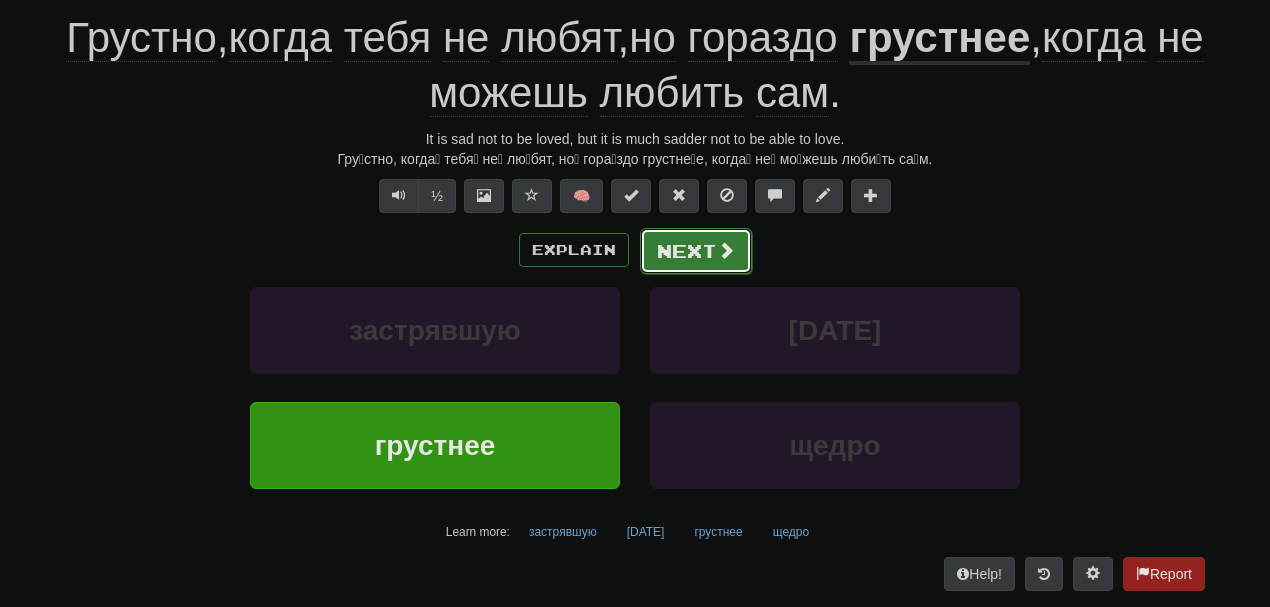 click on "Next" at bounding box center [696, 251] 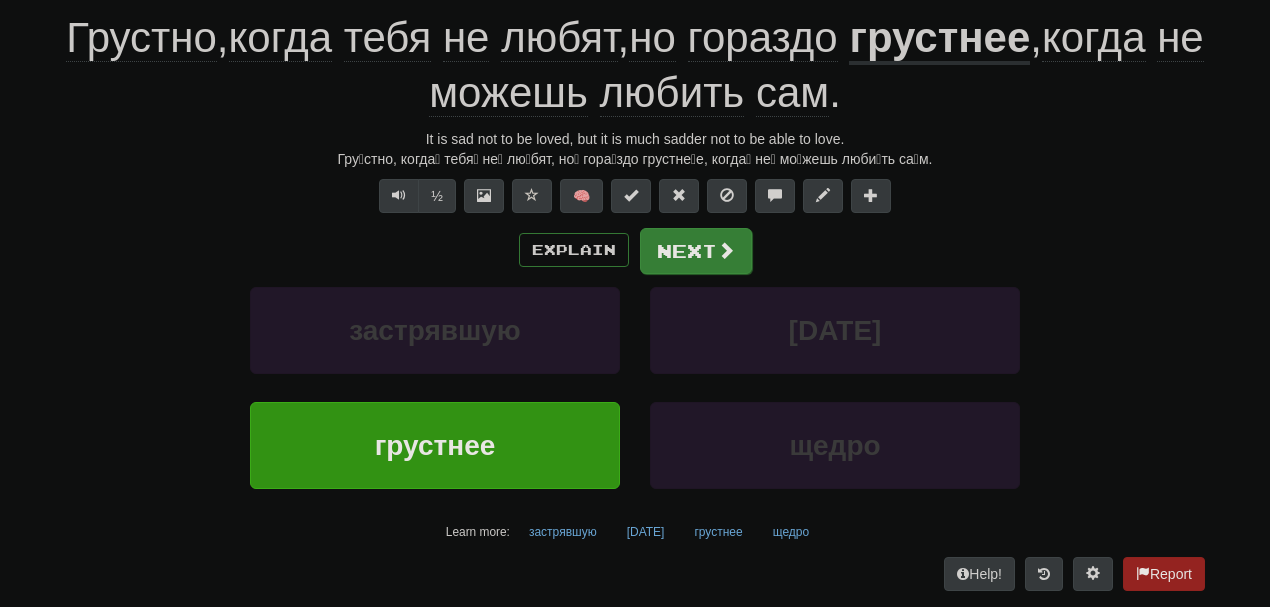 scroll, scrollTop: 188, scrollLeft: 0, axis: vertical 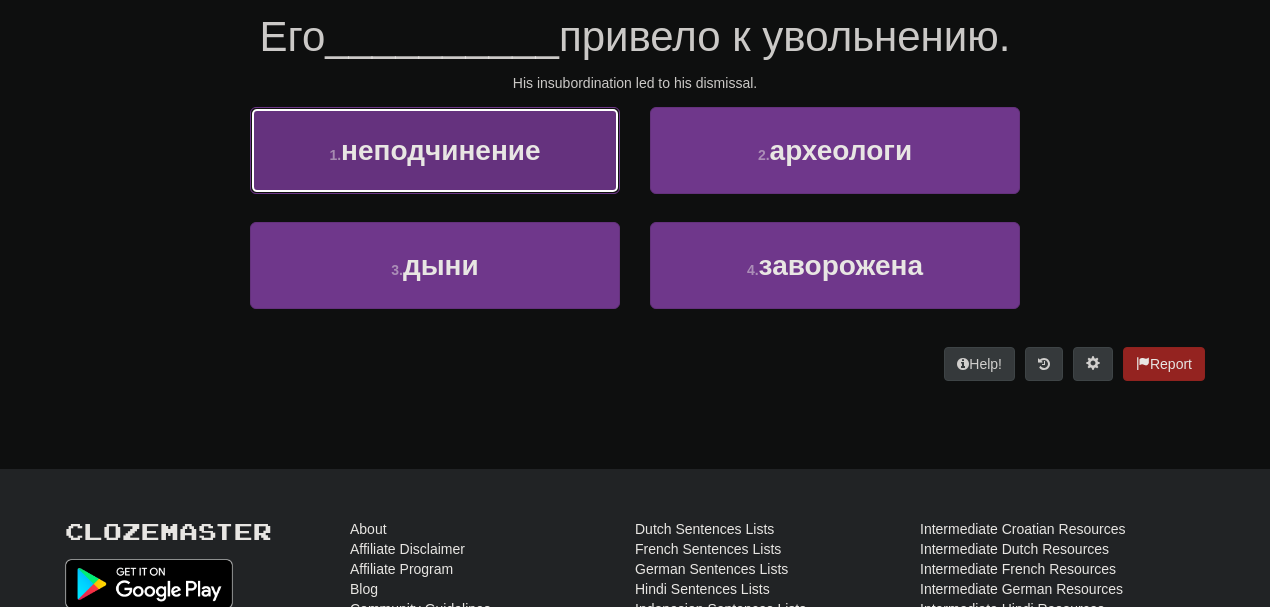 click on "1 .  неподчинение" at bounding box center [435, 150] 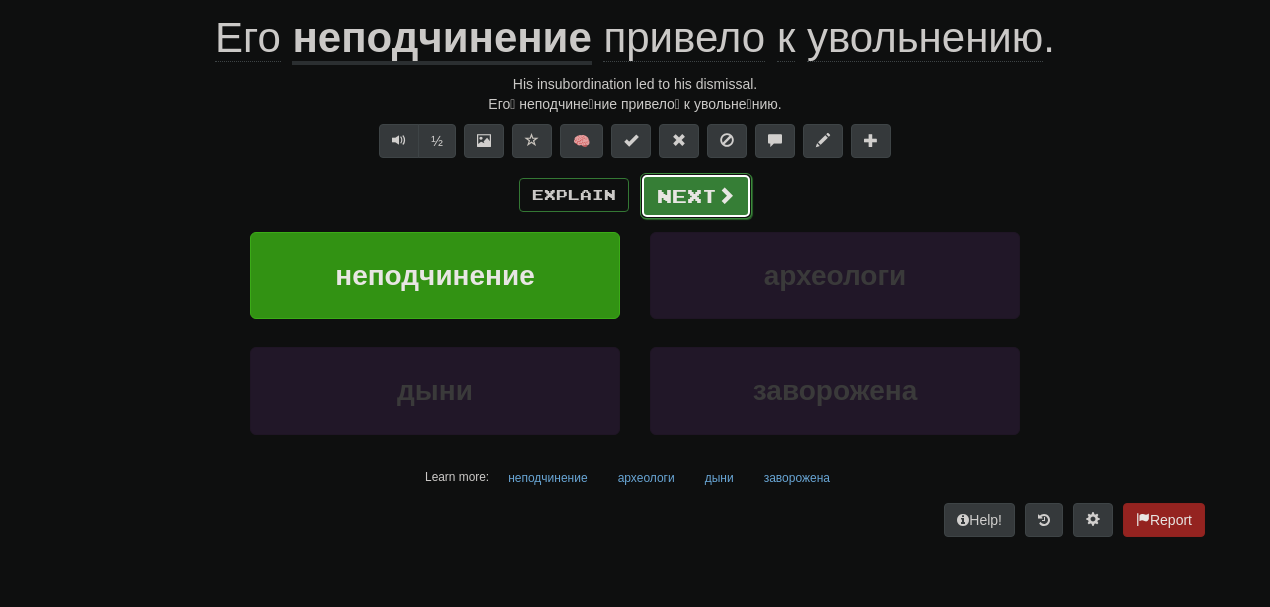click on "Next" at bounding box center [696, 196] 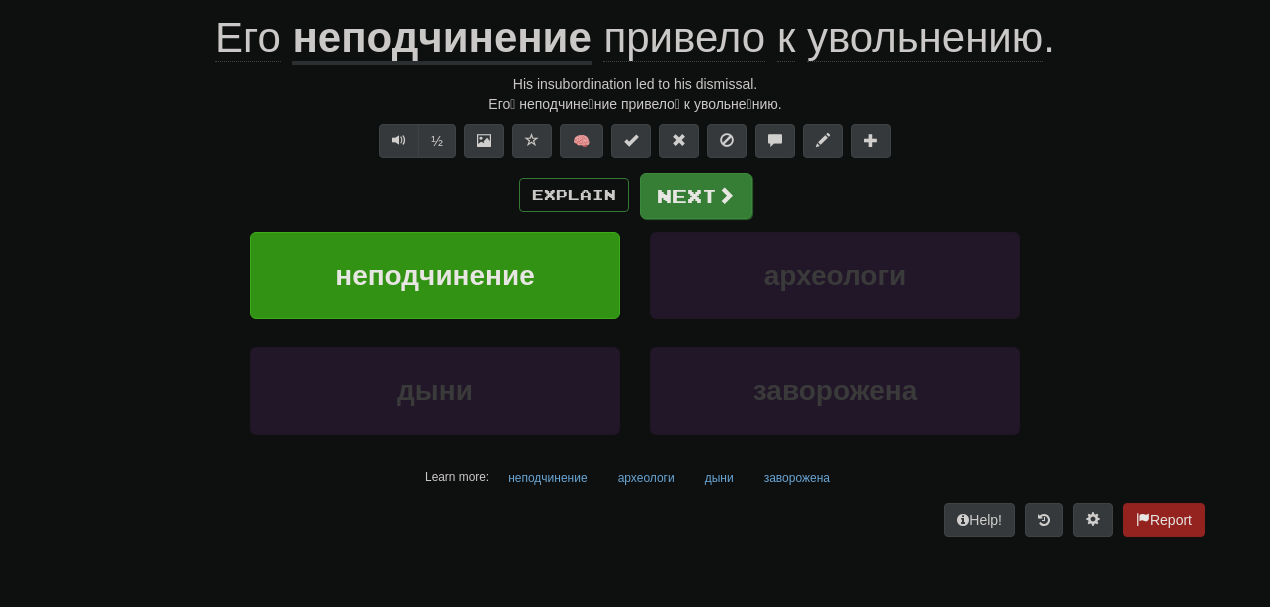 scroll, scrollTop: 188, scrollLeft: 0, axis: vertical 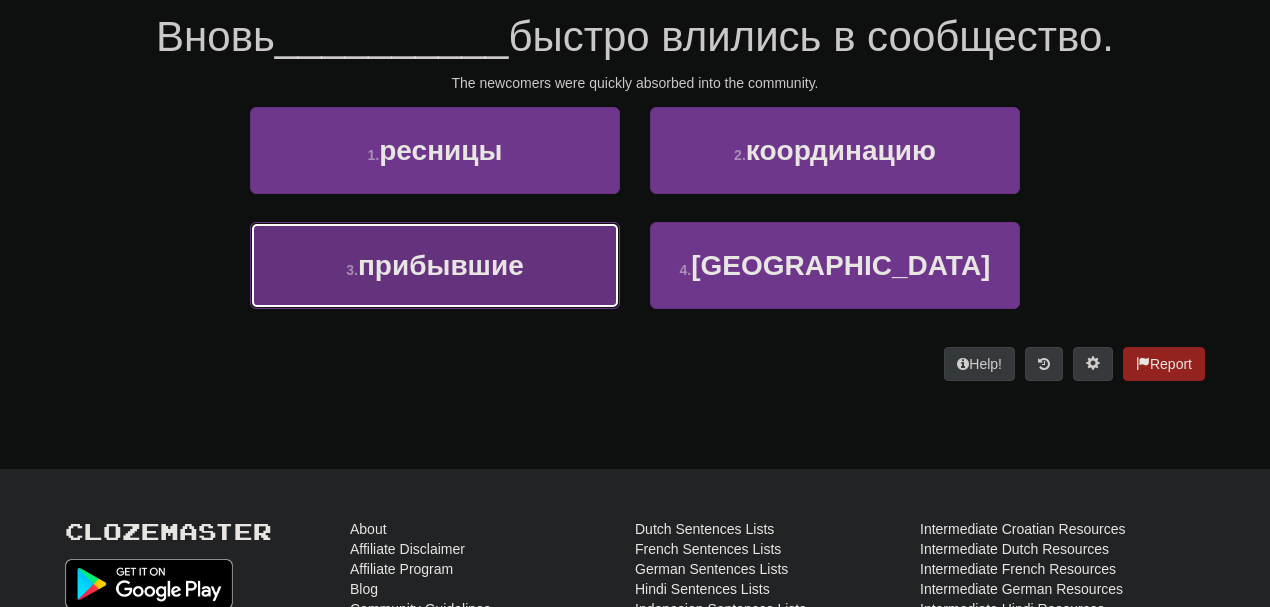 click on "3 .  прибывшие" at bounding box center (435, 265) 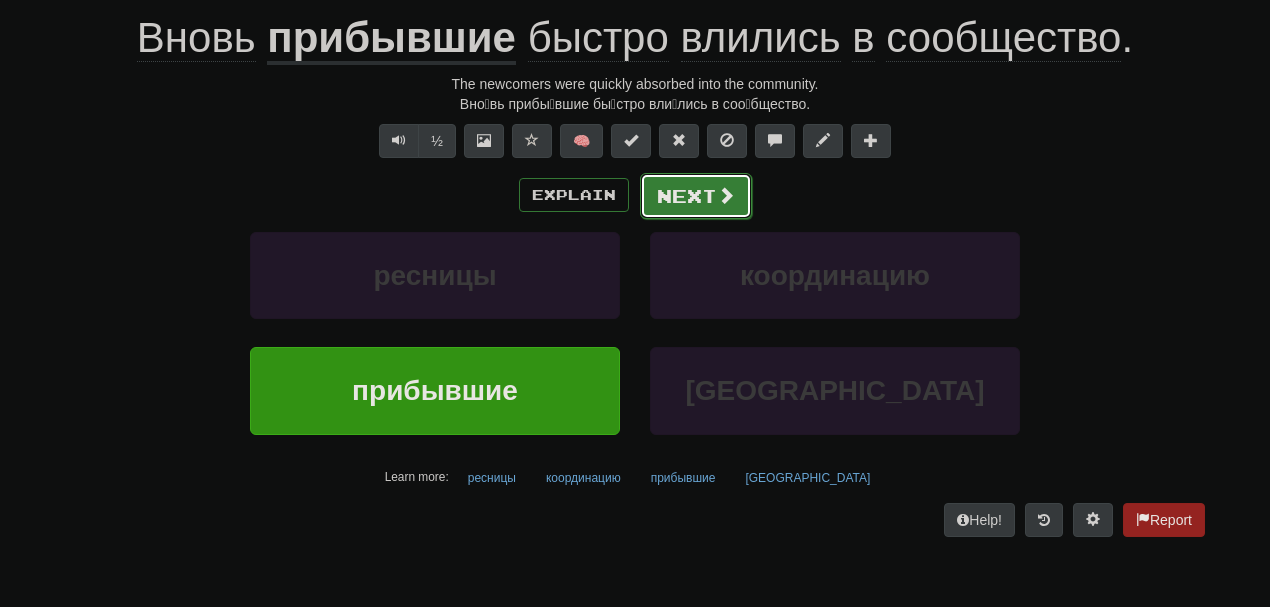 click on "Next" at bounding box center [696, 196] 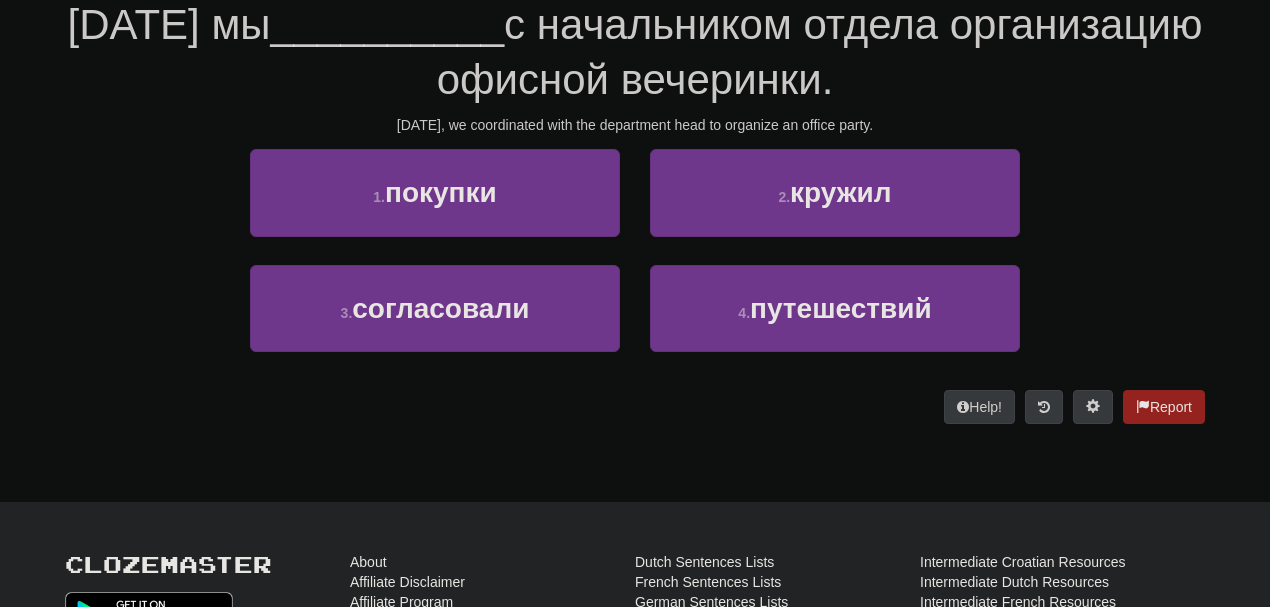 scroll, scrollTop: 188, scrollLeft: 0, axis: vertical 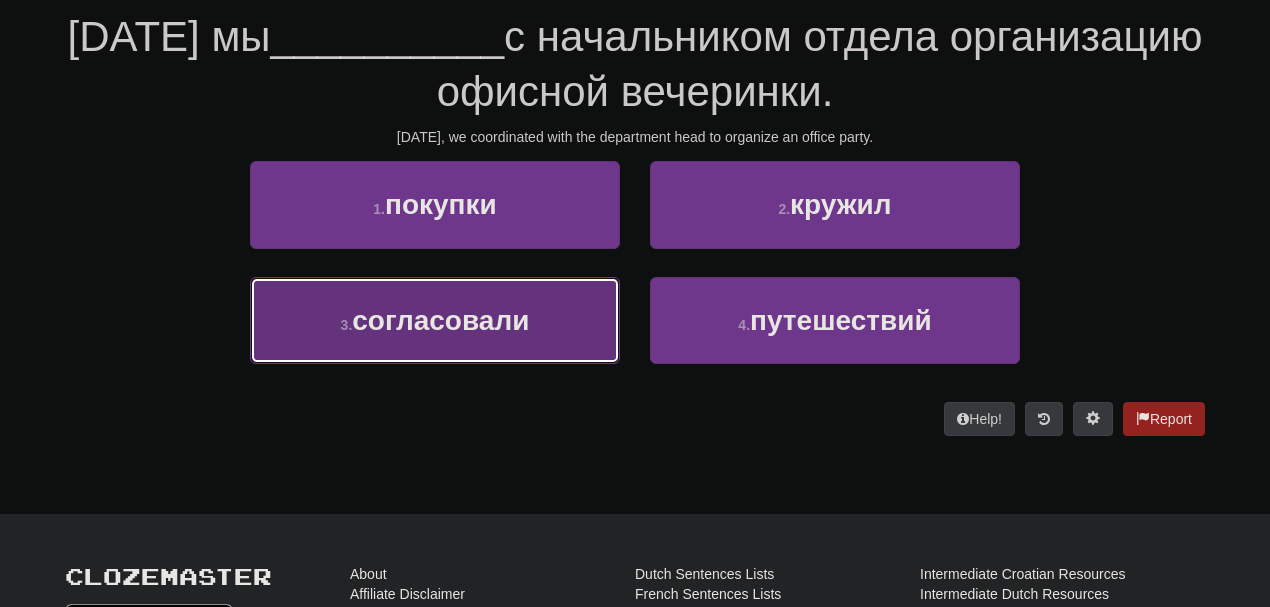 click on "3 .  согласовали" at bounding box center [435, 320] 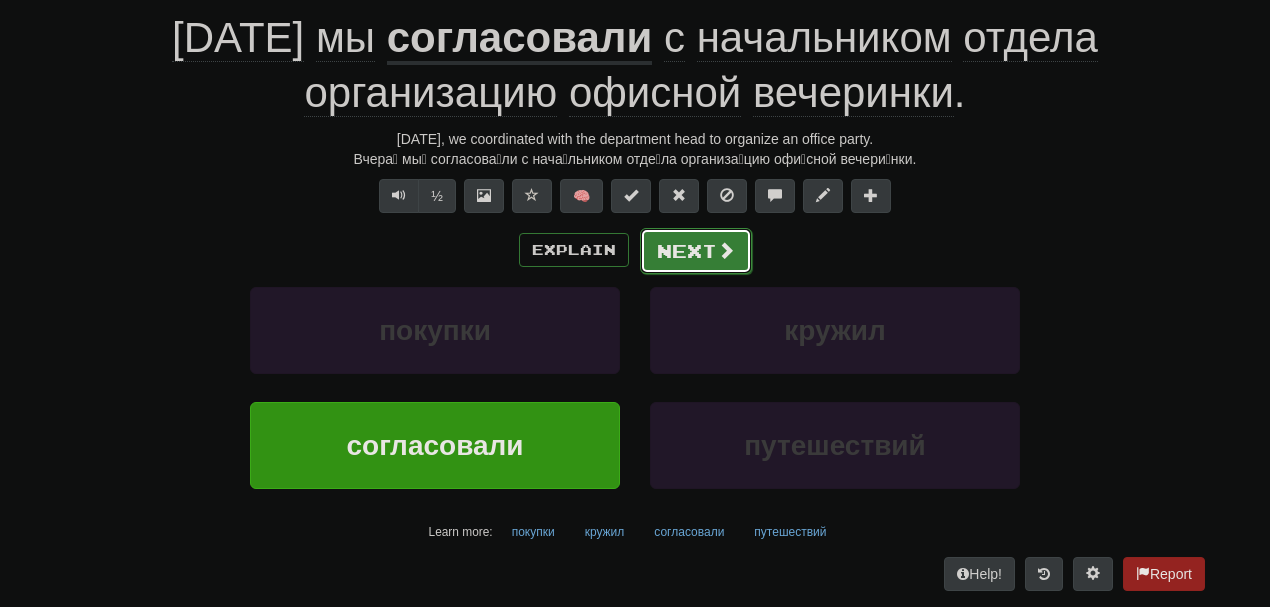 click on "Next" at bounding box center (696, 251) 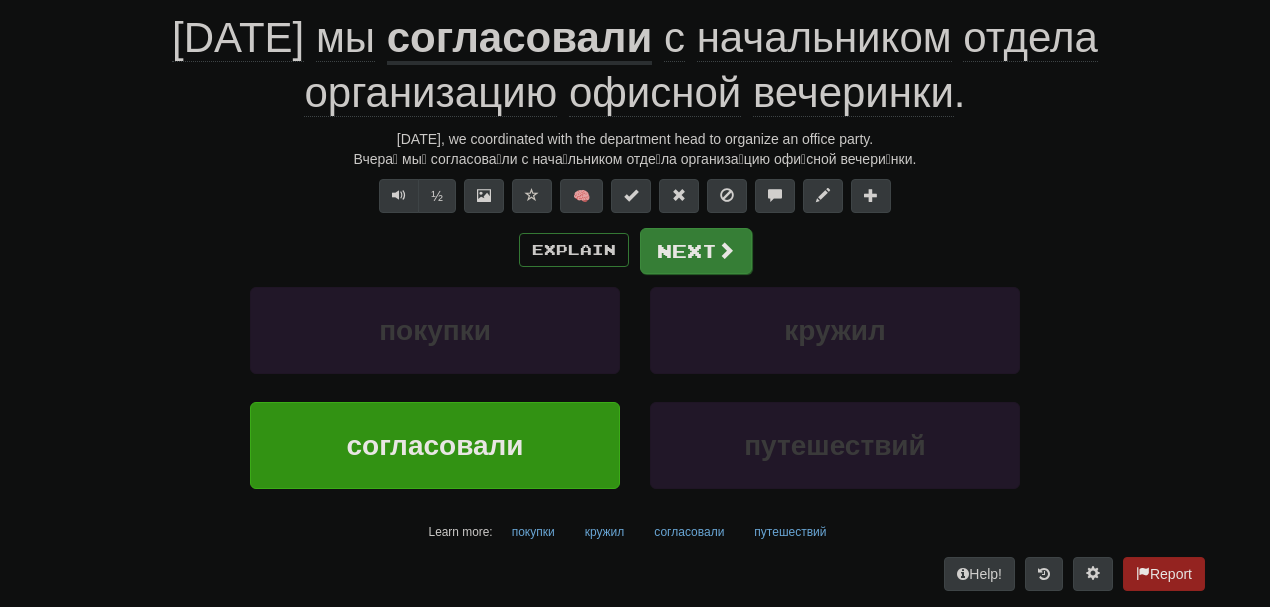scroll, scrollTop: 188, scrollLeft: 0, axis: vertical 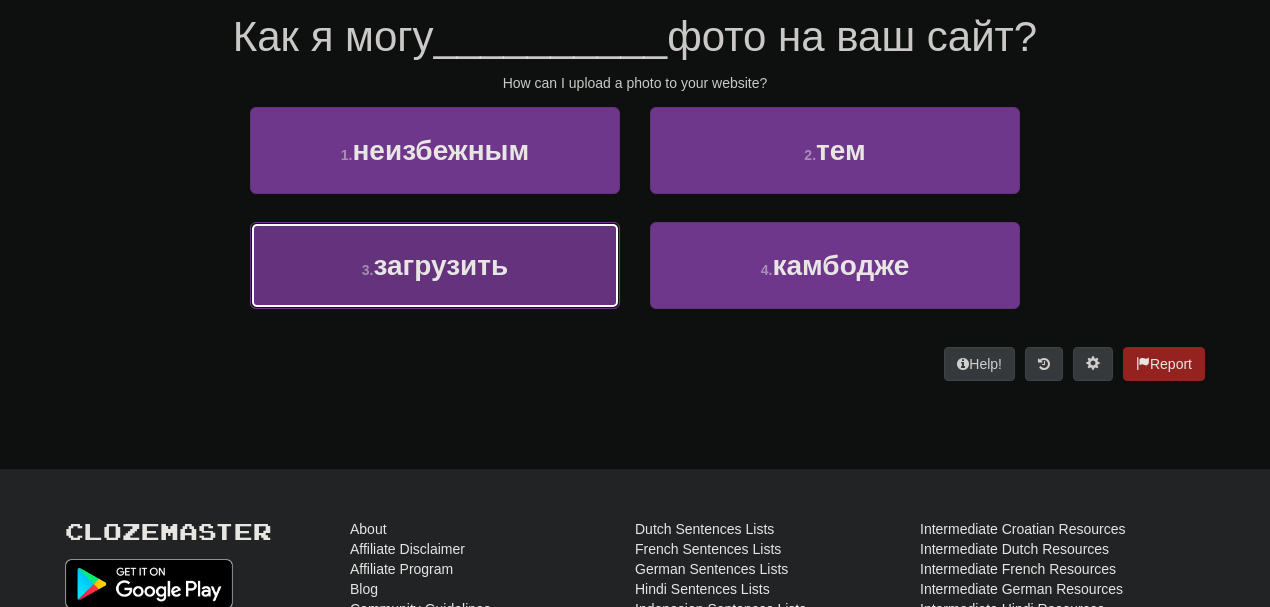 click on "загрузить" at bounding box center [440, 265] 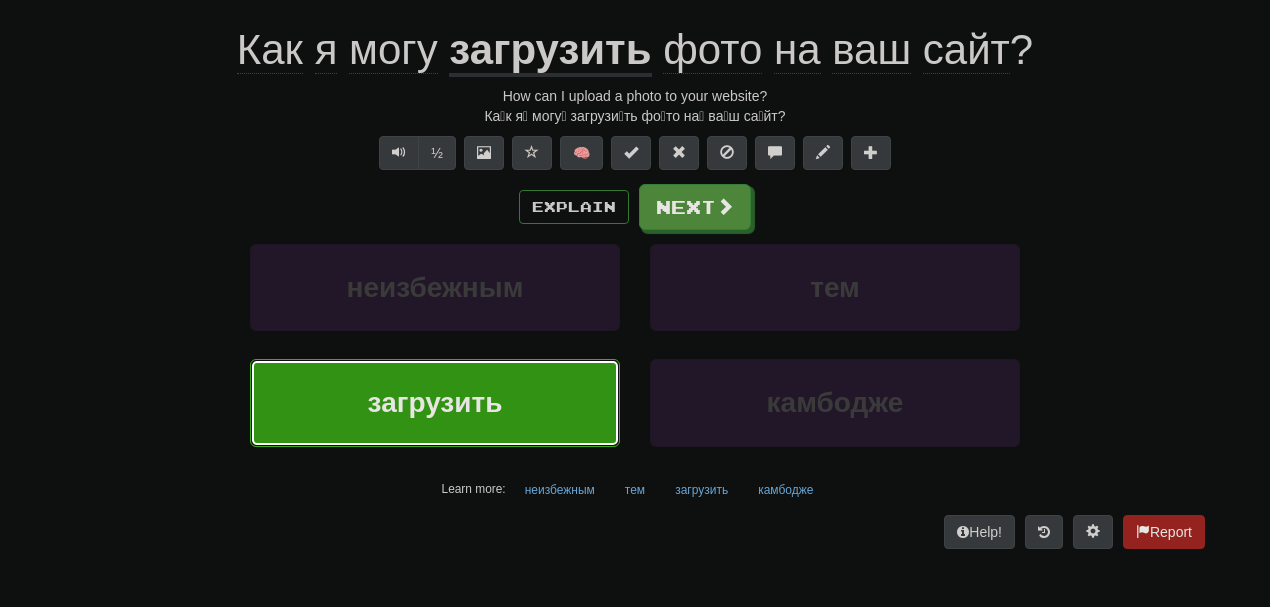 scroll, scrollTop: 200, scrollLeft: 0, axis: vertical 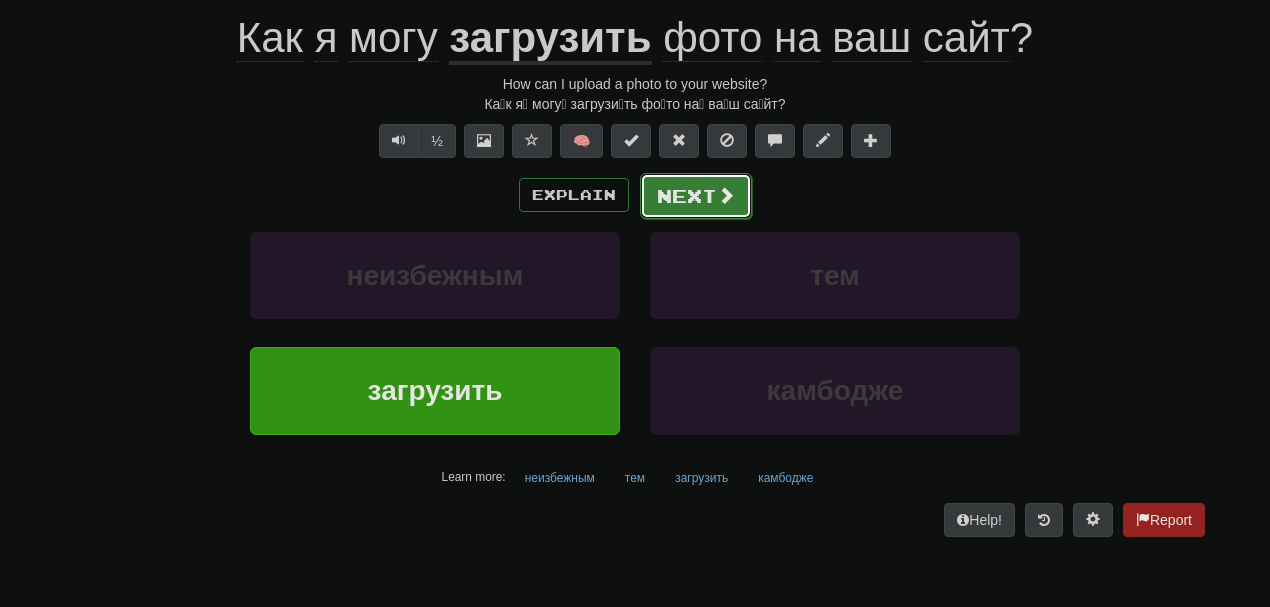 click on "Next" at bounding box center [696, 196] 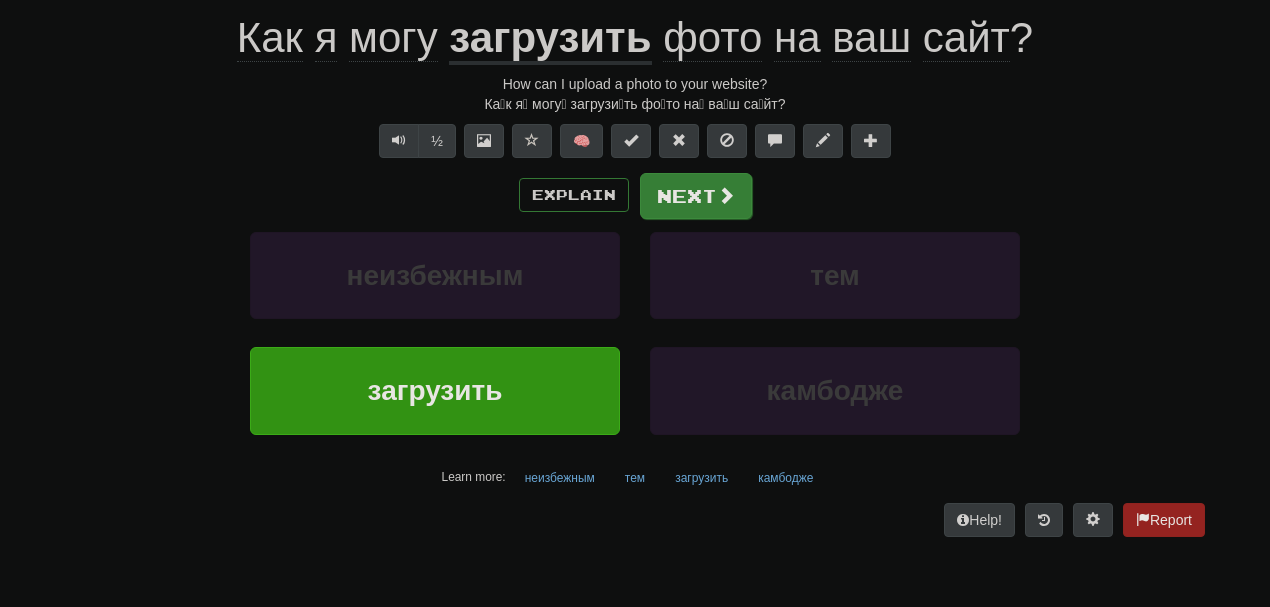 scroll, scrollTop: 188, scrollLeft: 0, axis: vertical 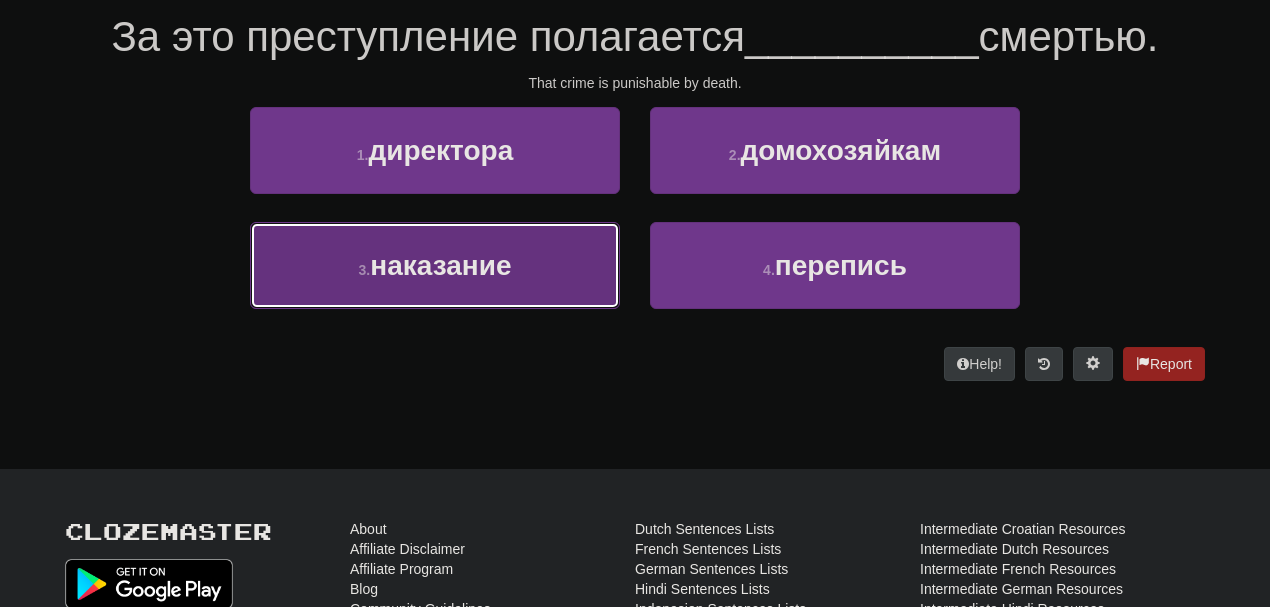 click on "3 .  наказание" at bounding box center (435, 265) 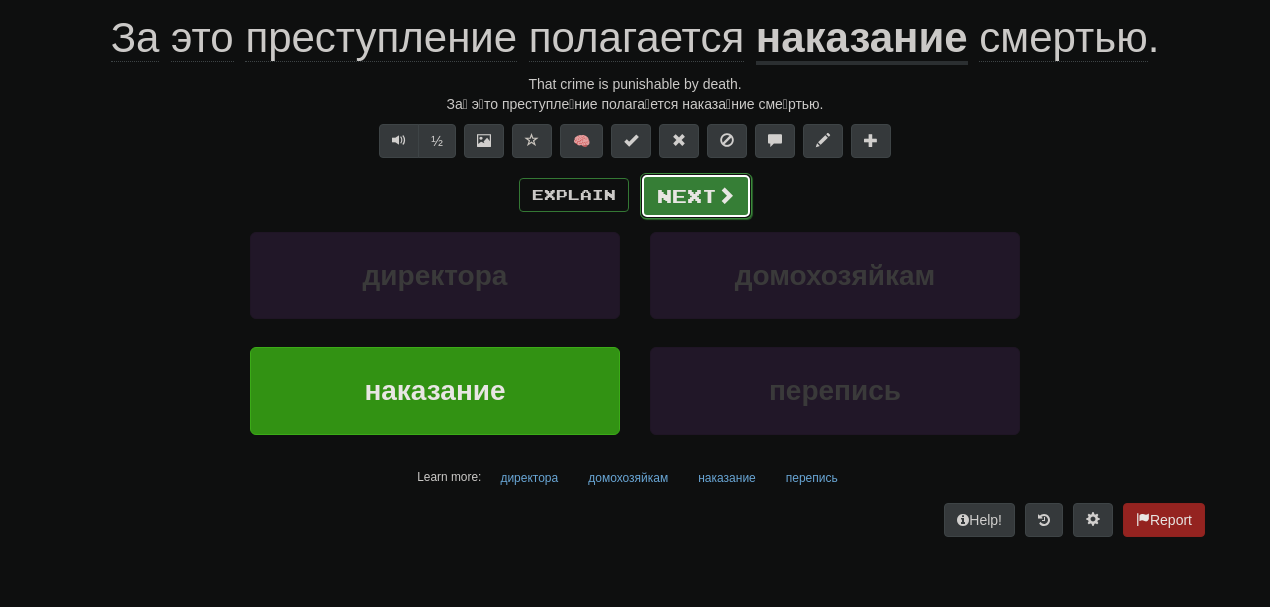 click on "Next" at bounding box center [696, 196] 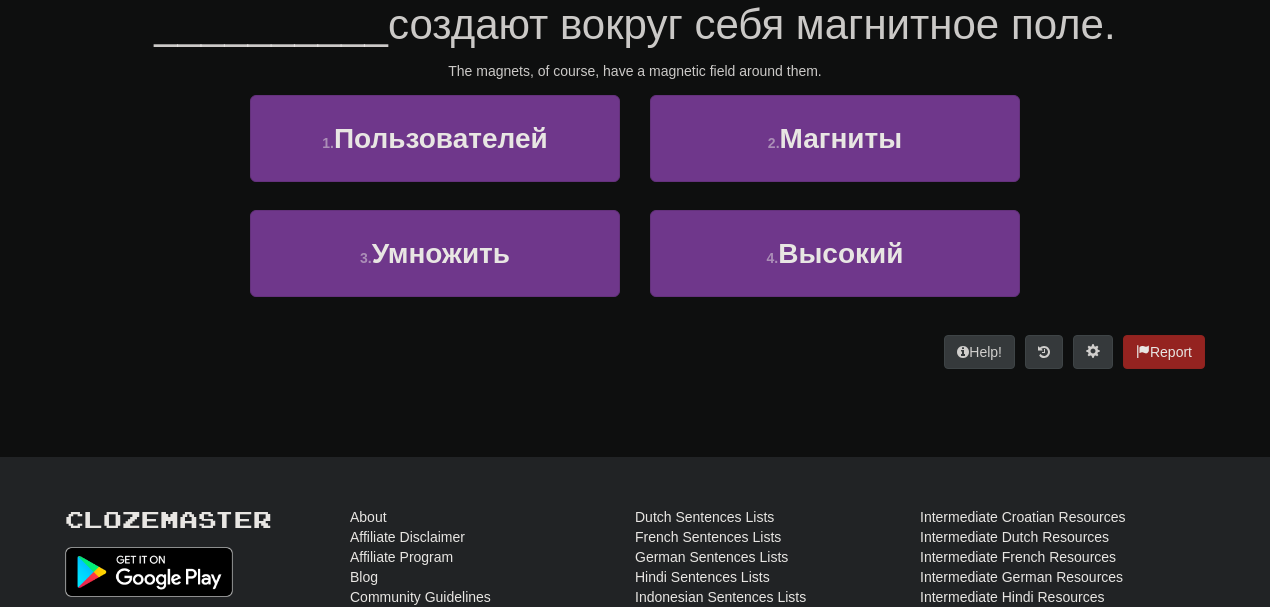scroll, scrollTop: 188, scrollLeft: 0, axis: vertical 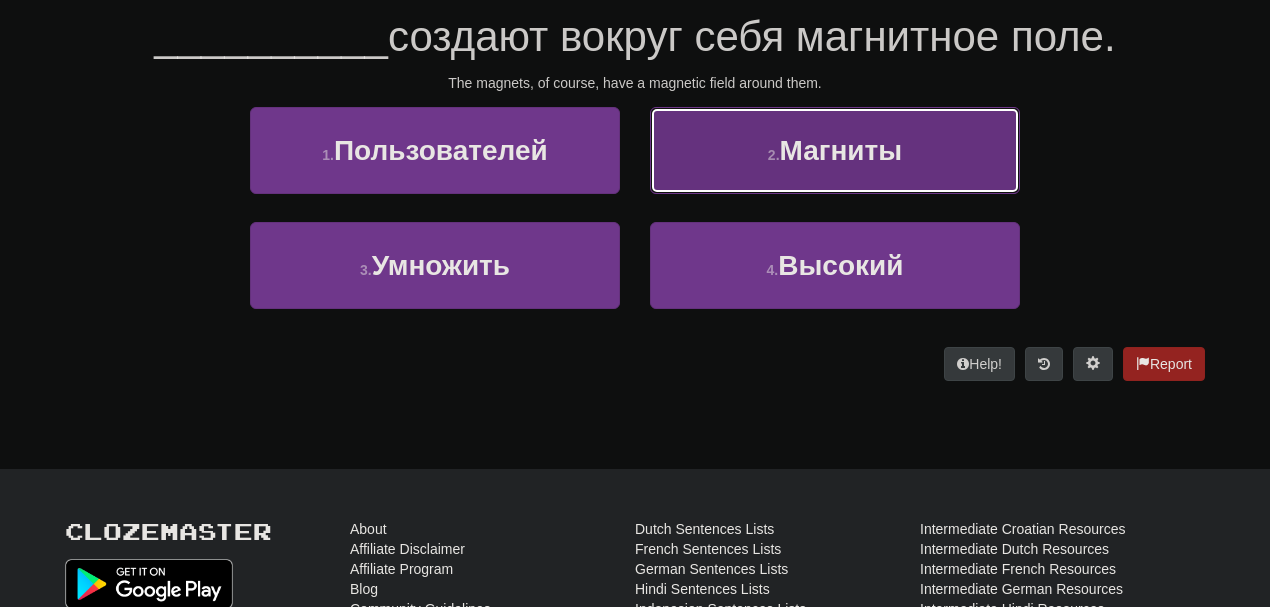 click on "Магниты" at bounding box center [841, 150] 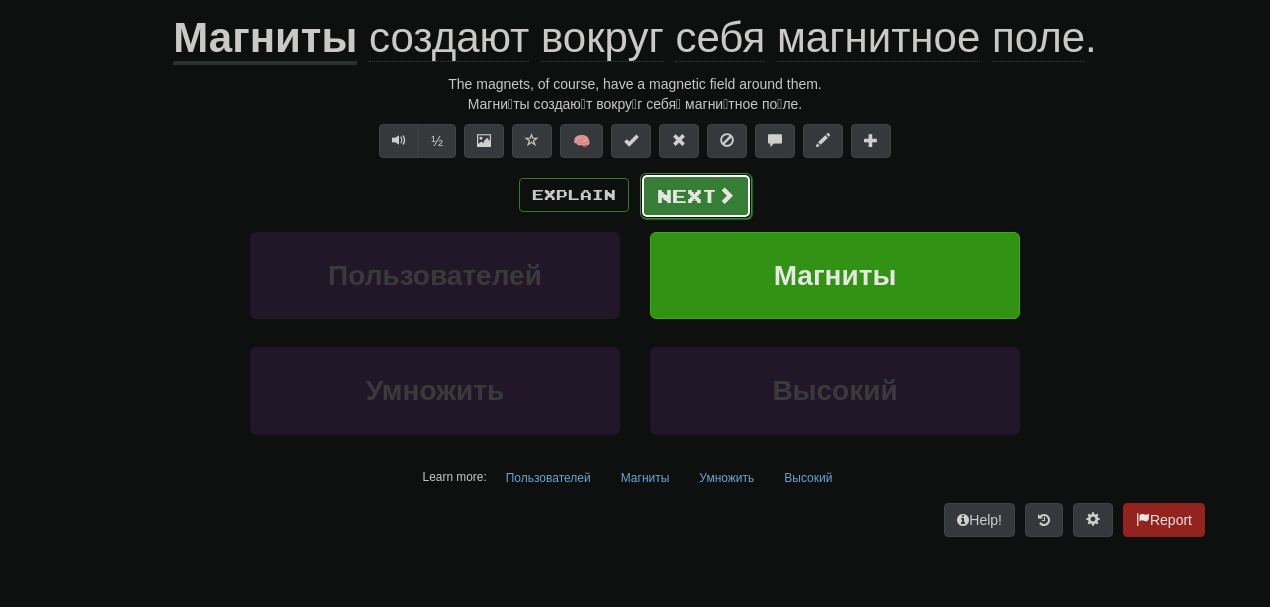 click on "Next" at bounding box center [696, 196] 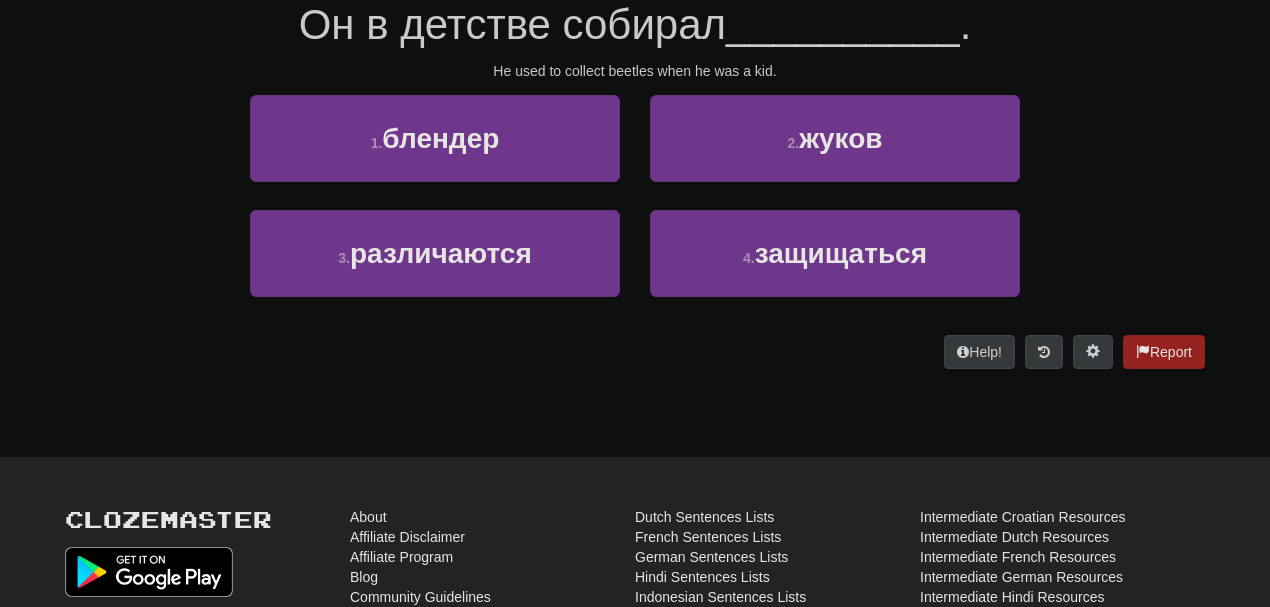 scroll, scrollTop: 188, scrollLeft: 0, axis: vertical 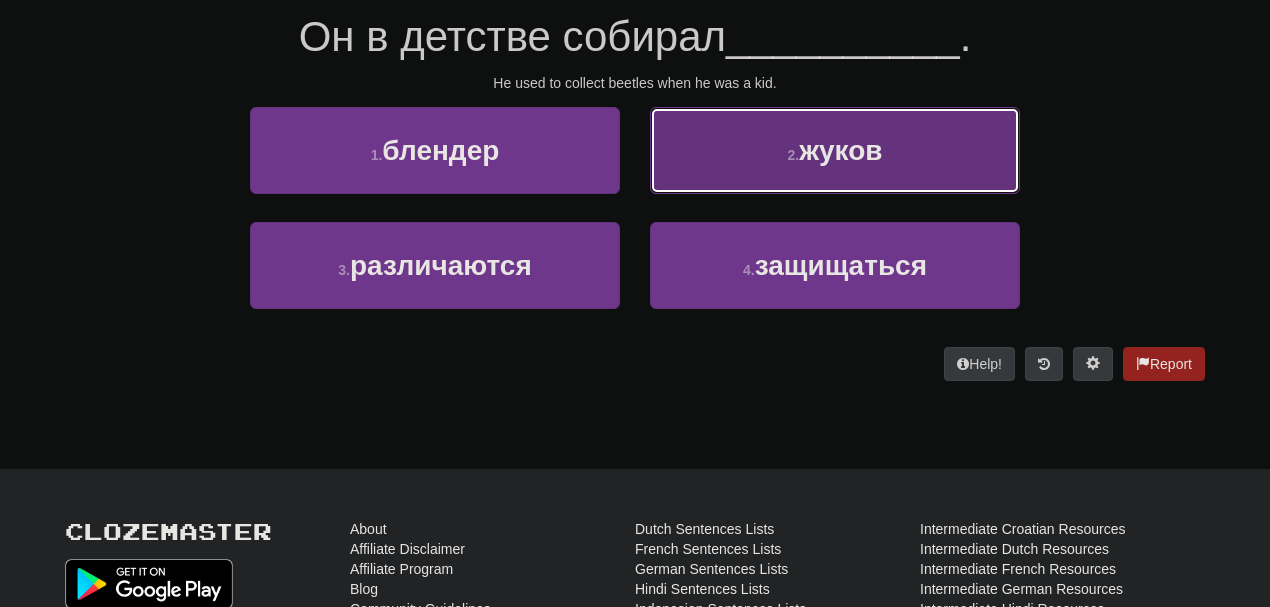 click on "2 .  жуков" at bounding box center (835, 150) 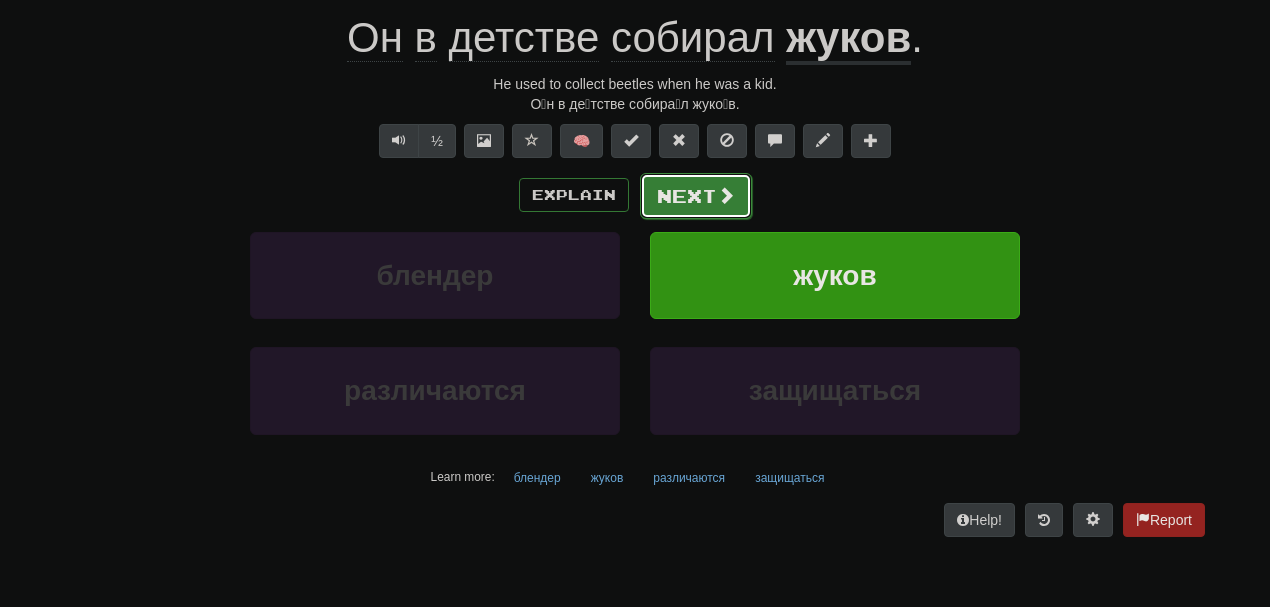 click on "Next" at bounding box center (696, 196) 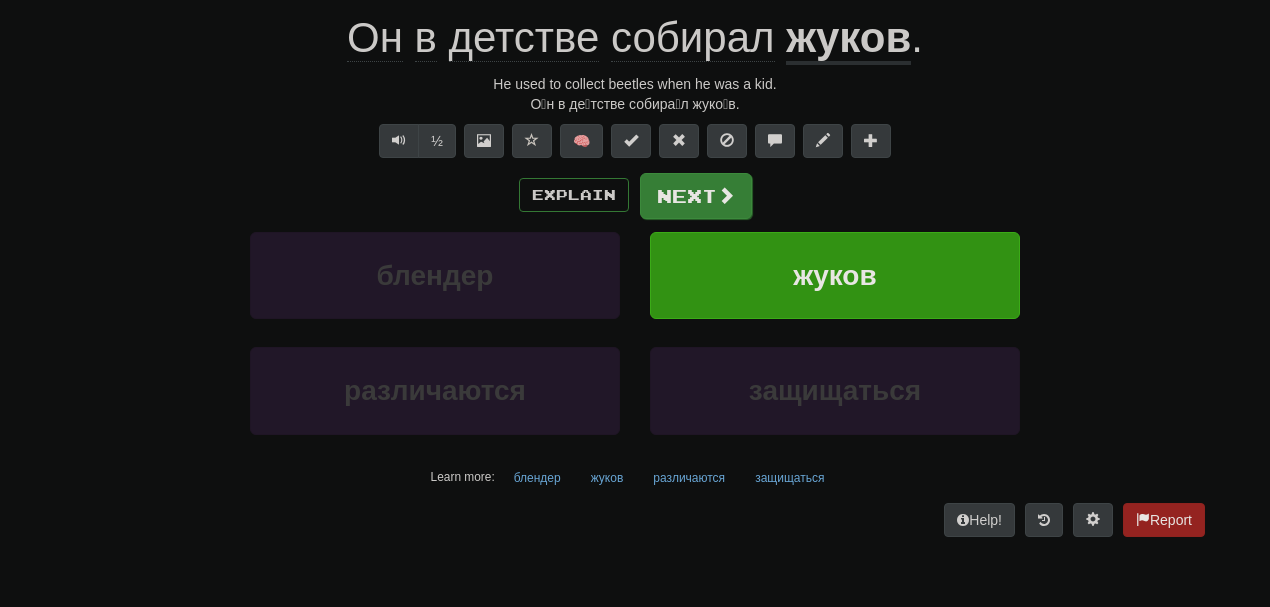 scroll, scrollTop: 188, scrollLeft: 0, axis: vertical 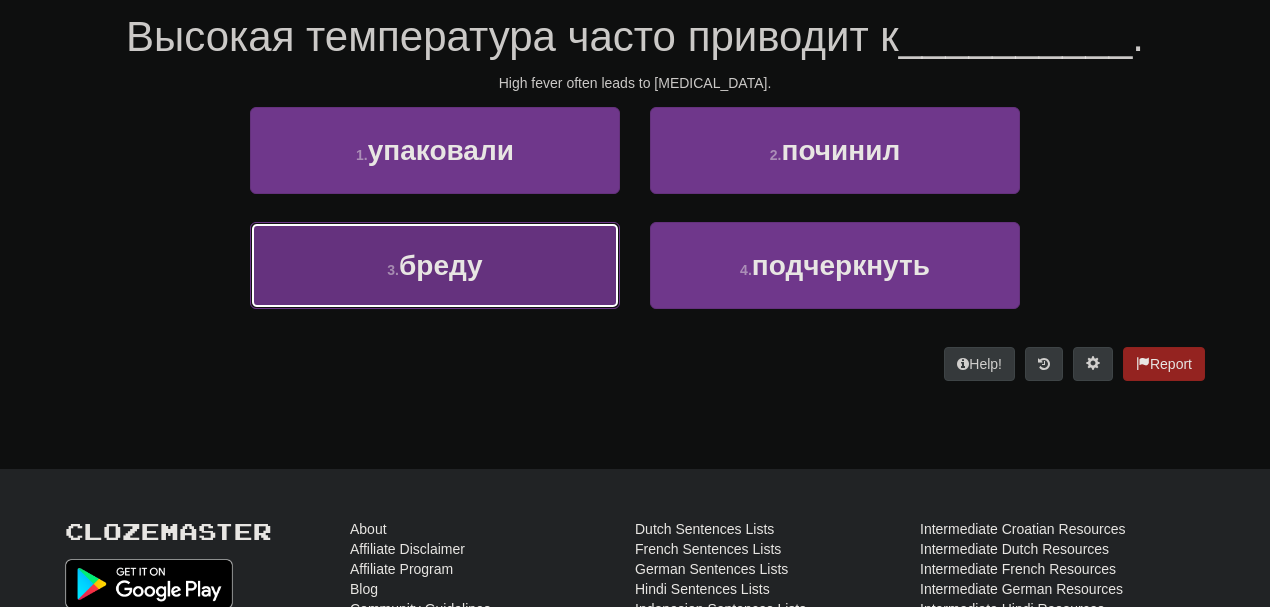 click on "3 .  бреду" at bounding box center [435, 265] 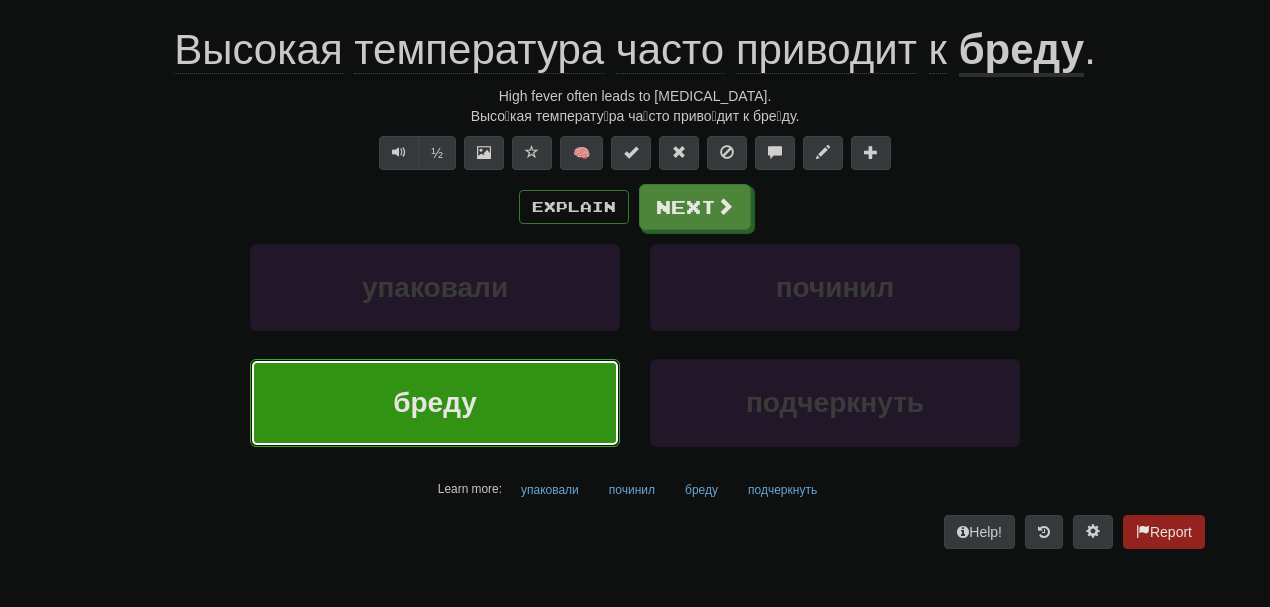 scroll, scrollTop: 200, scrollLeft: 0, axis: vertical 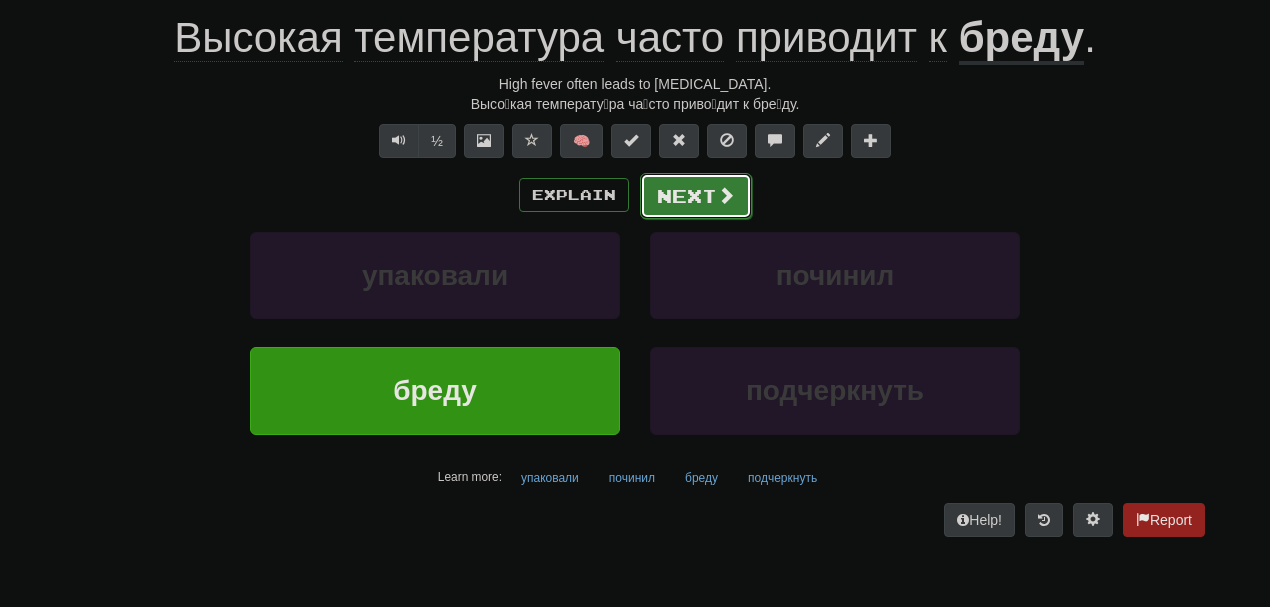 click at bounding box center [726, 195] 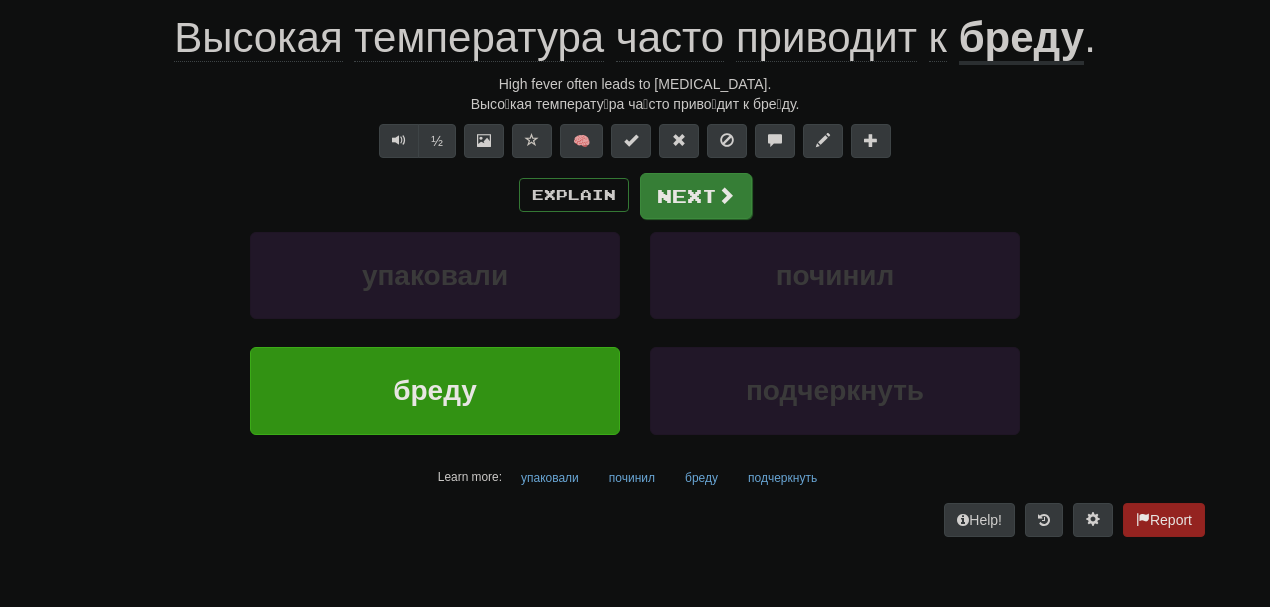 scroll, scrollTop: 188, scrollLeft: 0, axis: vertical 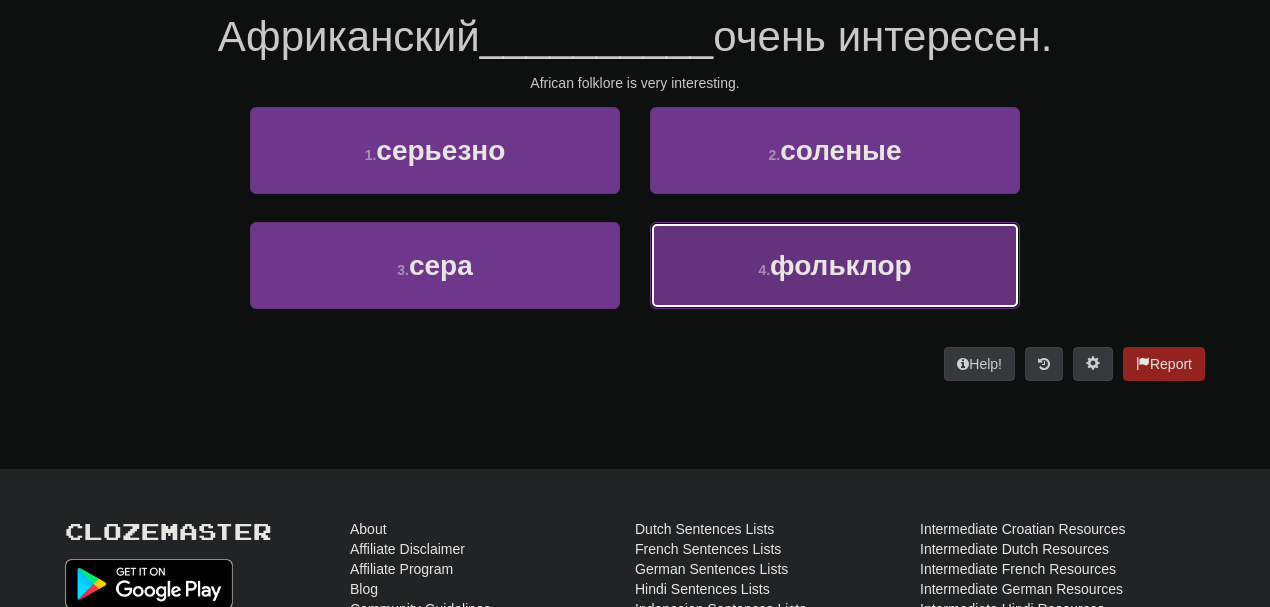 click on "фольклор" at bounding box center [841, 265] 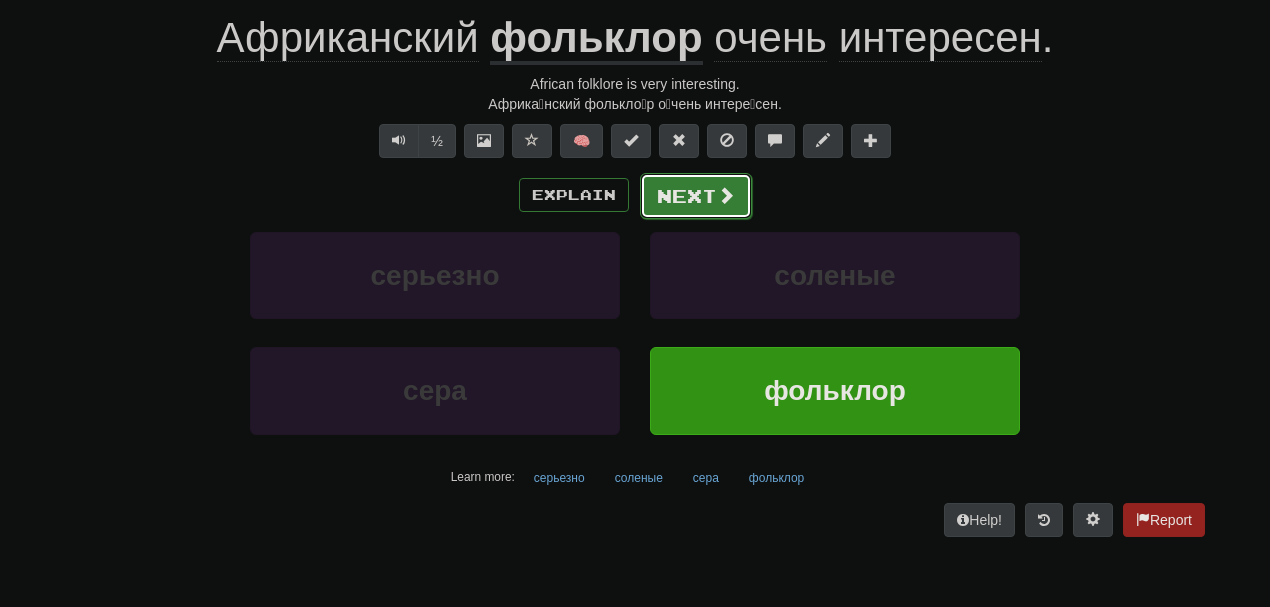 click at bounding box center [726, 195] 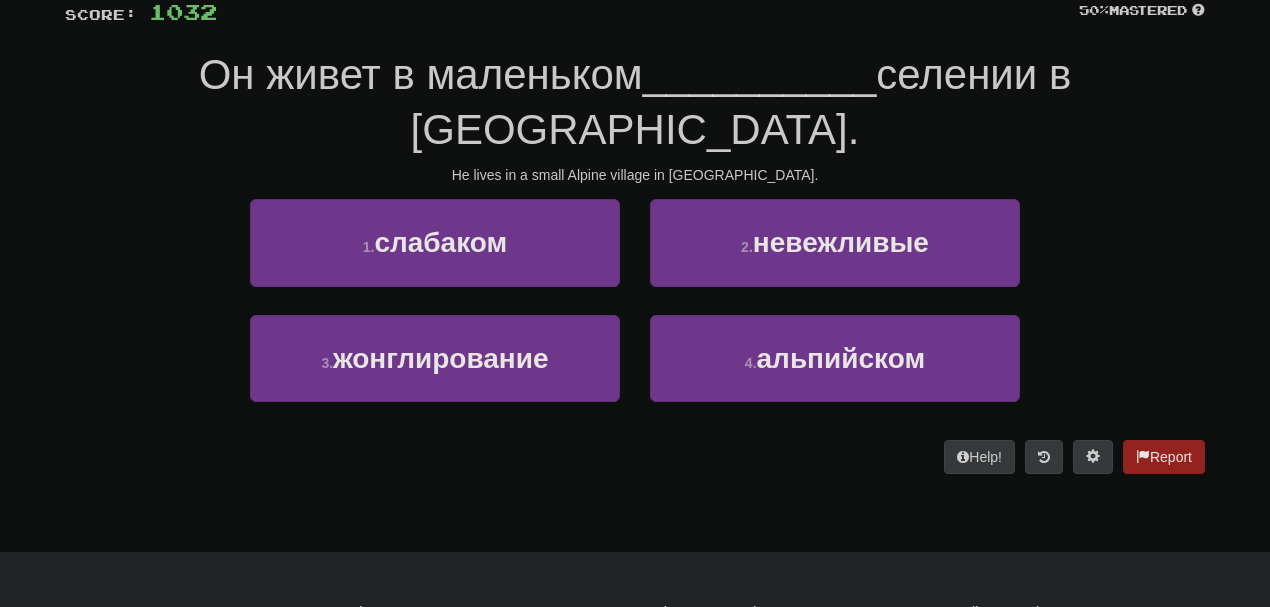 scroll, scrollTop: 151, scrollLeft: 0, axis: vertical 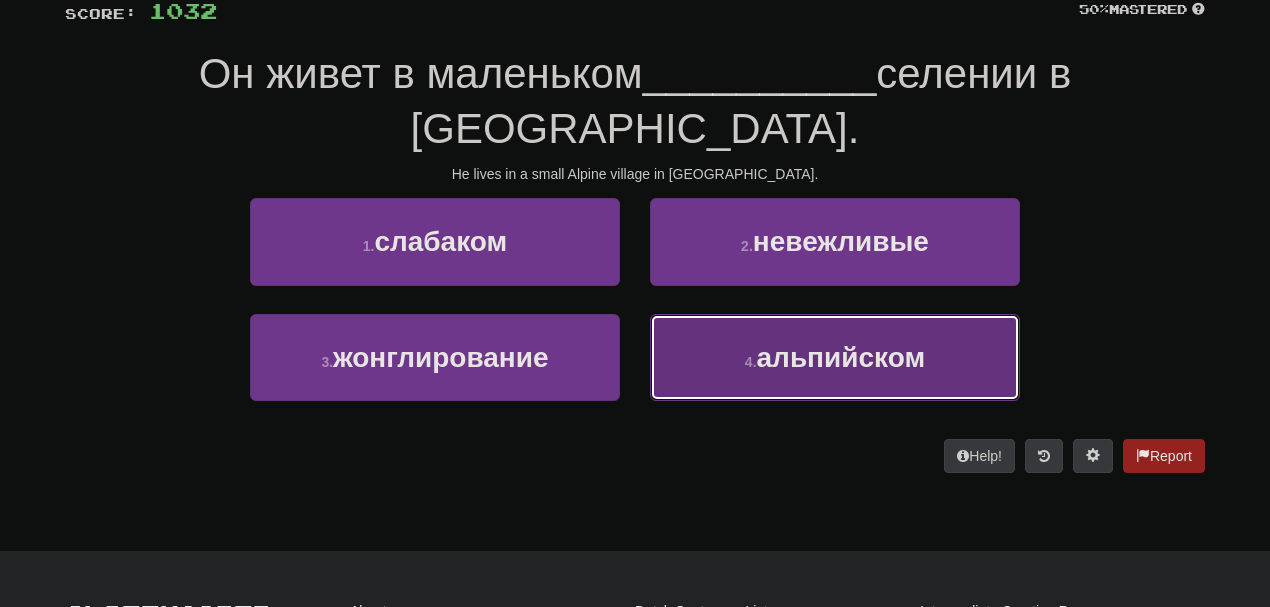 click on "альпийском" at bounding box center [841, 357] 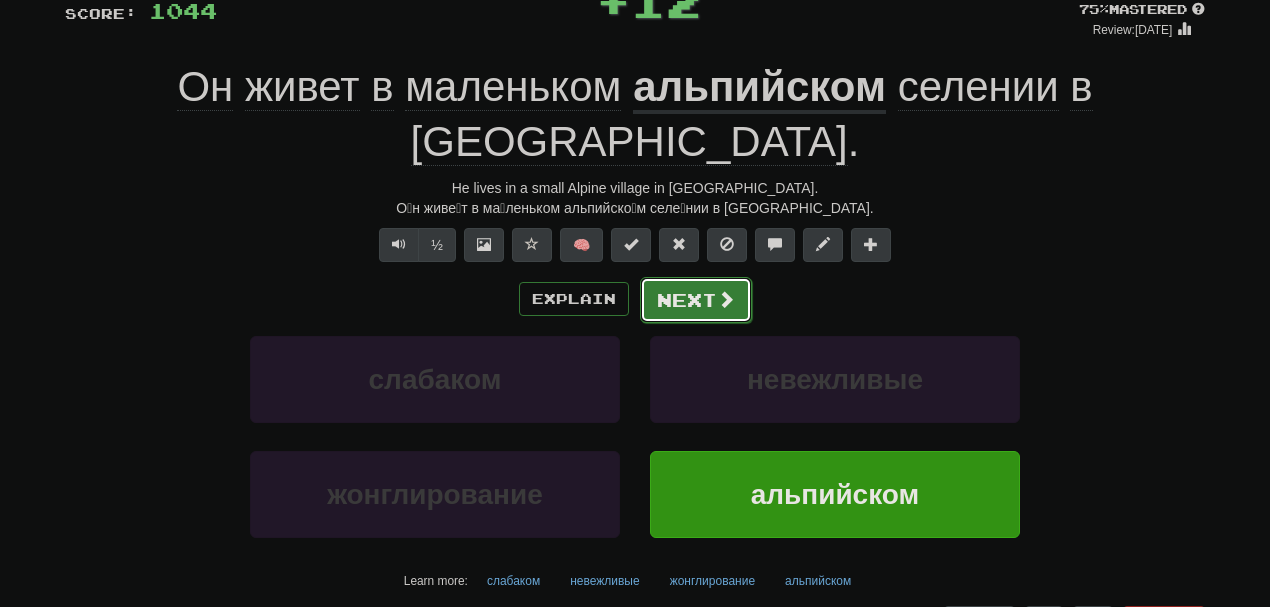 click on "Next" at bounding box center (696, 300) 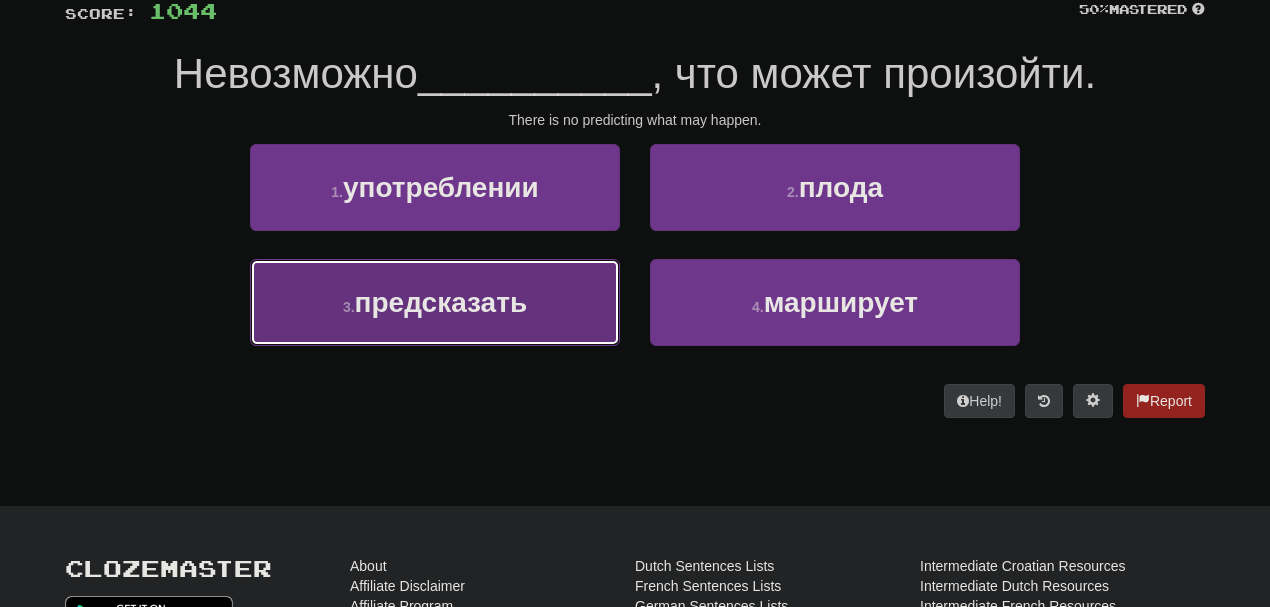 click on "3 .  предсказать" at bounding box center [435, 302] 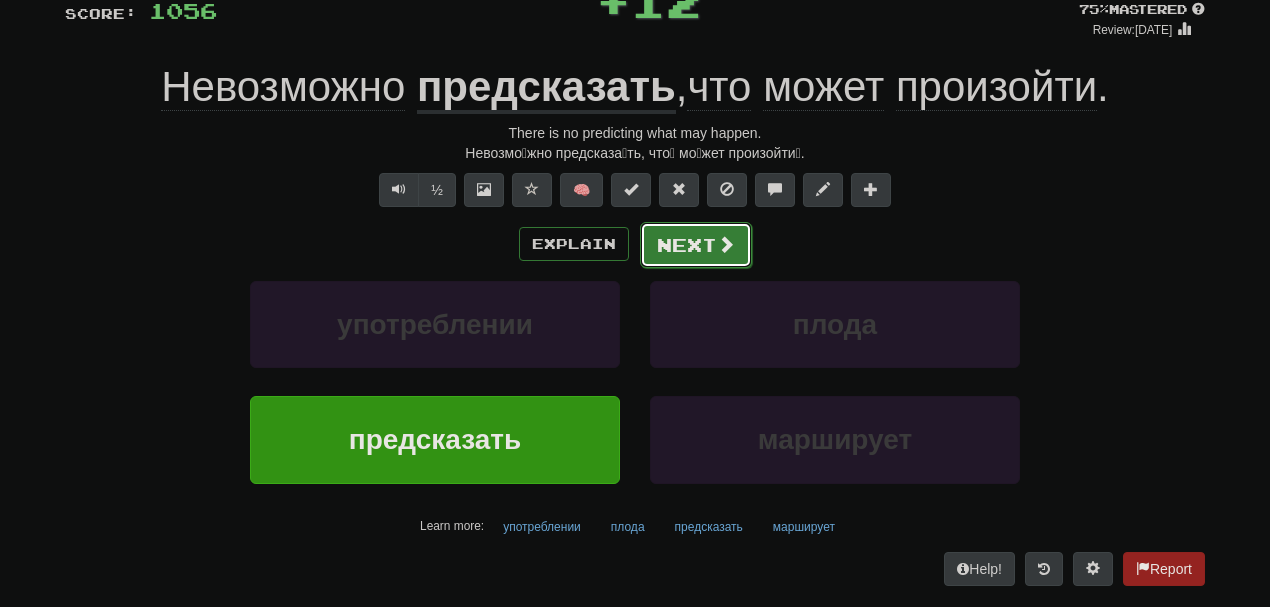 click on "Next" at bounding box center [696, 245] 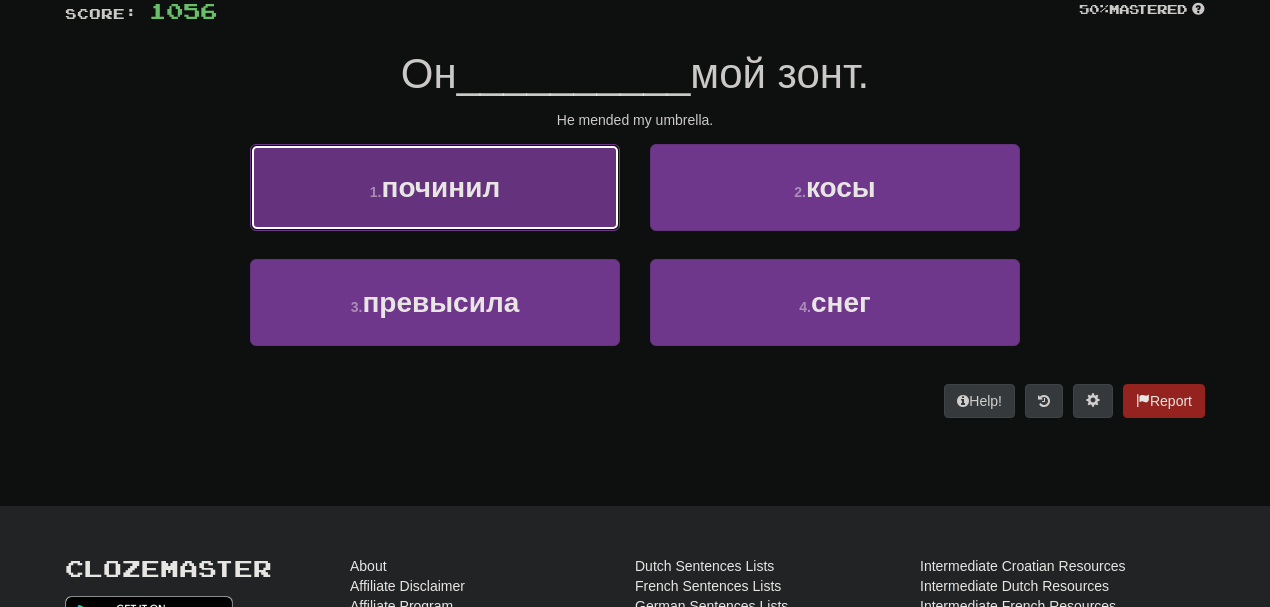 click on "1 .  починил" at bounding box center (435, 187) 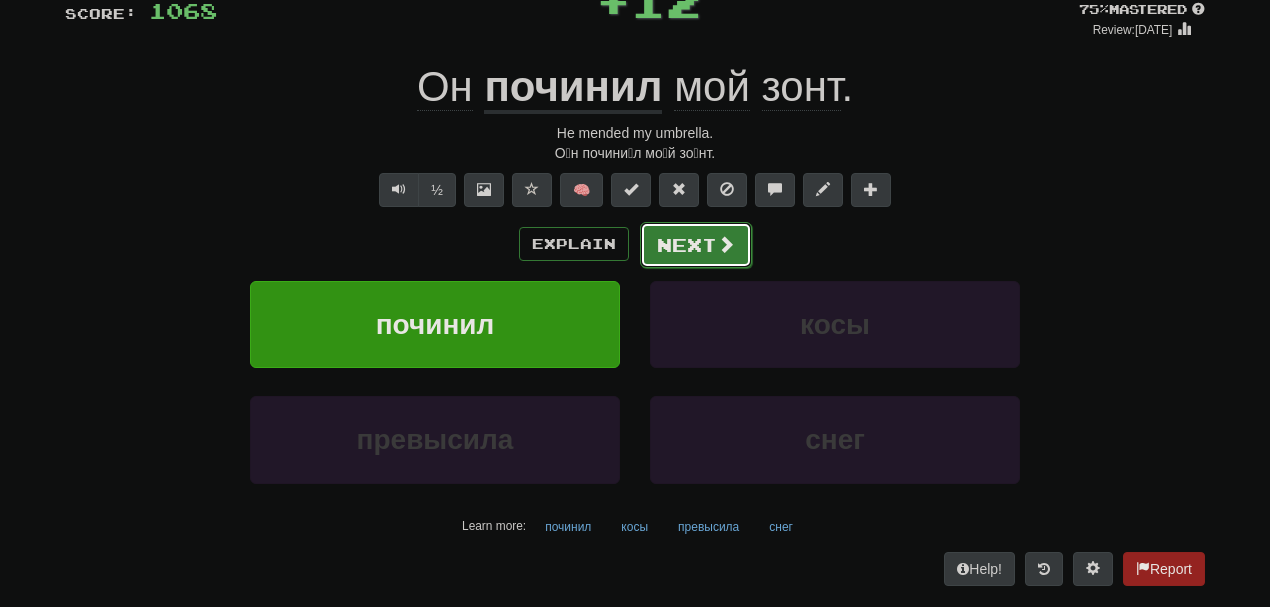 click on "Next" at bounding box center [696, 245] 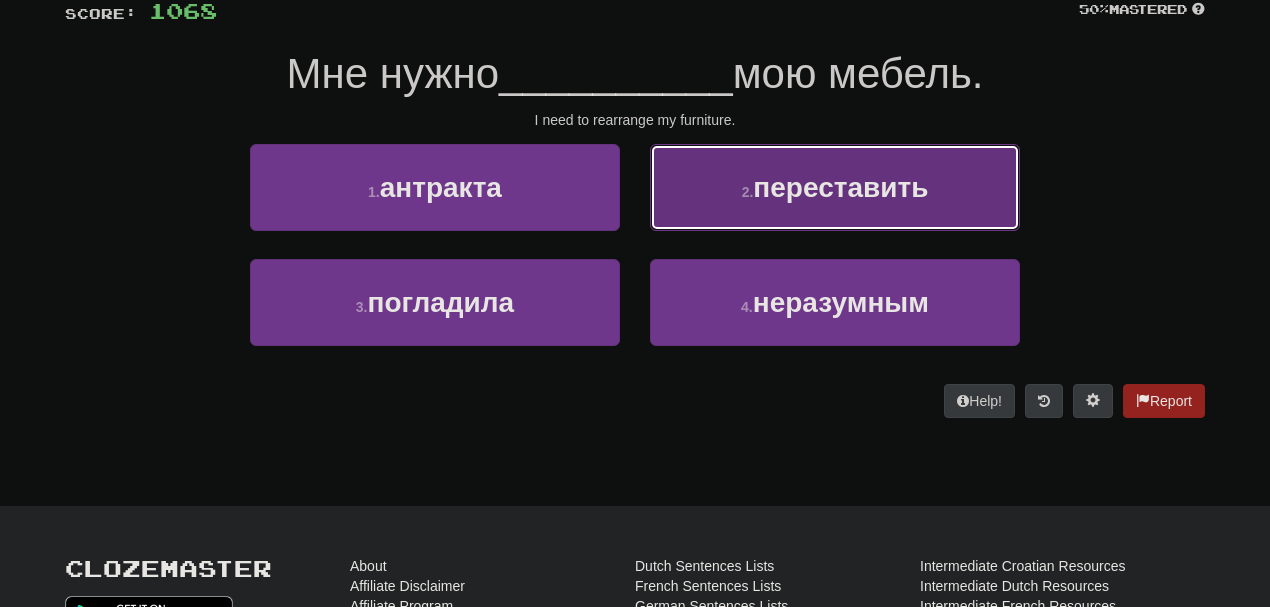 click on "переставить" at bounding box center (840, 187) 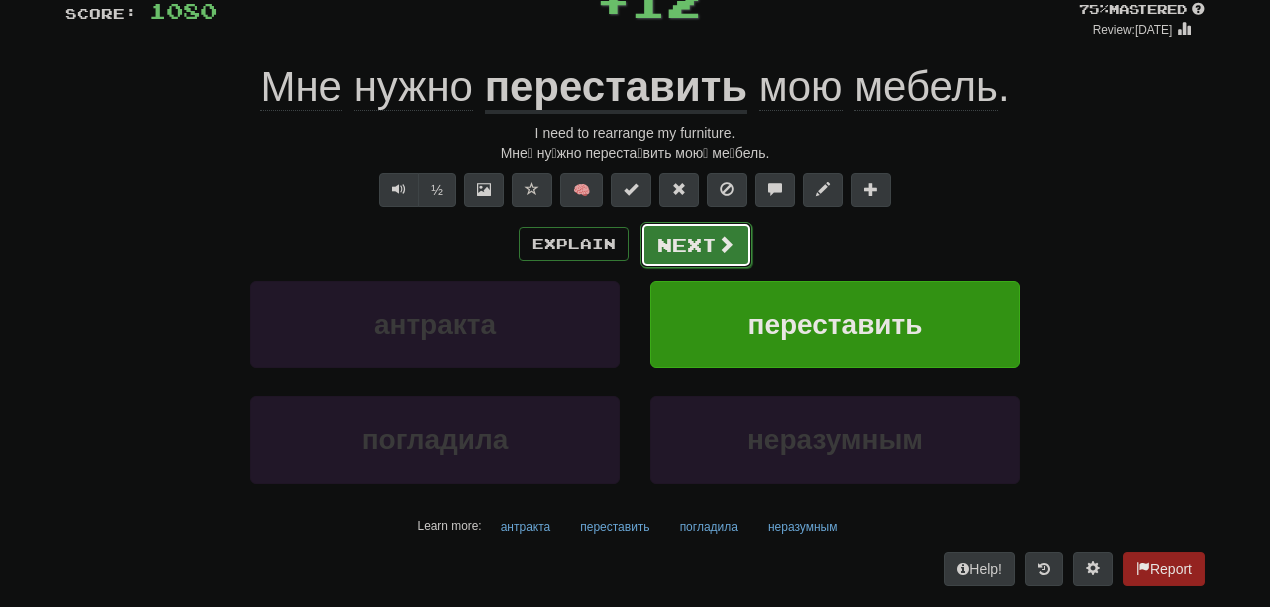 click on "Next" at bounding box center [696, 245] 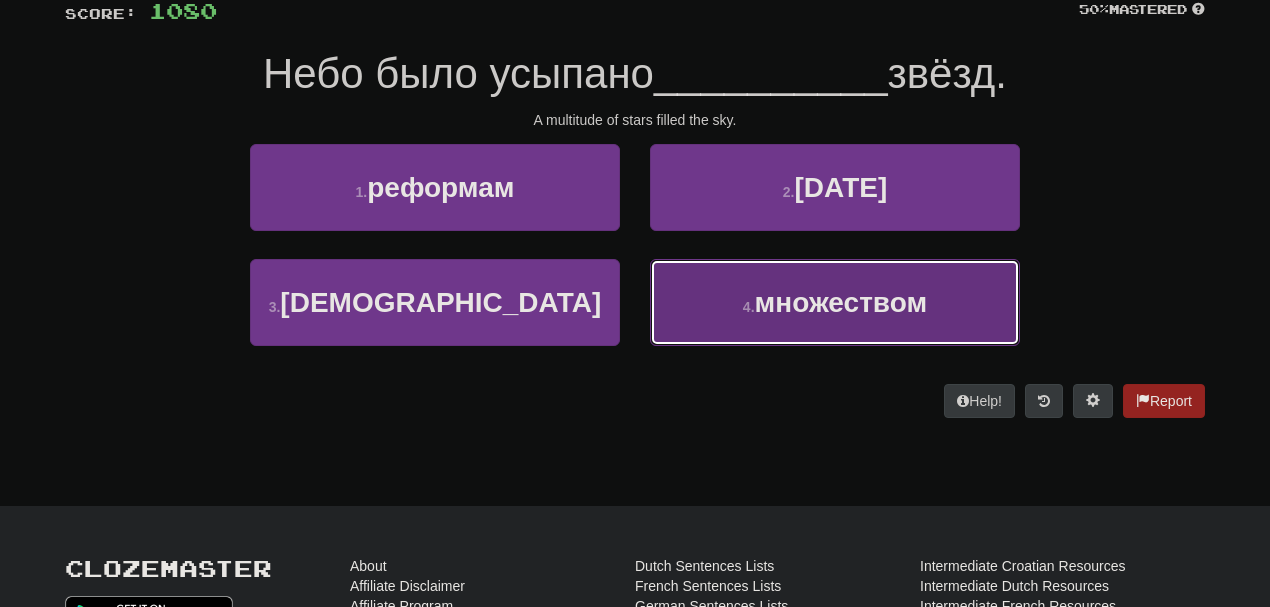 click on "4 .  множеством" at bounding box center (835, 302) 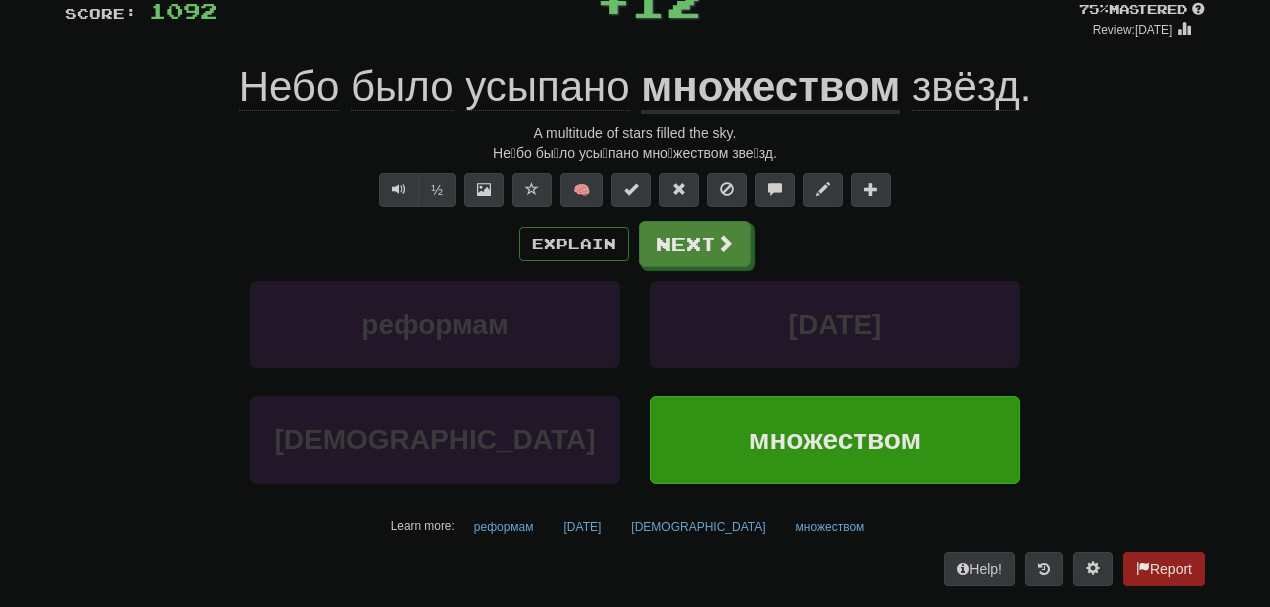 click on "усыпано" 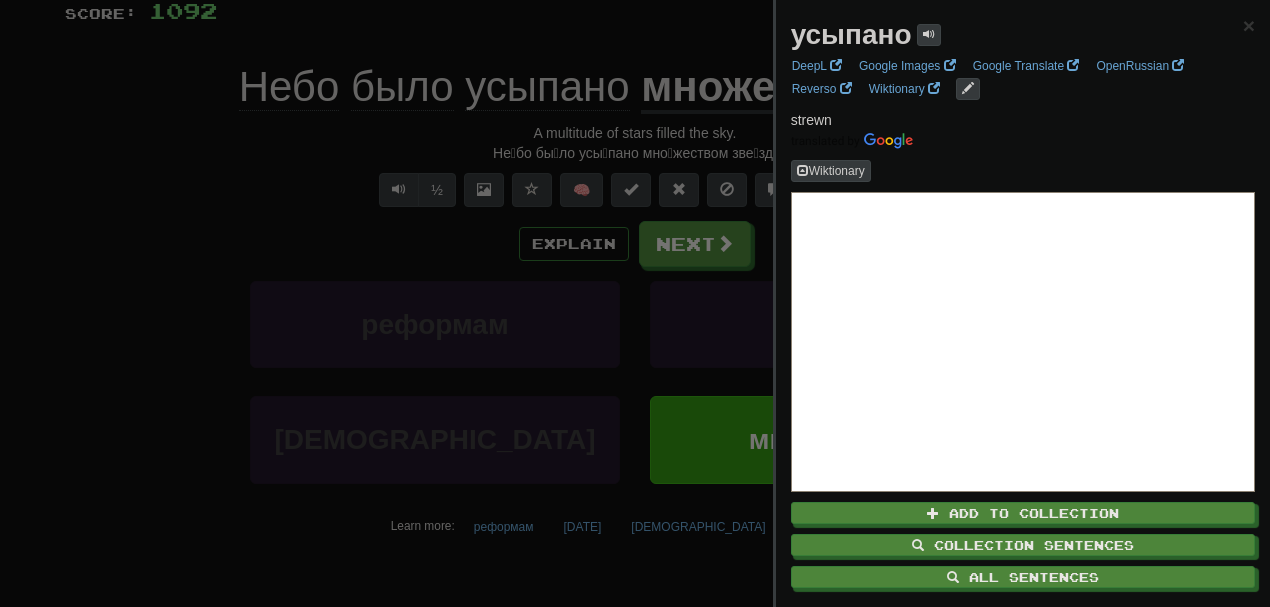 click at bounding box center [635, 303] 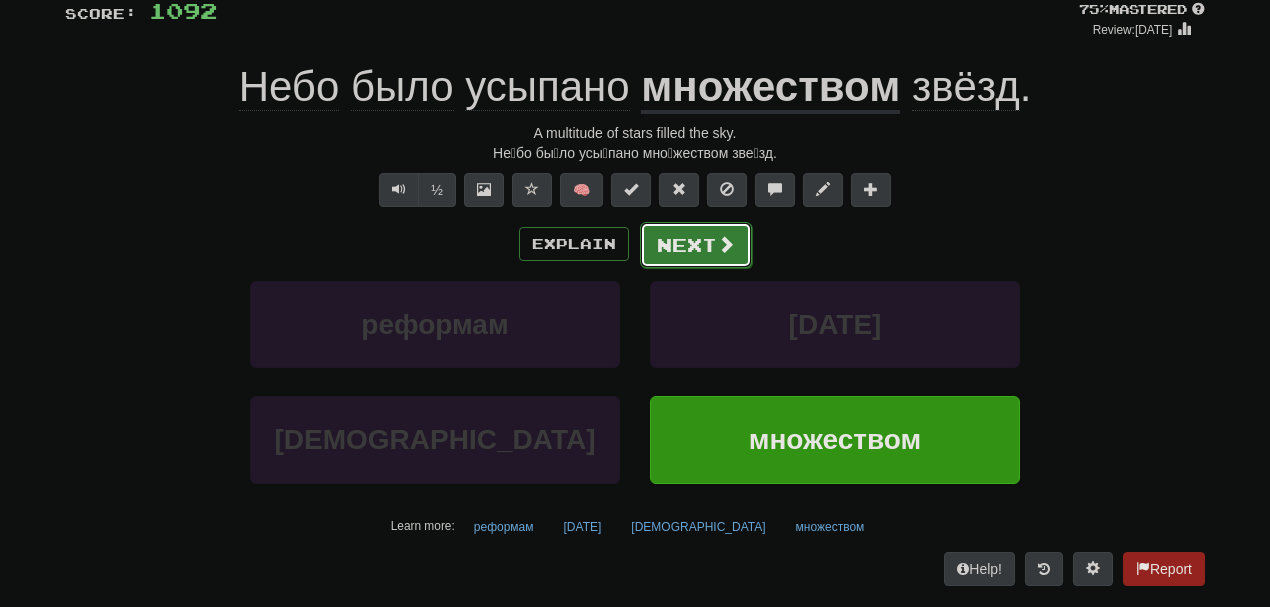 click on "Next" at bounding box center (696, 245) 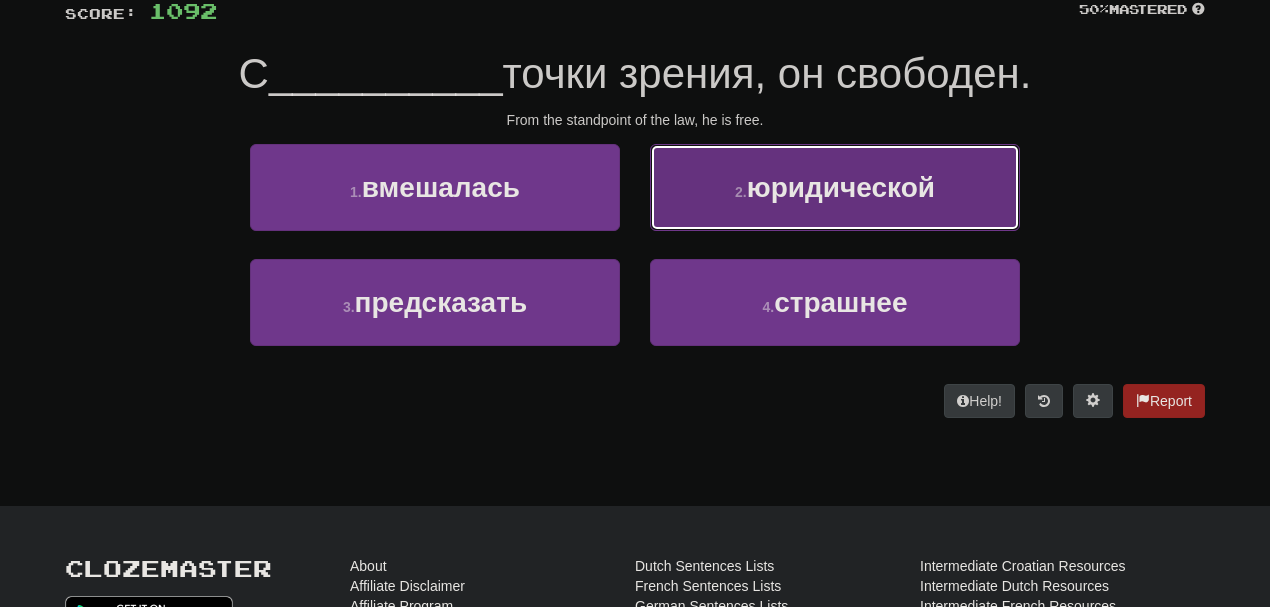 click on "юридической" at bounding box center [841, 187] 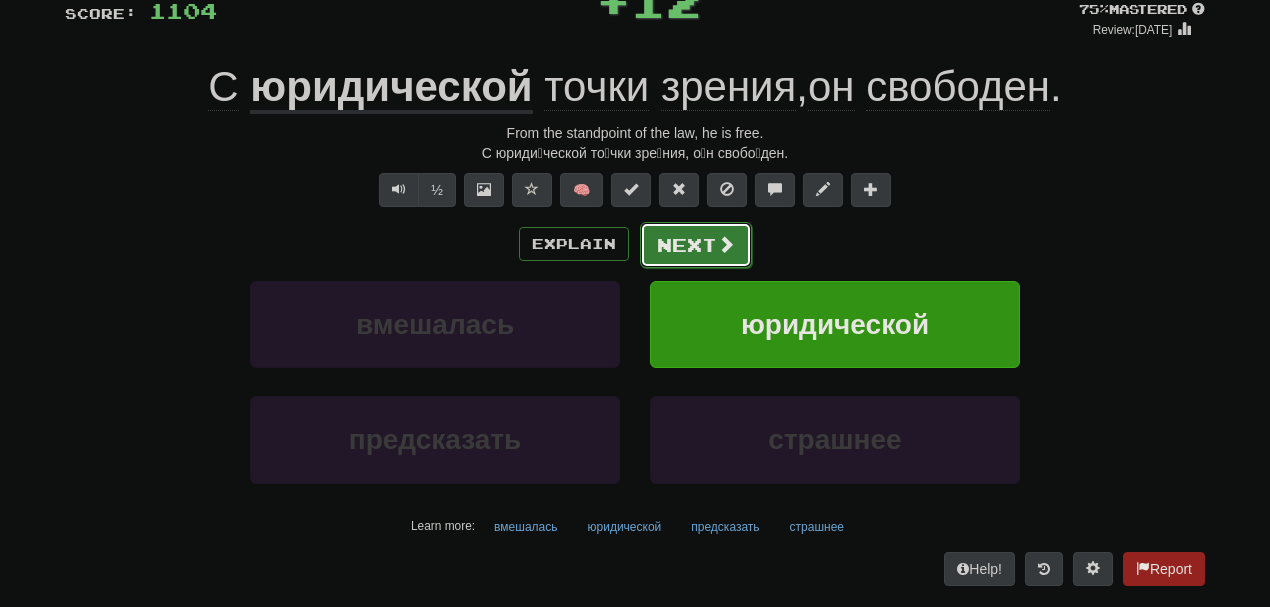 click on "Next" at bounding box center (696, 245) 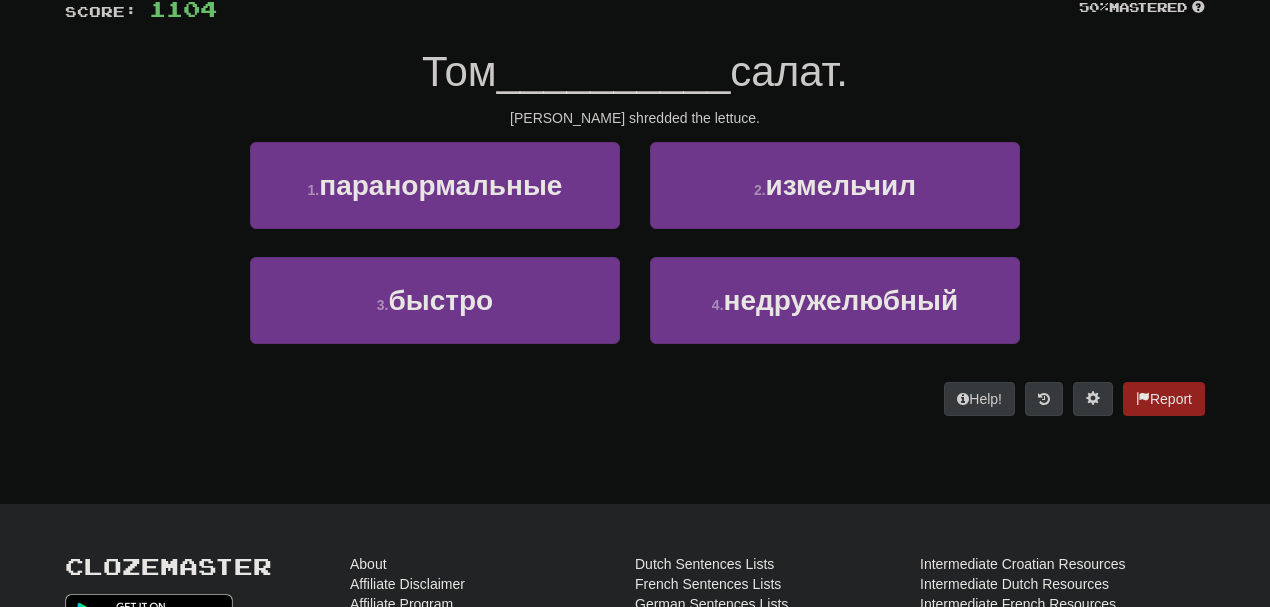 scroll, scrollTop: 156, scrollLeft: 0, axis: vertical 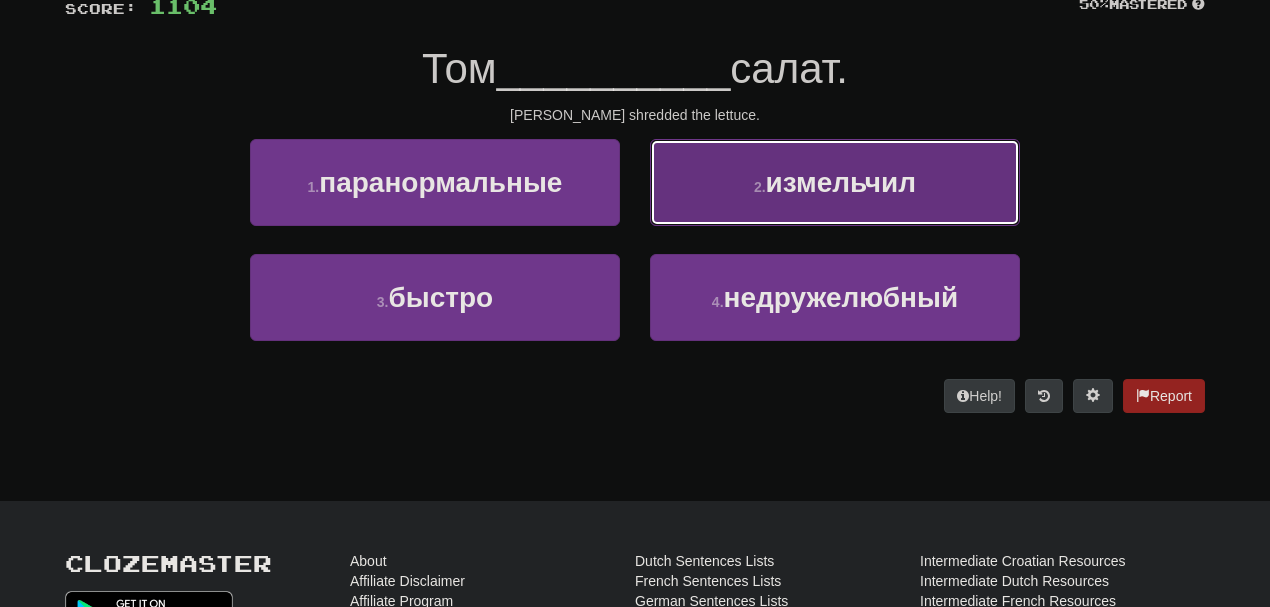 click on "2 .  измельчил" at bounding box center [835, 182] 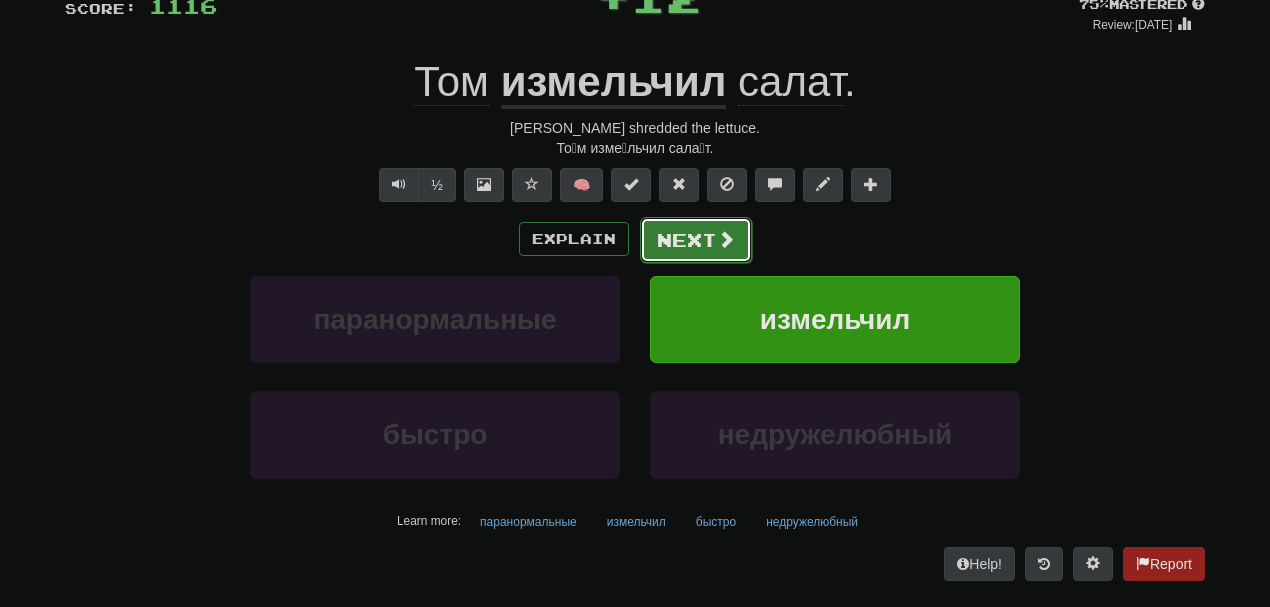click on "Next" at bounding box center [696, 240] 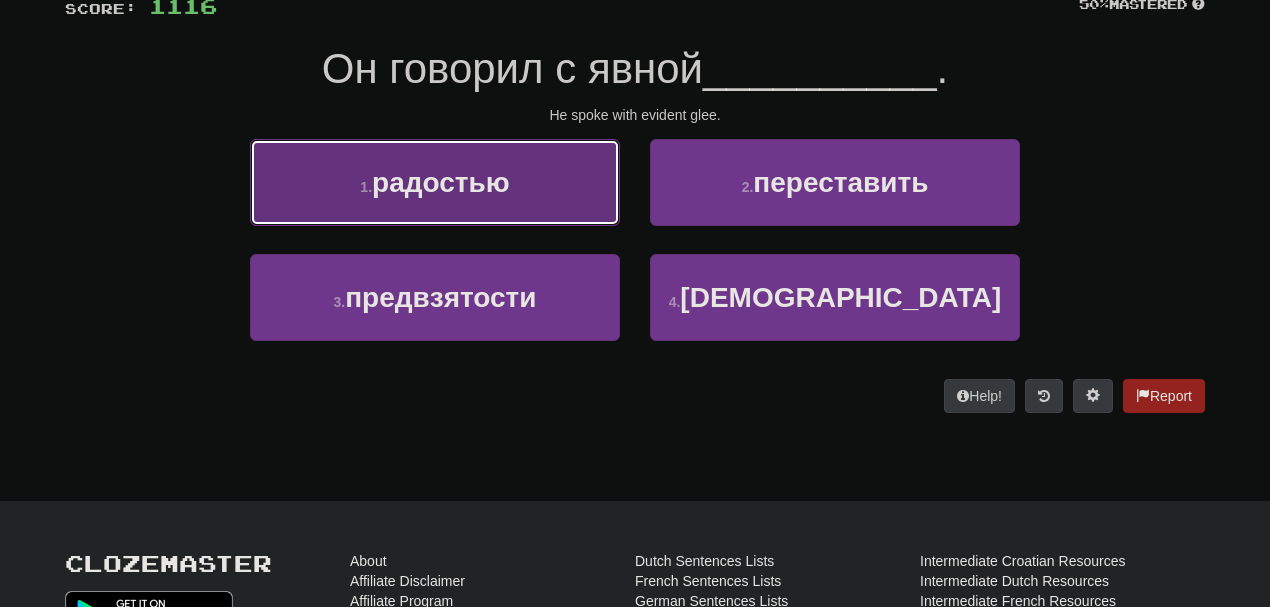 click on "1 .  радостью" at bounding box center [435, 182] 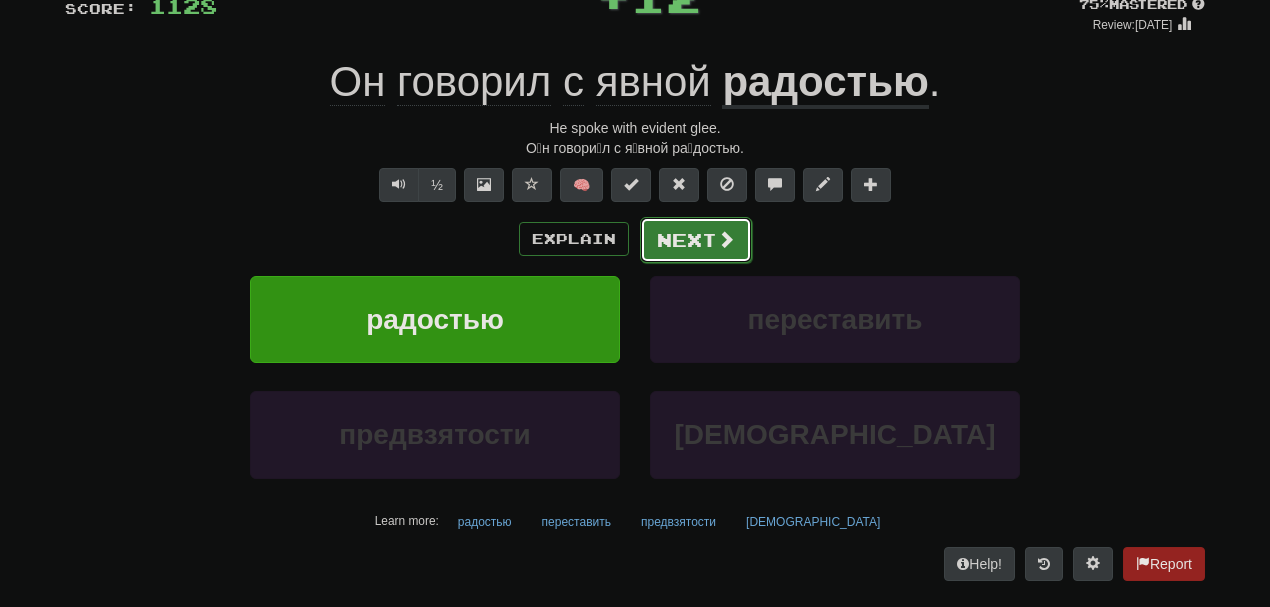 click on "Next" at bounding box center [696, 240] 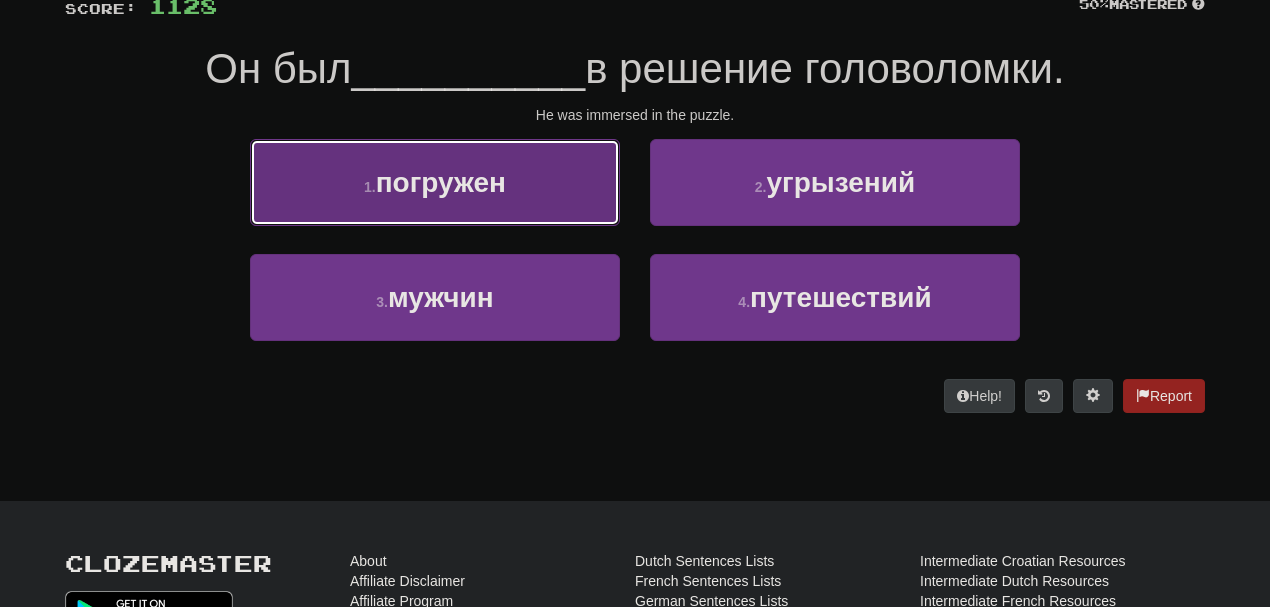 click on "1 .  погружен" at bounding box center [435, 182] 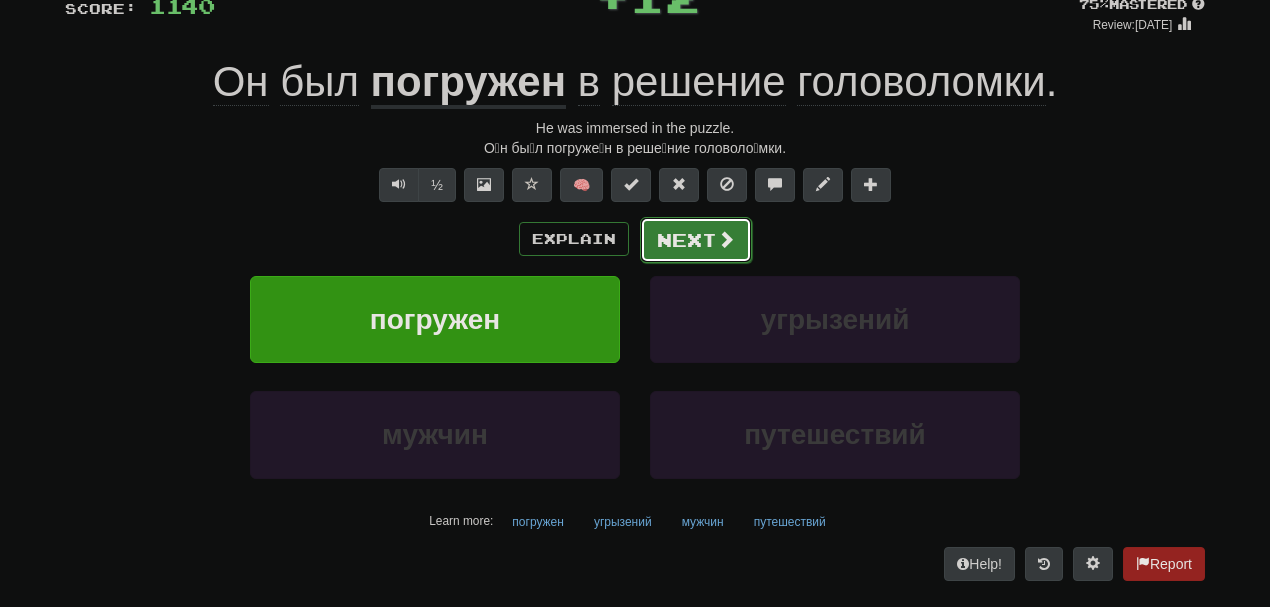 click on "Next" at bounding box center [696, 240] 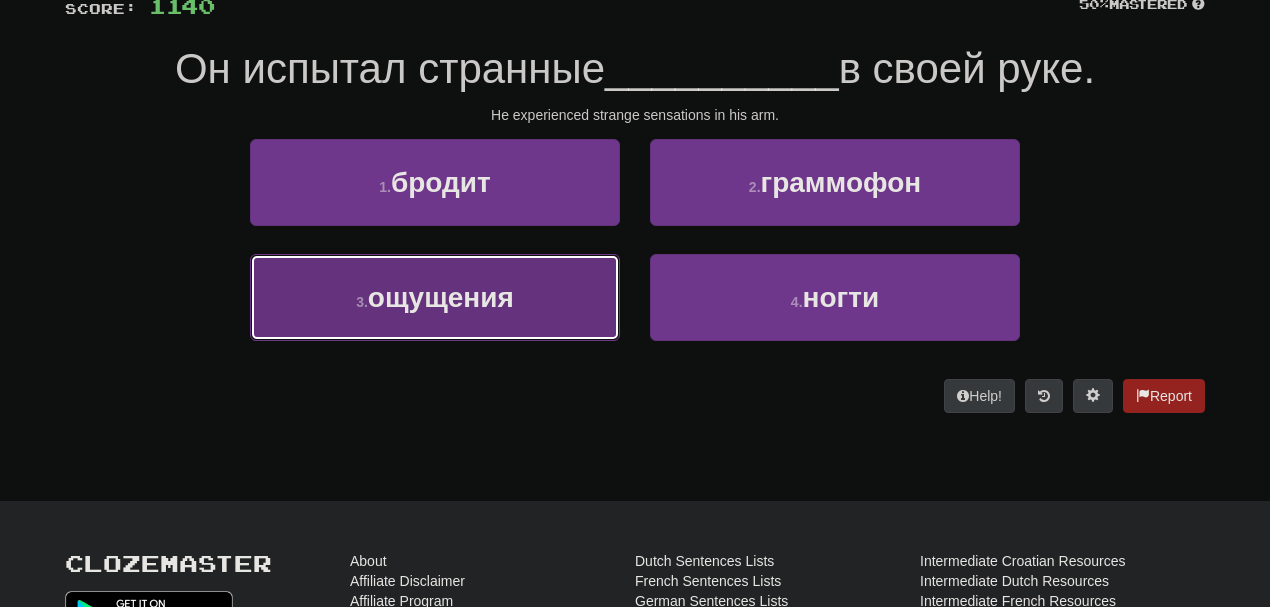 click on "3 .  ощущения" at bounding box center (435, 297) 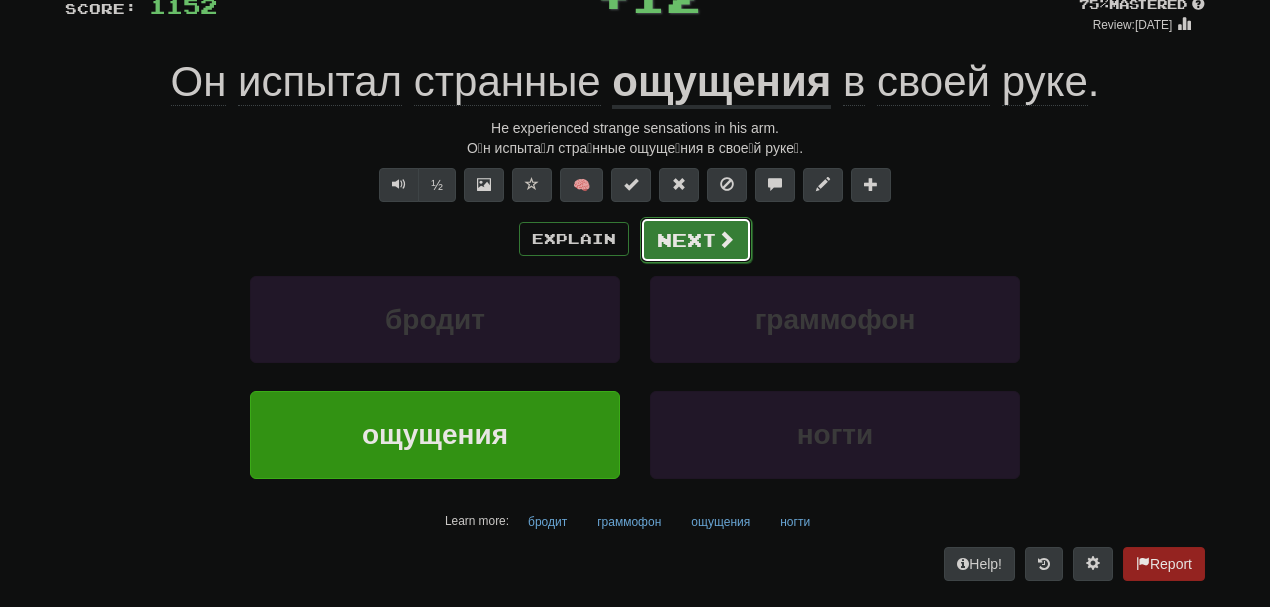 click at bounding box center [726, 239] 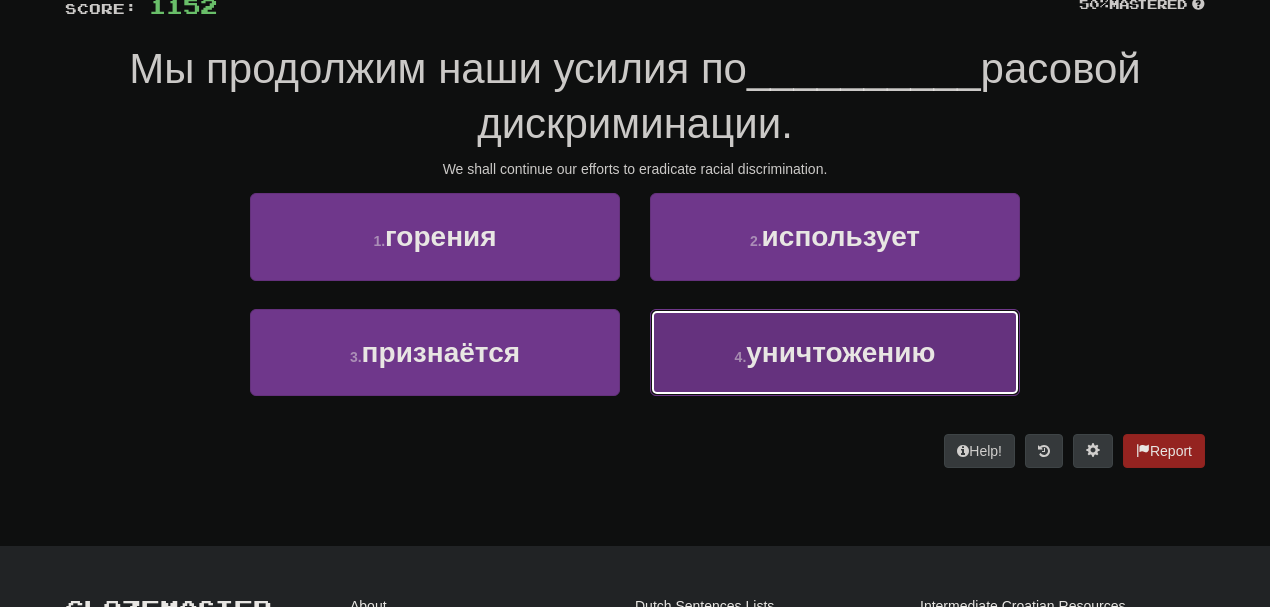 click on "4 .  уничтожению" at bounding box center [835, 352] 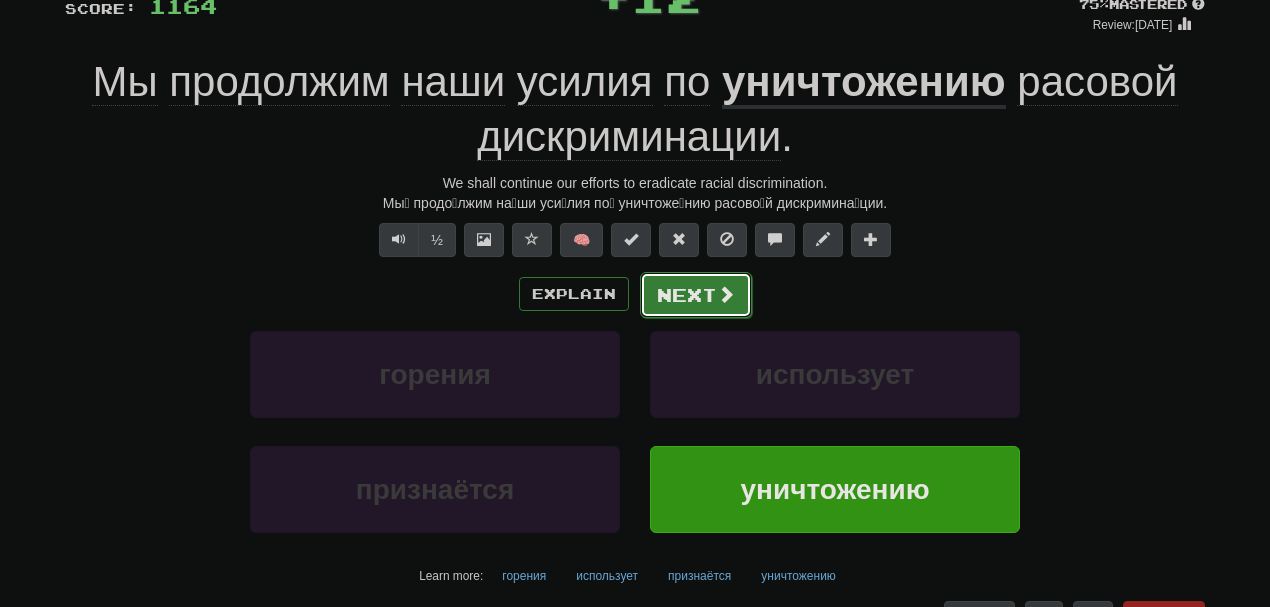 click on "Next" at bounding box center (696, 295) 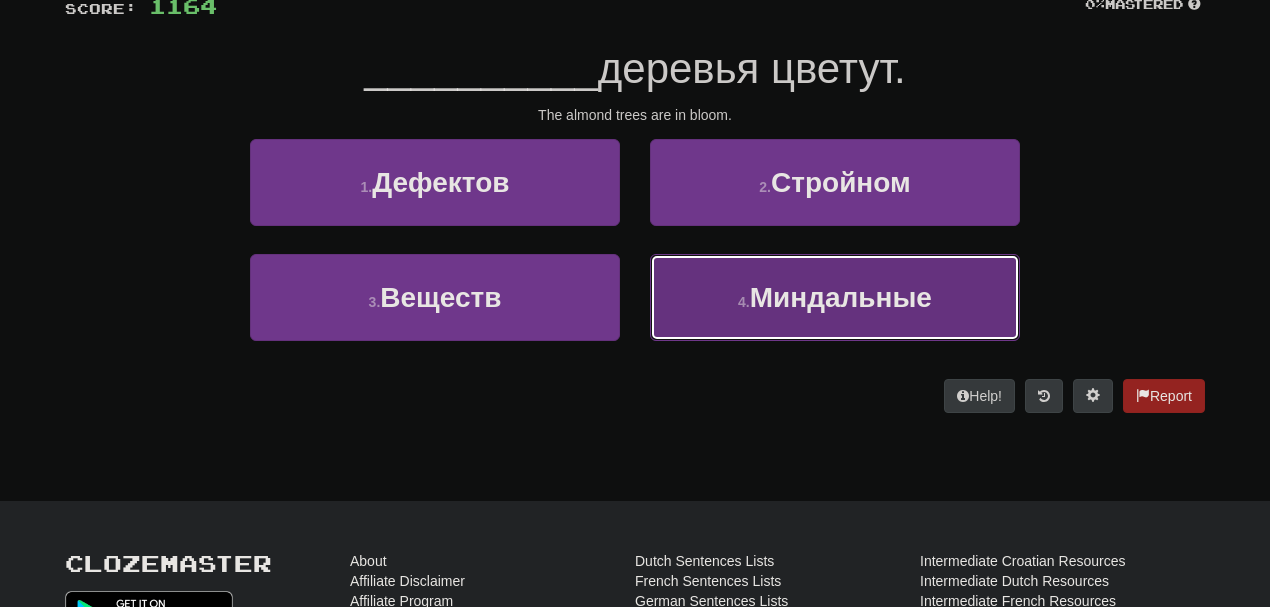 click on "4 .  Миндальные" at bounding box center [835, 297] 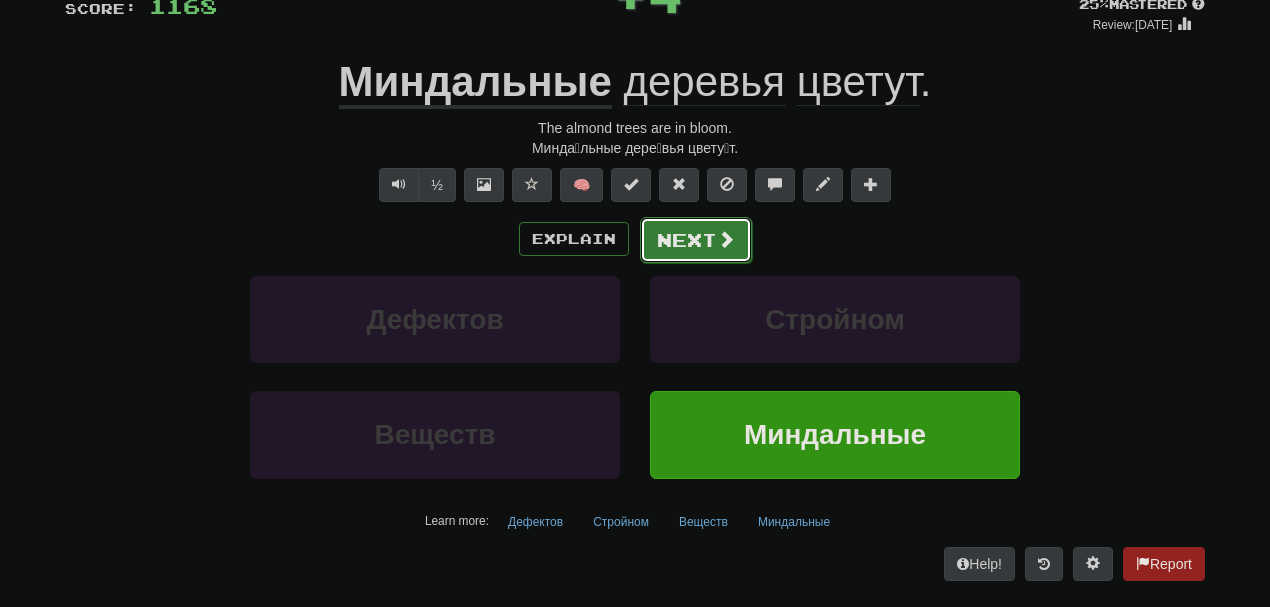 click on "Next" at bounding box center (696, 240) 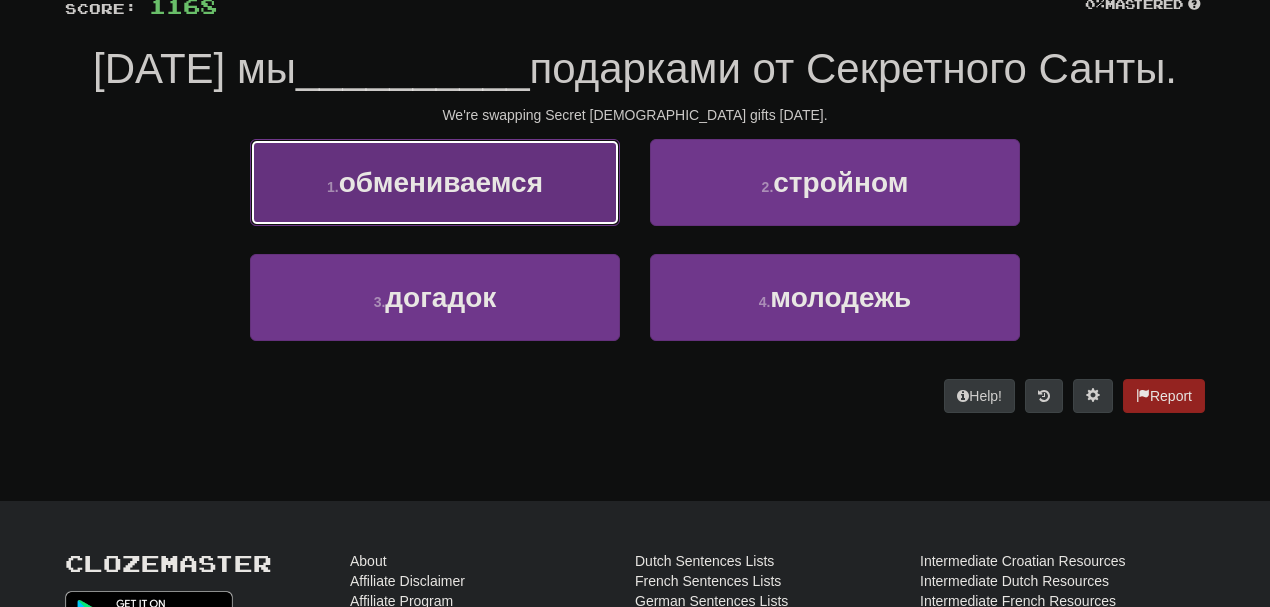 click on "1 .  обмениваемся" at bounding box center (435, 182) 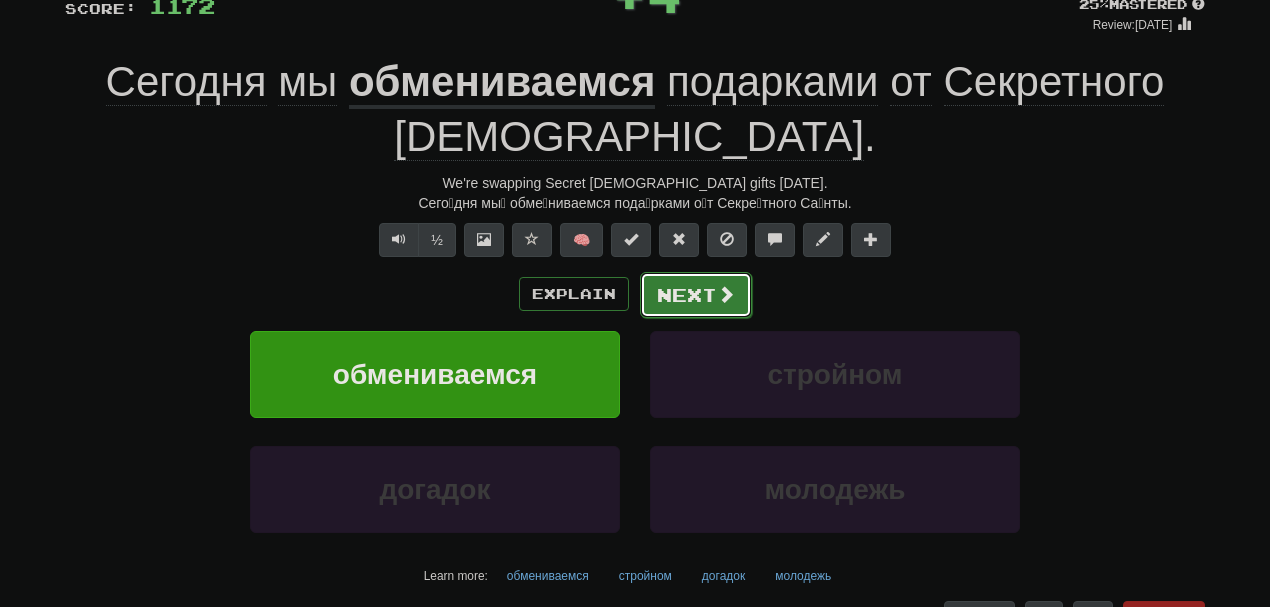 click on "Explain Next" at bounding box center [635, 294] 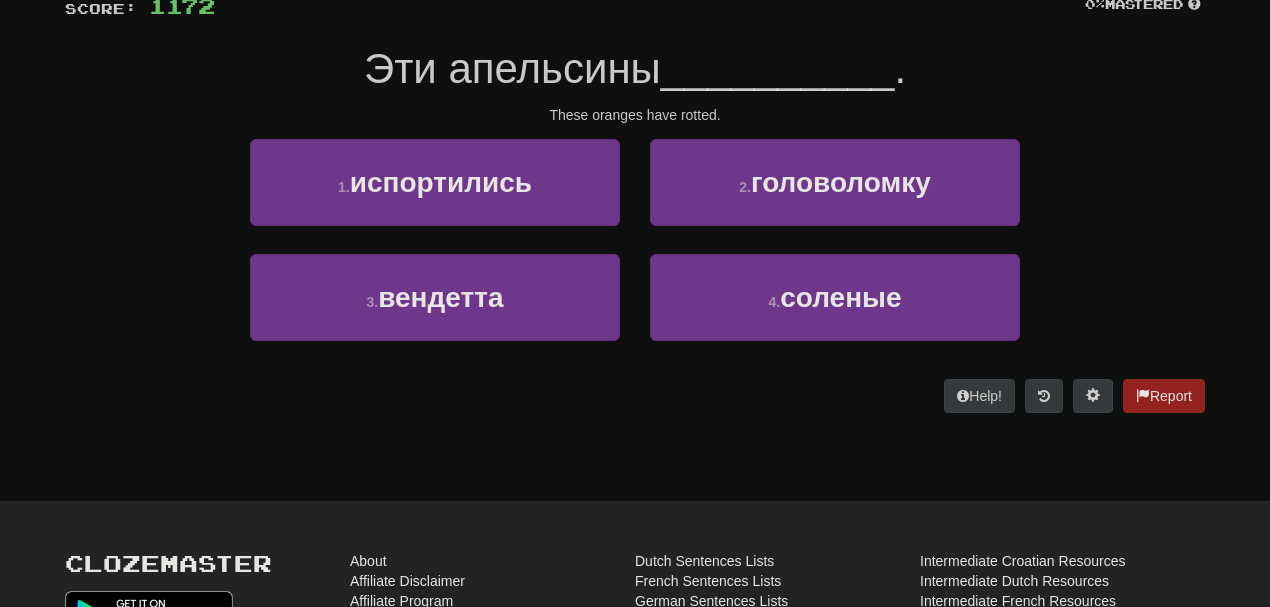 click on "1 .  испортились" at bounding box center [435, 196] 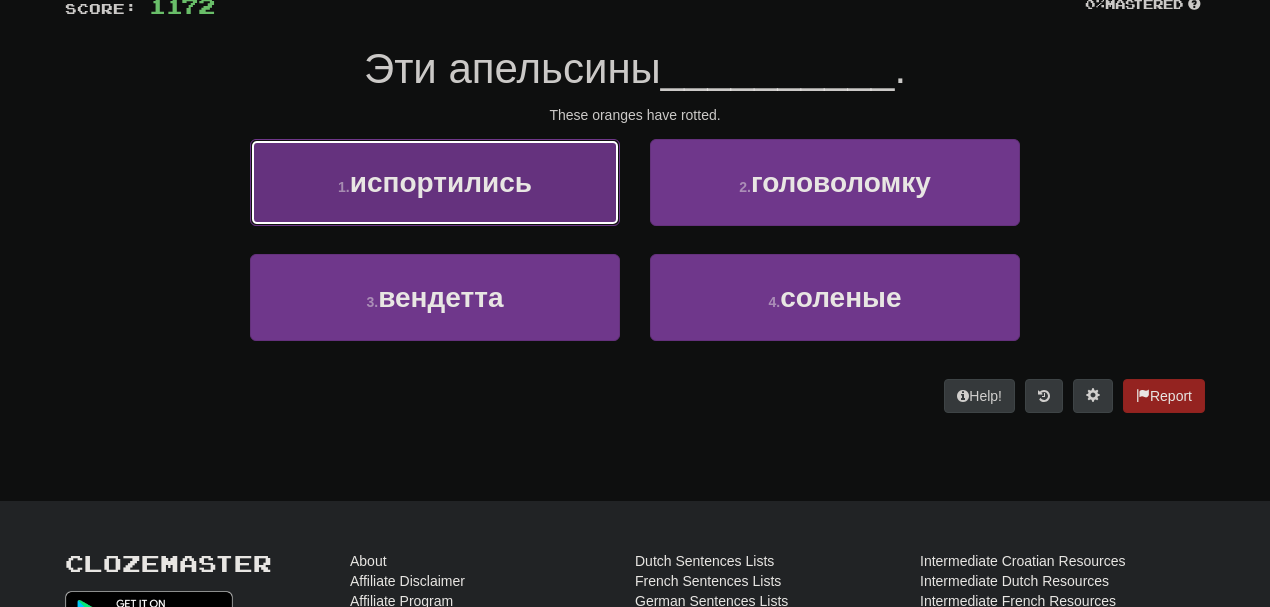 click on "1 .  испортились" at bounding box center [435, 182] 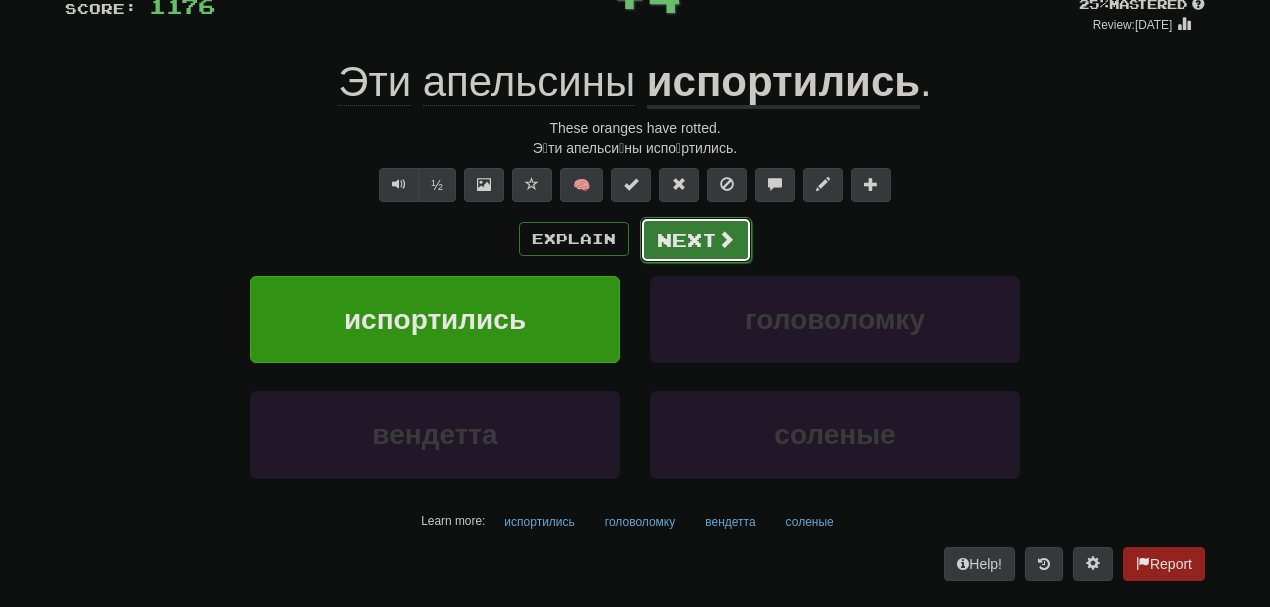 click on "Next" at bounding box center (696, 240) 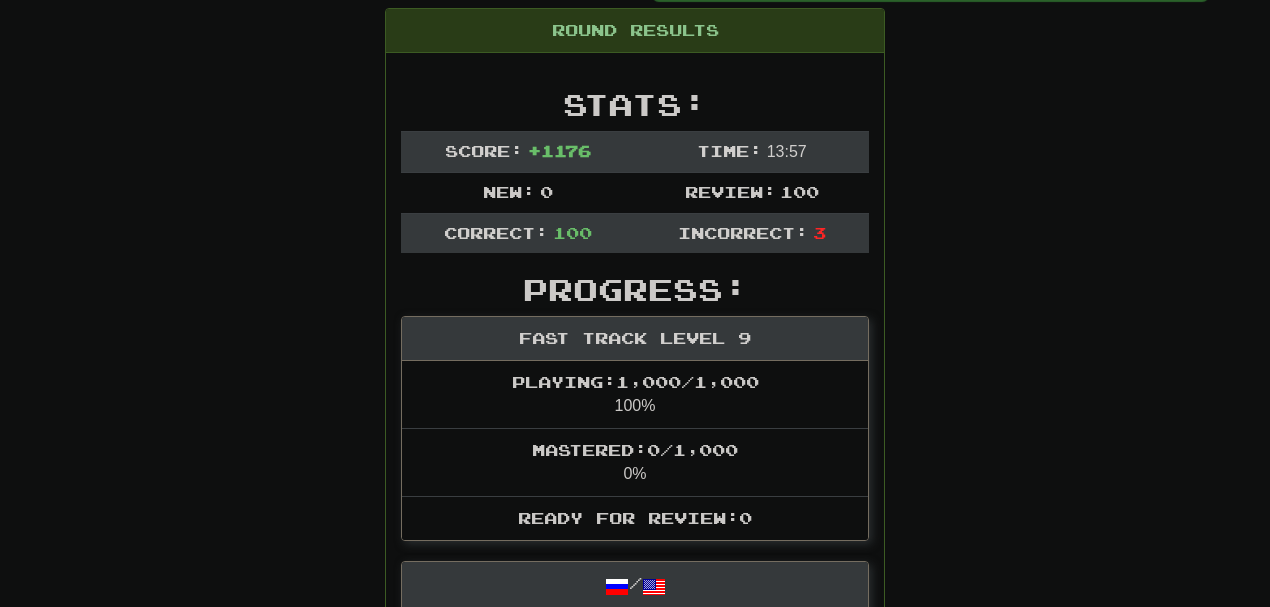 scroll, scrollTop: 0, scrollLeft: 0, axis: both 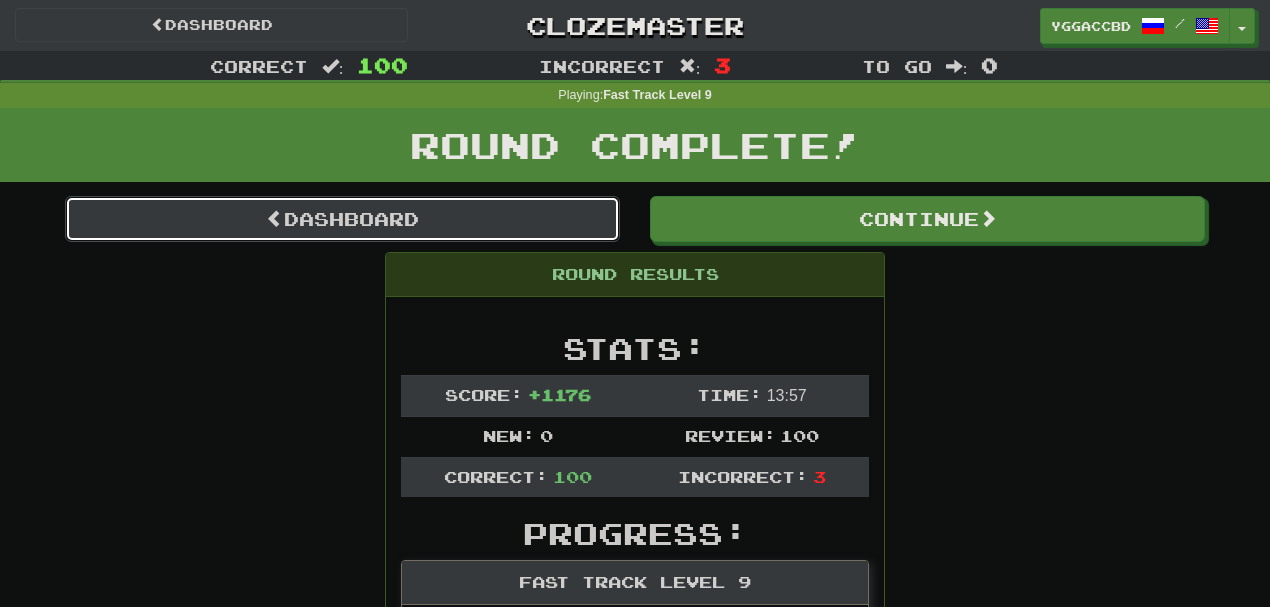 click on "Dashboard" at bounding box center [342, 219] 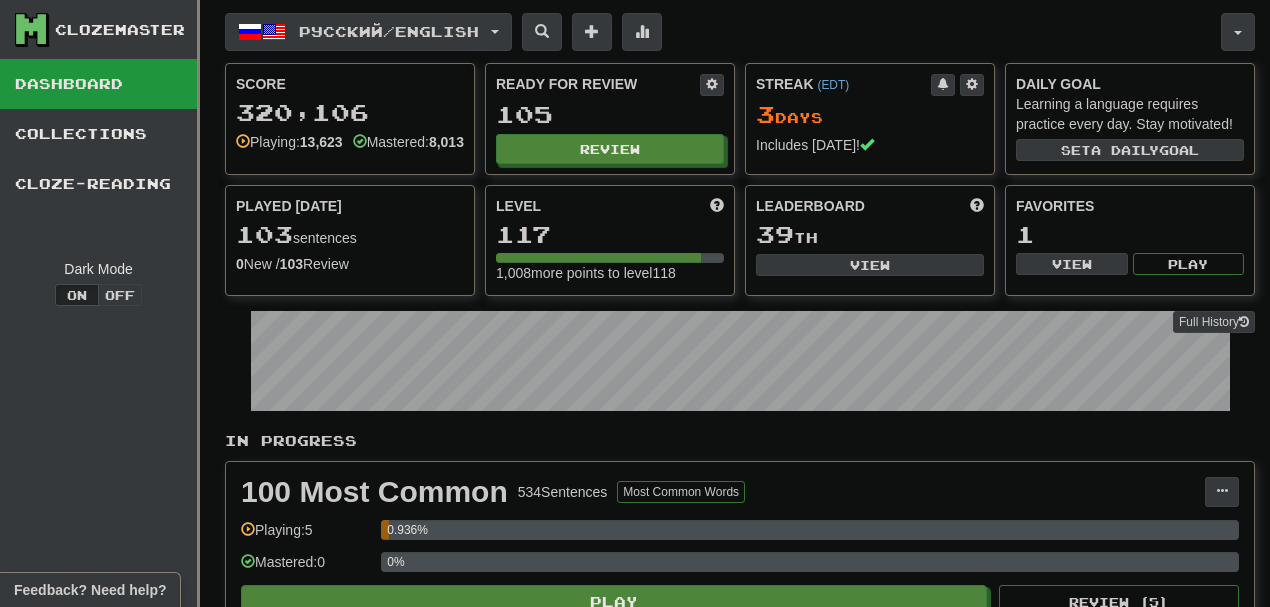 scroll, scrollTop: 0, scrollLeft: 0, axis: both 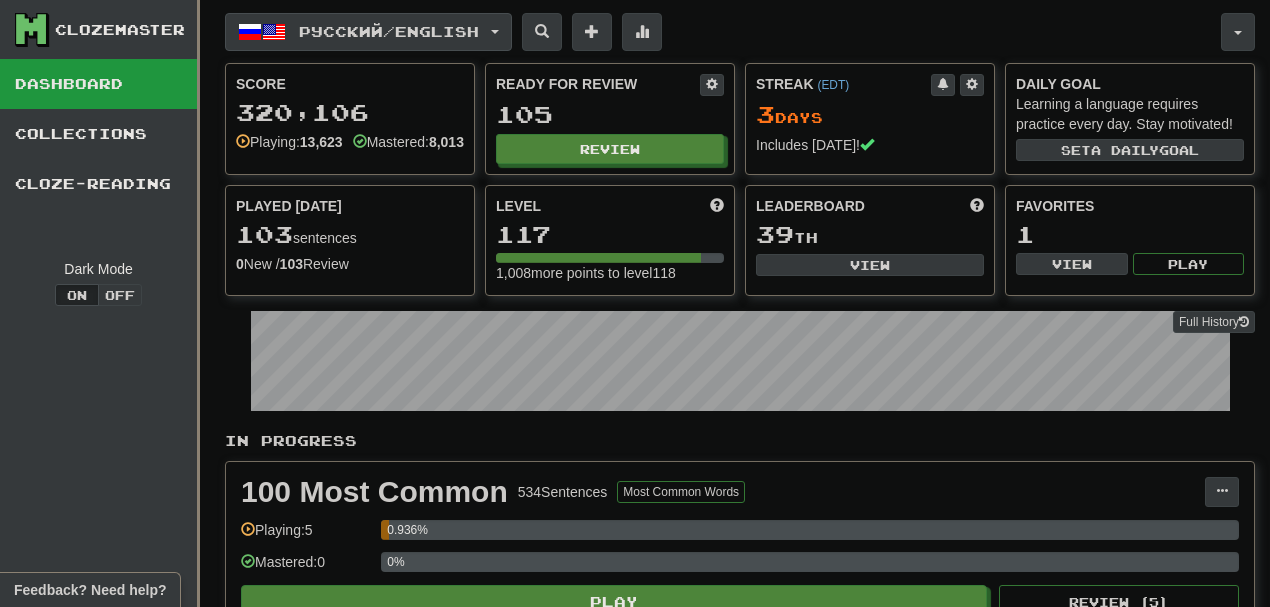 click on "Русский  /  English" at bounding box center [389, 31] 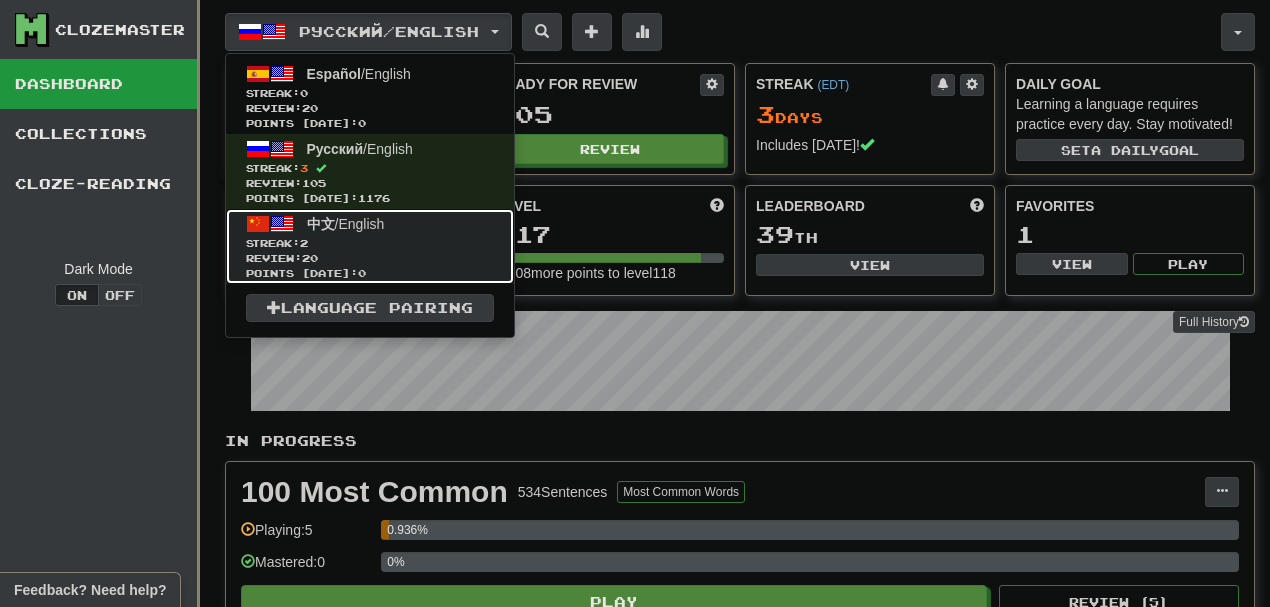 click on "Streak:  2" at bounding box center [370, 243] 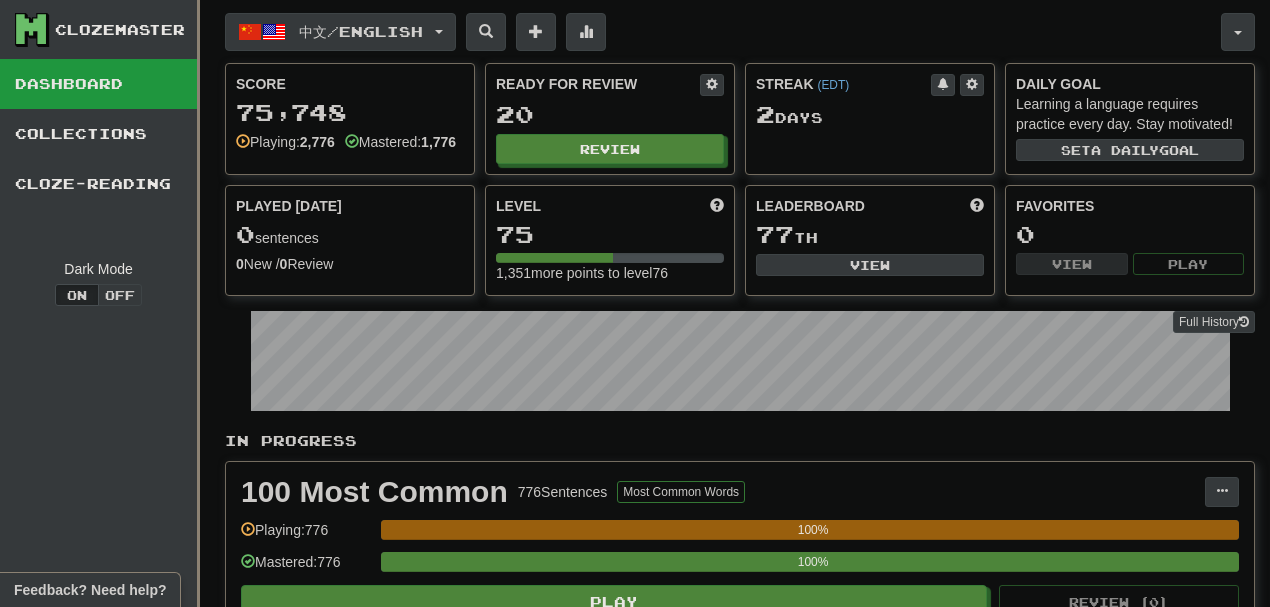 scroll, scrollTop: 0, scrollLeft: 0, axis: both 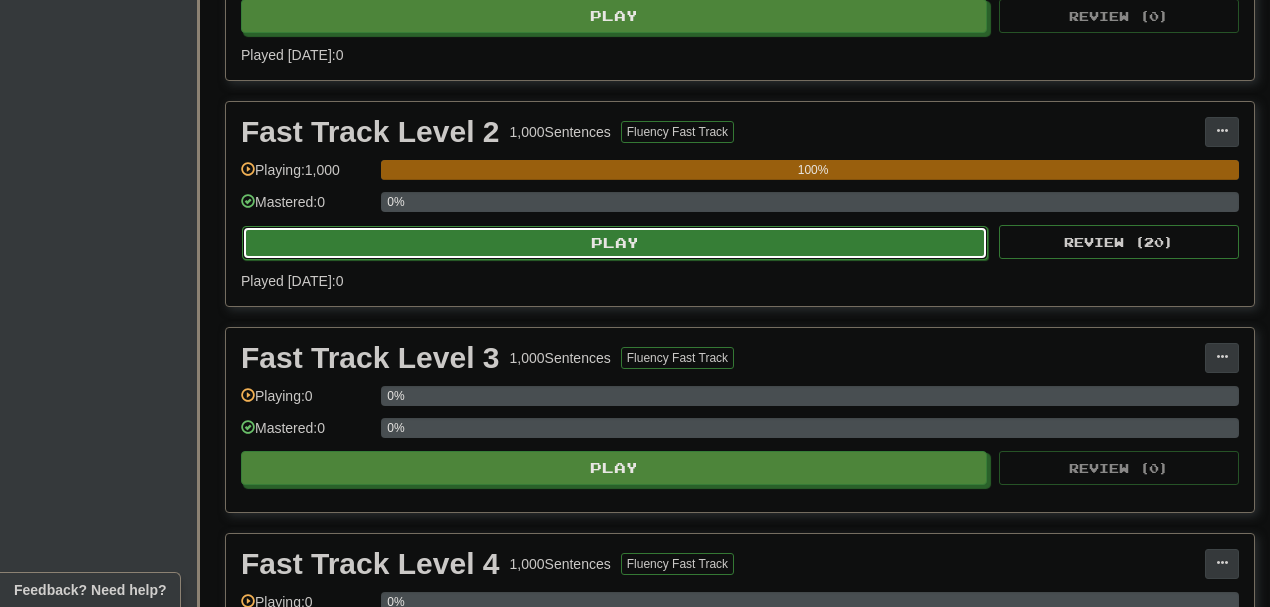 click on "Play" at bounding box center [615, 243] 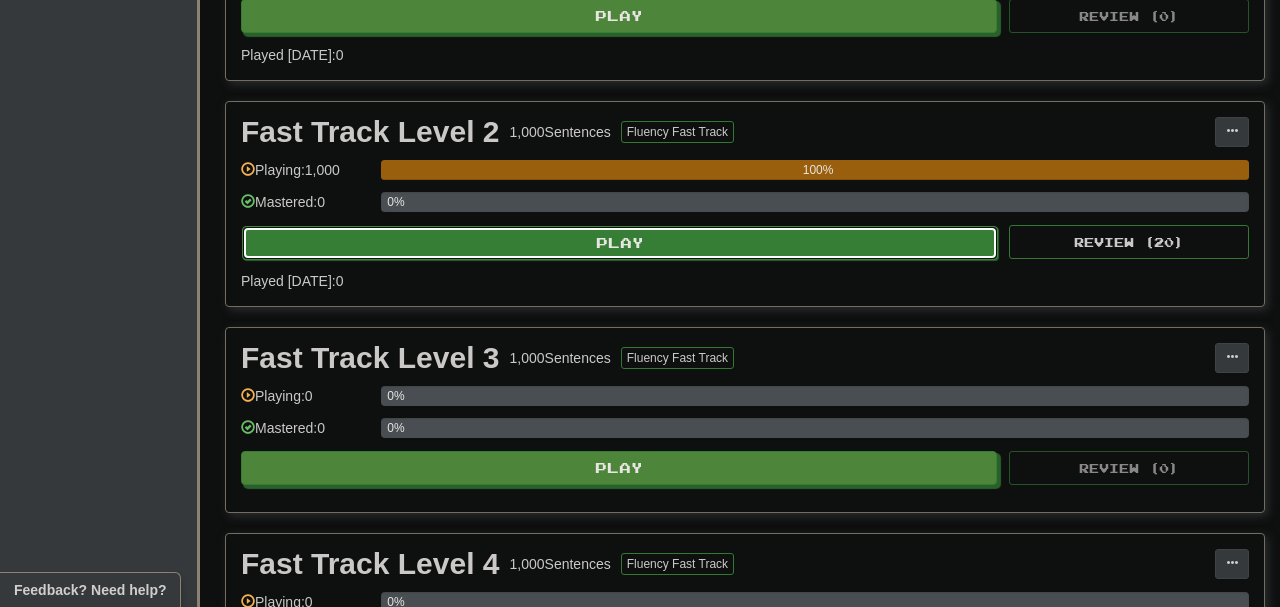 select on "**" 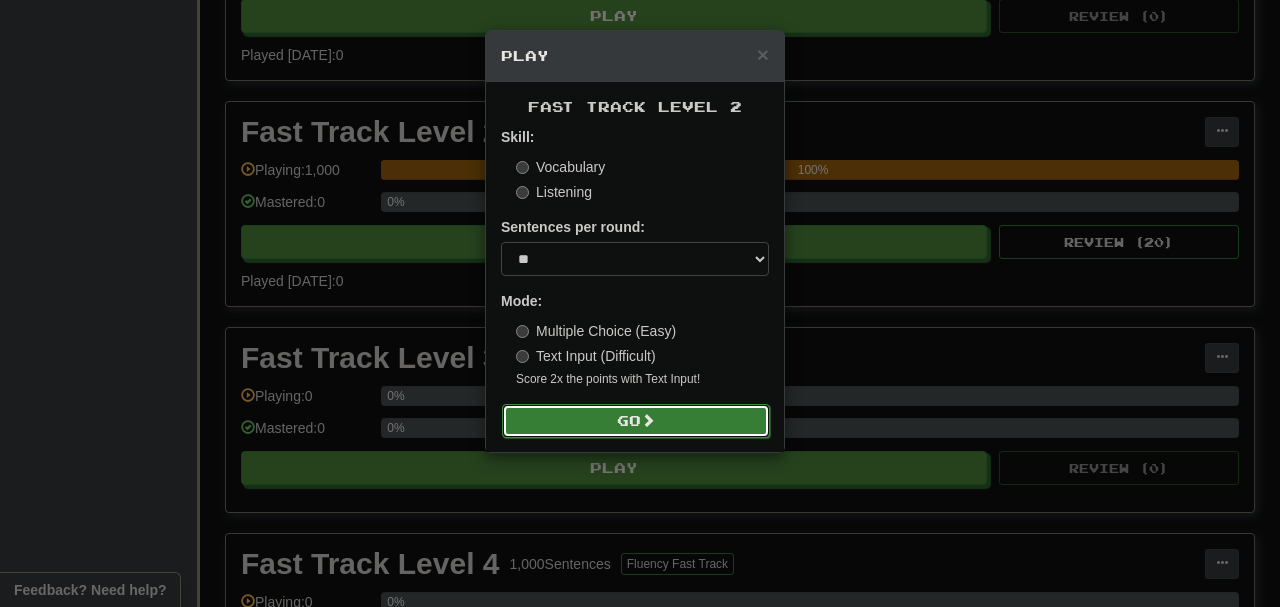 click on "Go" at bounding box center [636, 421] 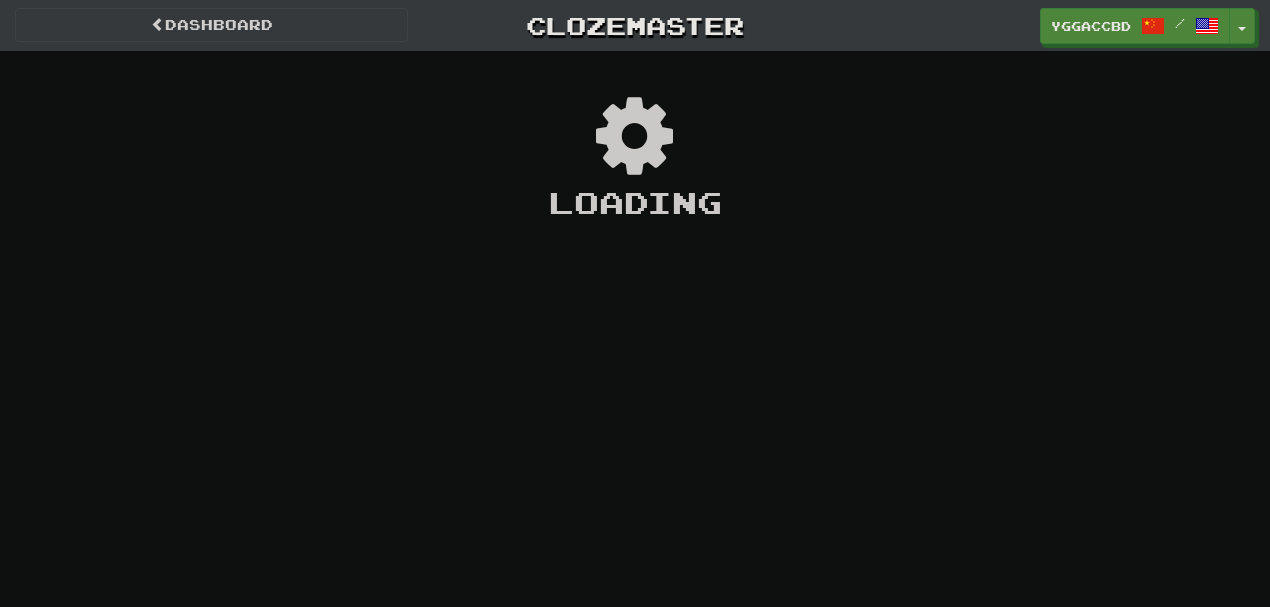 scroll, scrollTop: 0, scrollLeft: 0, axis: both 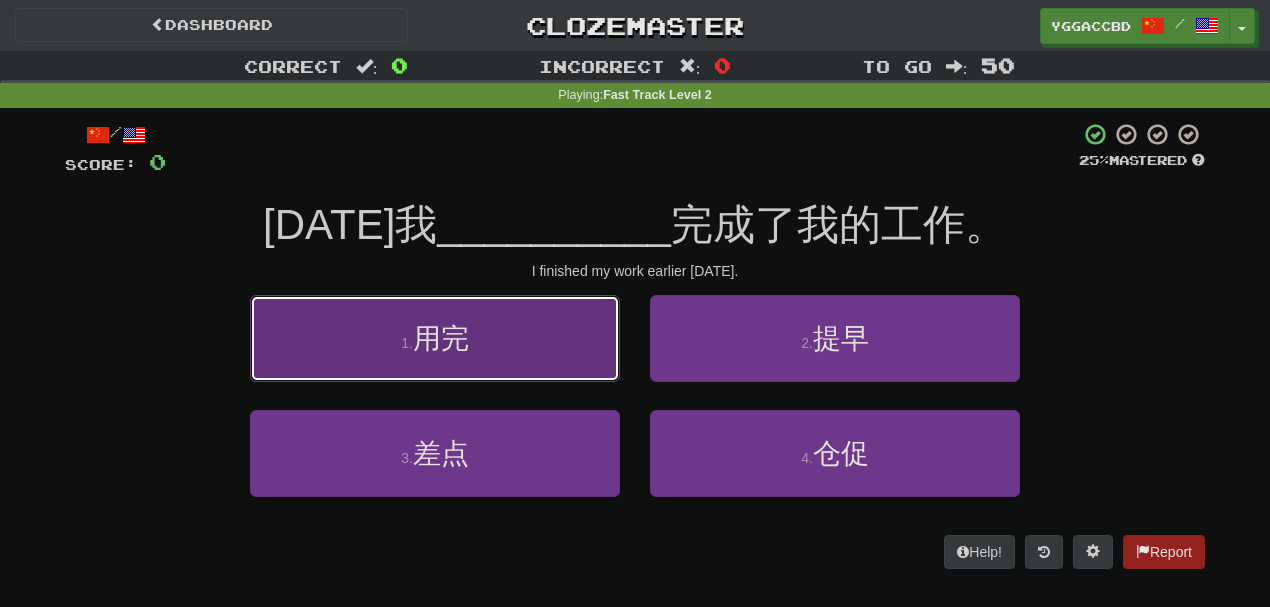 click on "1 .  用完" at bounding box center [435, 338] 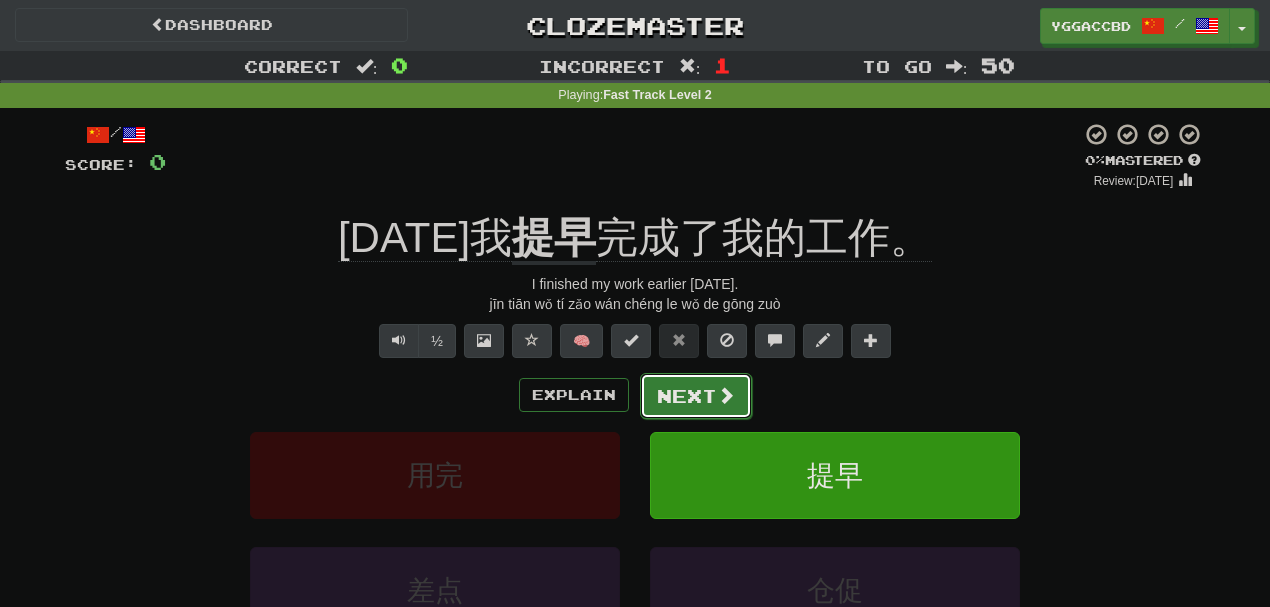 click on "Next" at bounding box center (696, 396) 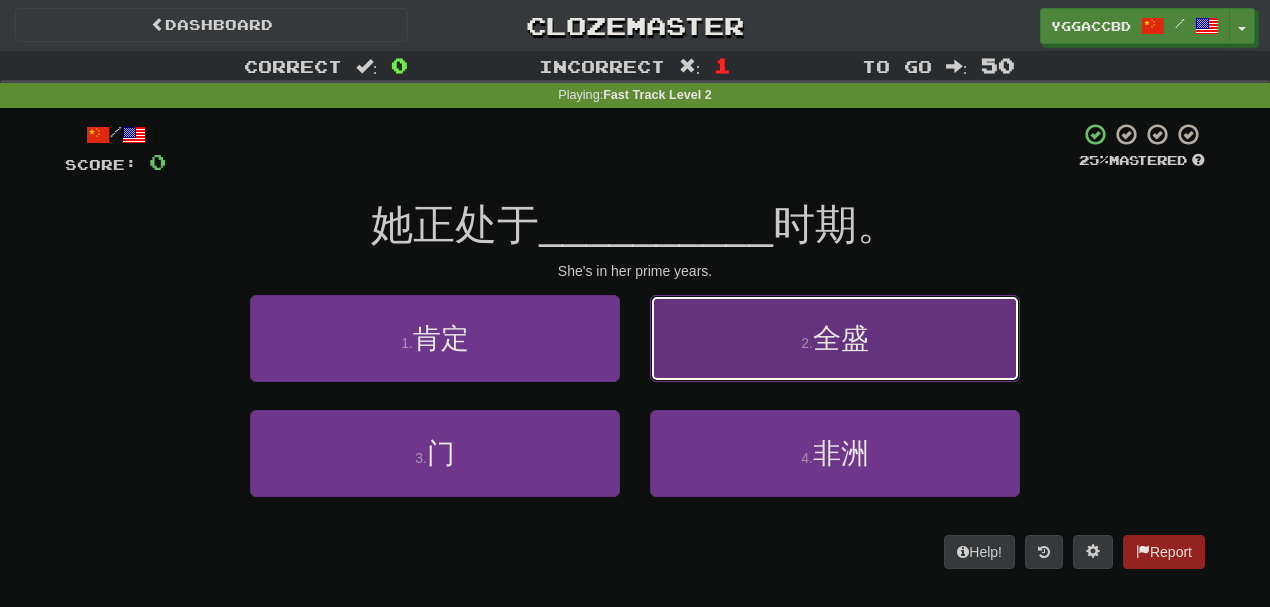 click on "2 .  全盛" at bounding box center [835, 338] 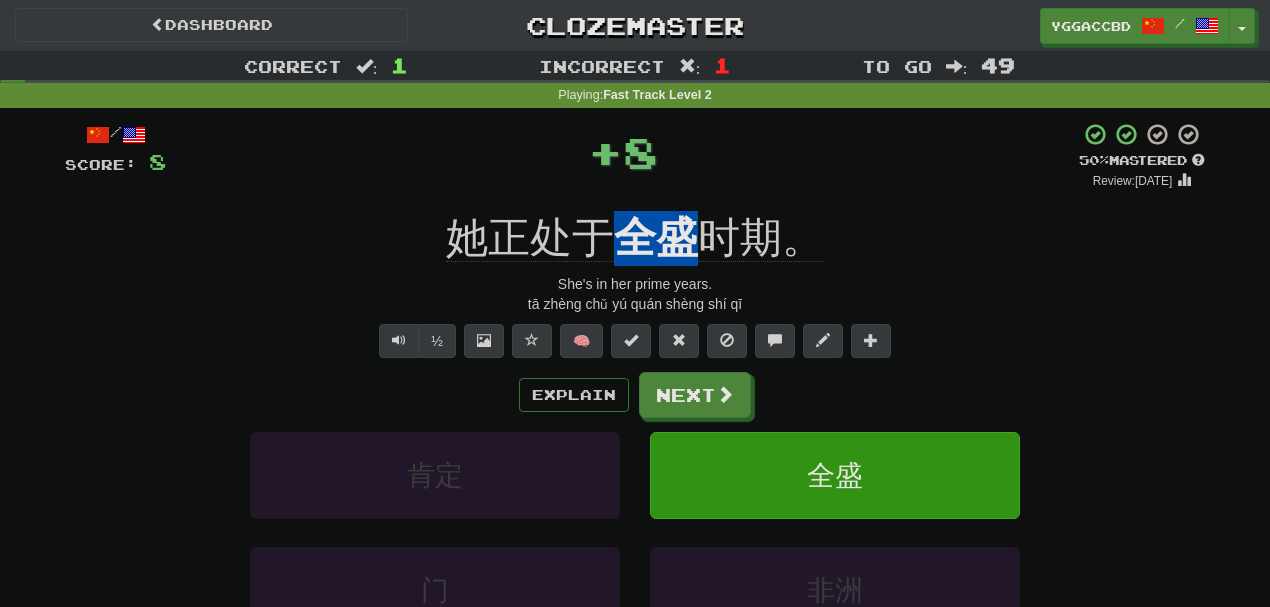 drag, startPoint x: 622, startPoint y: 198, endPoint x: 692, endPoint y: 196, distance: 70.028564 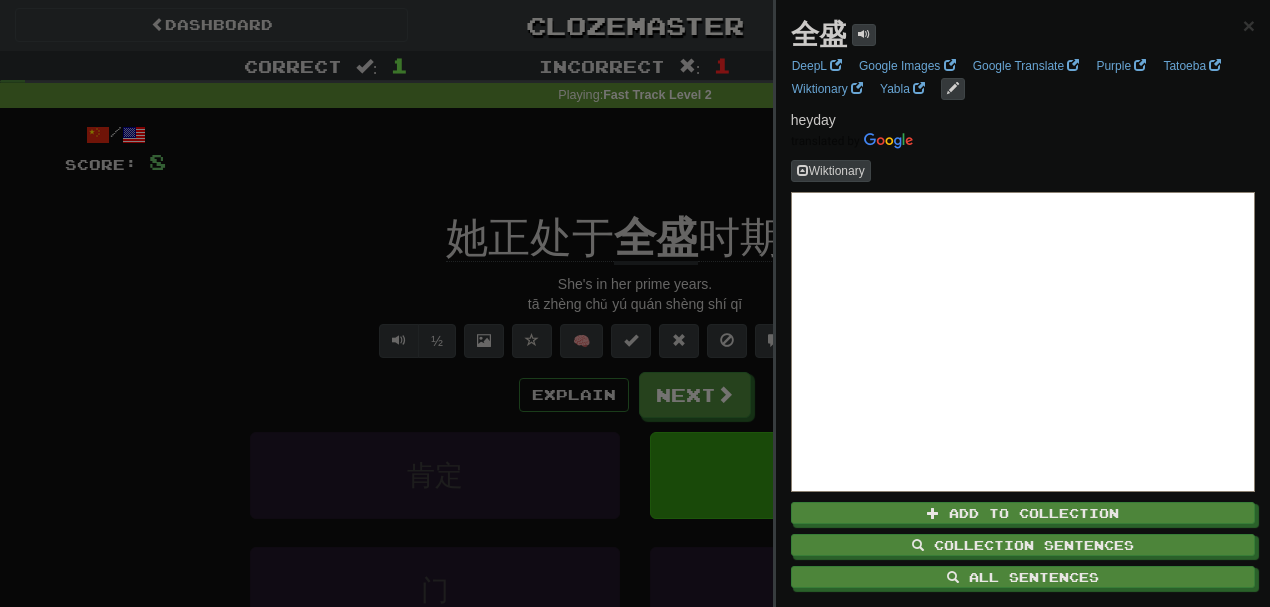 click at bounding box center (635, 303) 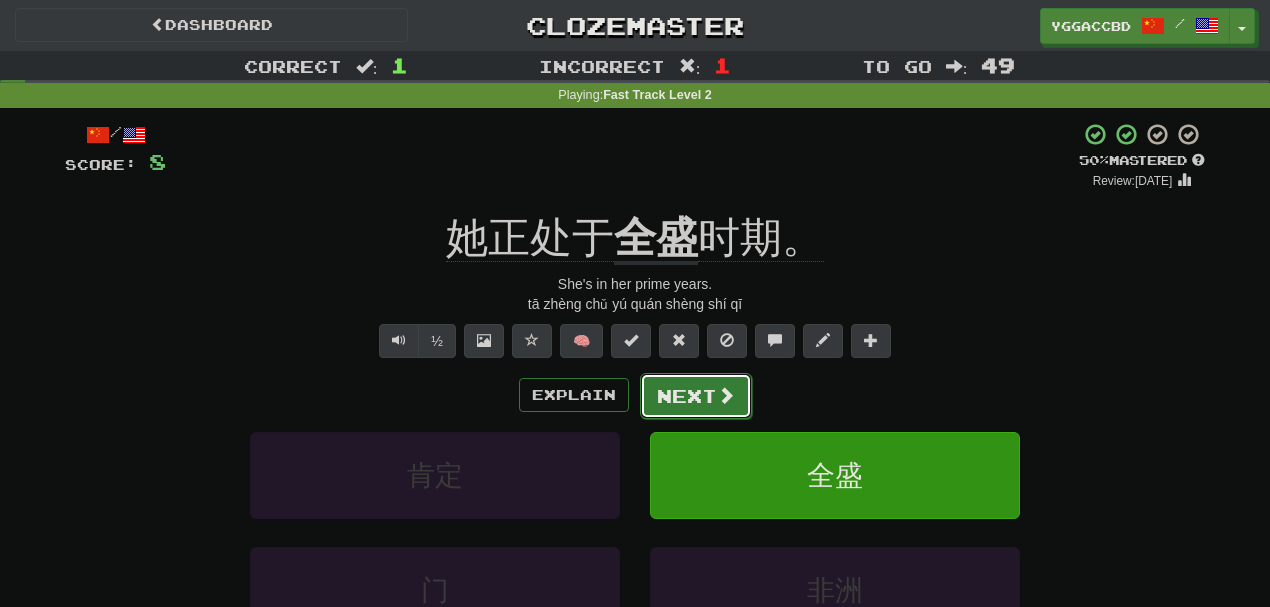 click on "Next" at bounding box center [696, 396] 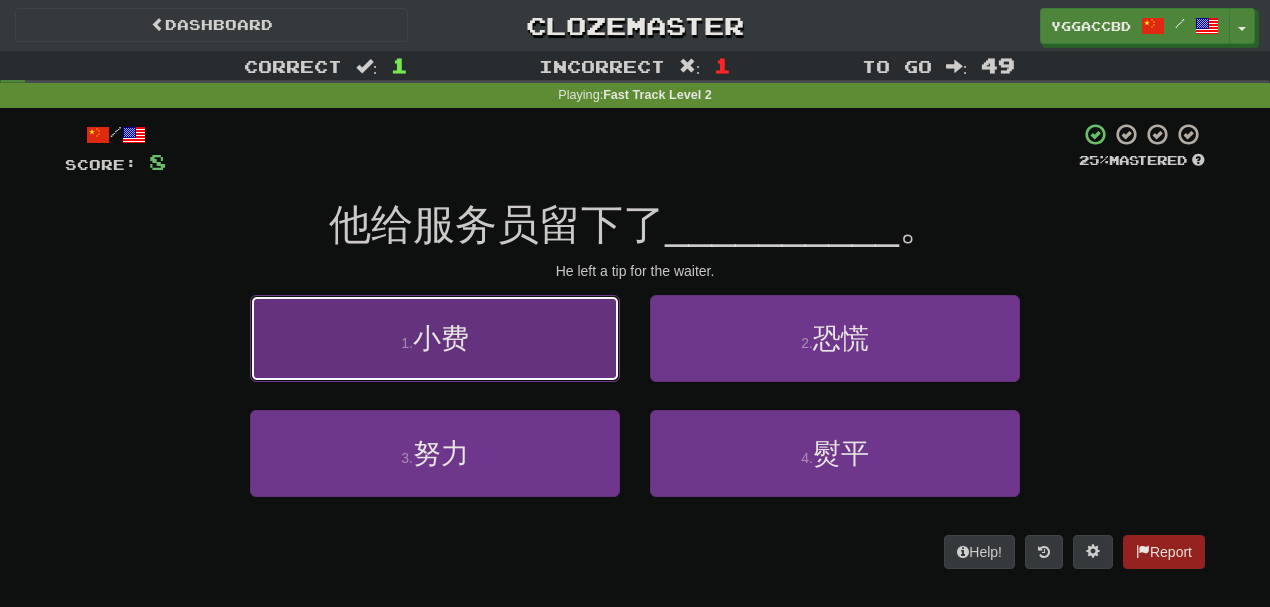 click on "1 .  小费" at bounding box center [435, 338] 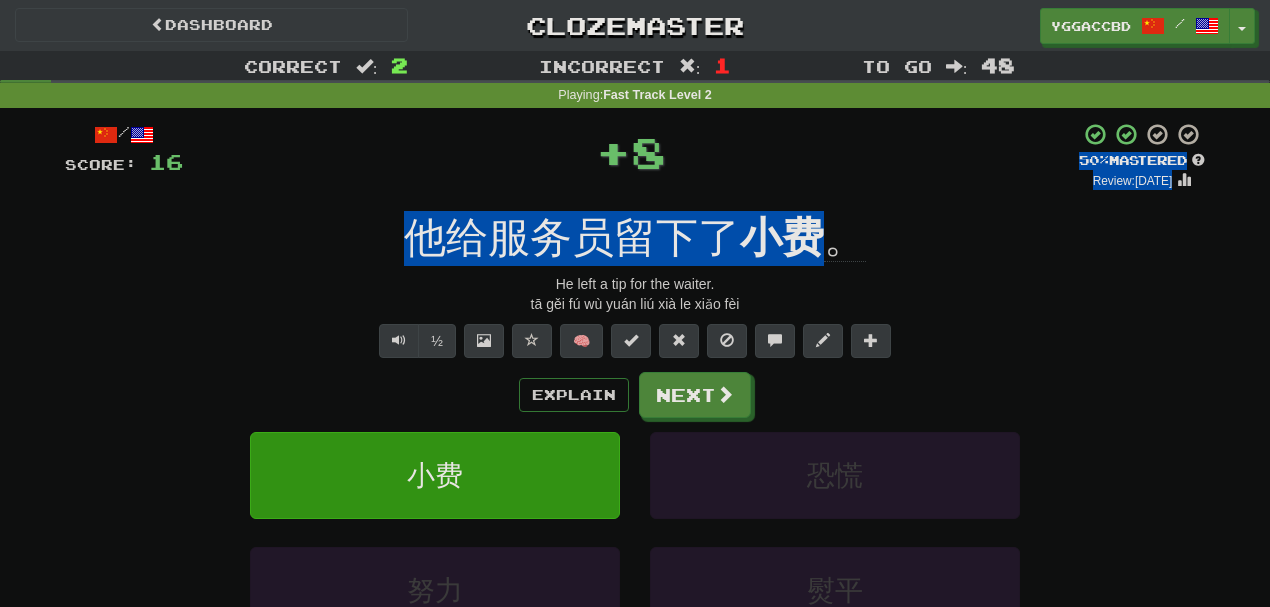 drag, startPoint x: 790, startPoint y: 184, endPoint x: 818, endPoint y: 206, distance: 35.608986 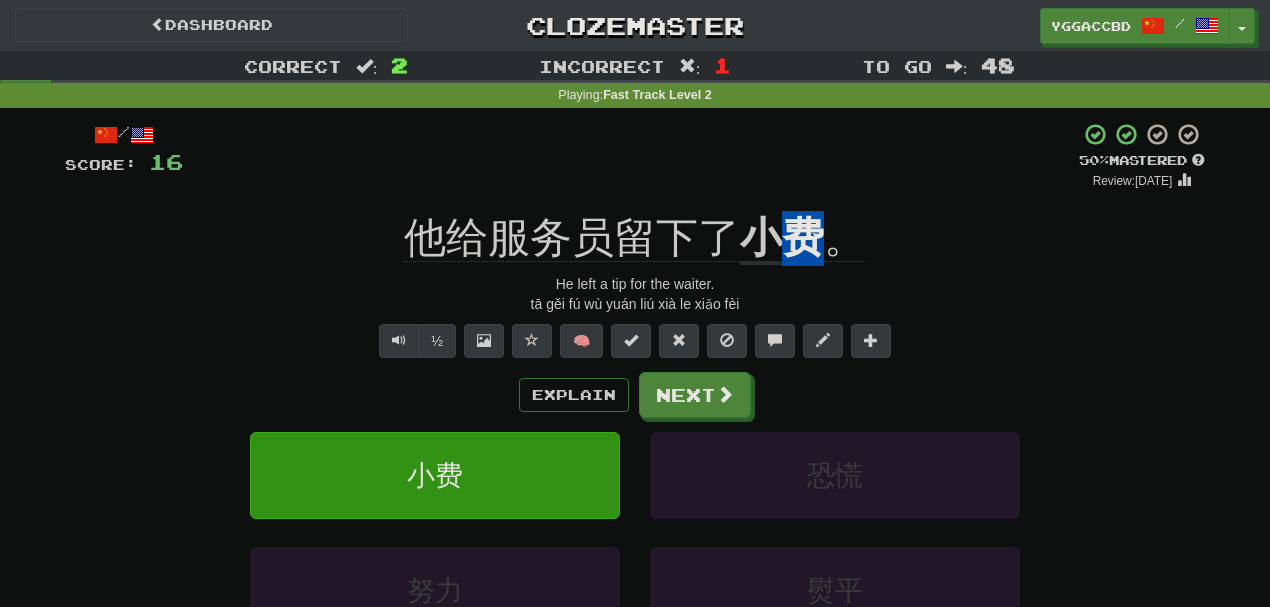 drag, startPoint x: 818, startPoint y: 206, endPoint x: 790, endPoint y: 208, distance: 28.071337 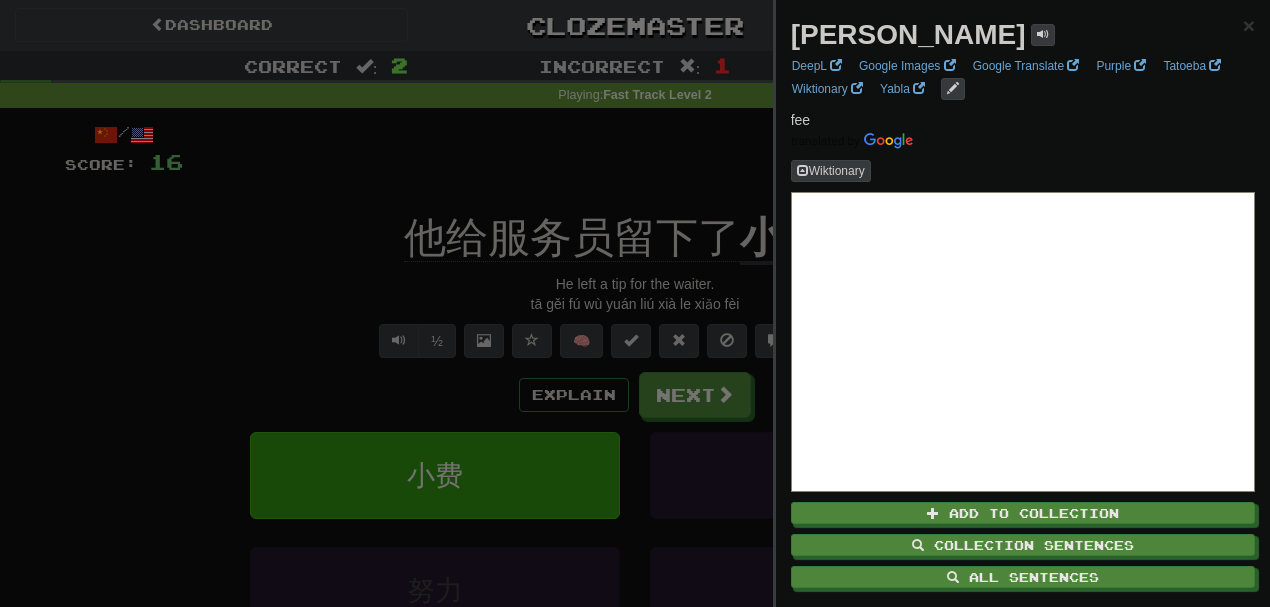 click at bounding box center (635, 303) 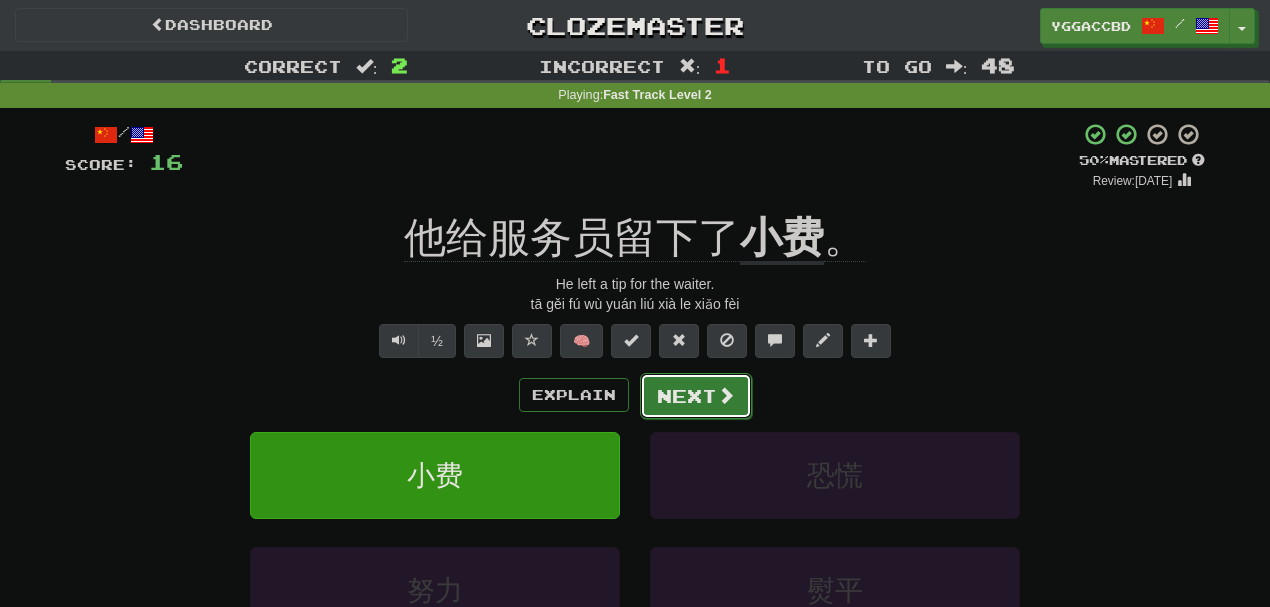 click on "Next" at bounding box center (696, 396) 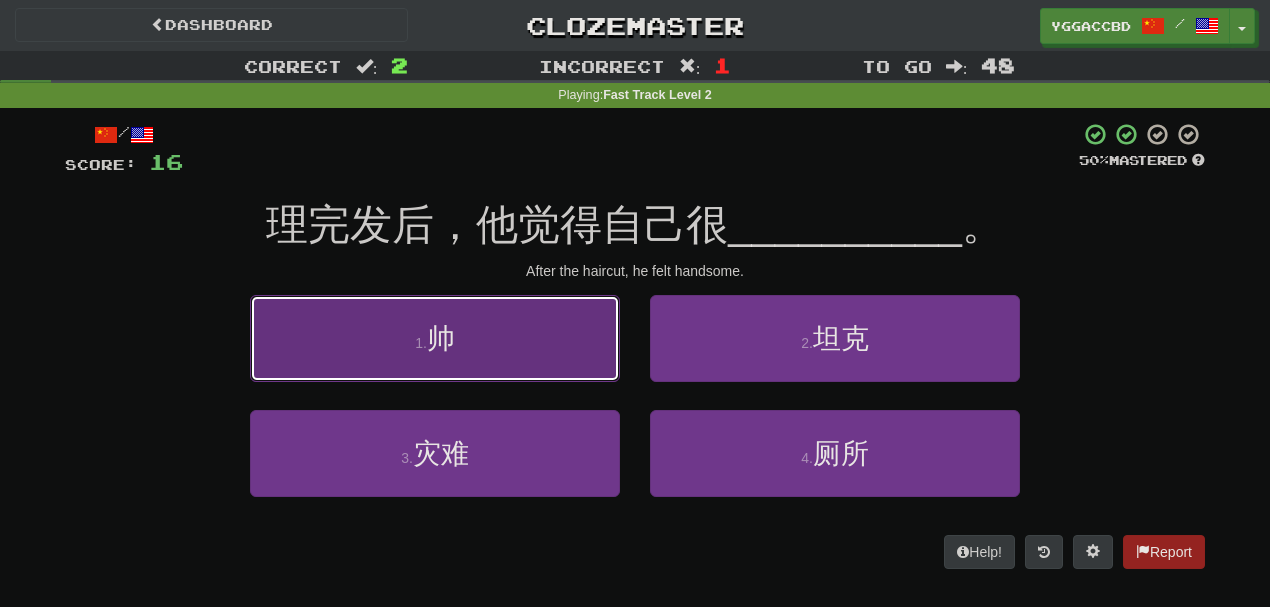 click on "1 .  帅" at bounding box center [435, 338] 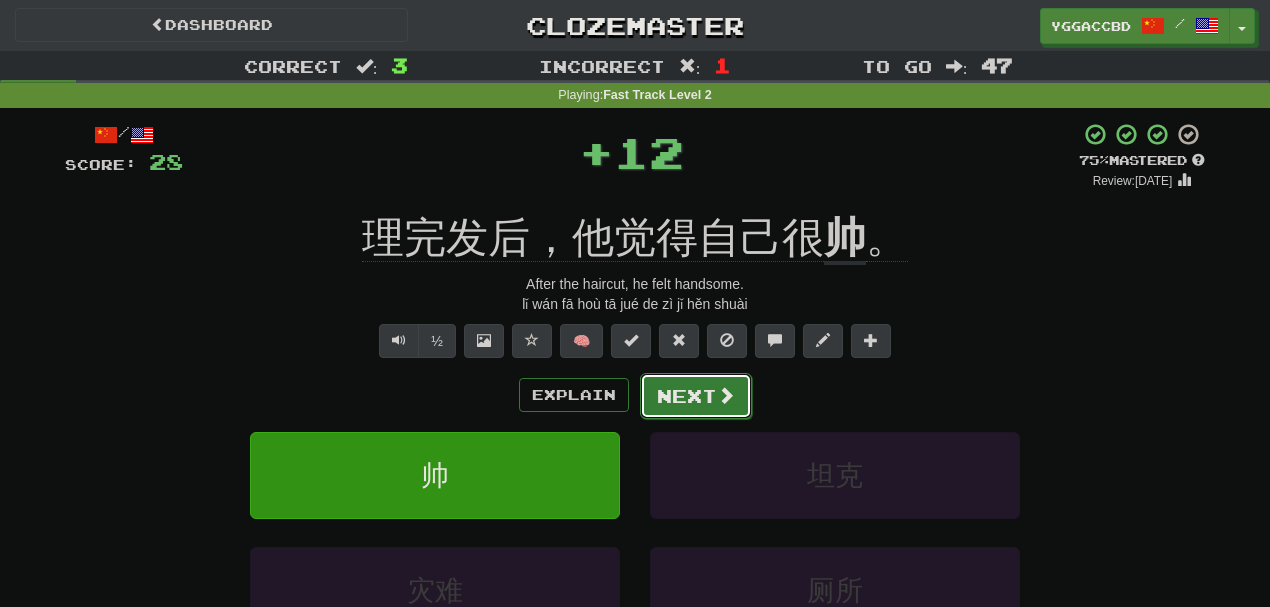 click on "Next" at bounding box center (696, 396) 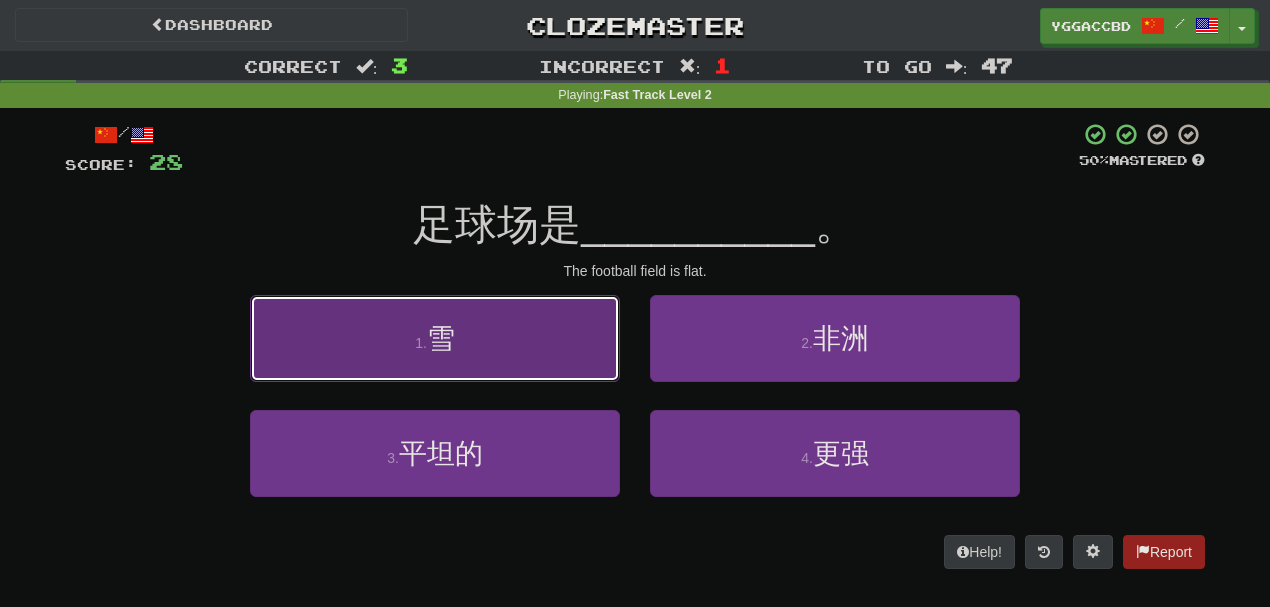 click on "1 .  雪" at bounding box center (435, 338) 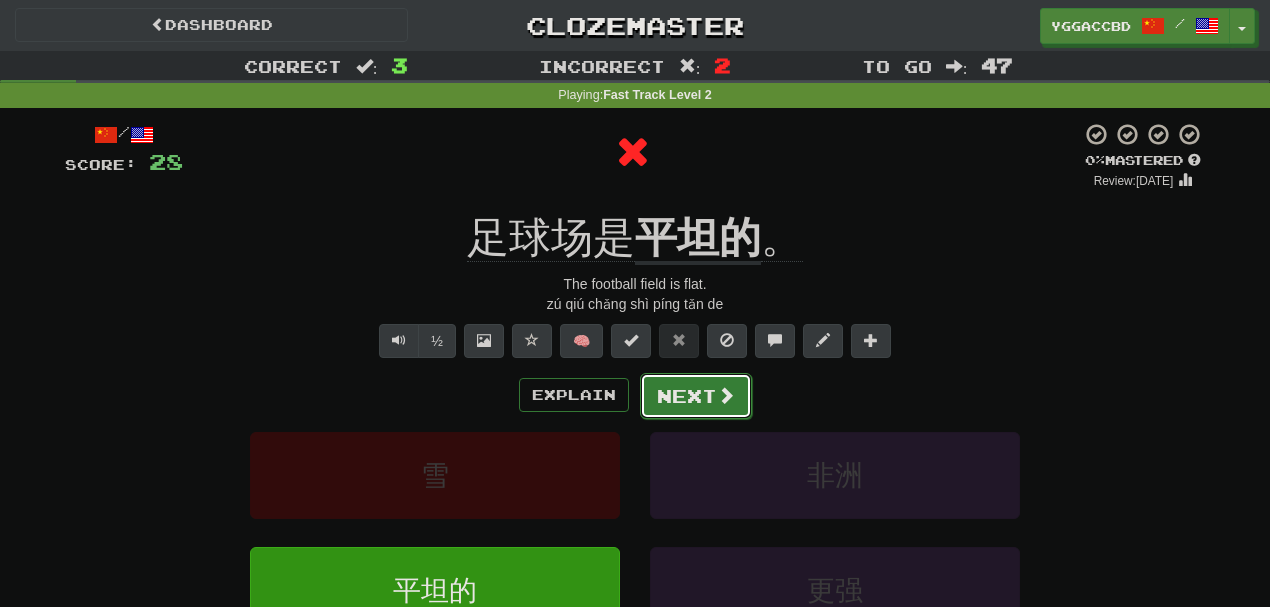 click on "Next" at bounding box center (696, 396) 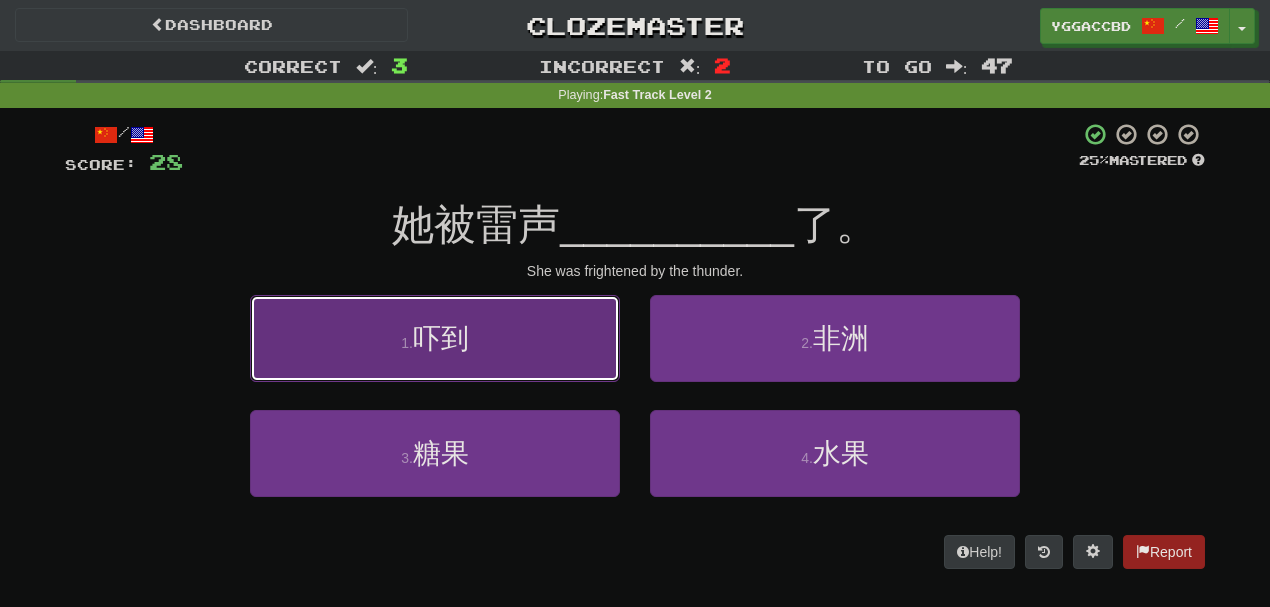 click on "1 .  吓到" at bounding box center [435, 338] 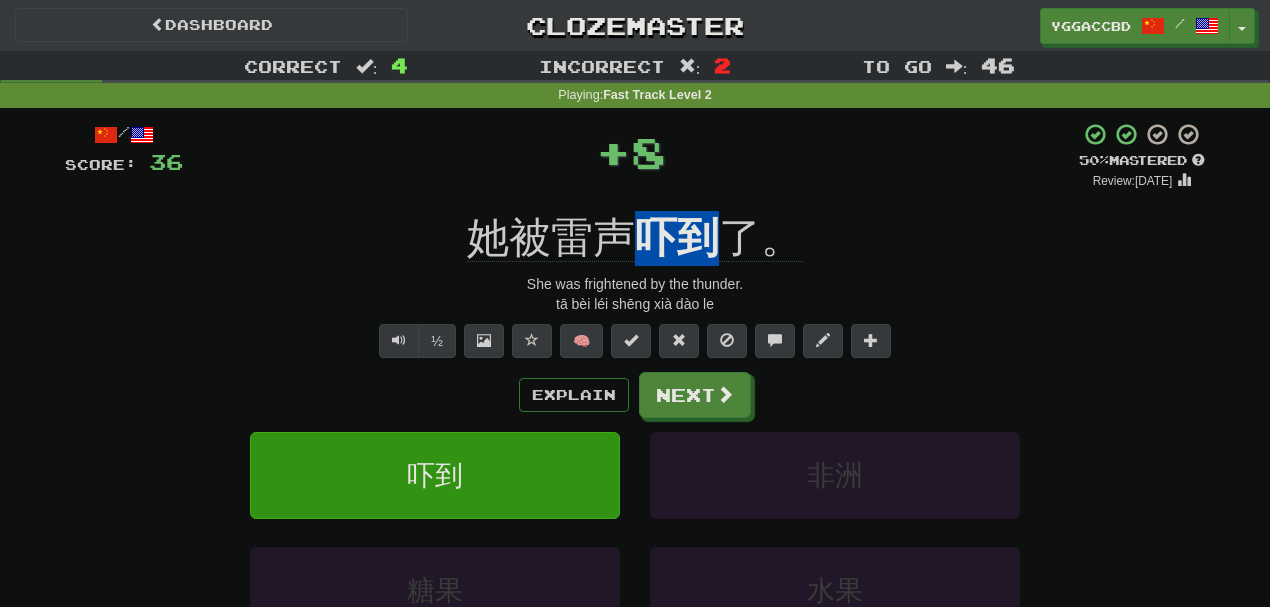 drag, startPoint x: 644, startPoint y: 202, endPoint x: 704, endPoint y: 213, distance: 61 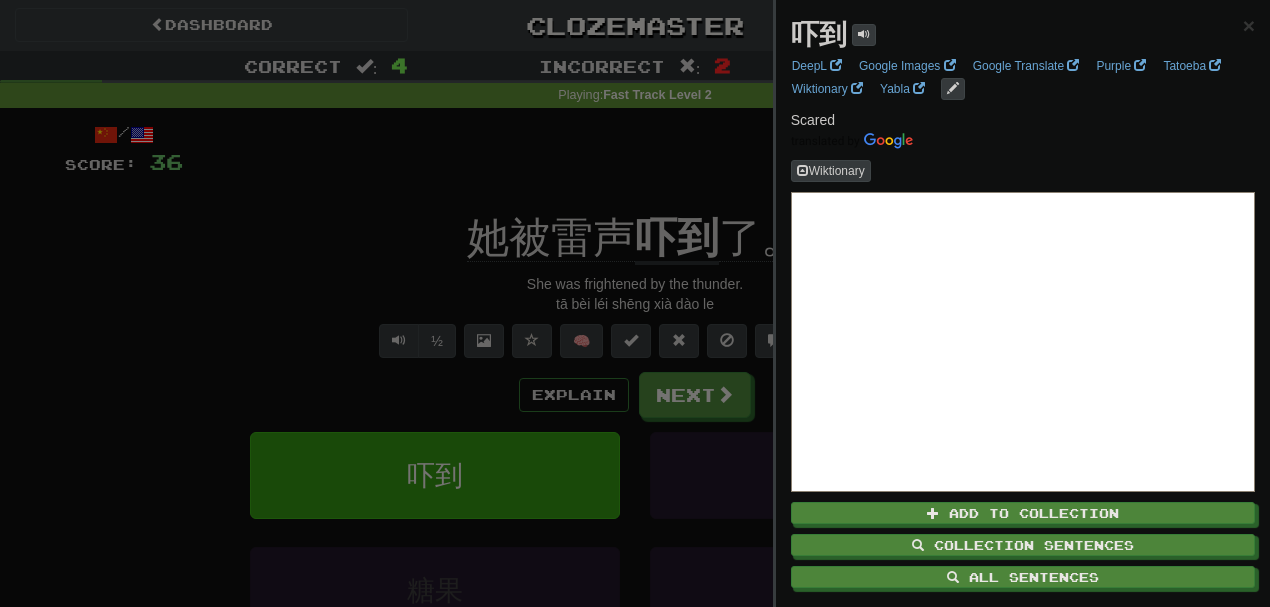 click at bounding box center [635, 303] 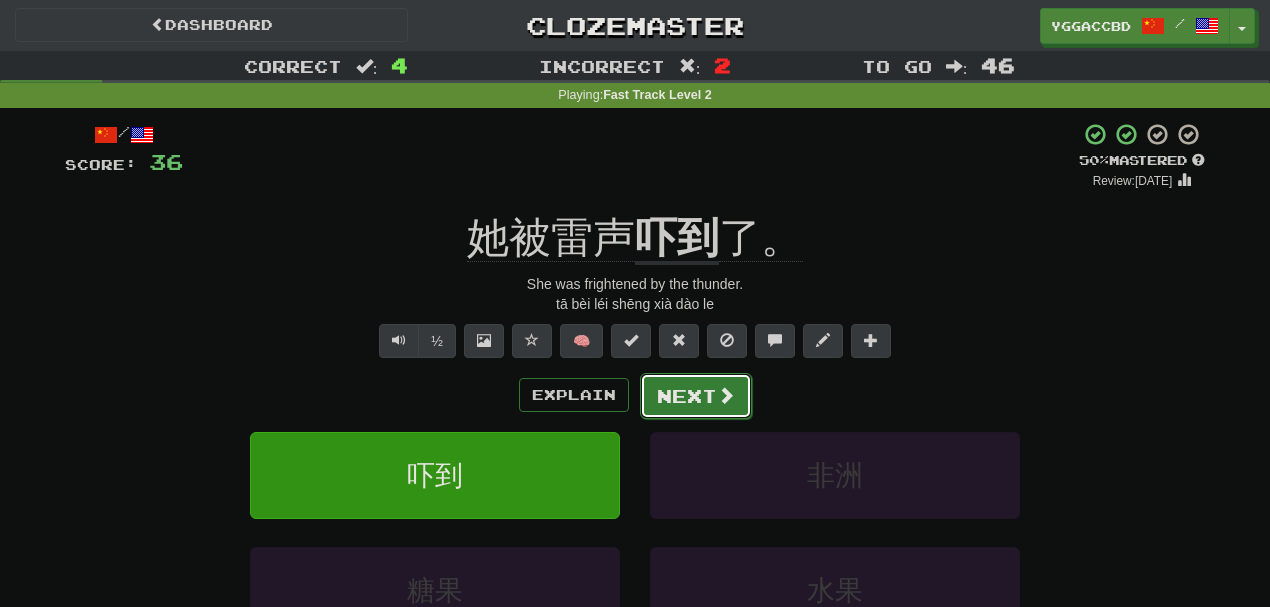 click on "Next" at bounding box center [696, 396] 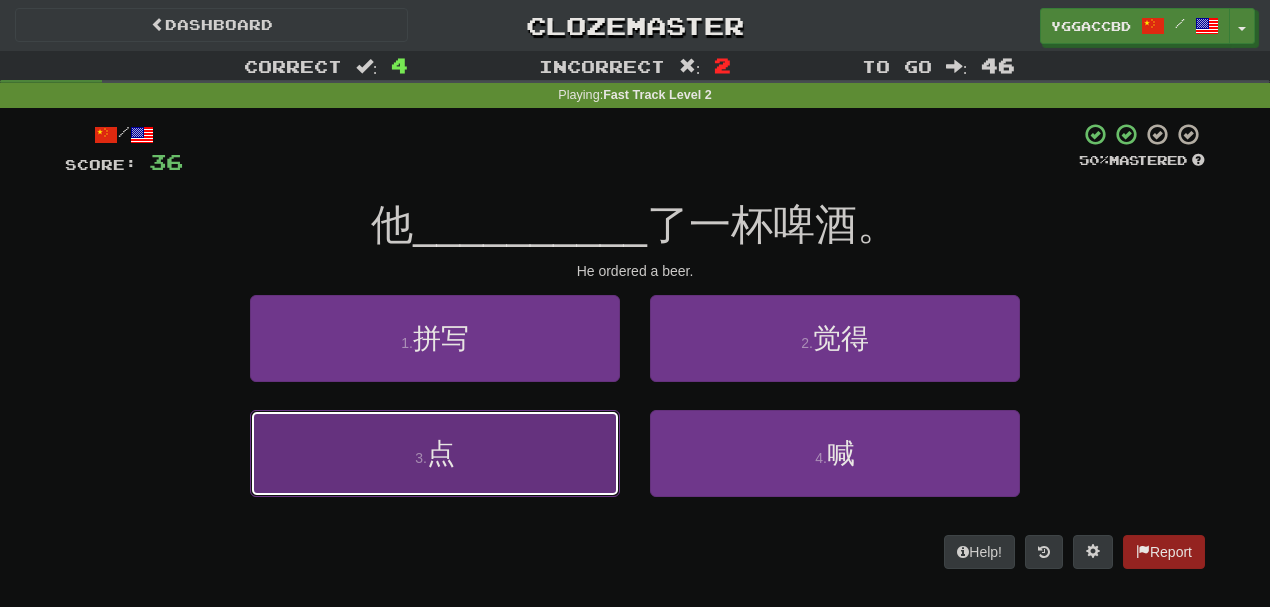 click on "3 .  点" at bounding box center [435, 453] 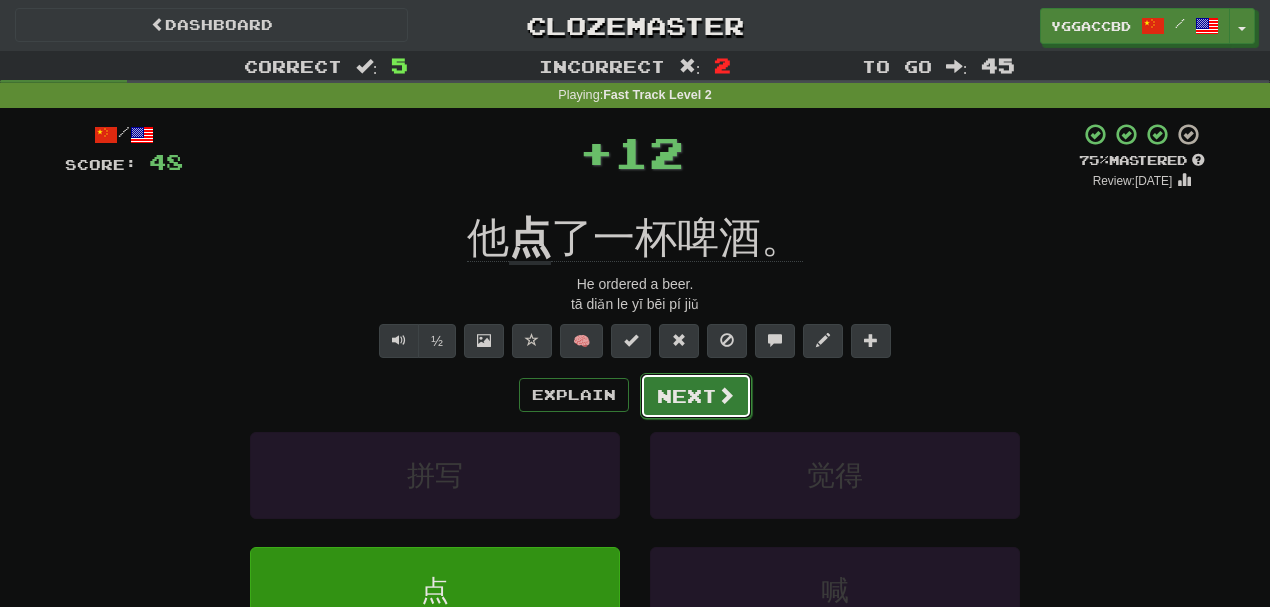 click on "Next" at bounding box center [696, 396] 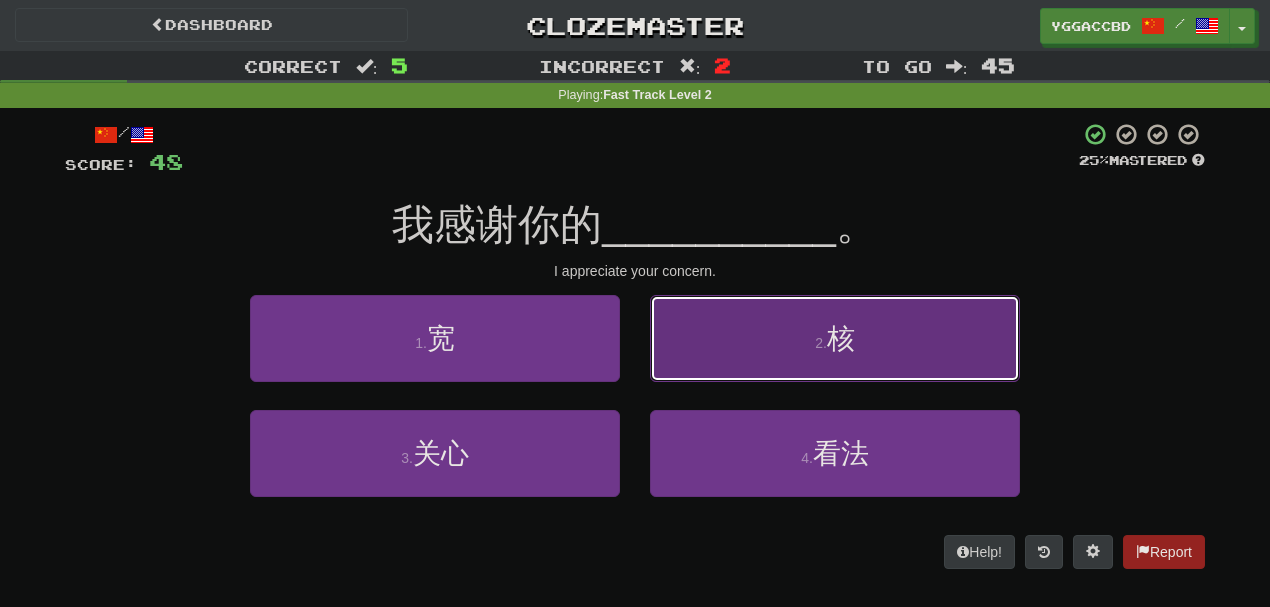 click on "2 .  核" at bounding box center [835, 338] 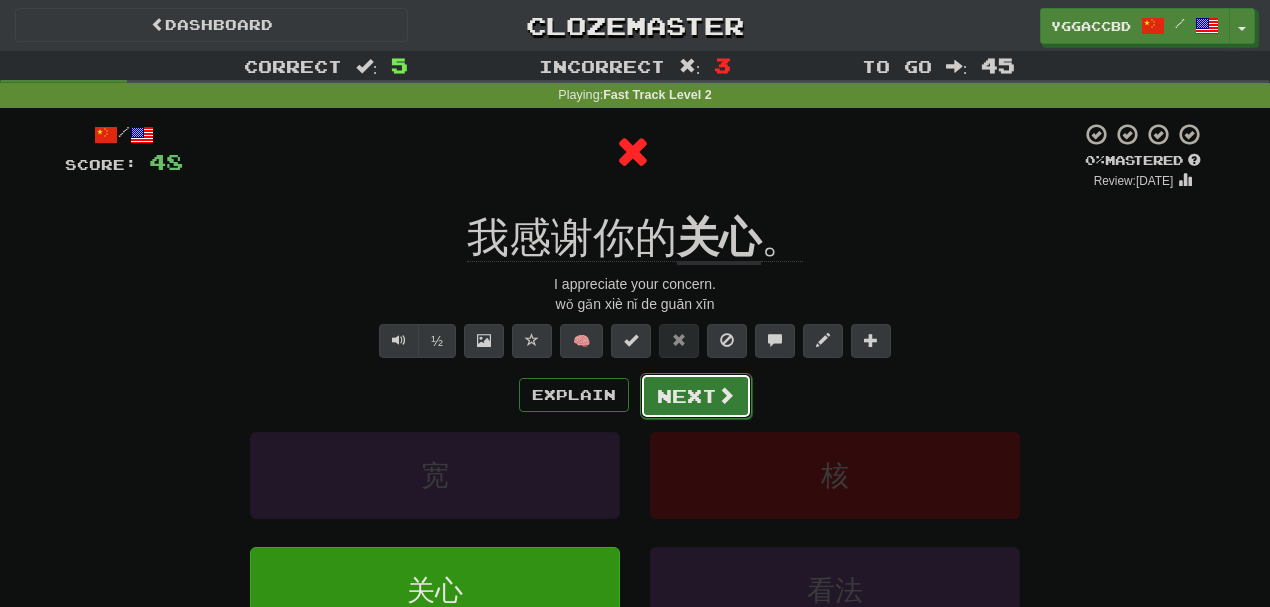 click on "Next" at bounding box center (696, 396) 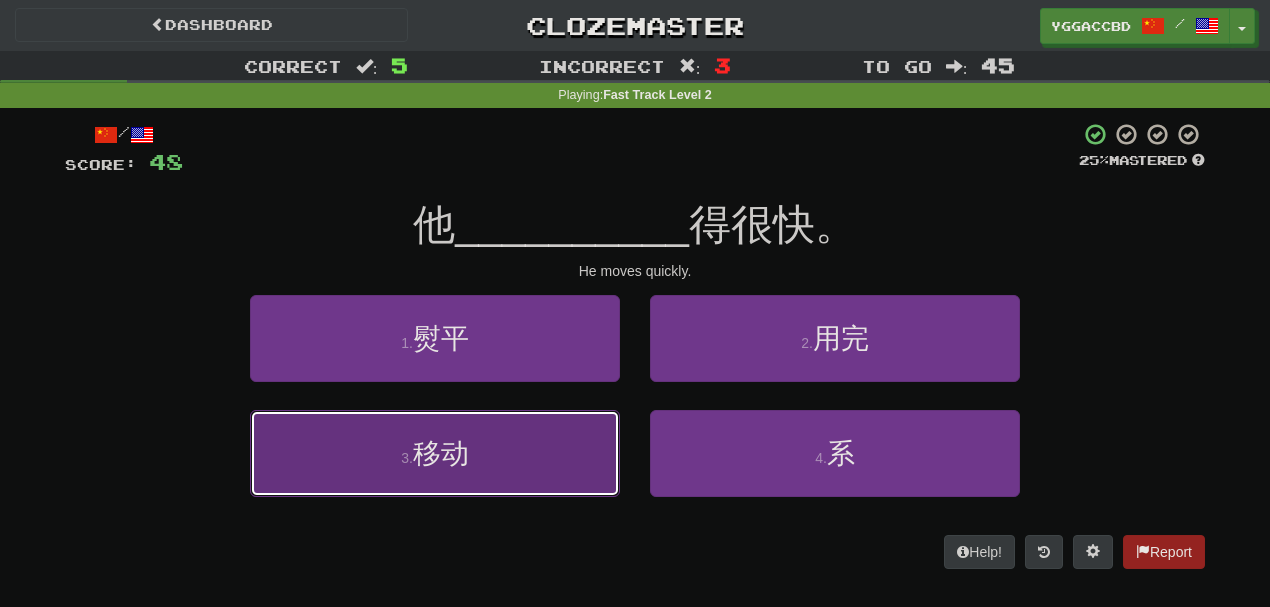 click on "3 .  移动" at bounding box center [435, 453] 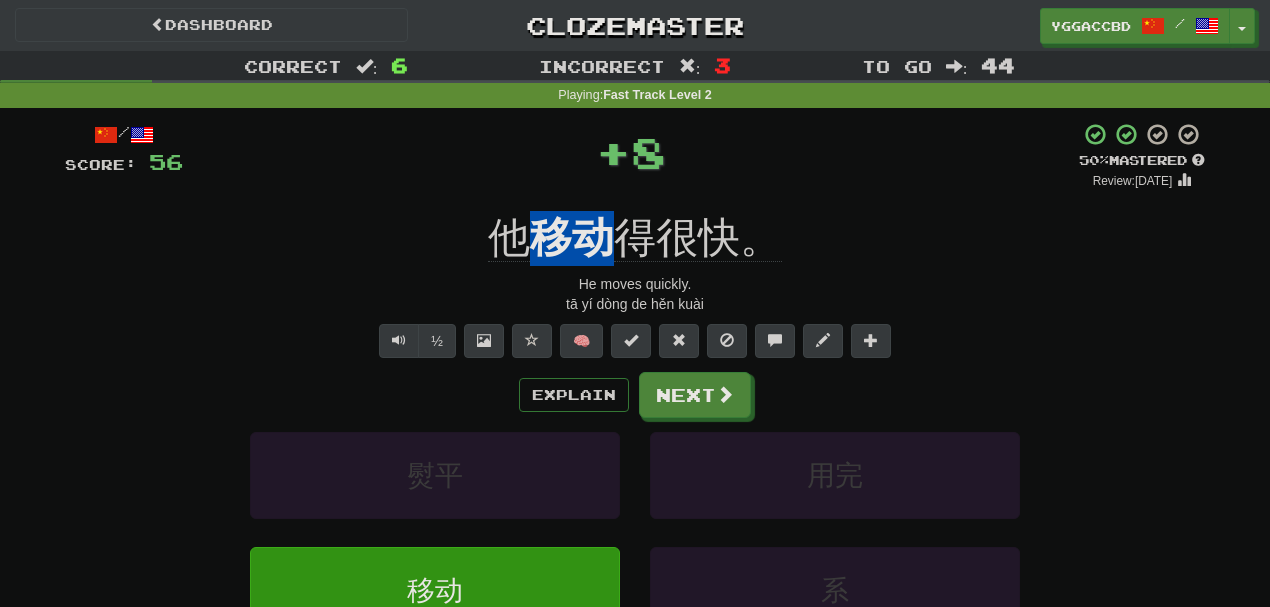 drag, startPoint x: 532, startPoint y: 200, endPoint x: 601, endPoint y: 216, distance: 70.83079 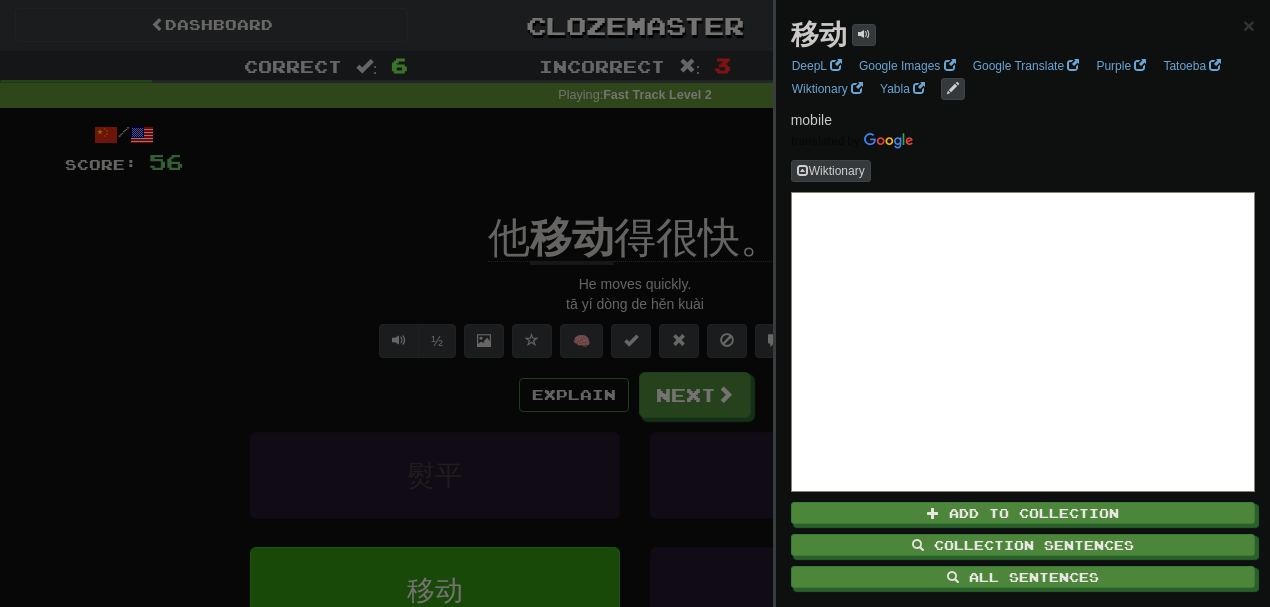 click at bounding box center (635, 303) 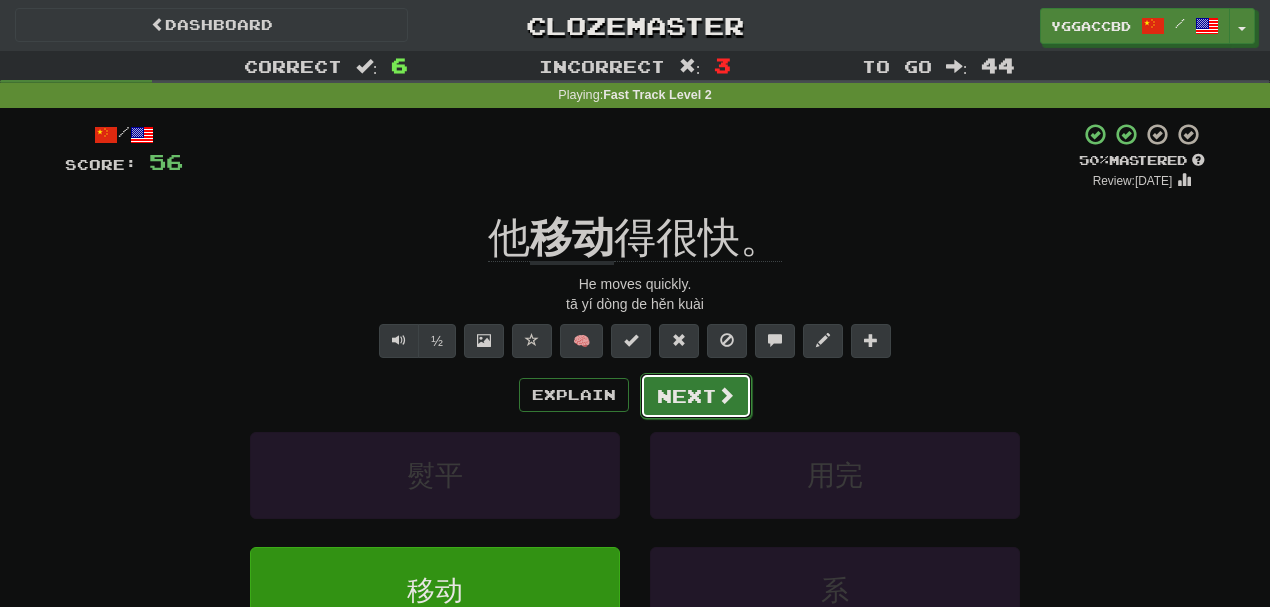 click on "Next" at bounding box center [696, 396] 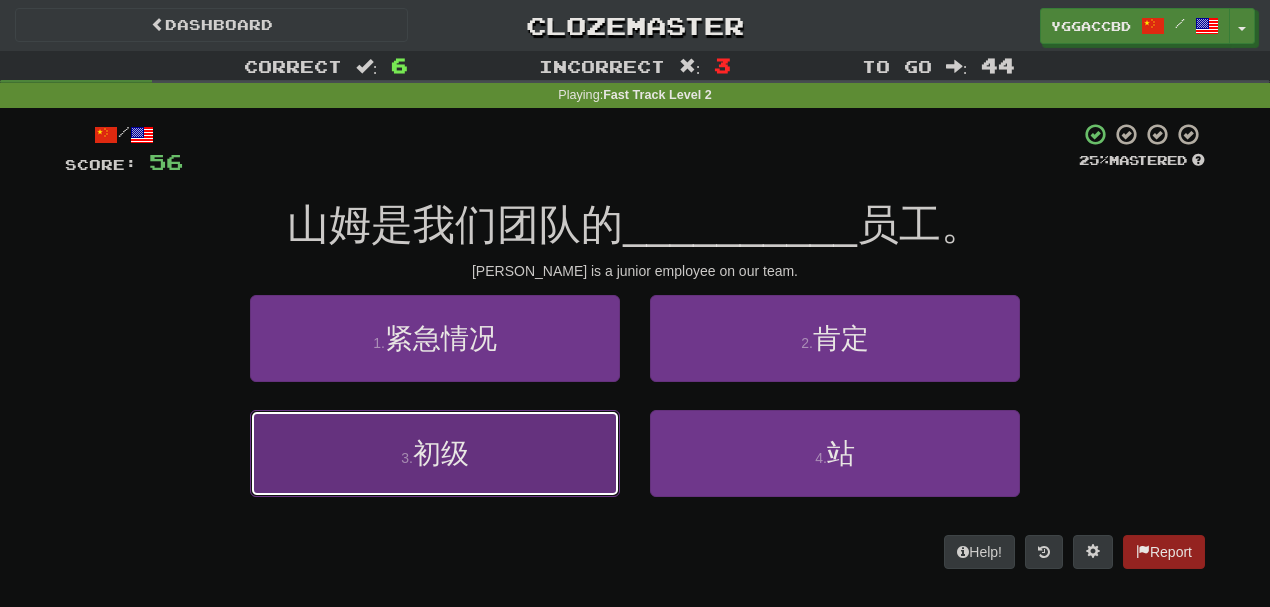 click on "初级" at bounding box center (441, 453) 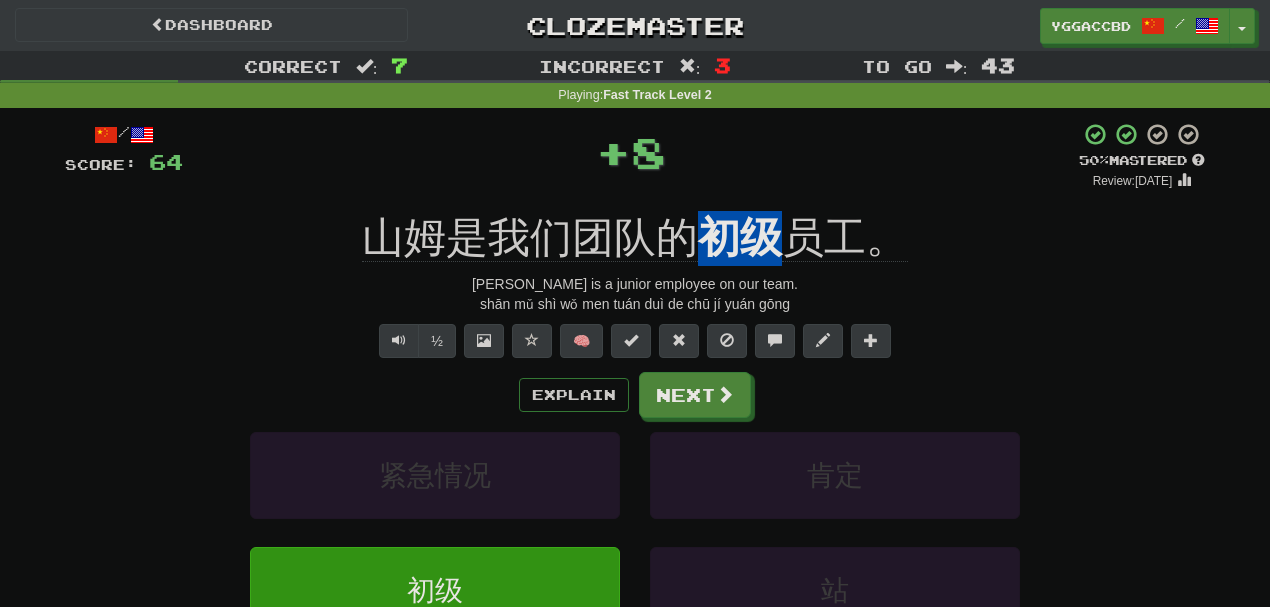 drag, startPoint x: 710, startPoint y: 210, endPoint x: 768, endPoint y: 210, distance: 58 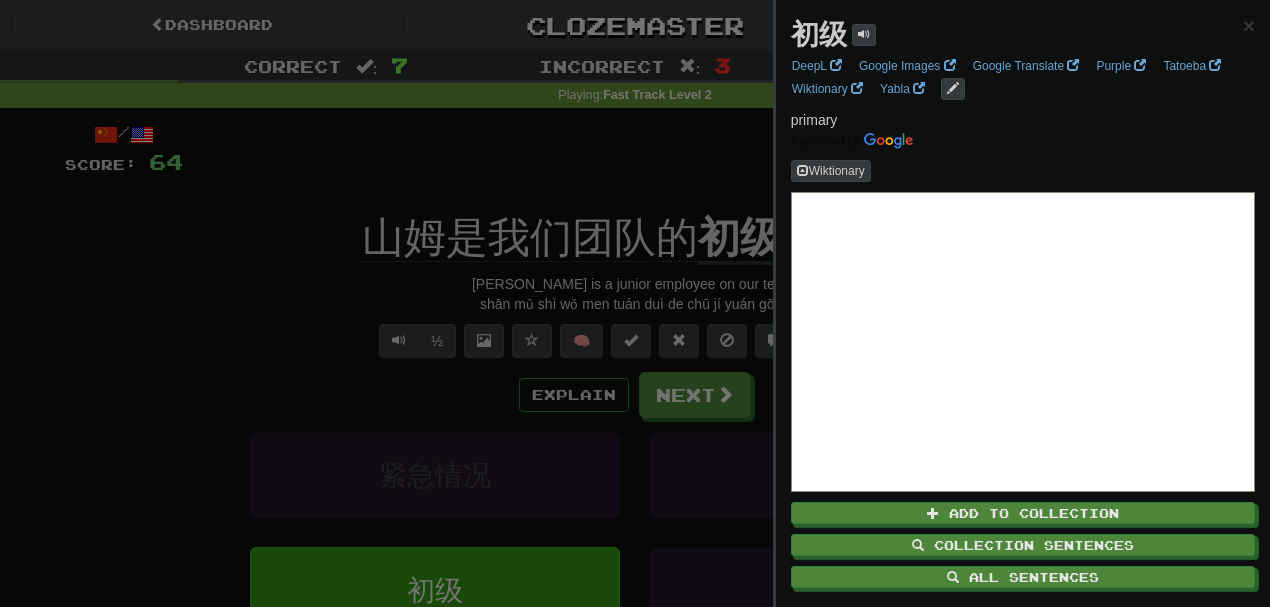 click at bounding box center (635, 303) 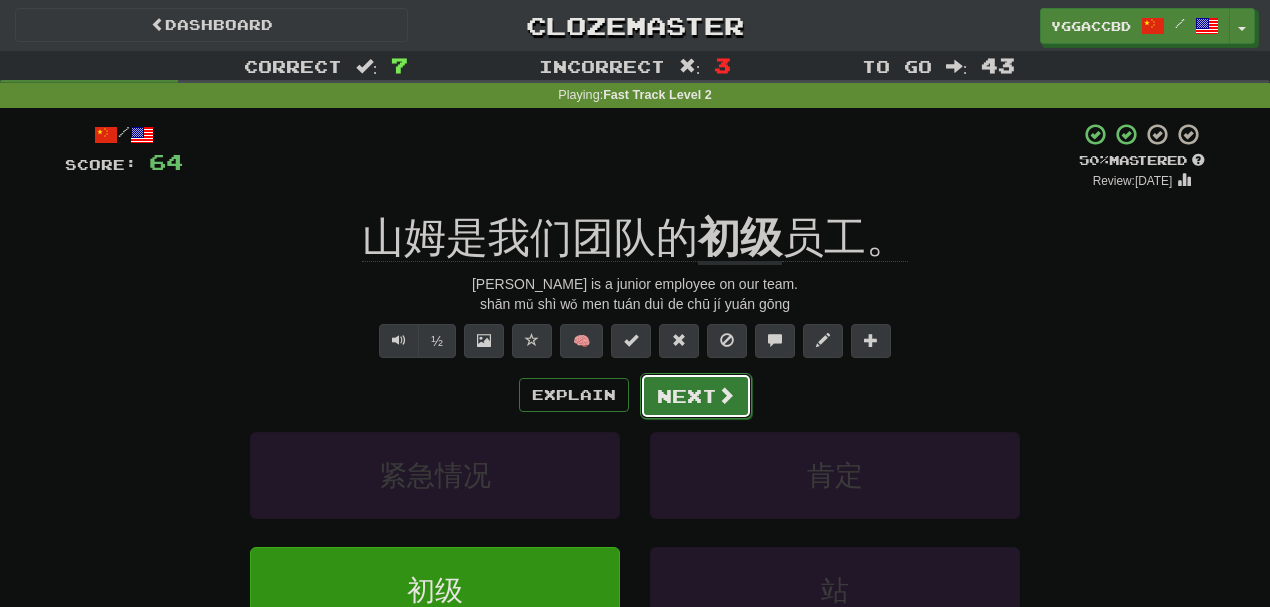 click on "Next" at bounding box center [696, 396] 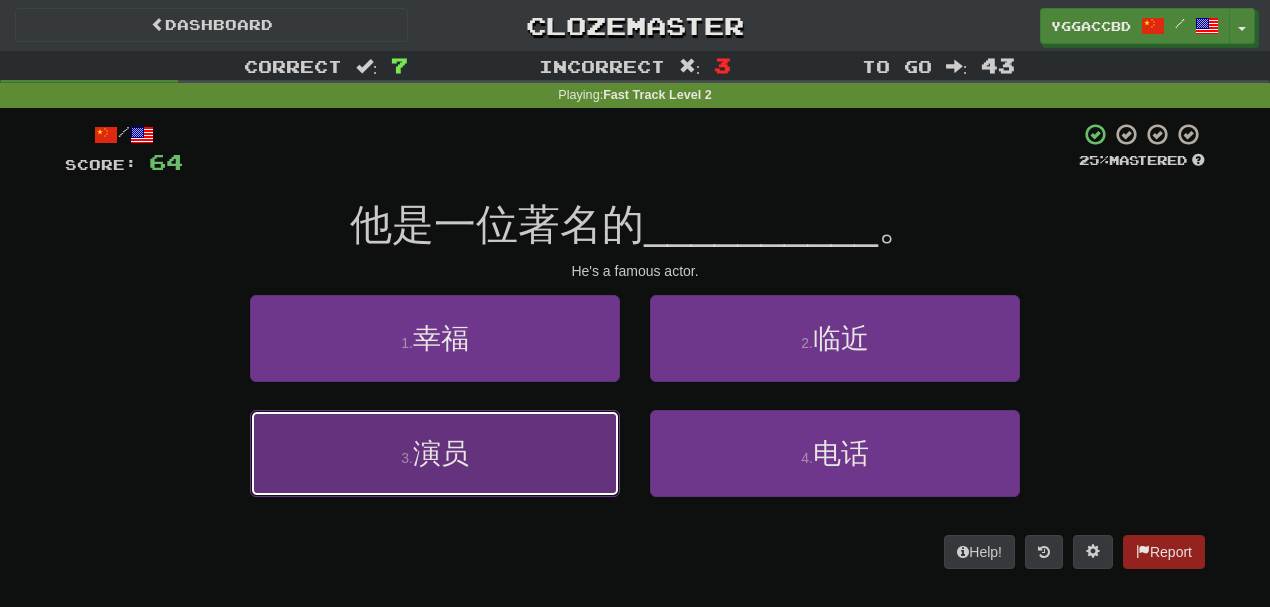 click on "3 .  演员" at bounding box center (435, 453) 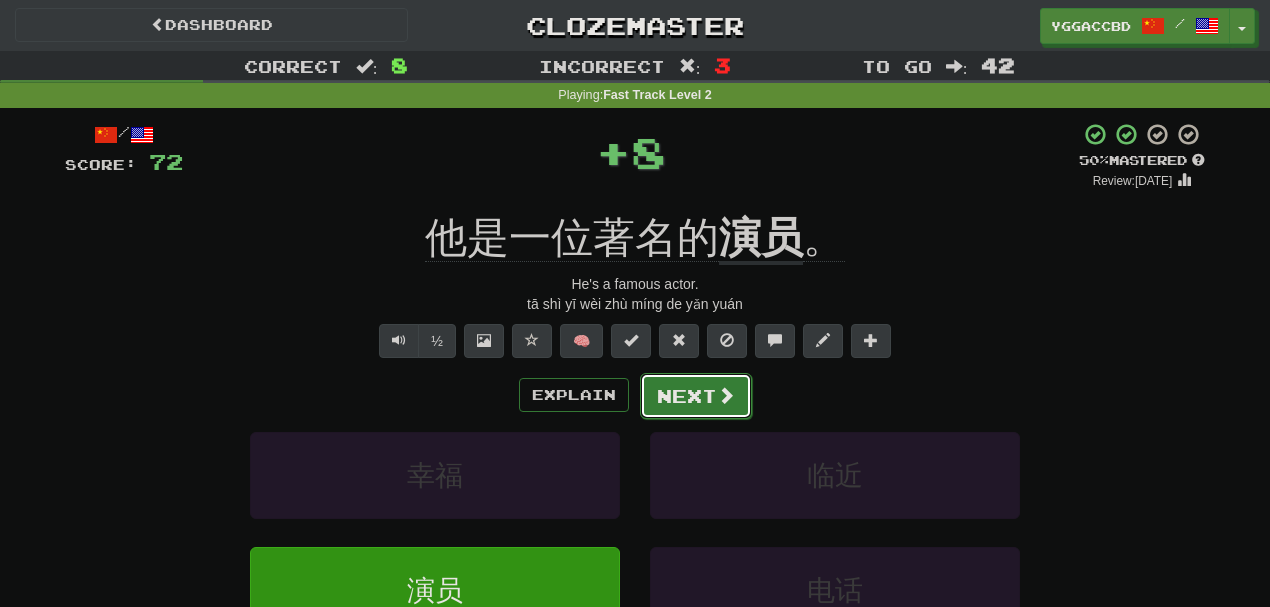 click on "Next" at bounding box center [696, 396] 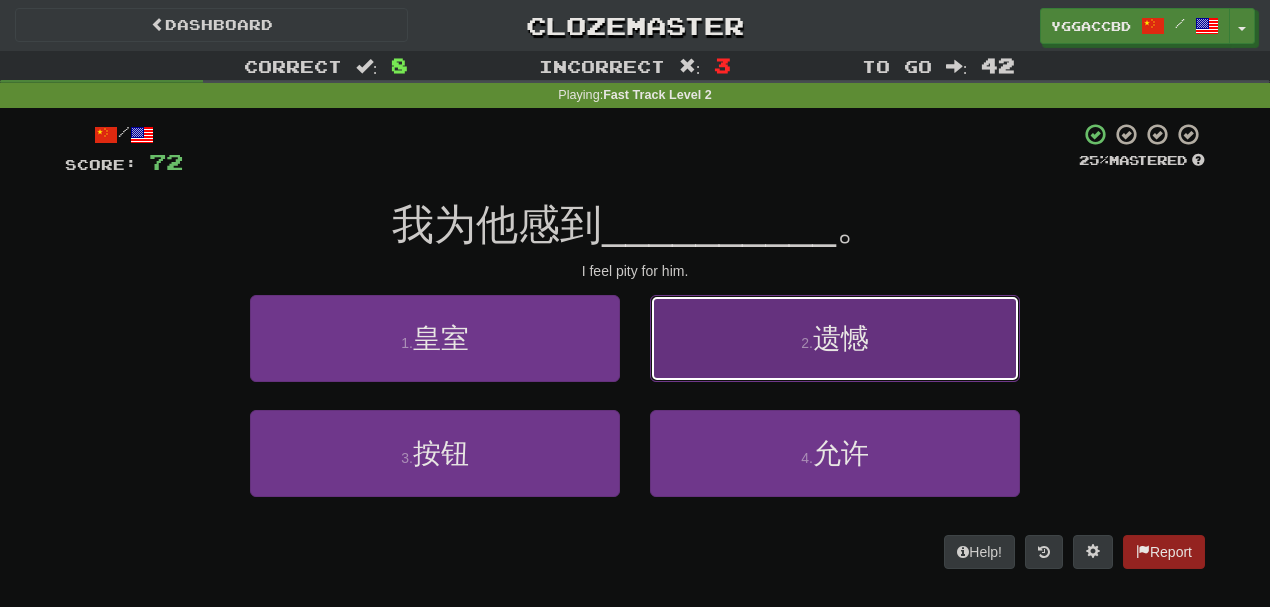 click on "2 .  遗憾" at bounding box center (835, 338) 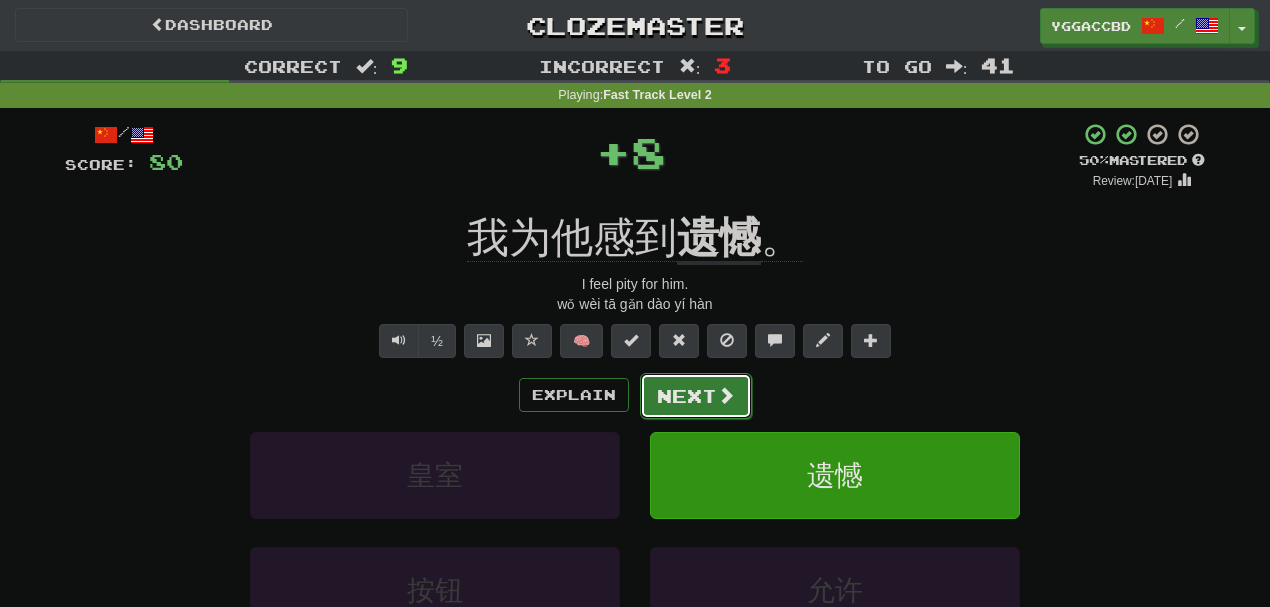 click on "Next" at bounding box center [696, 396] 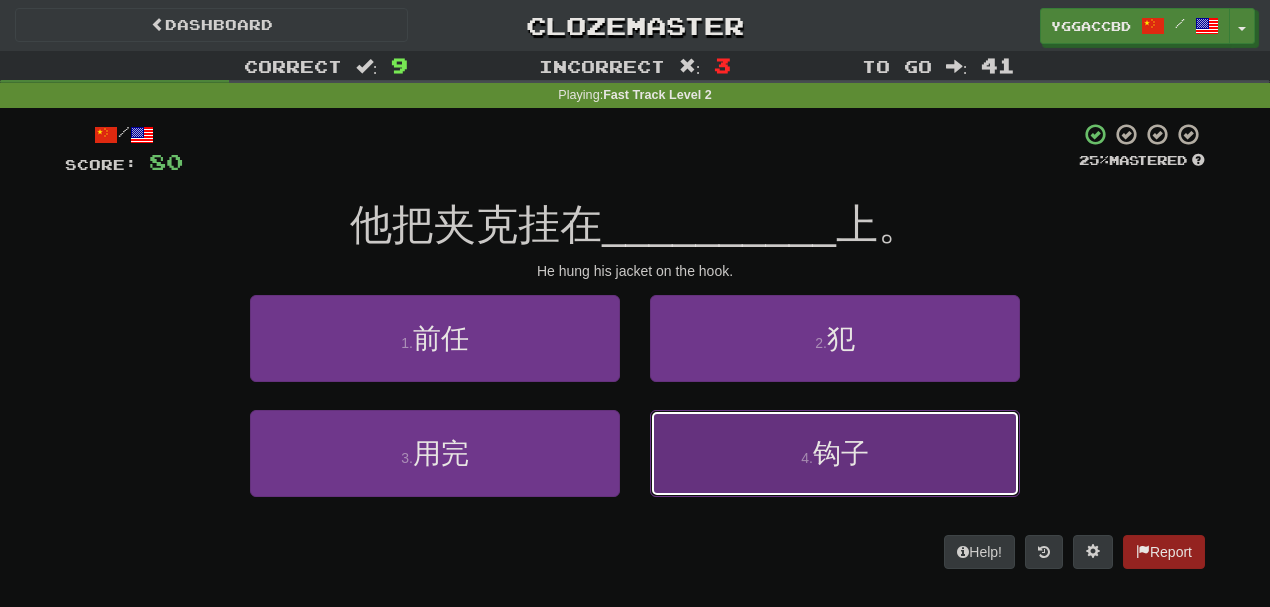 click on "4 .  钩子" at bounding box center (835, 453) 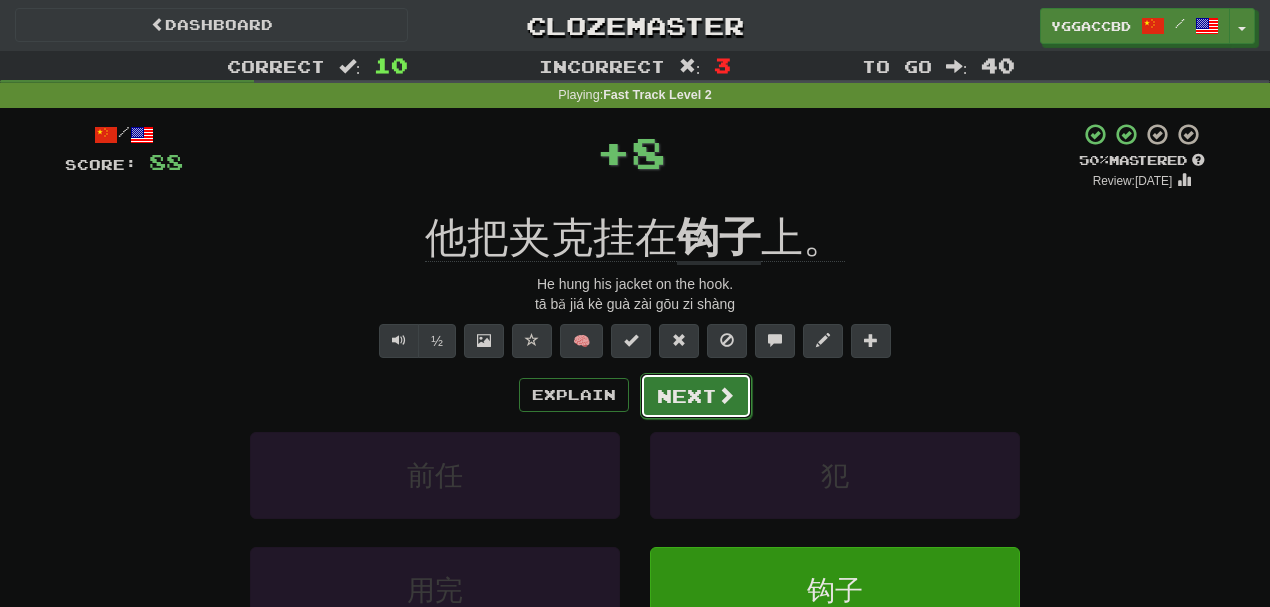 click on "Next" at bounding box center (696, 396) 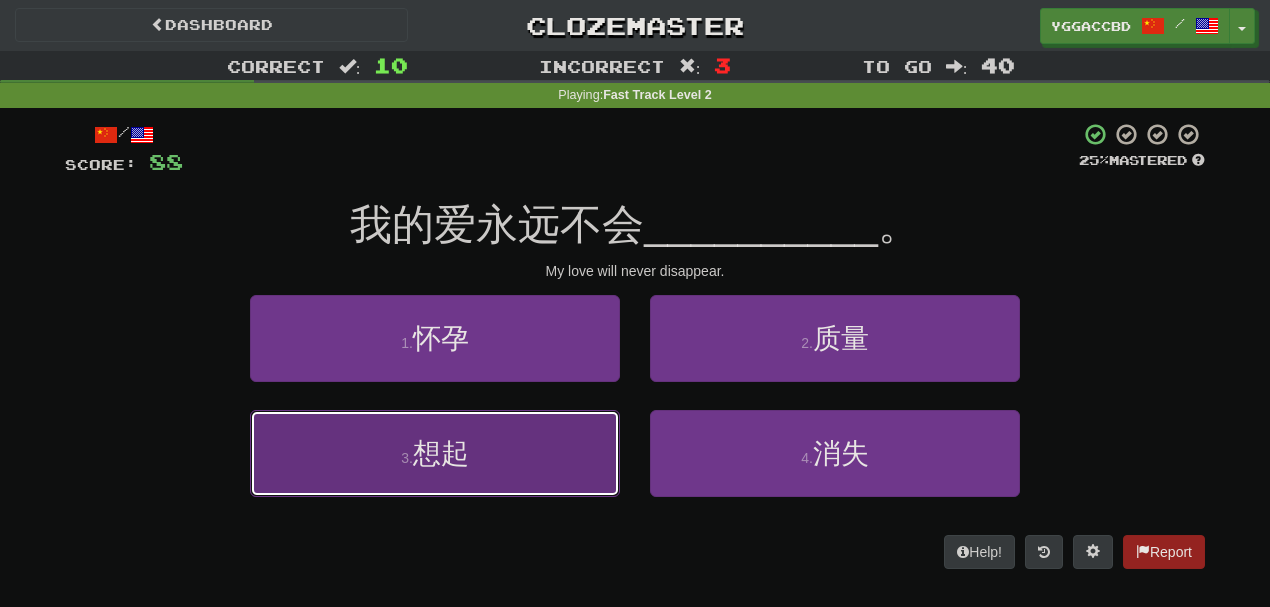 click on "3 .  想起" at bounding box center (435, 453) 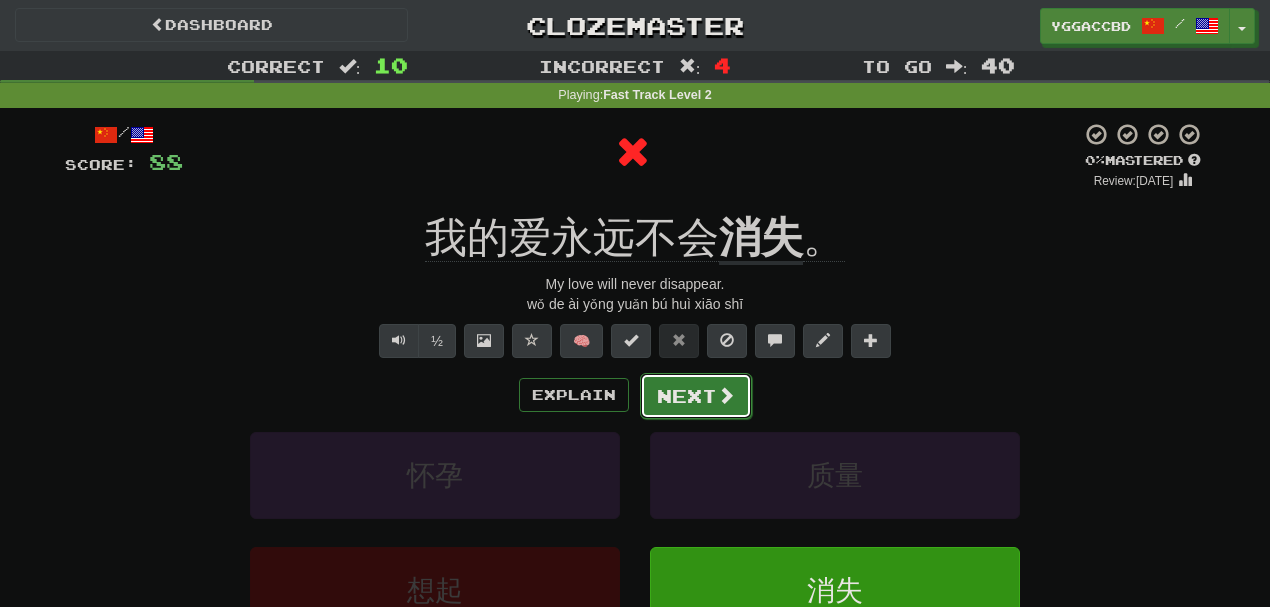 click on "Next" at bounding box center [696, 396] 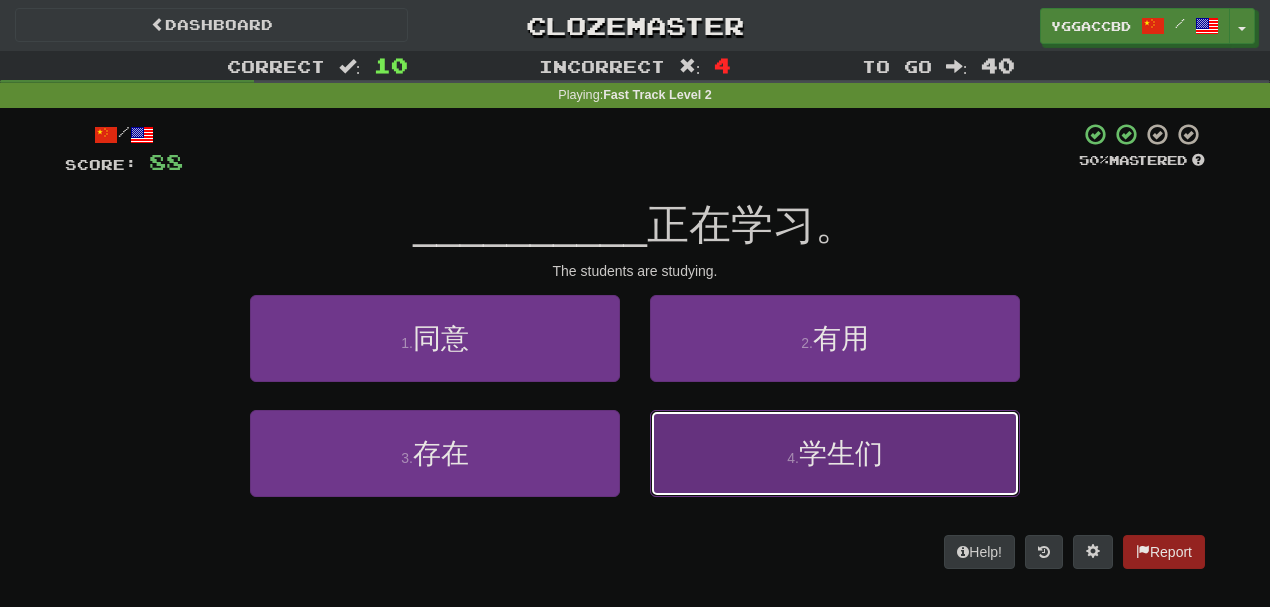 click on "4 .  学生们" at bounding box center [835, 453] 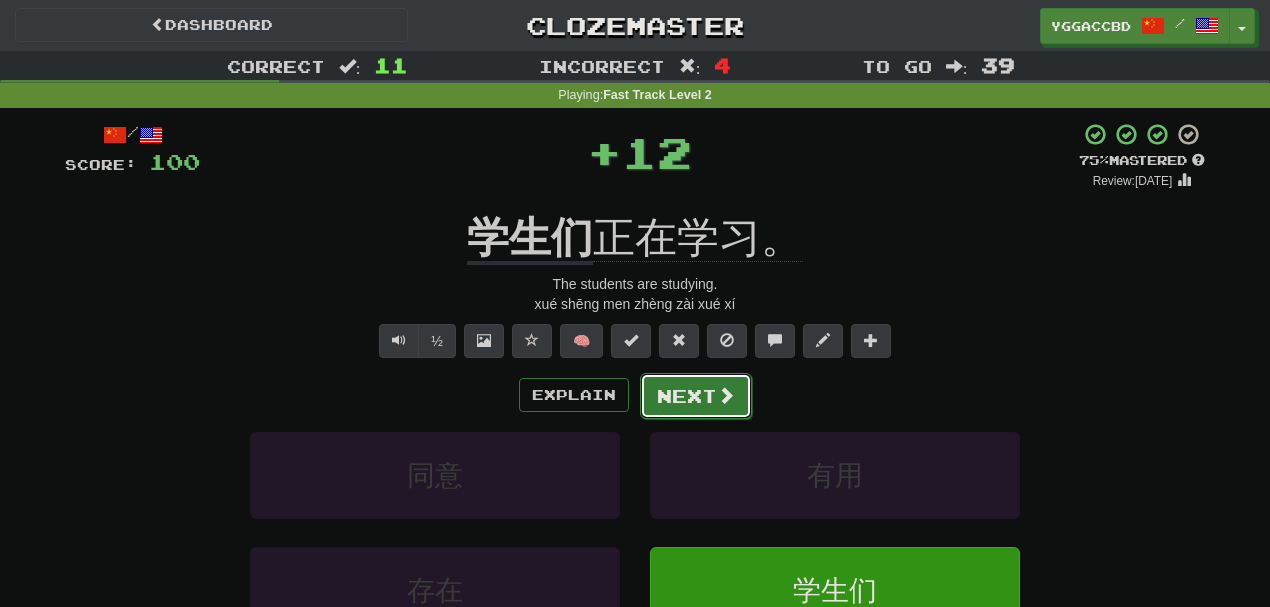 click on "Next" at bounding box center (696, 396) 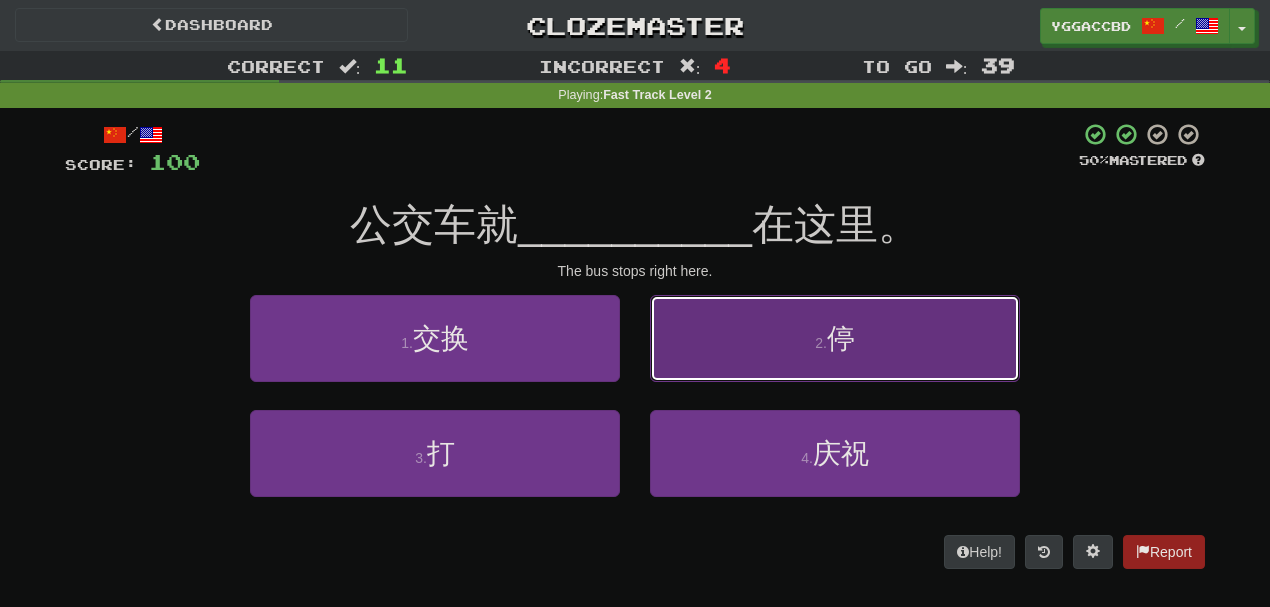 click on "2 .  停" at bounding box center (835, 338) 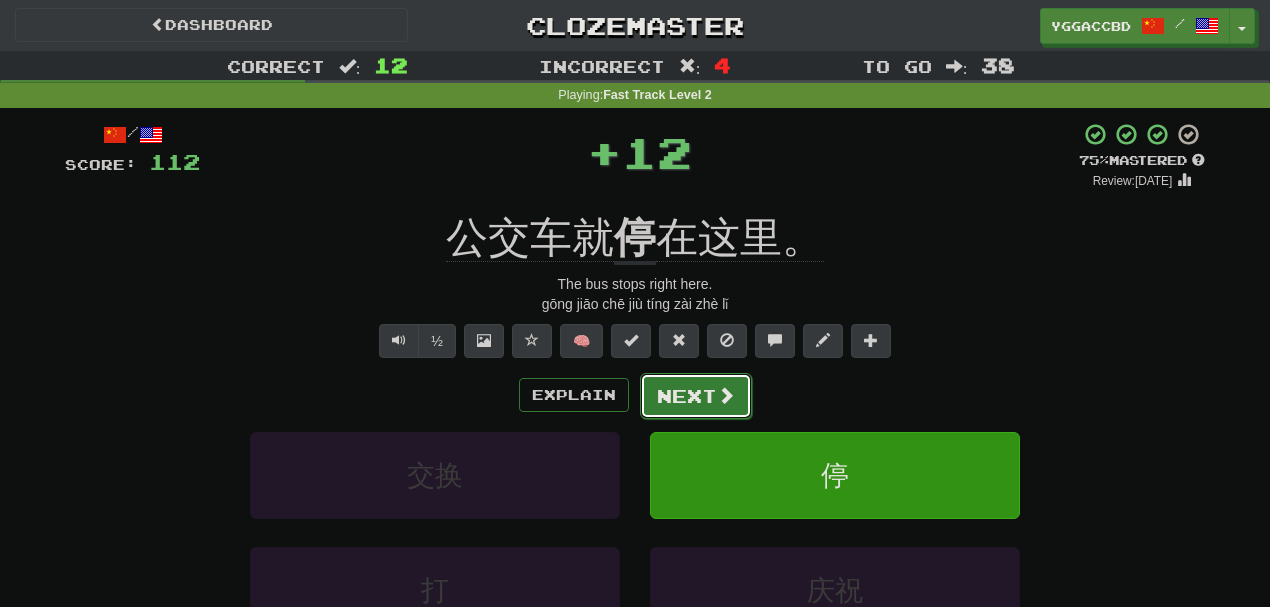 click on "Next" at bounding box center [696, 396] 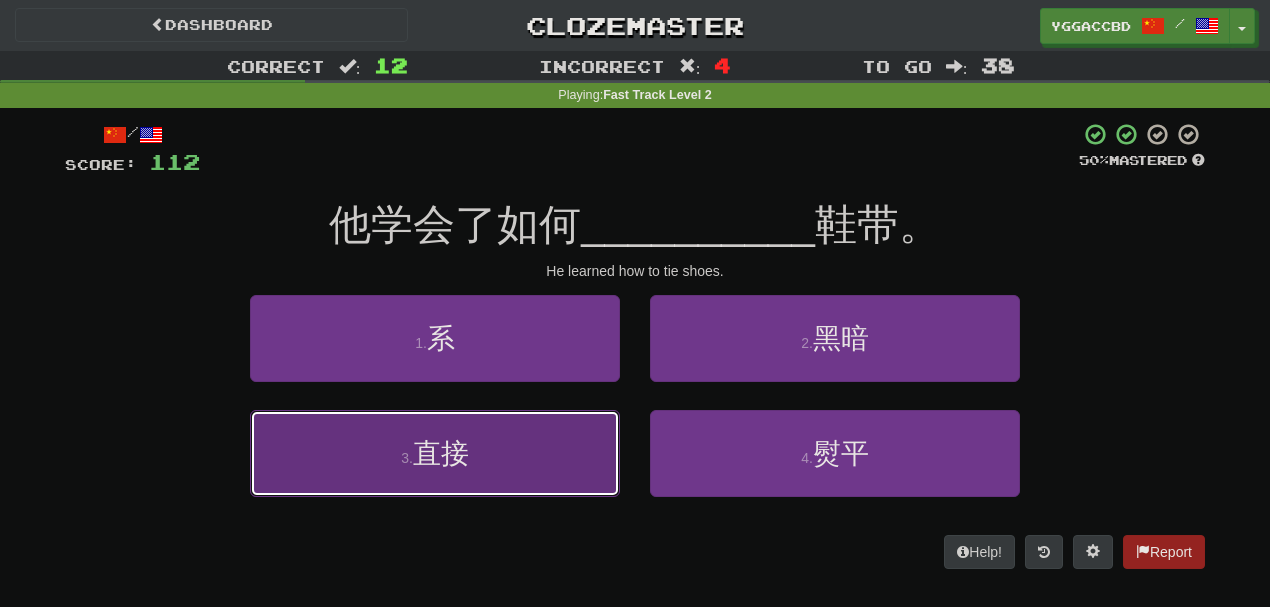 click on "3 .  直接" at bounding box center (435, 453) 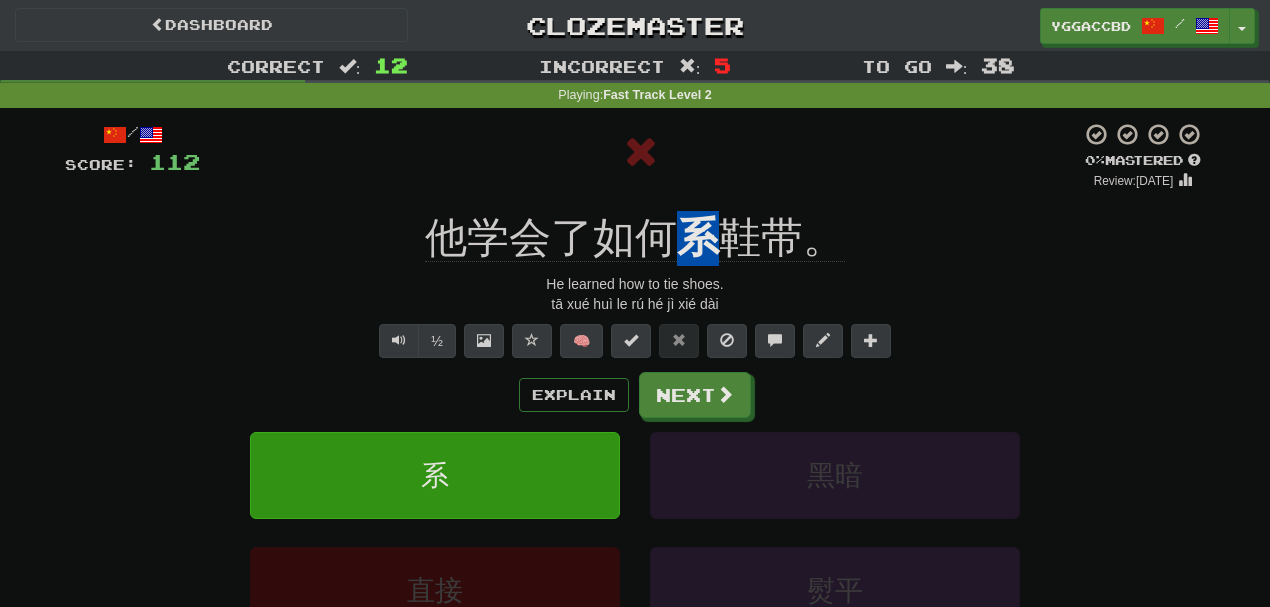drag, startPoint x: 670, startPoint y: 208, endPoint x: 718, endPoint y: 203, distance: 48.259712 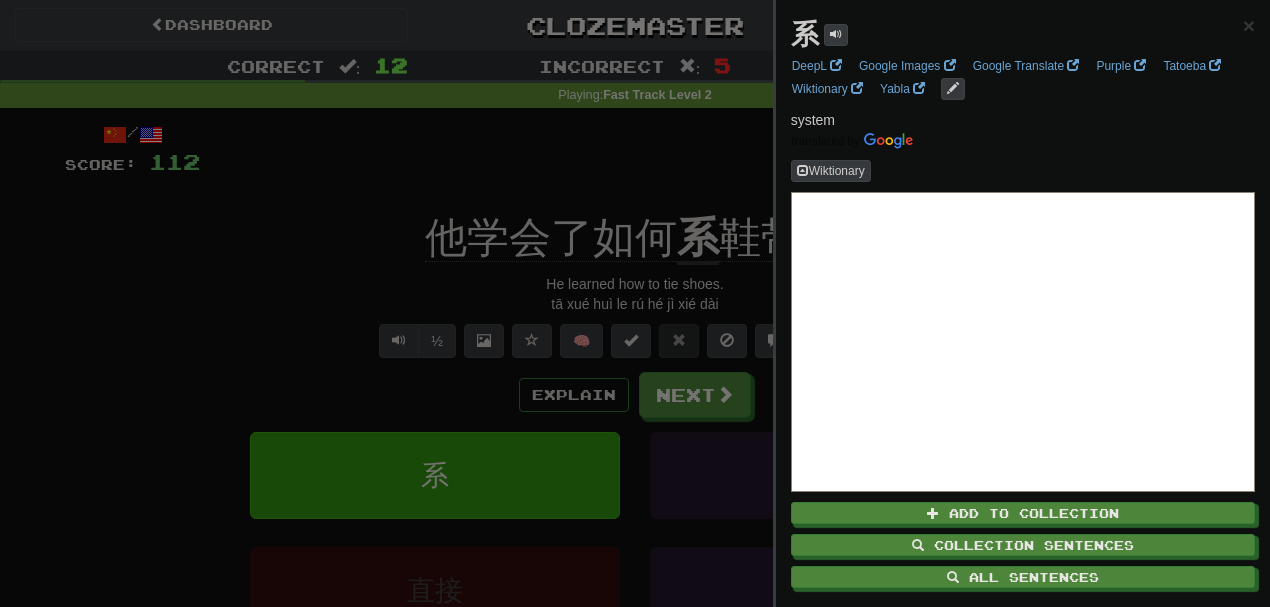 click at bounding box center (635, 303) 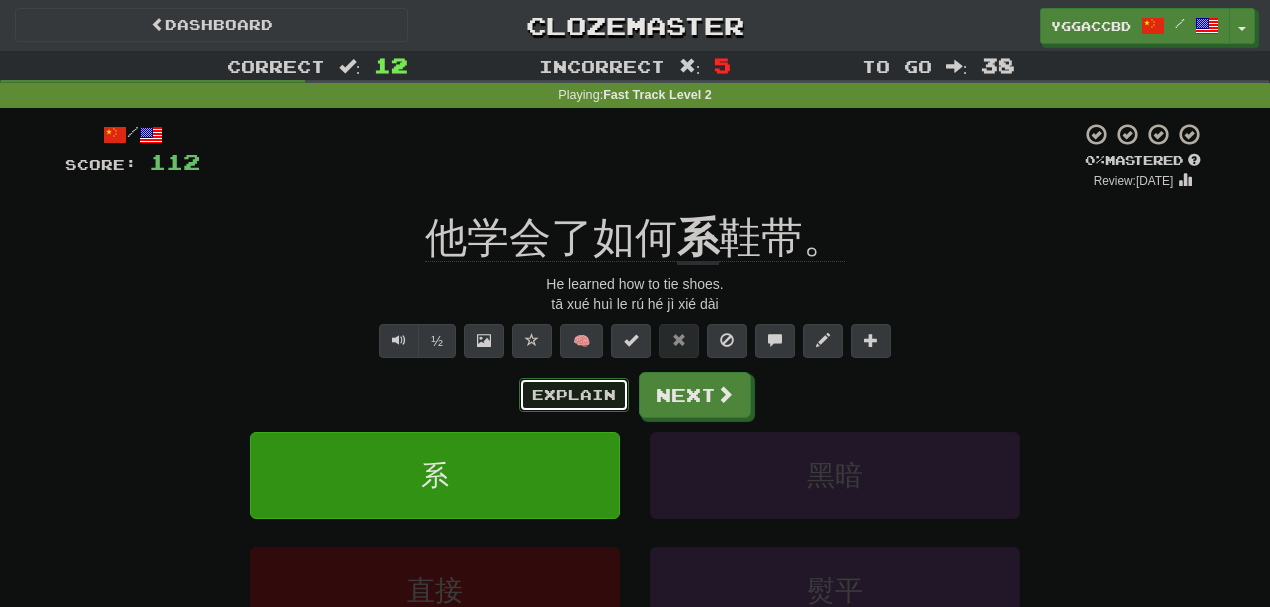 click on "Explain" at bounding box center (574, 395) 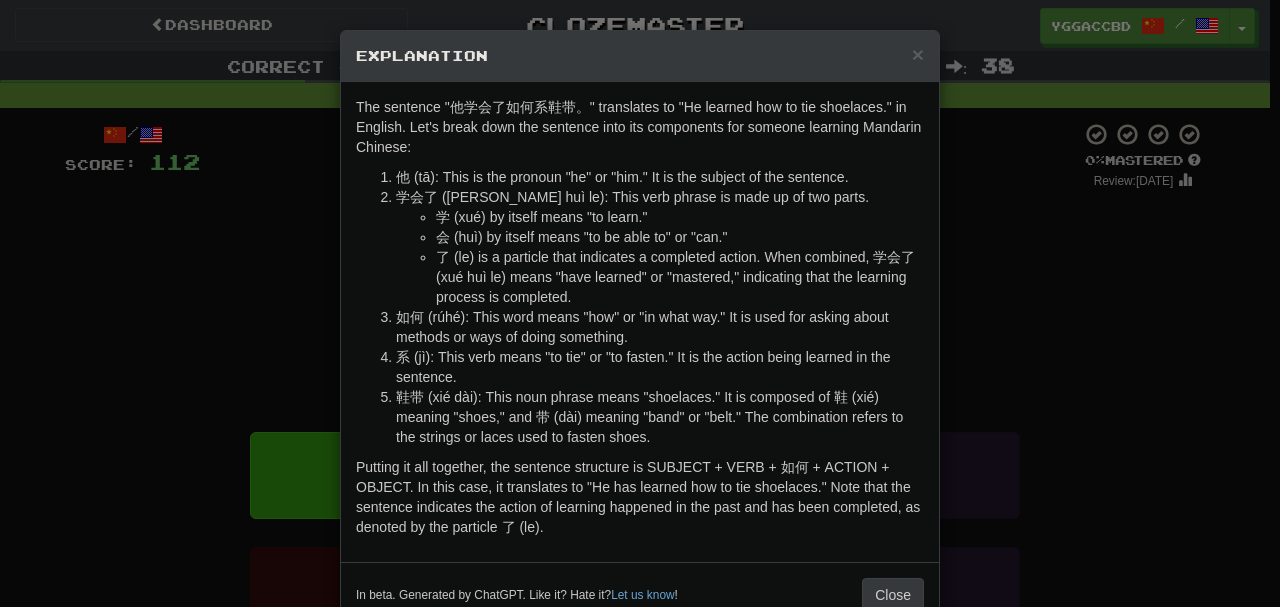 click on "× Explanation The sentence "他学会了如何系鞋带。" translates to "He learned how to tie shoelaces." in English. Let's break down the sentence into its components for someone learning Mandarin Chinese:
他 (tā): This is the pronoun "he" or "him." It is the subject of the sentence.
学会了 (xué huì le): This verb phrase is made up of two parts.
学 (xué) by itself means "to learn."
会 (huì) by itself means "to be able to" or "can."
了 (le) is a particle that indicates a completed action.
When combined, 学会了 (xué huì le) means "have learned" or "mastered," indicating that the learning process is completed.
如何 (rúhé): This word means "how" or "in what way." It is used for asking about methods or ways of doing something.
系 (jì): This verb means "to tie" or "to fasten." It is the action being learned in the sentence.
In beta. Generated by ChatGPT. Like it? Hate it?  Let us know ! Close" at bounding box center (640, 303) 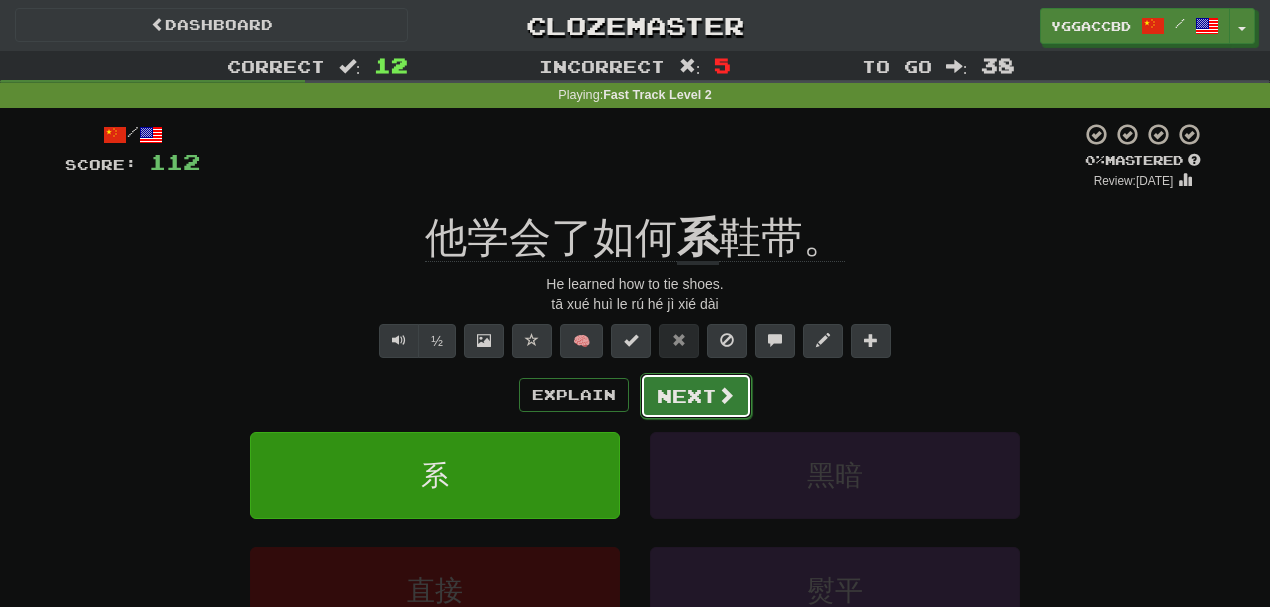 click on "Next" at bounding box center (696, 396) 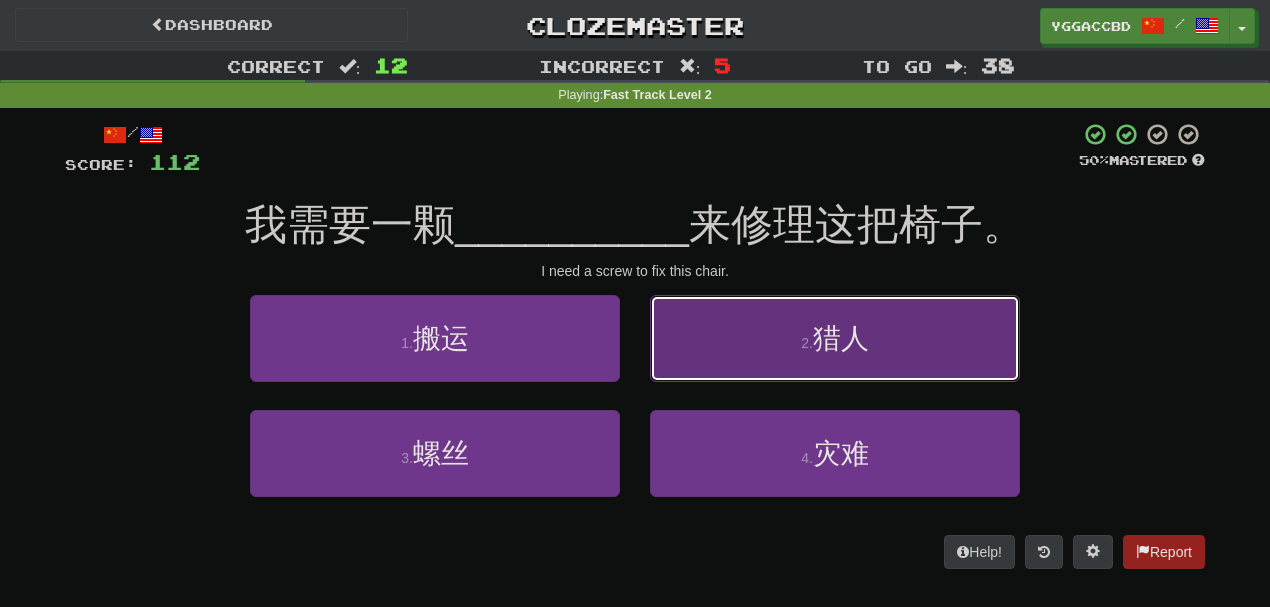 click on "2 .  猎人" at bounding box center (835, 338) 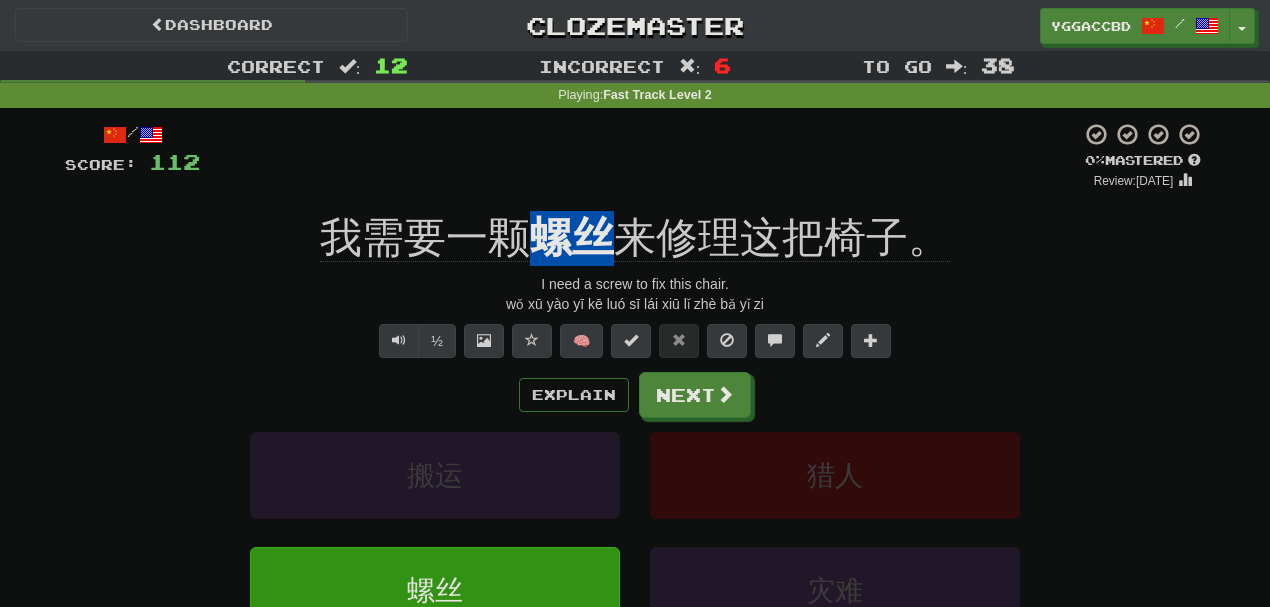 drag, startPoint x: 538, startPoint y: 208, endPoint x: 606, endPoint y: 213, distance: 68.18358 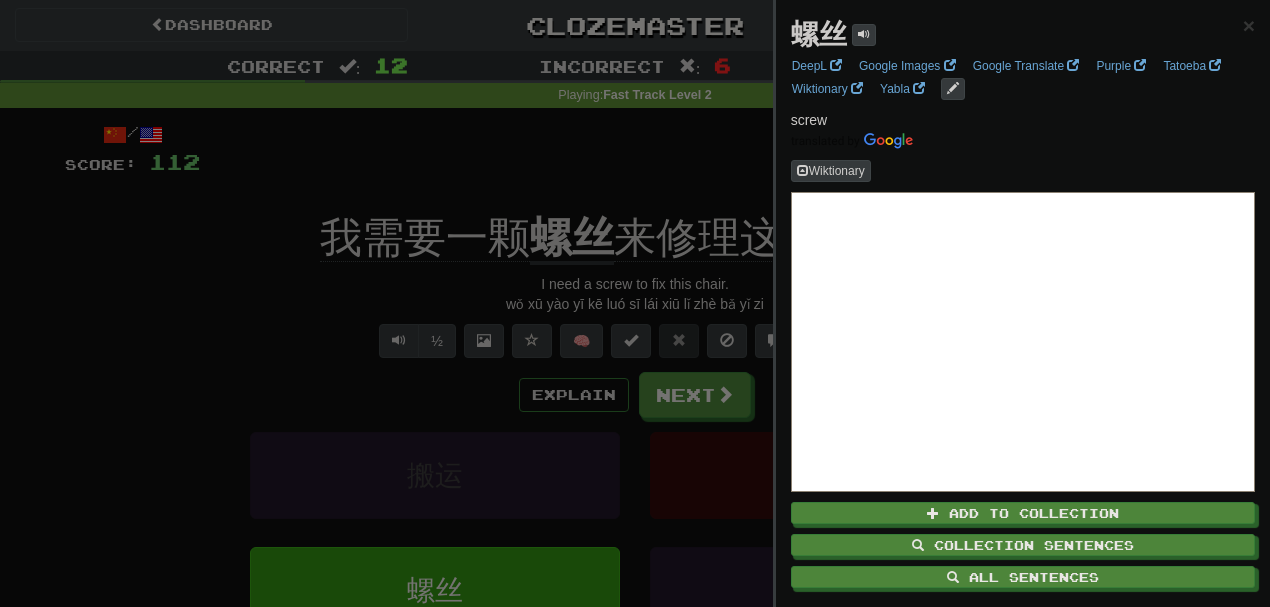 click at bounding box center [635, 303] 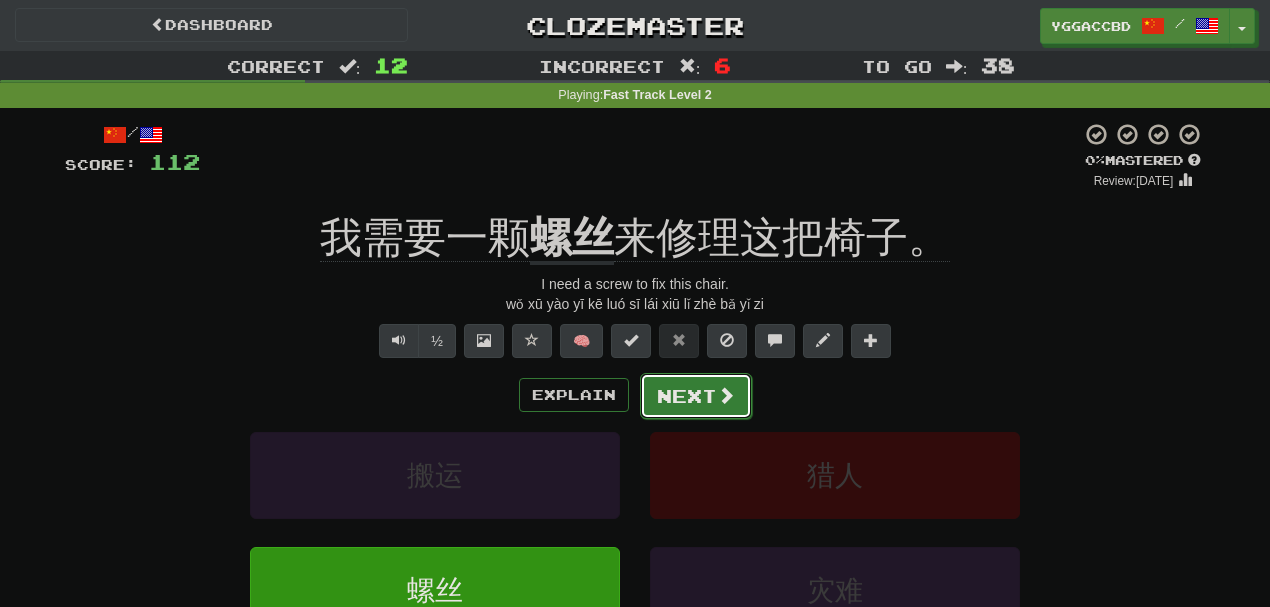 click on "Next" at bounding box center (696, 396) 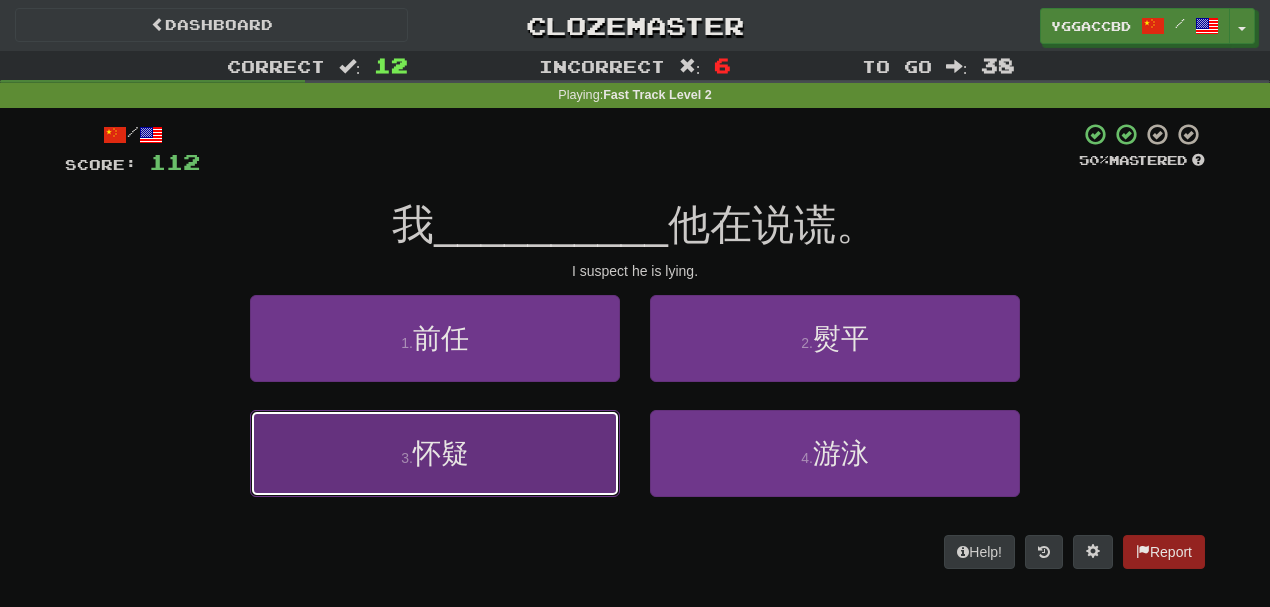 click on "3 .  怀疑" at bounding box center [435, 453] 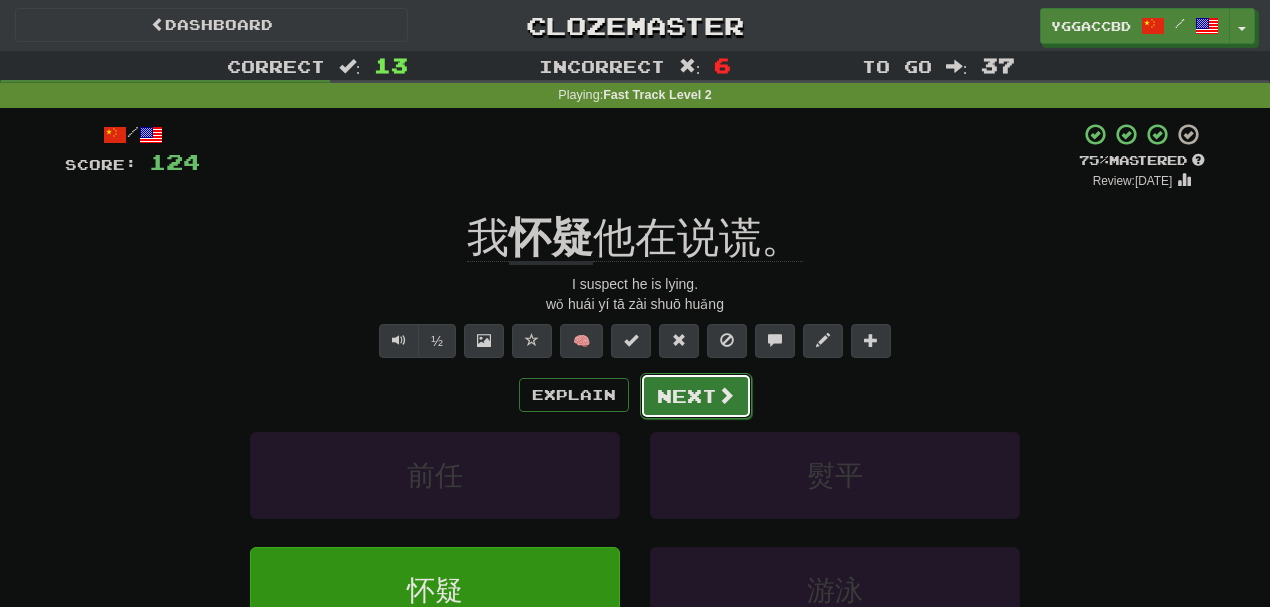 click on "Next" at bounding box center (696, 396) 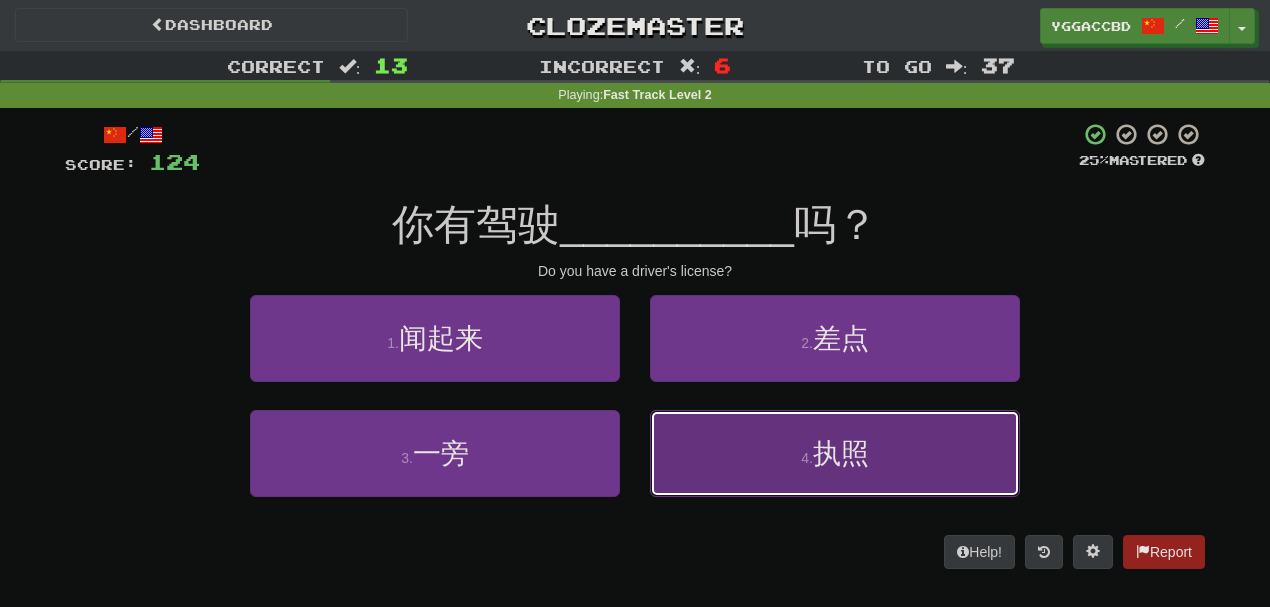 click on "4 .  执照" at bounding box center [835, 453] 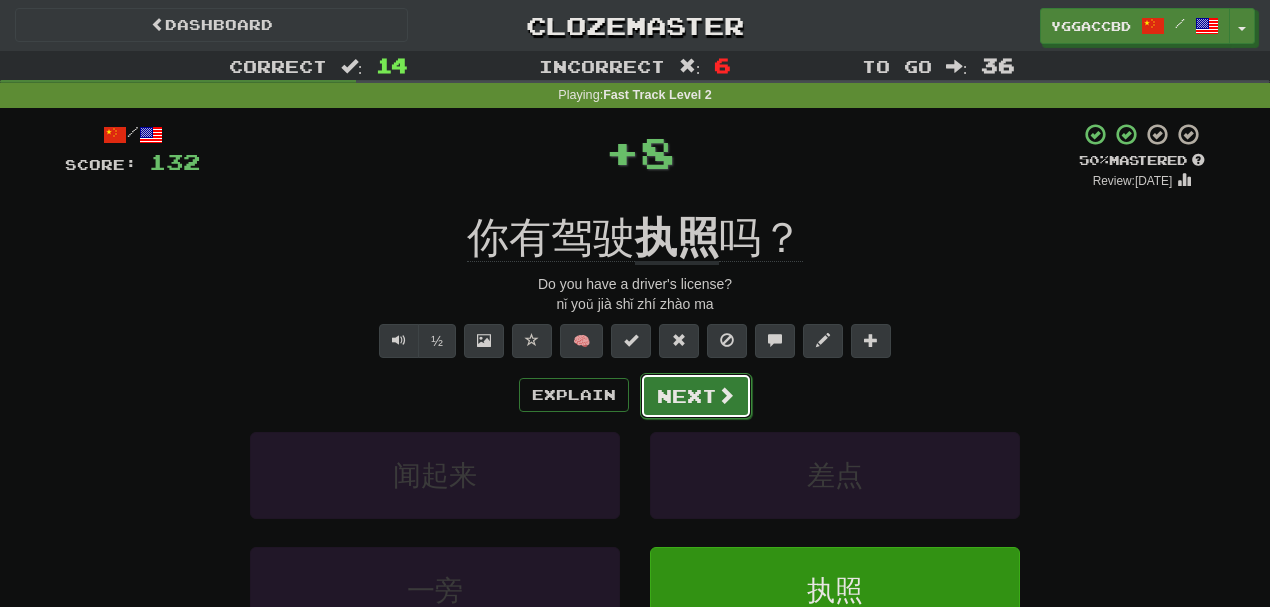 click on "Next" at bounding box center [696, 396] 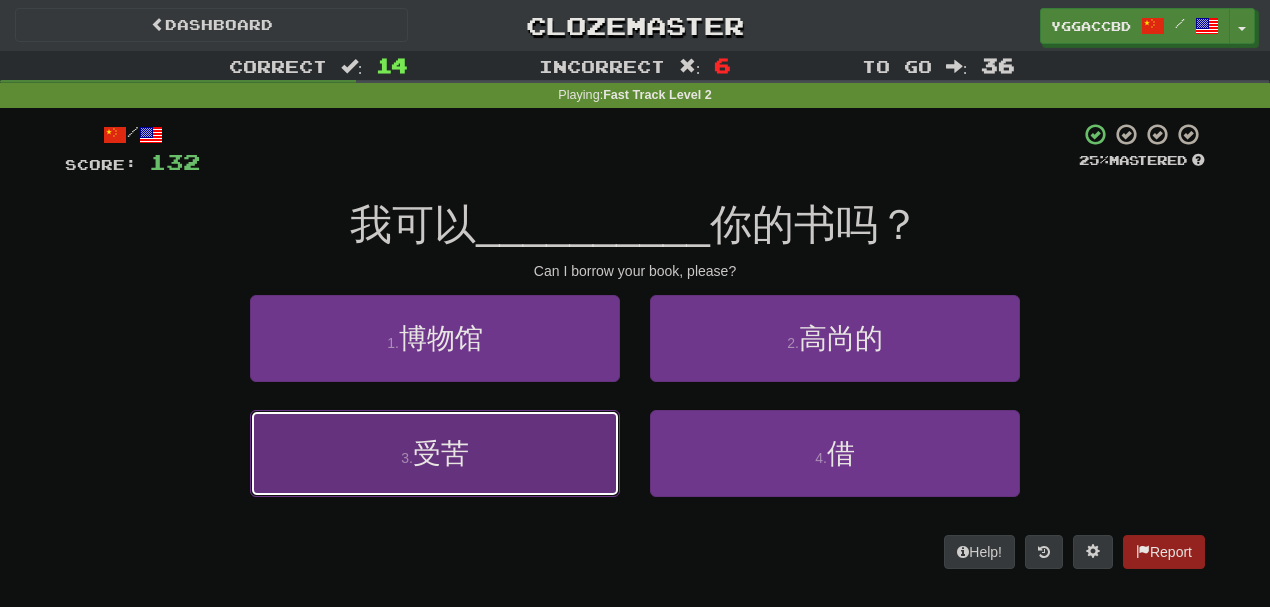 click on "3 .  受苦" at bounding box center (435, 453) 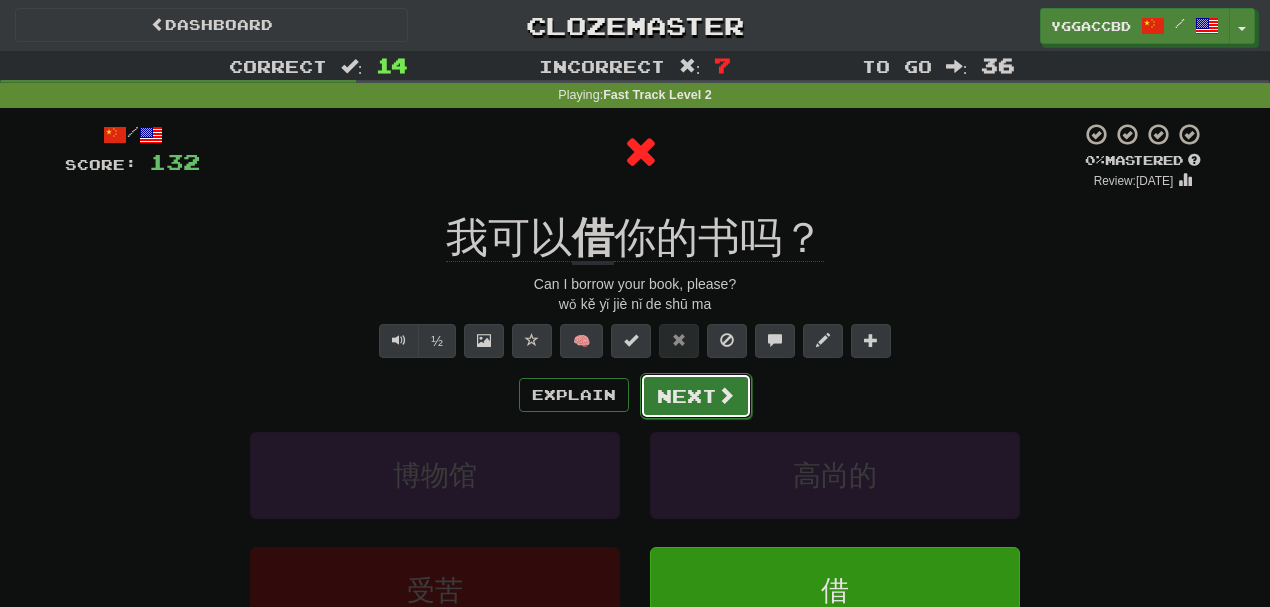 click on "Next" at bounding box center [696, 396] 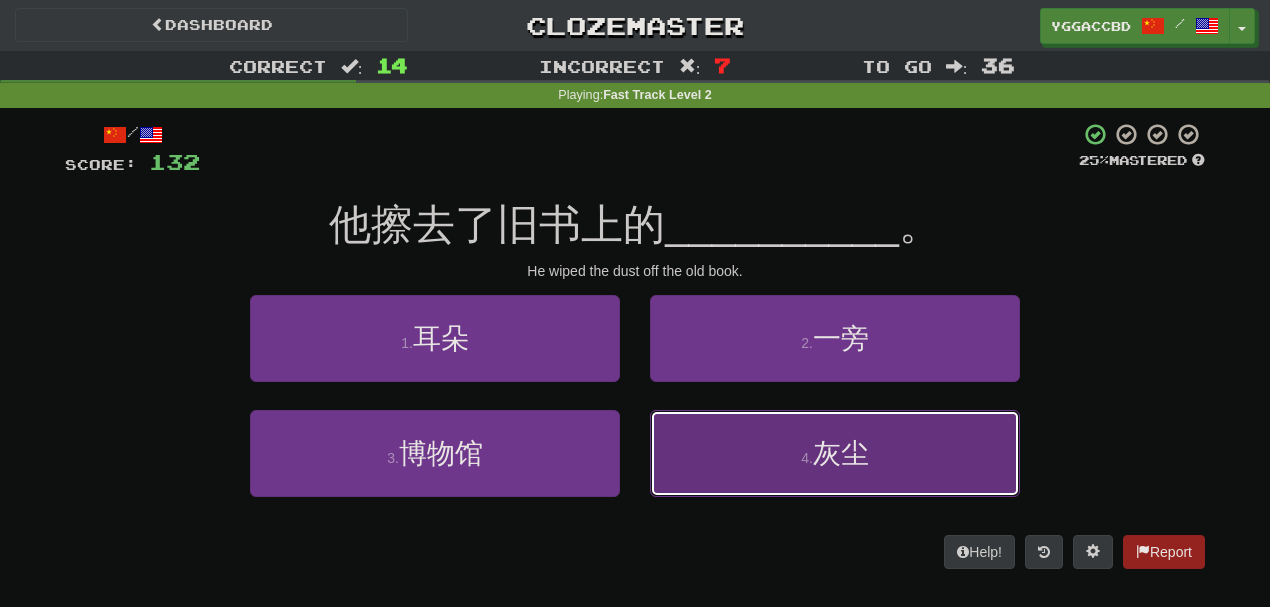 click on "4 ." at bounding box center [807, 458] 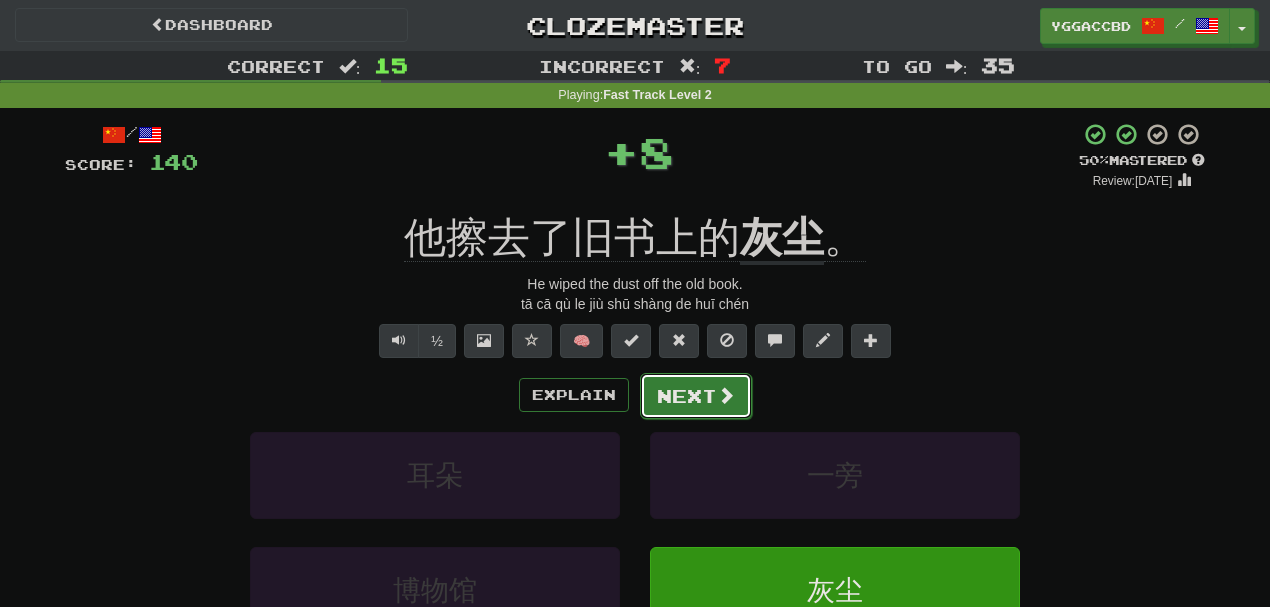 click on "Next" at bounding box center [696, 396] 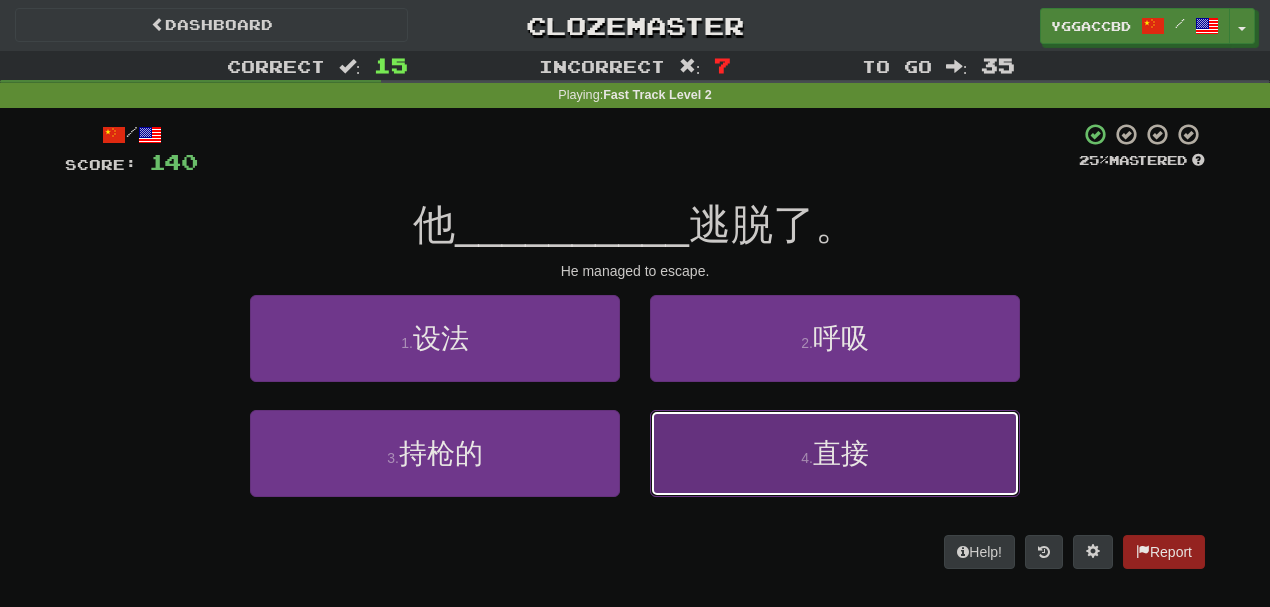 click on "4 .  直接" at bounding box center [835, 453] 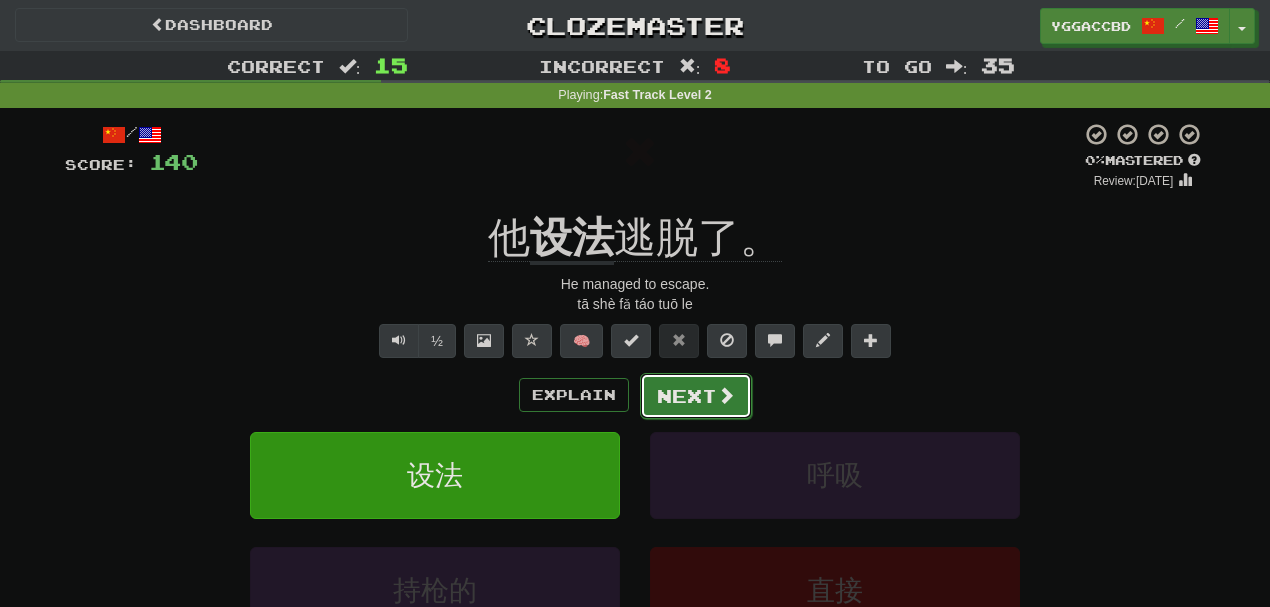 click on "Next" at bounding box center (696, 396) 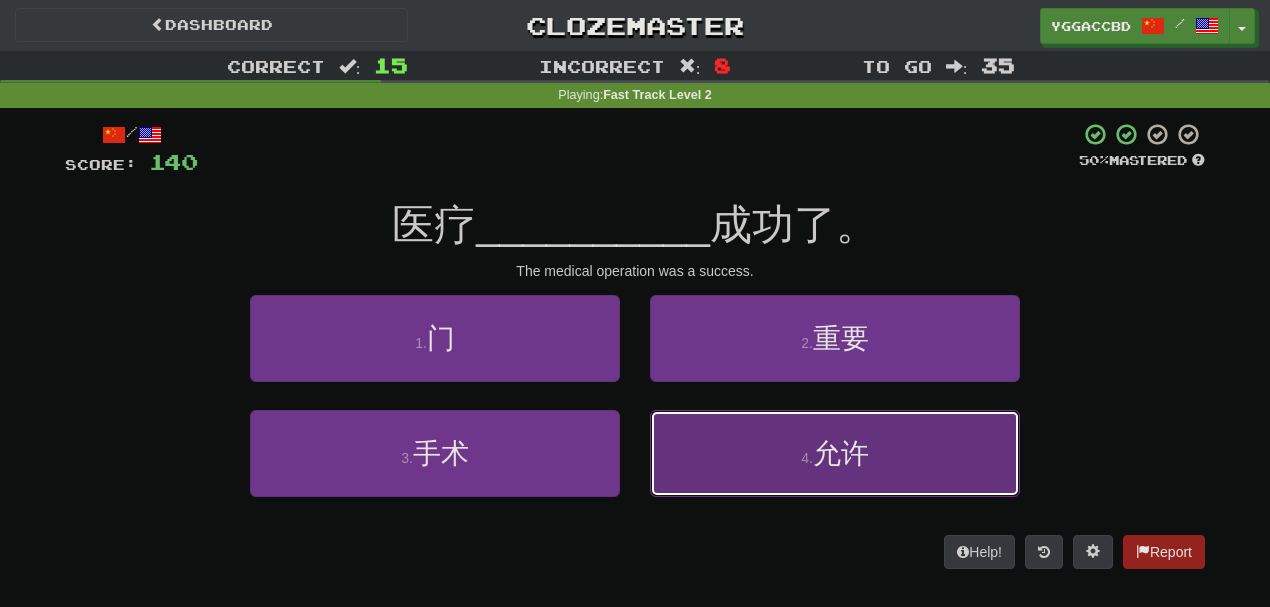 click on "4 .  允许" at bounding box center (835, 453) 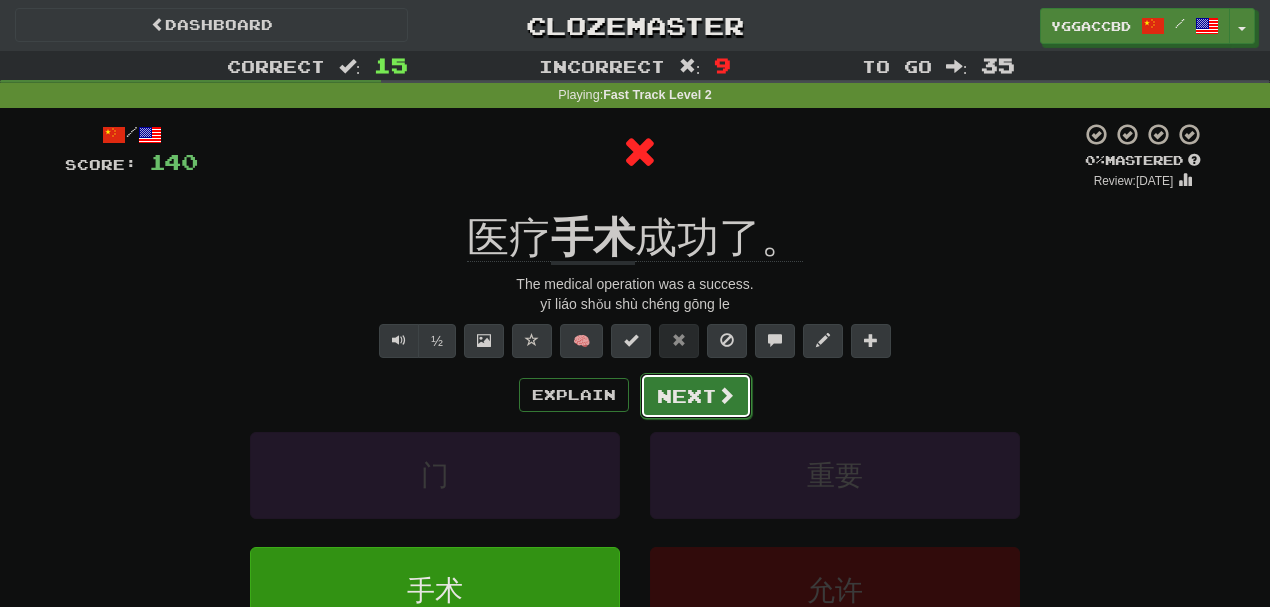 click on "Next" at bounding box center (696, 396) 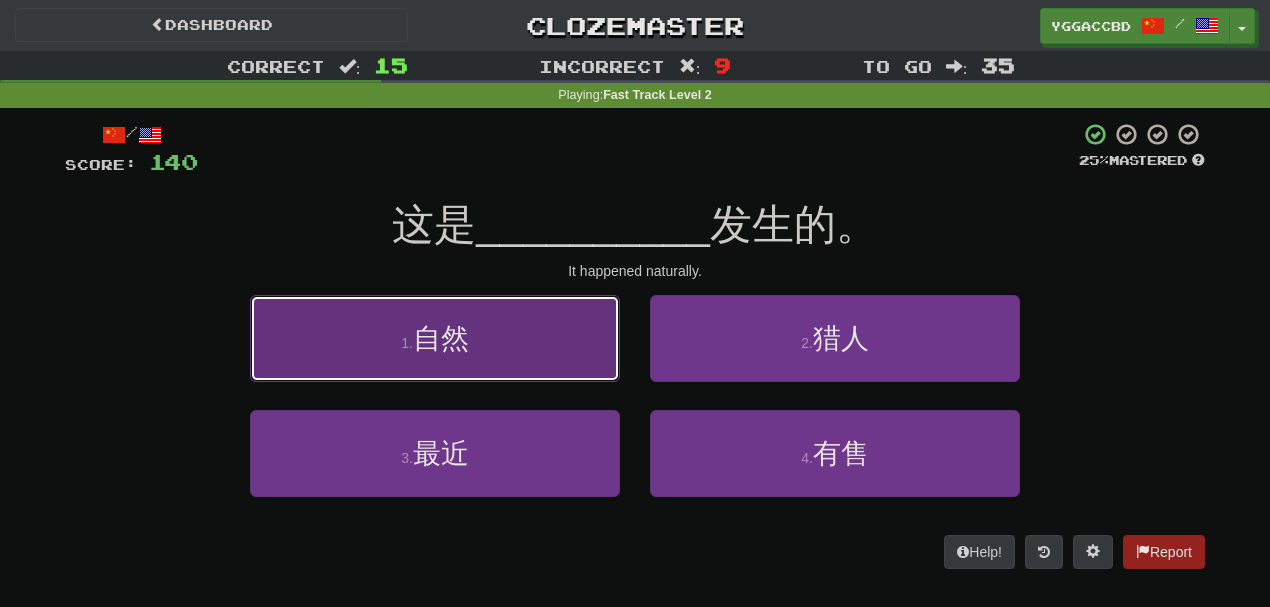 click on "1 .  自然" at bounding box center (435, 338) 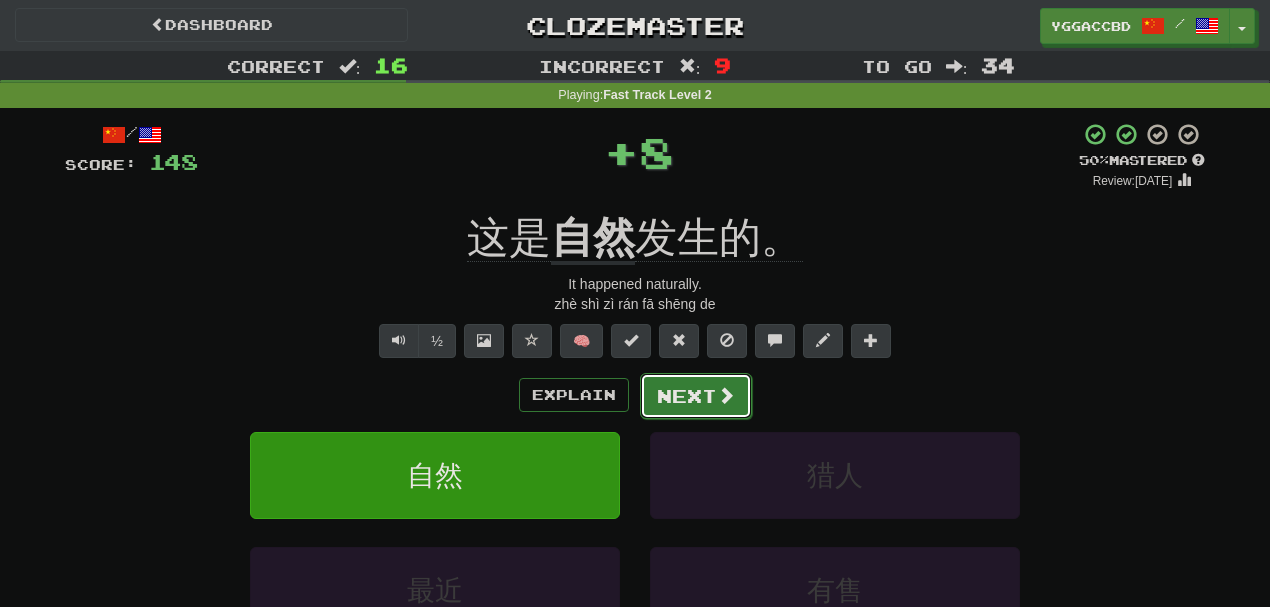 click on "Next" at bounding box center [696, 396] 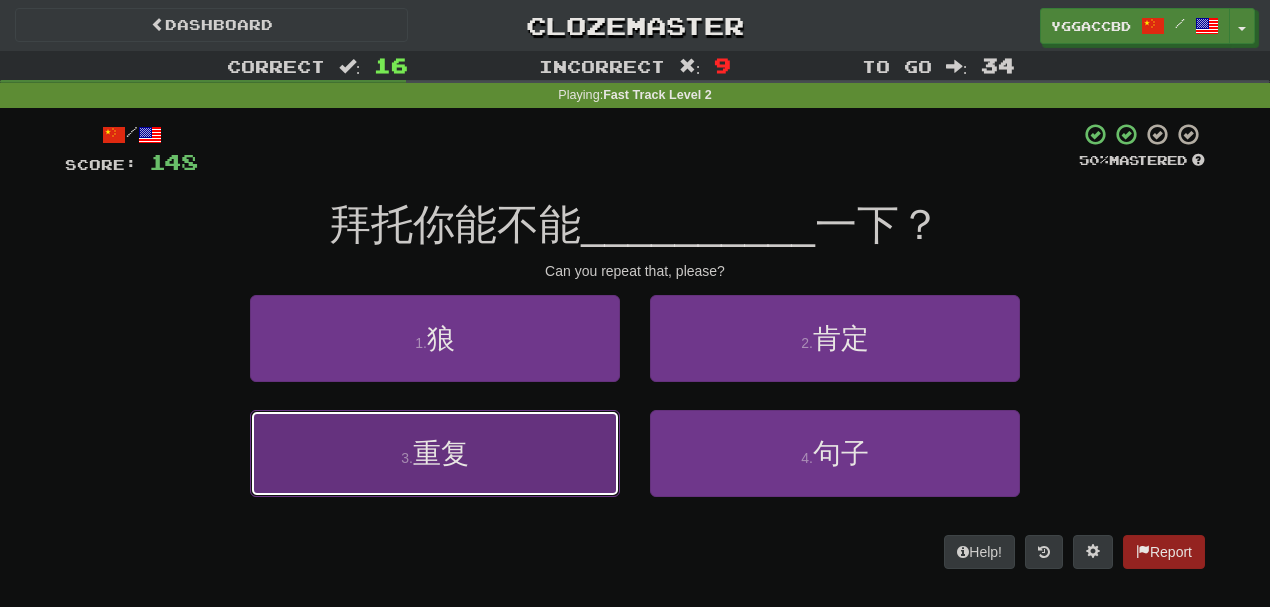 click on "3 .  重复" at bounding box center (435, 453) 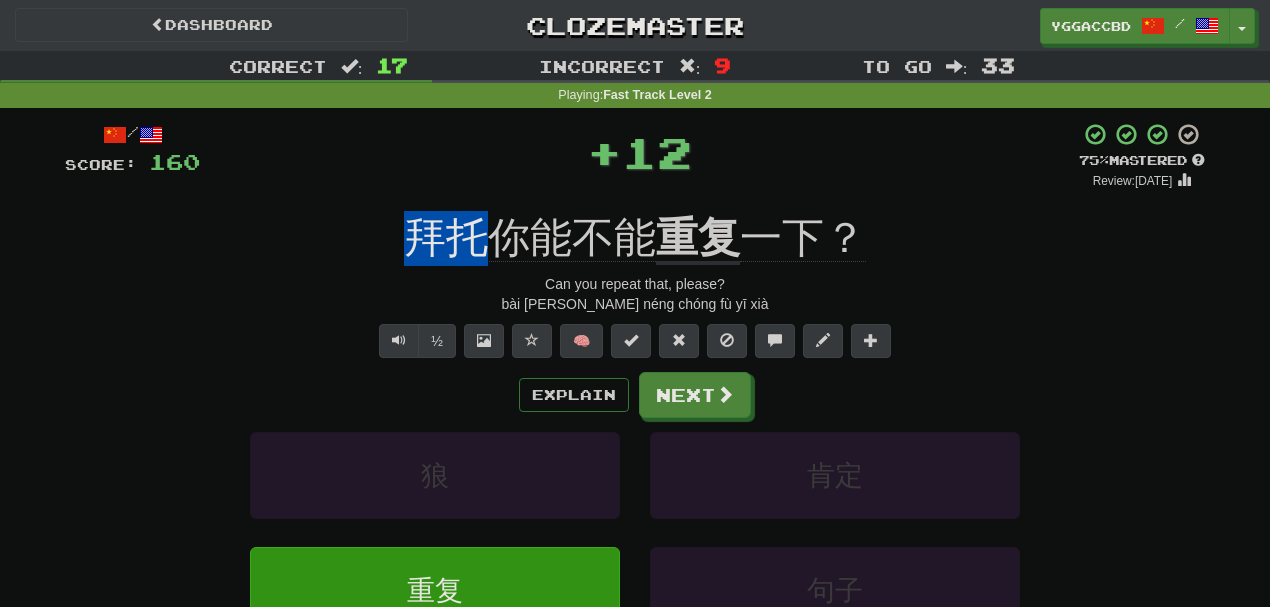drag, startPoint x: 416, startPoint y: 200, endPoint x: 482, endPoint y: 209, distance: 66.61081 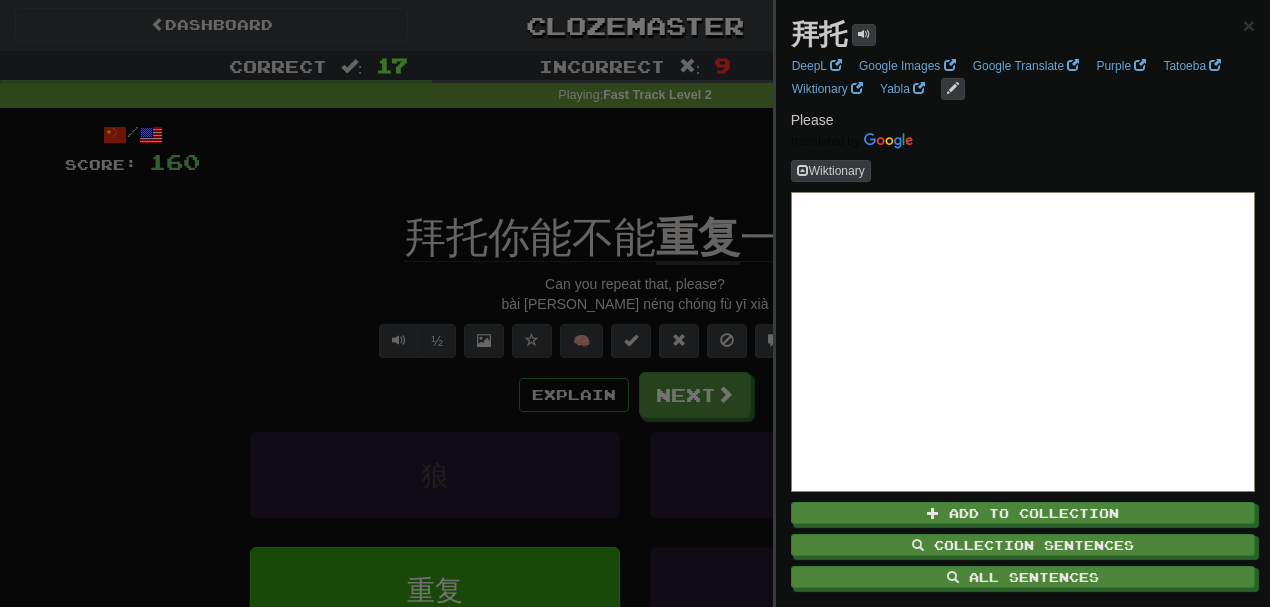 click at bounding box center (635, 303) 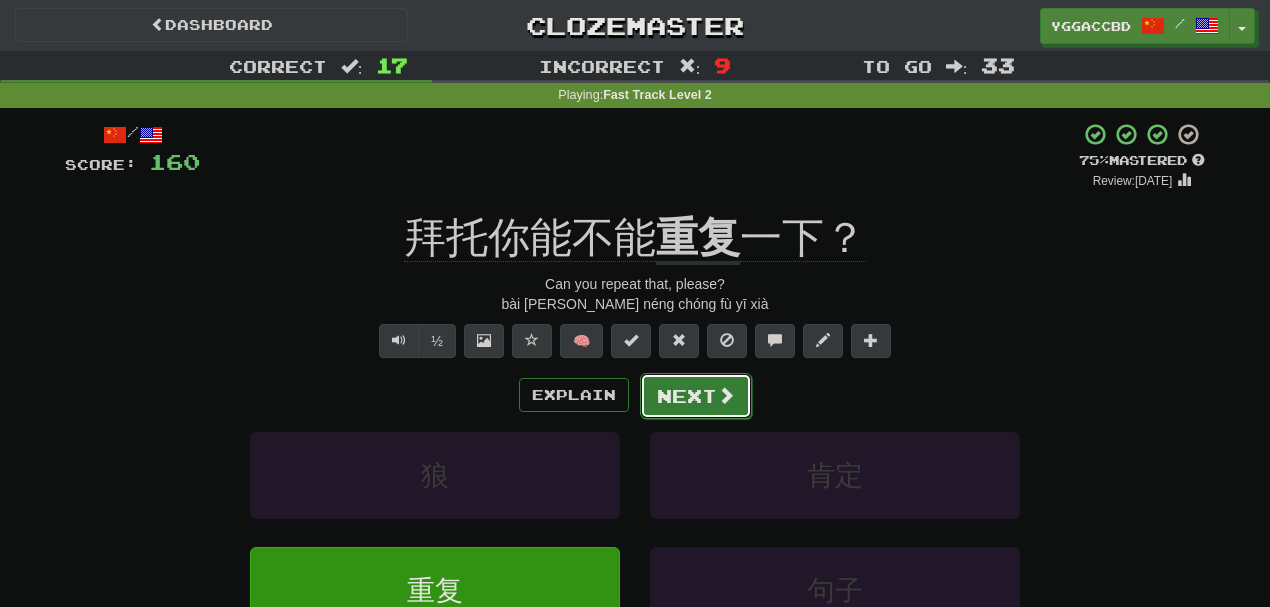 click on "Next" at bounding box center [696, 396] 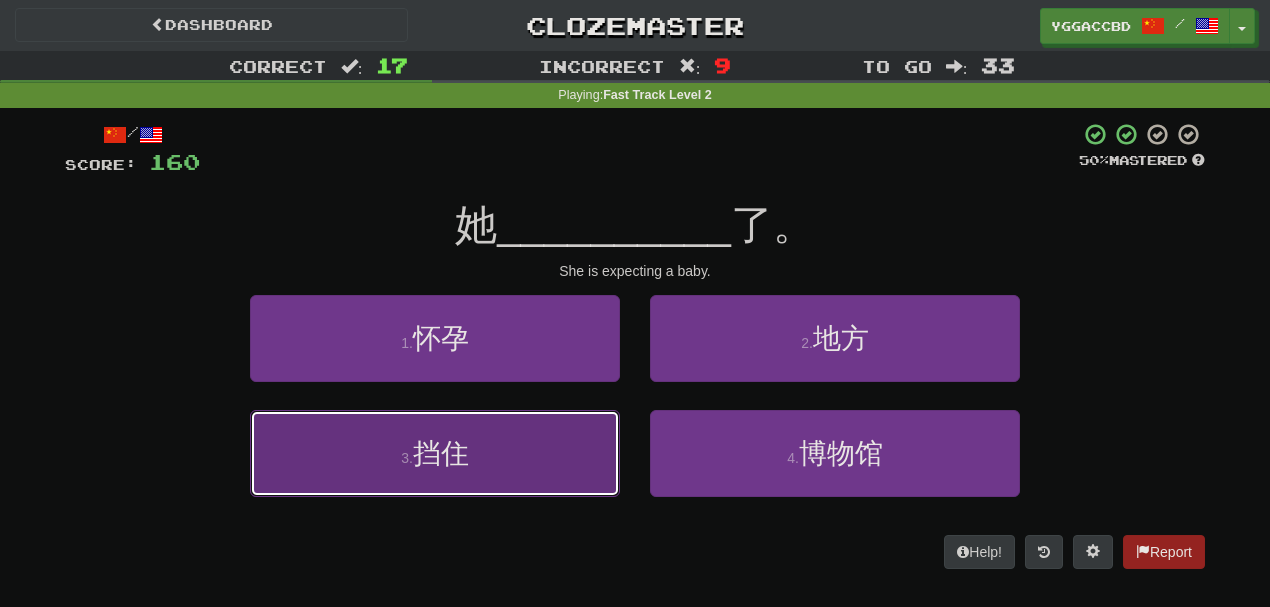click on "3 .  挡住" at bounding box center [435, 453] 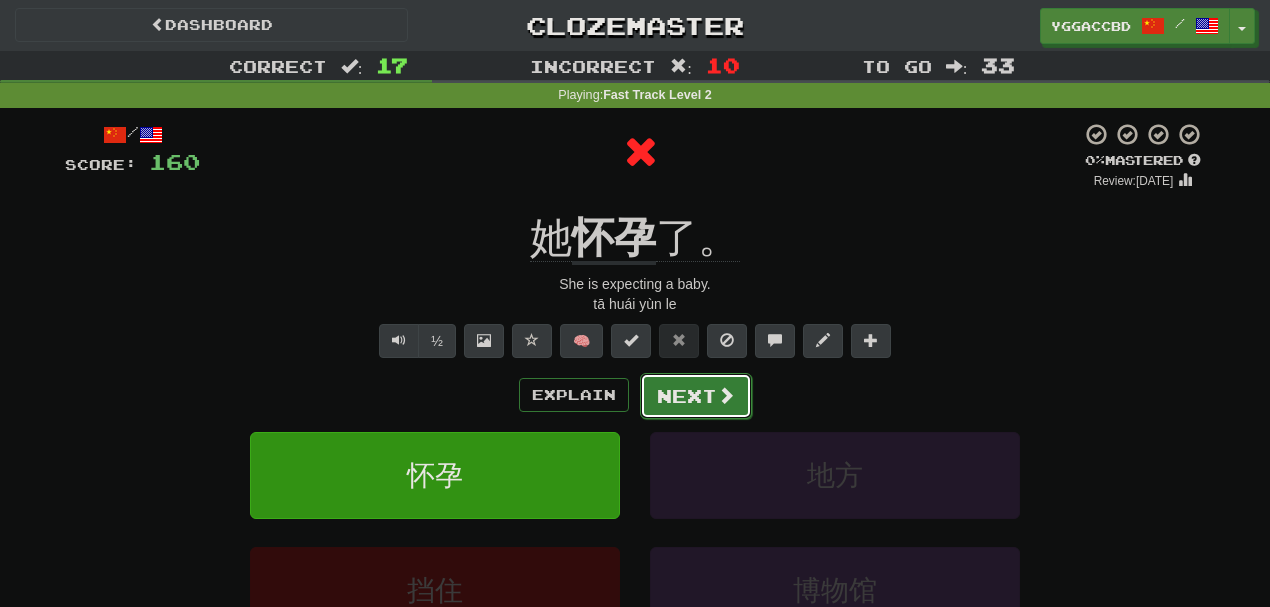 click on "Next" at bounding box center [696, 396] 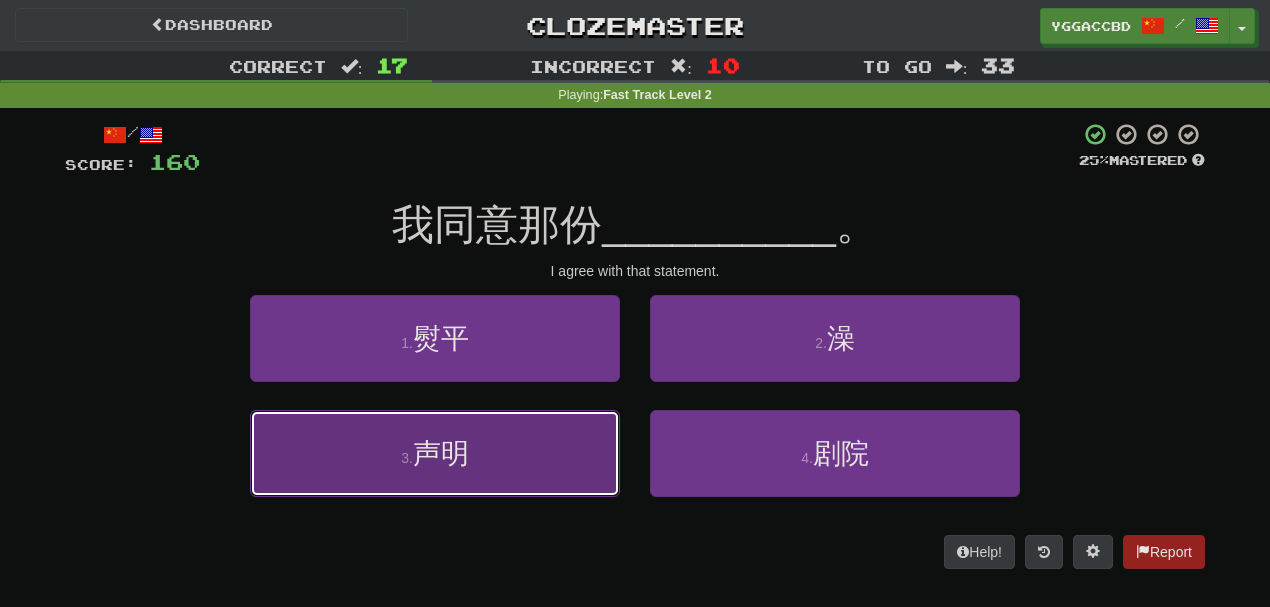 click on "3 .  声明" at bounding box center [435, 453] 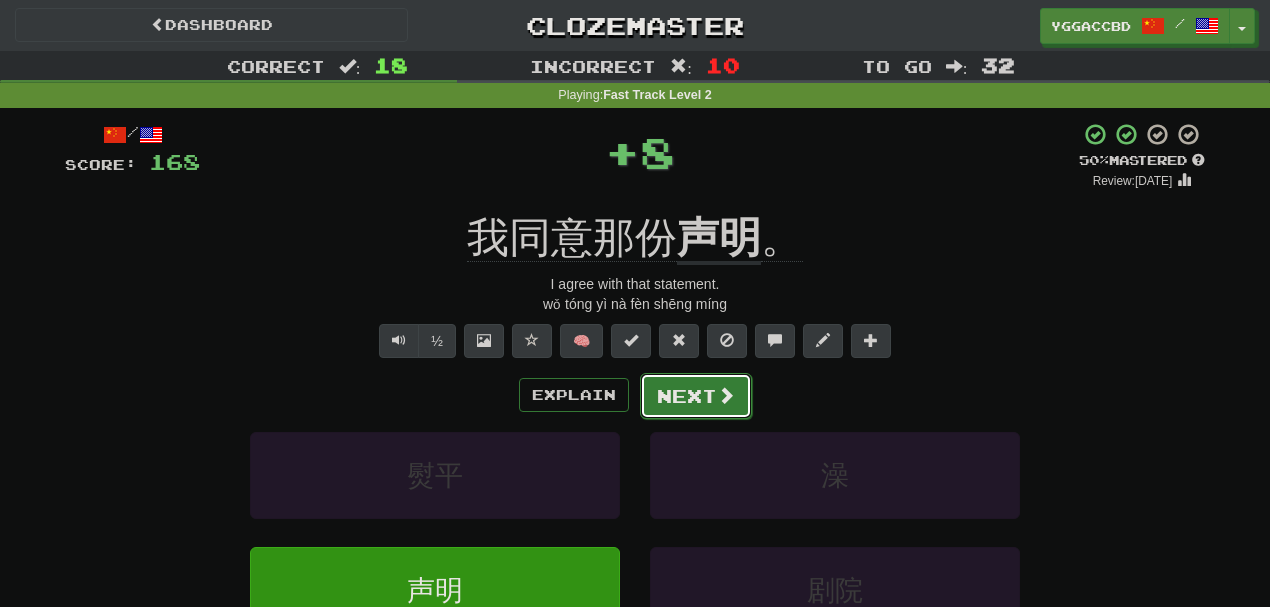 click on "Next" at bounding box center [696, 396] 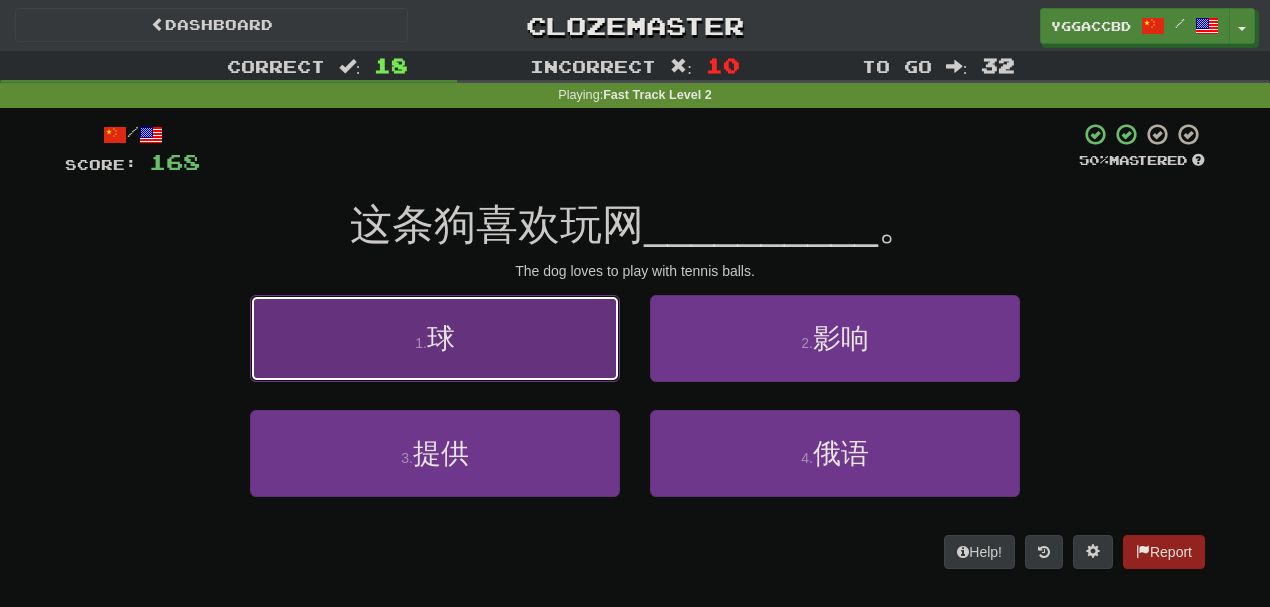 click on "球" at bounding box center [441, 338] 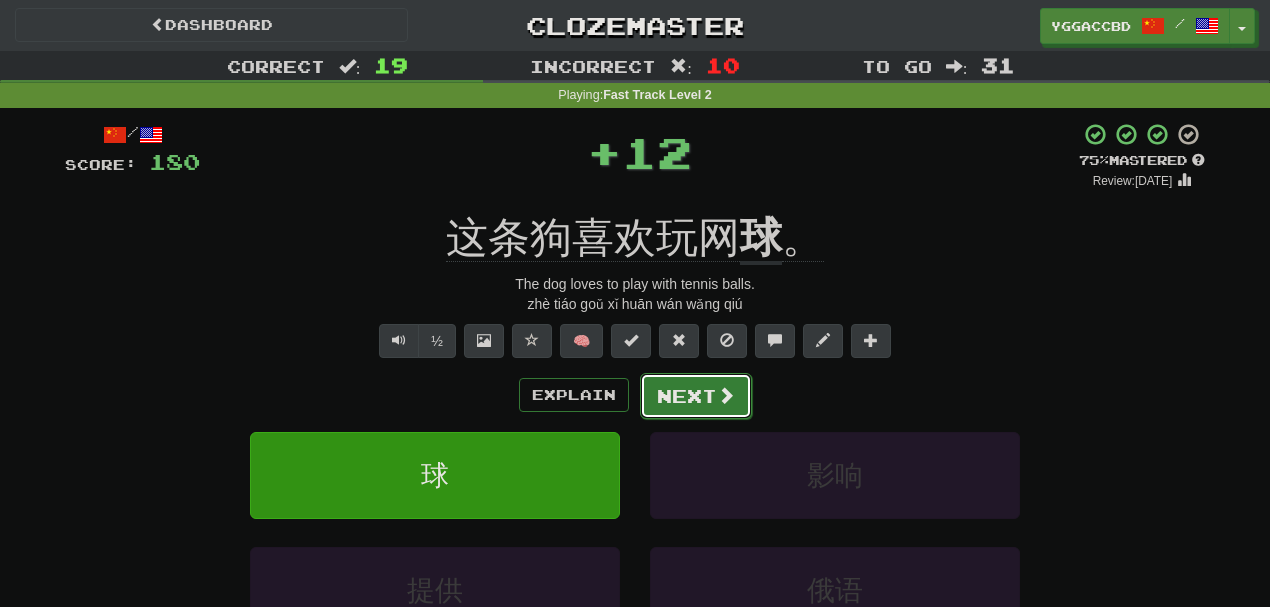 click on "Next" at bounding box center (696, 396) 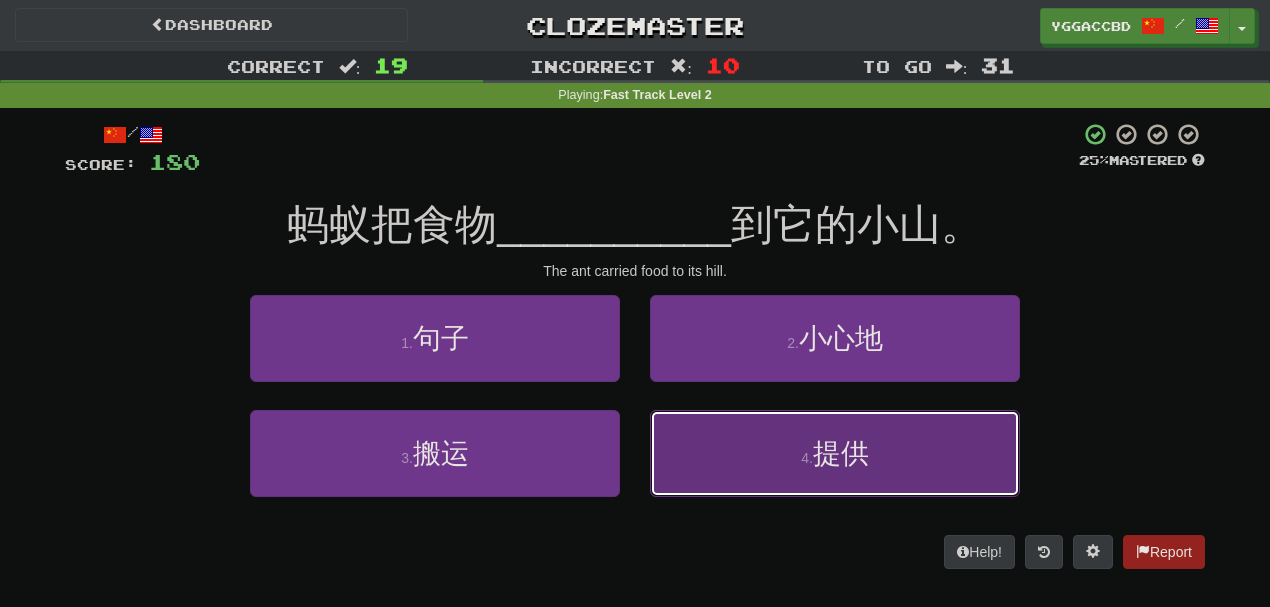 click on "4 .  提供" at bounding box center [835, 453] 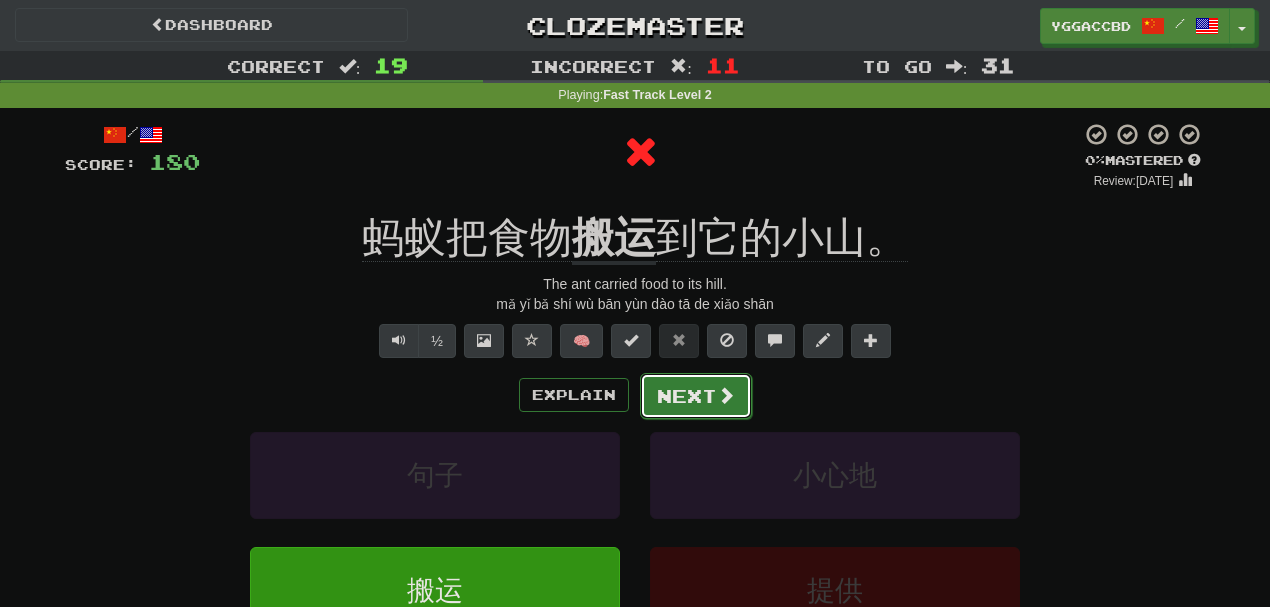 click on "Next" at bounding box center [696, 396] 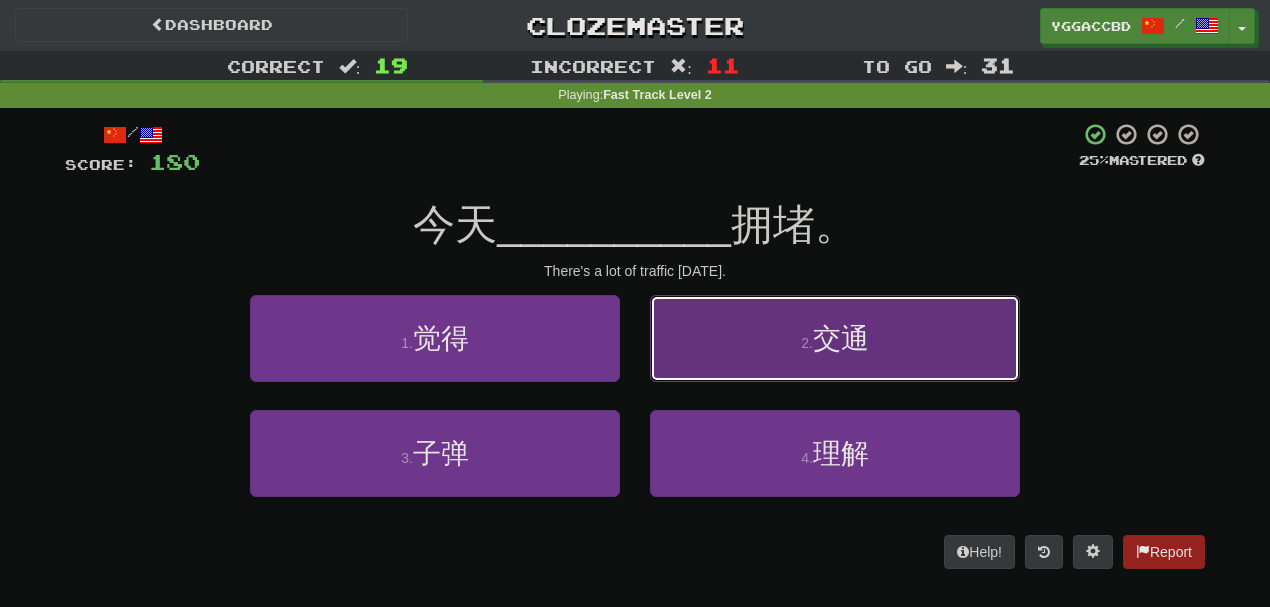 click on "2 .  交通" at bounding box center (835, 338) 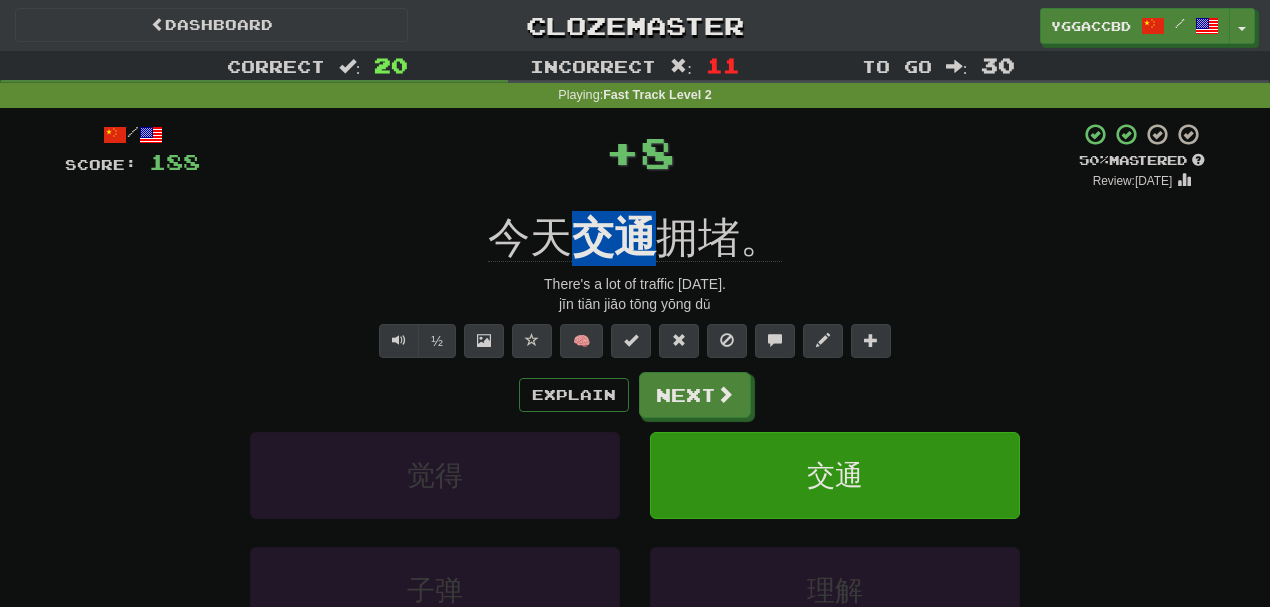 drag, startPoint x: 582, startPoint y: 202, endPoint x: 649, endPoint y: 207, distance: 67.18631 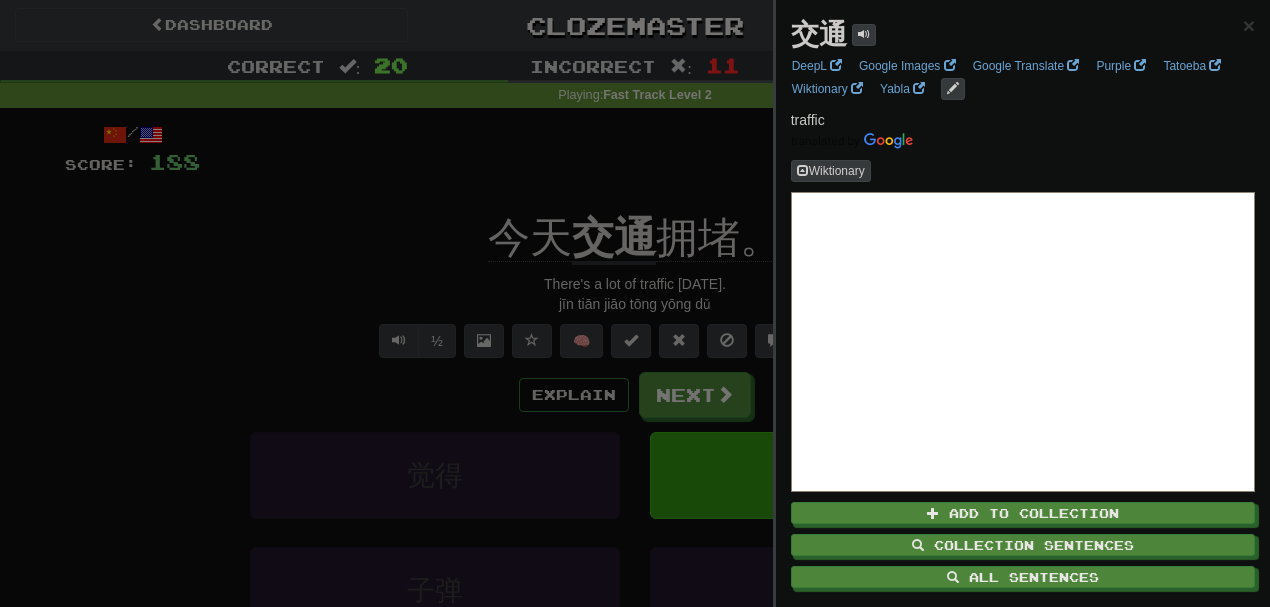 click at bounding box center (635, 303) 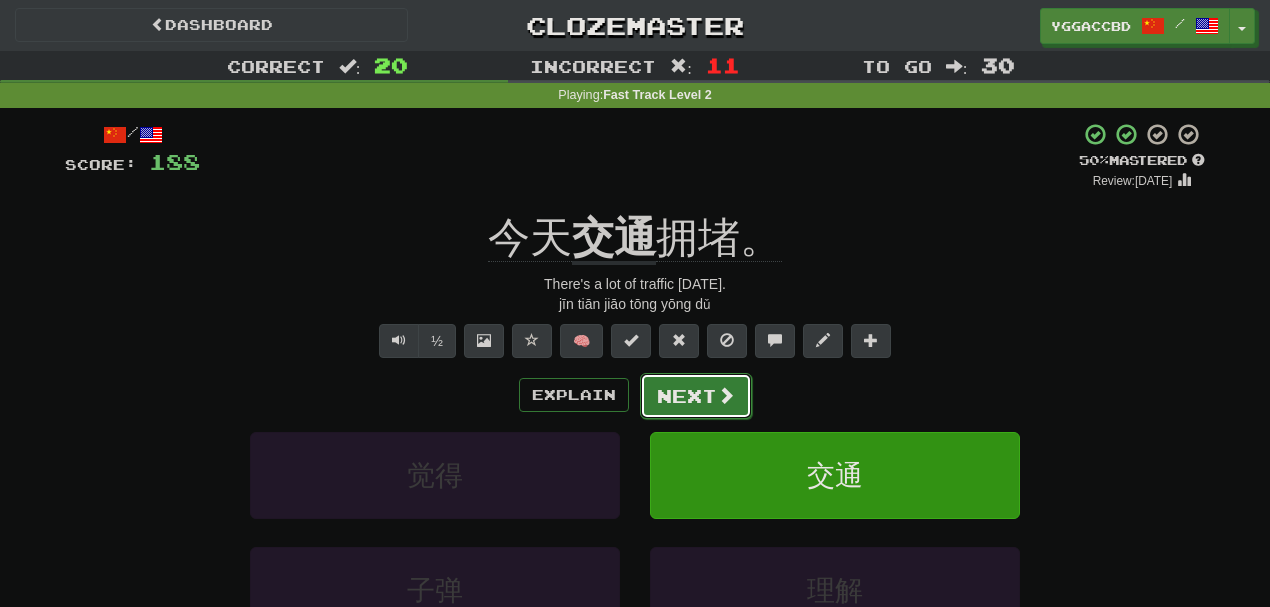 click on "Next" at bounding box center [696, 396] 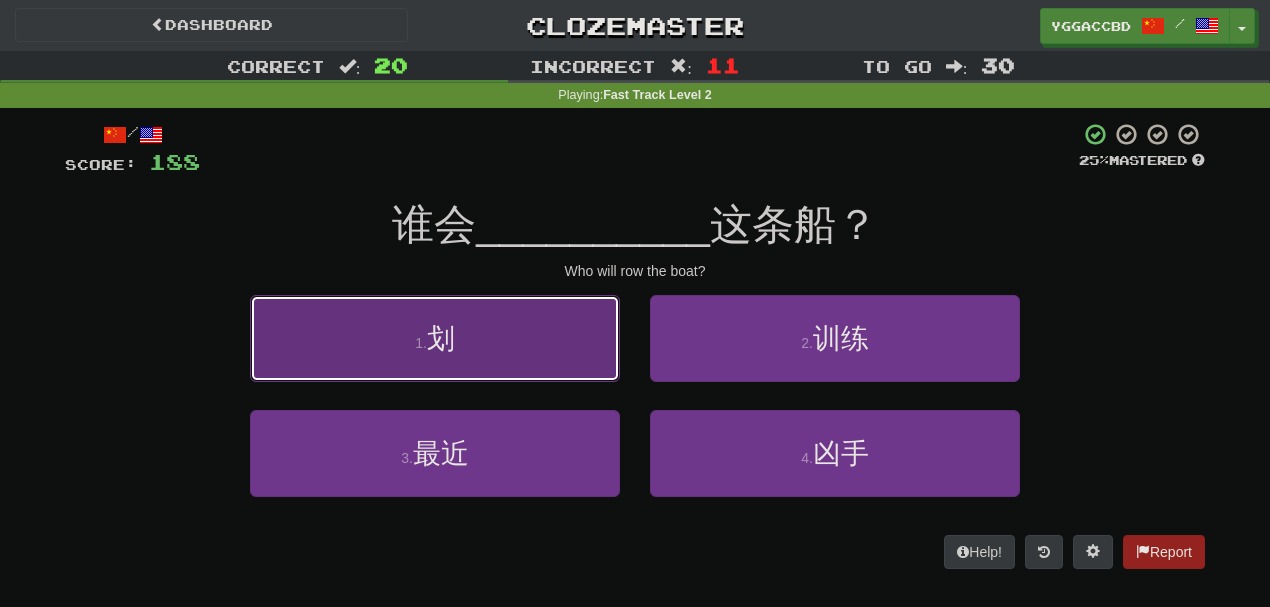 click on "1 .  划" at bounding box center (435, 338) 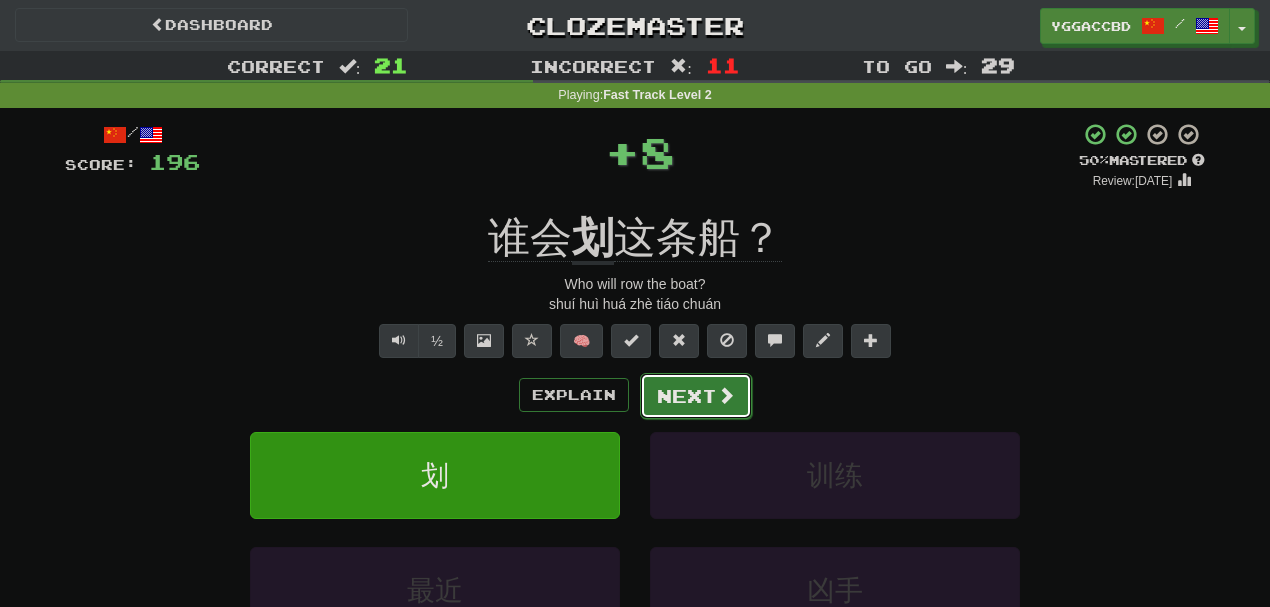 click on "Next" at bounding box center [696, 396] 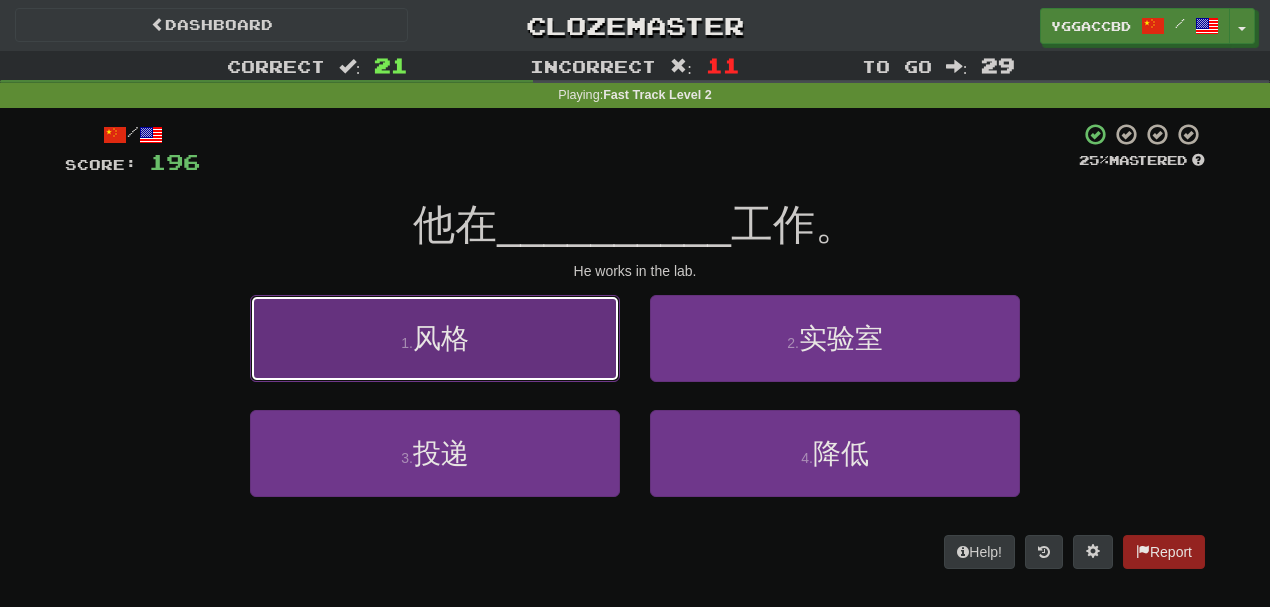 click on "1 .  风格" at bounding box center [435, 338] 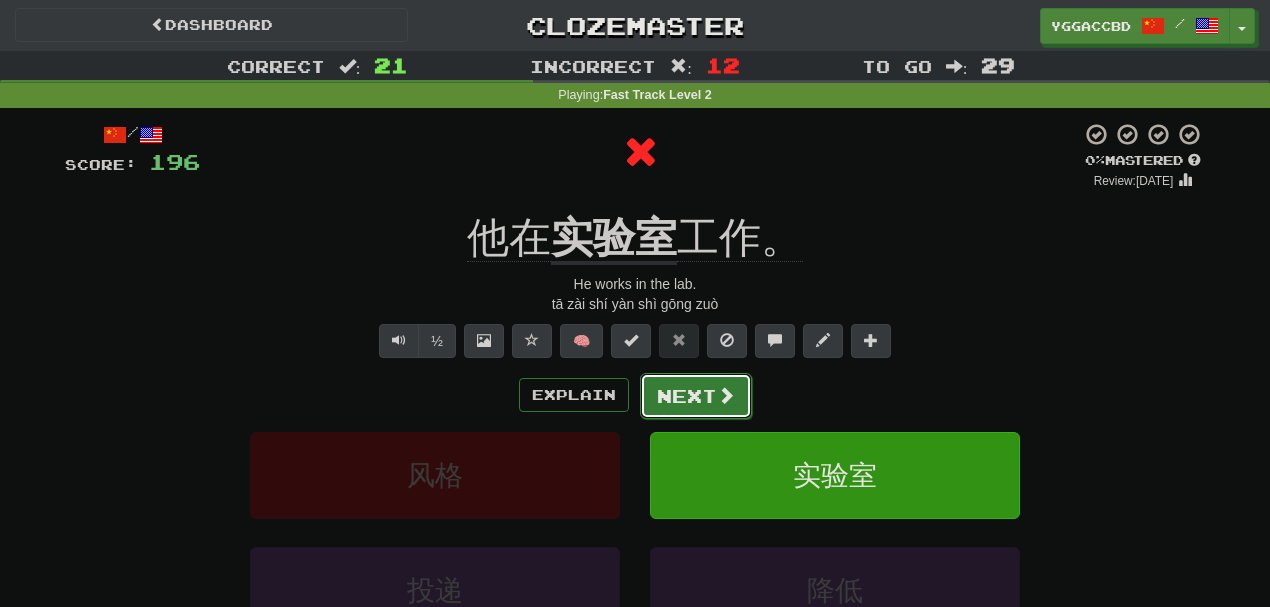 click on "Next" at bounding box center [696, 396] 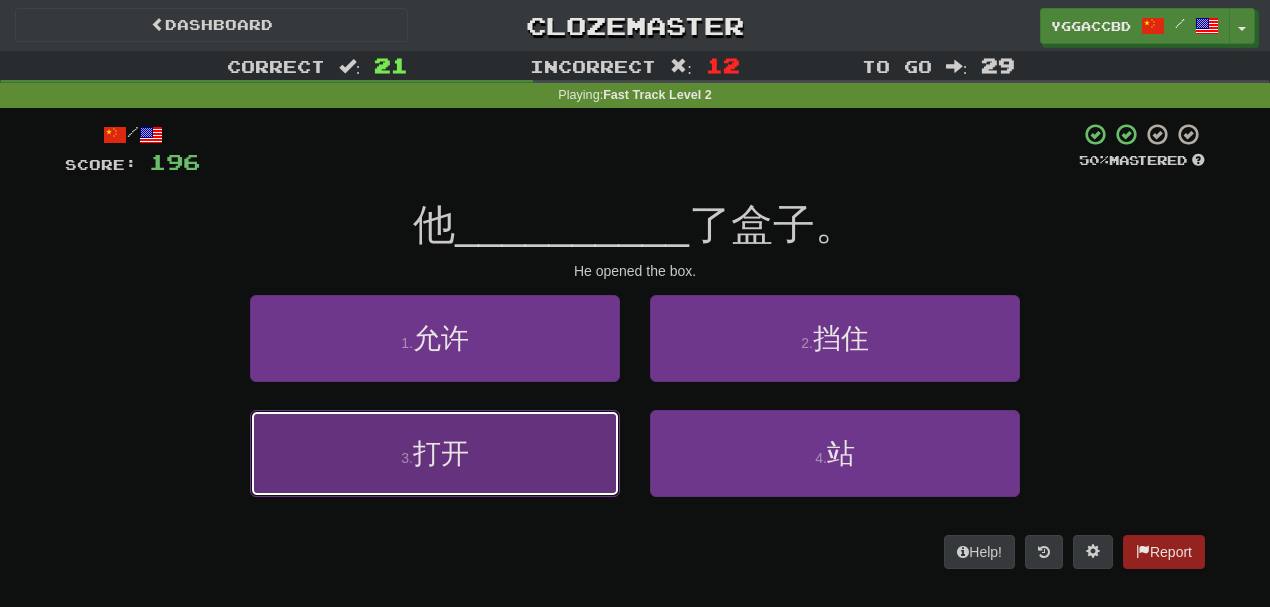 click on "3 .  打开" at bounding box center (435, 453) 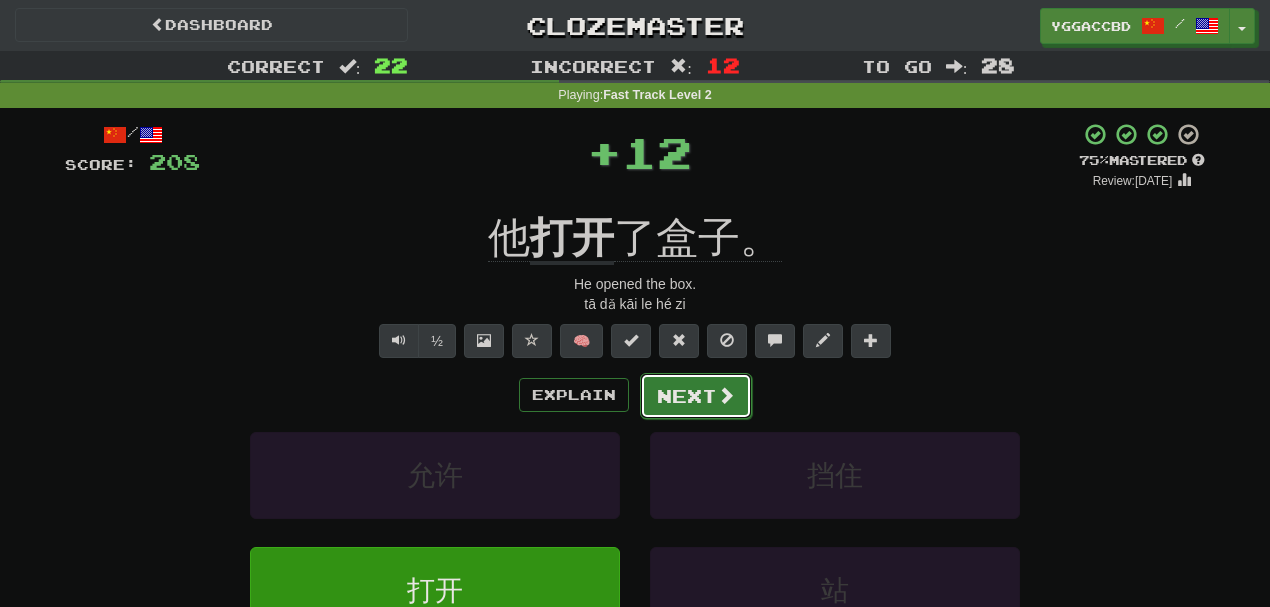 click on "Next" at bounding box center [696, 396] 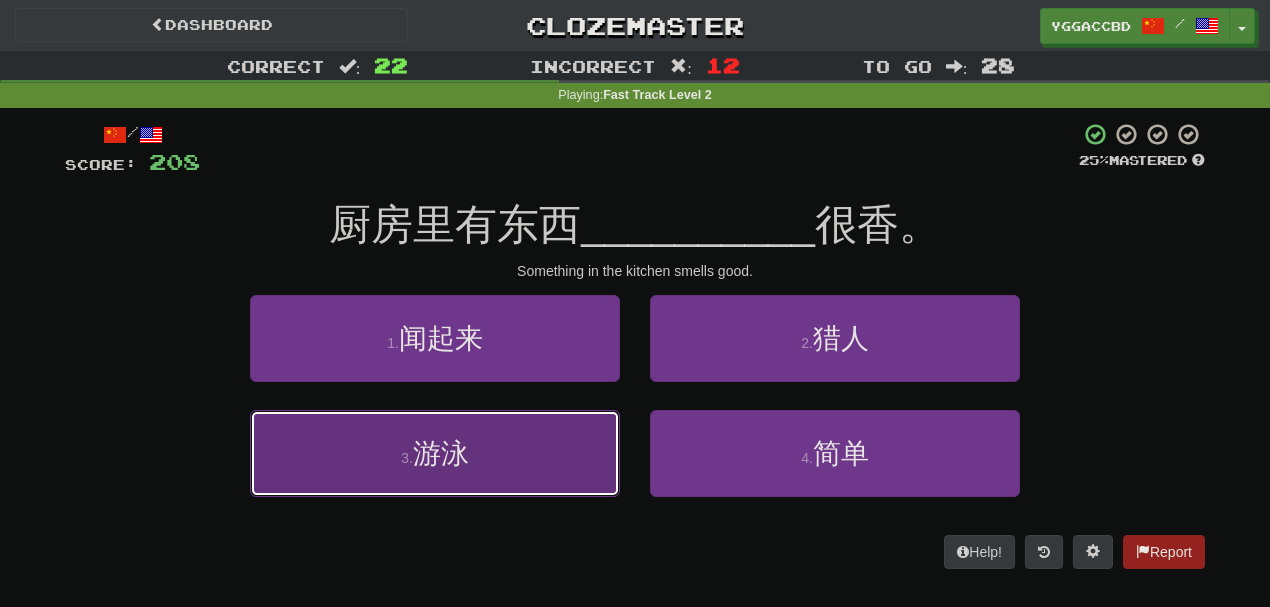 click on "3 .  游泳" at bounding box center [435, 453] 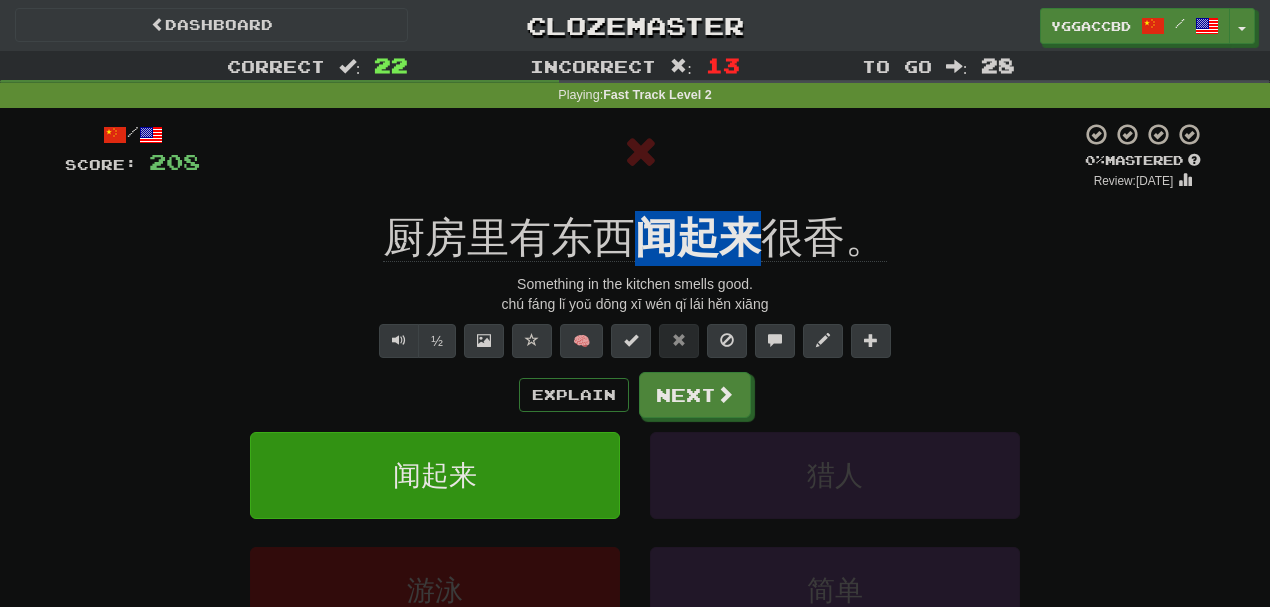 drag, startPoint x: 639, startPoint y: 198, endPoint x: 746, endPoint y: 206, distance: 107.298645 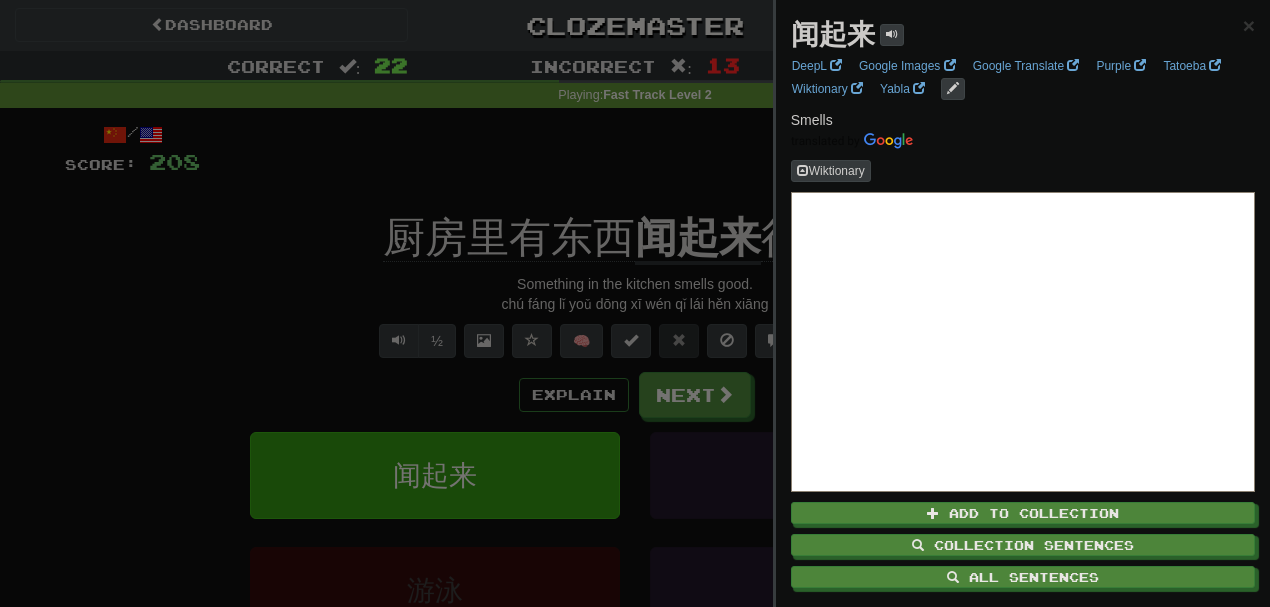 click at bounding box center (635, 303) 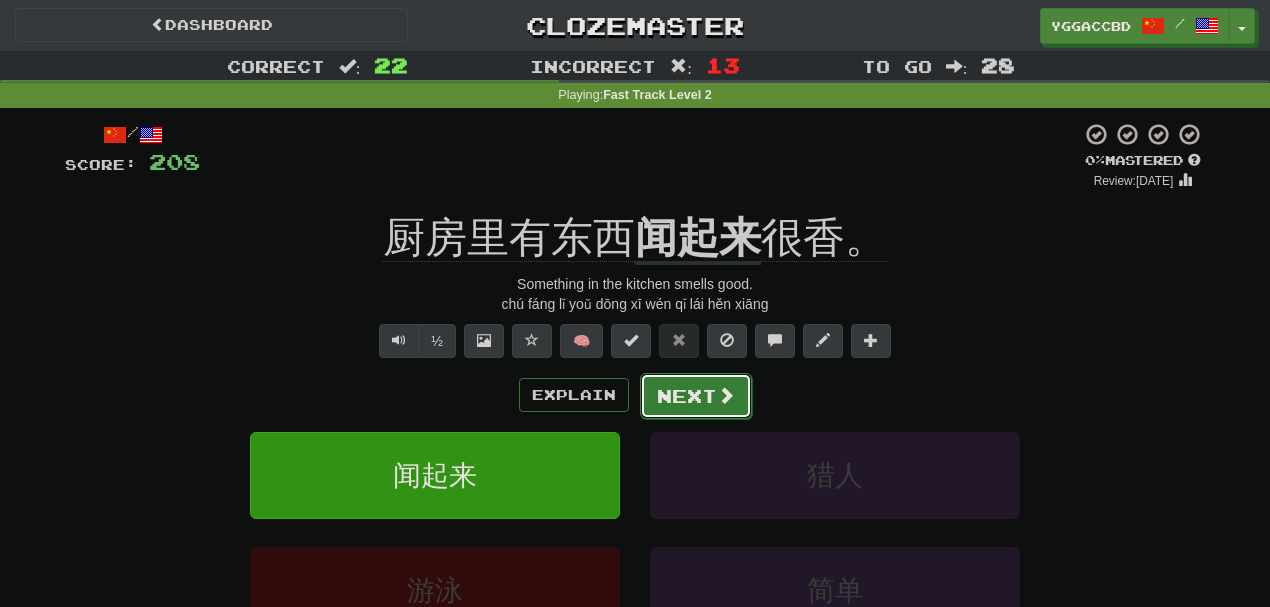 click on "Next" at bounding box center [696, 396] 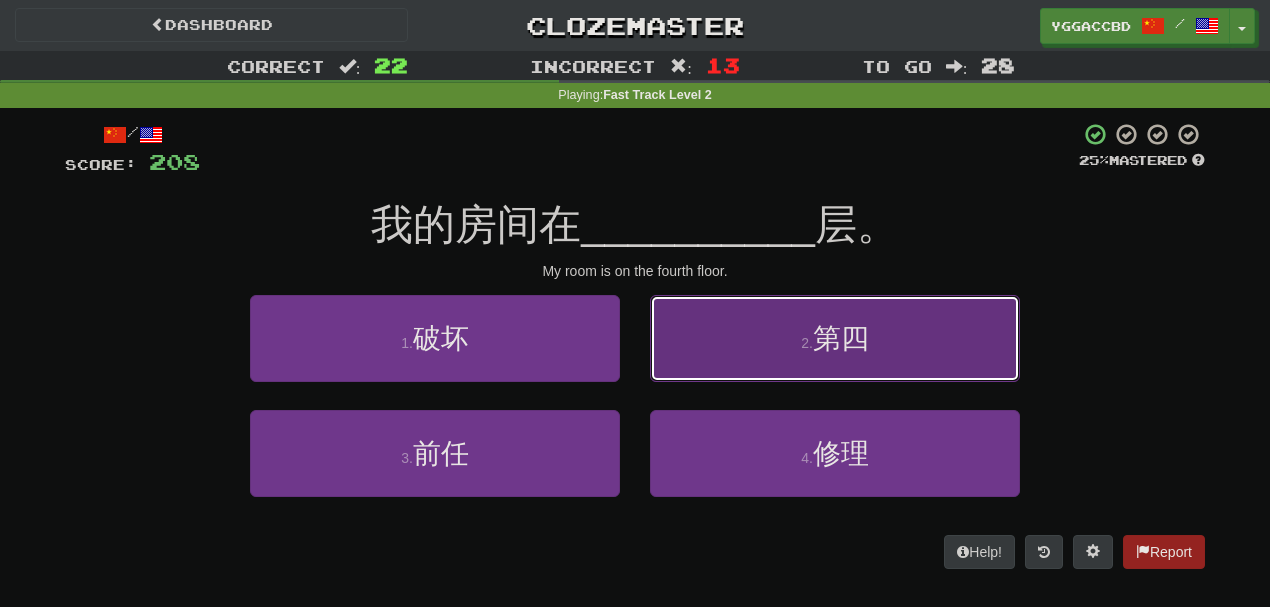 click on "2 .  第四" at bounding box center (835, 338) 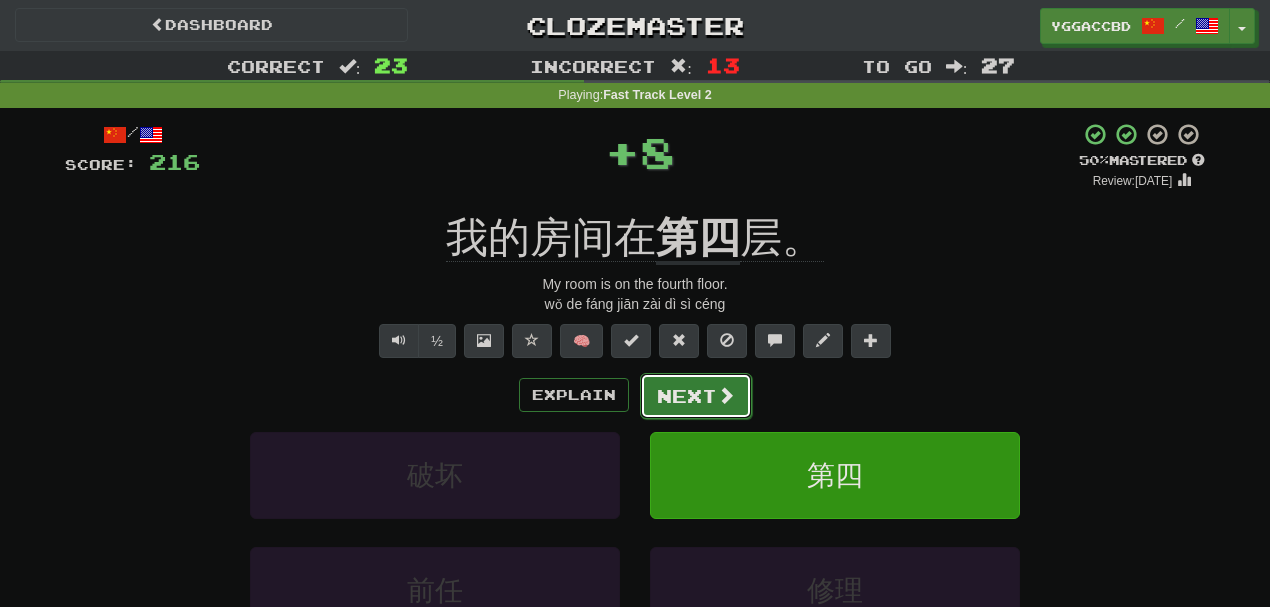 click on "Next" at bounding box center (696, 396) 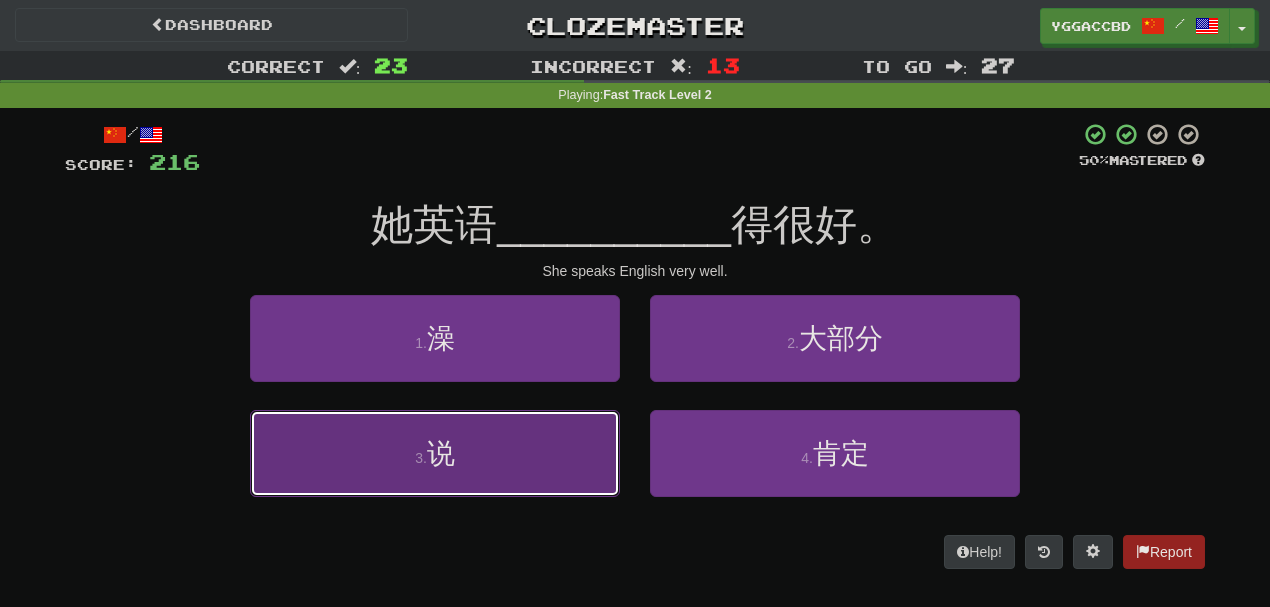 click on "3 .  说" at bounding box center (435, 453) 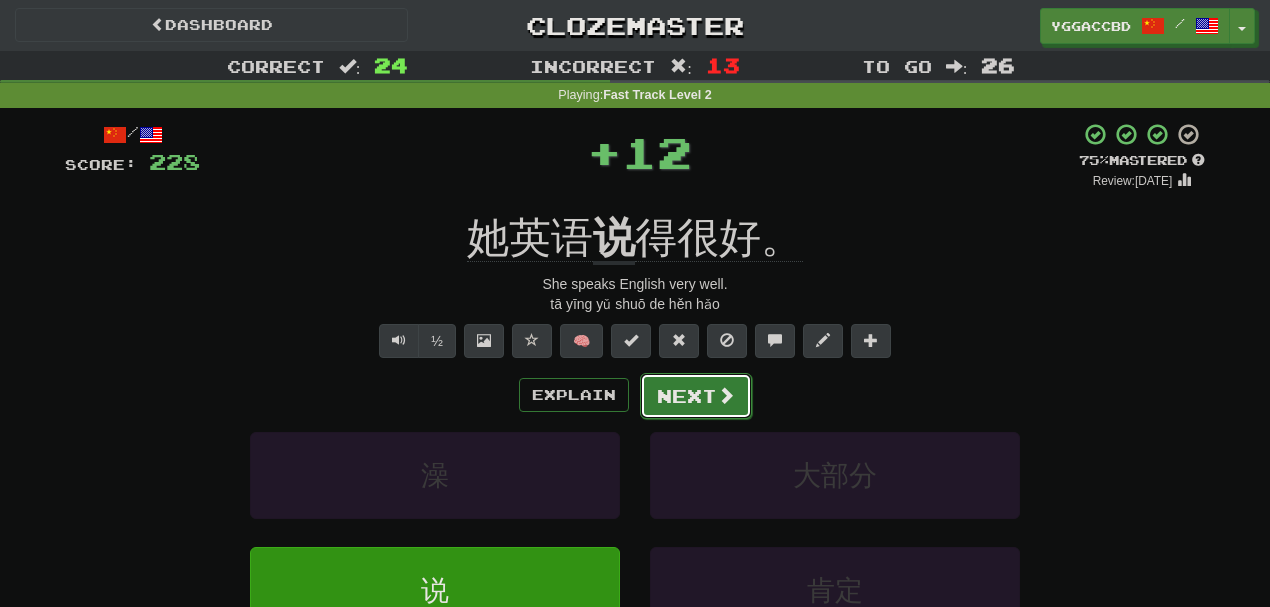 click on "Next" at bounding box center (696, 396) 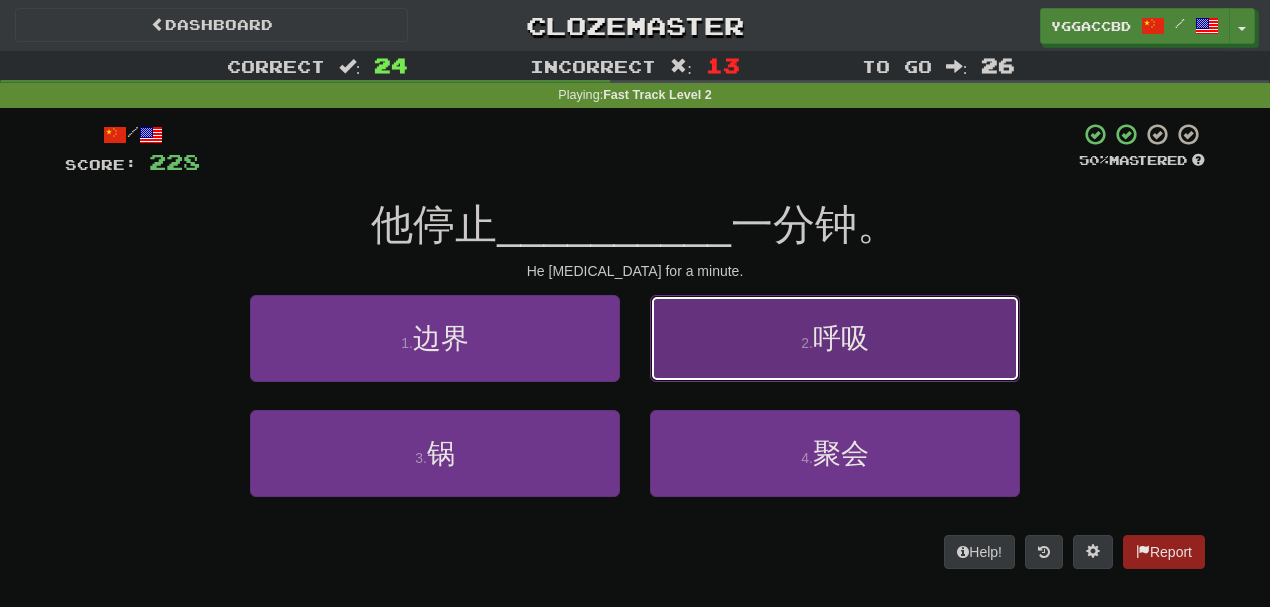 click on "2 .  呼吸" at bounding box center [835, 338] 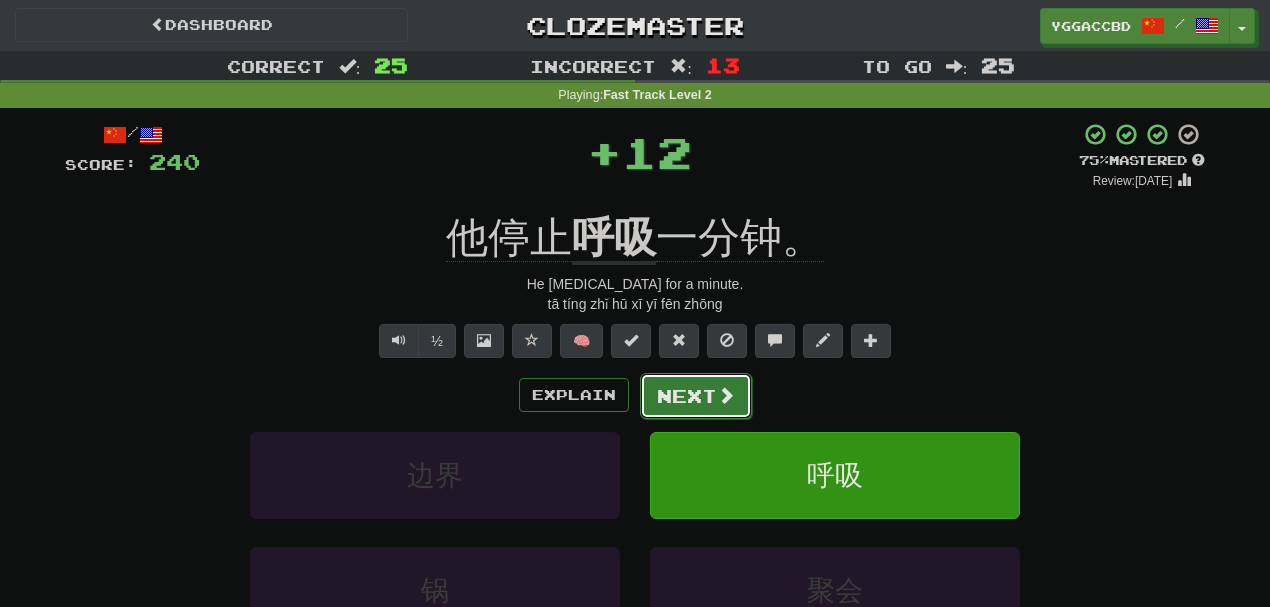 click on "Next" at bounding box center (696, 396) 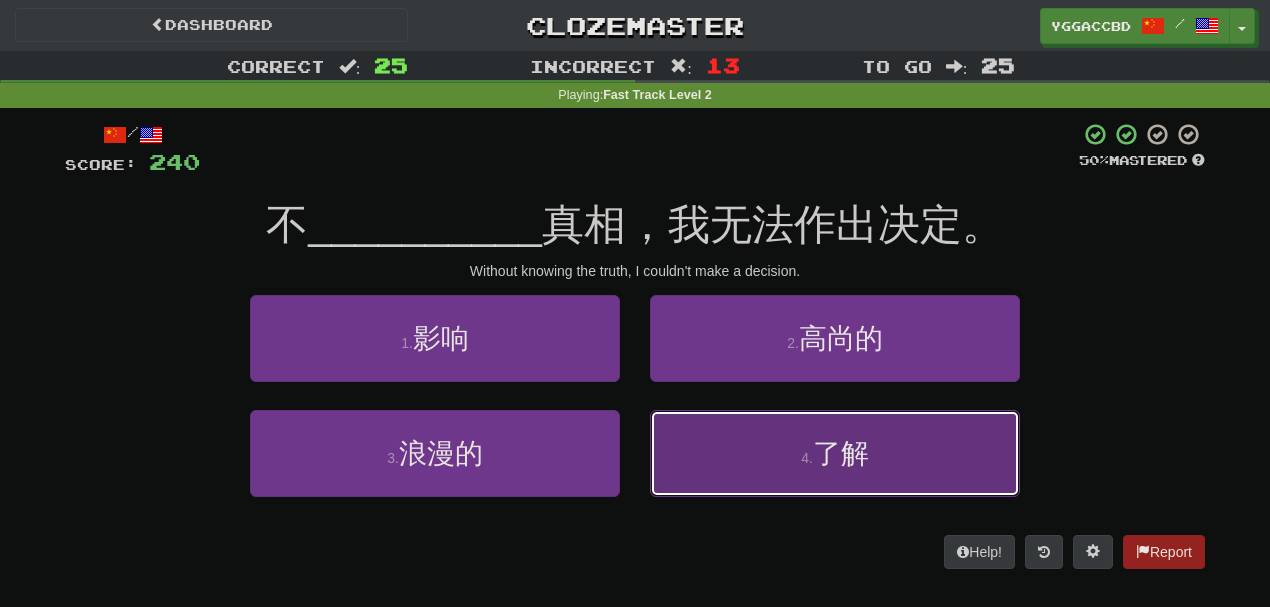 click on "4 .  了解" at bounding box center [835, 453] 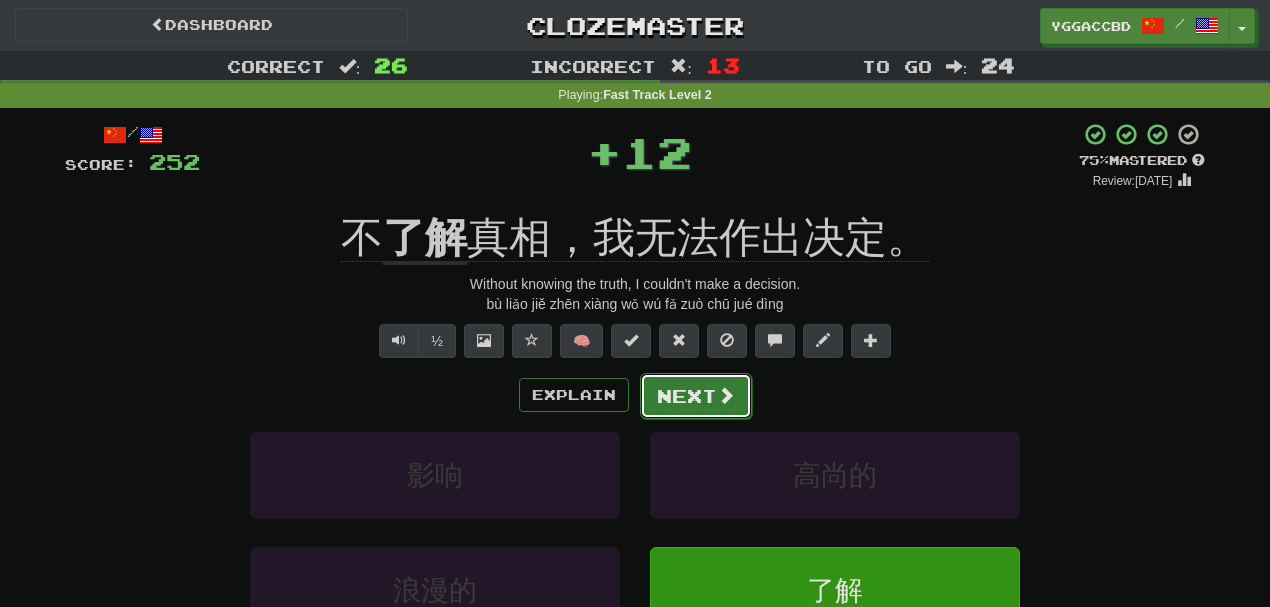click on "Next" at bounding box center (696, 396) 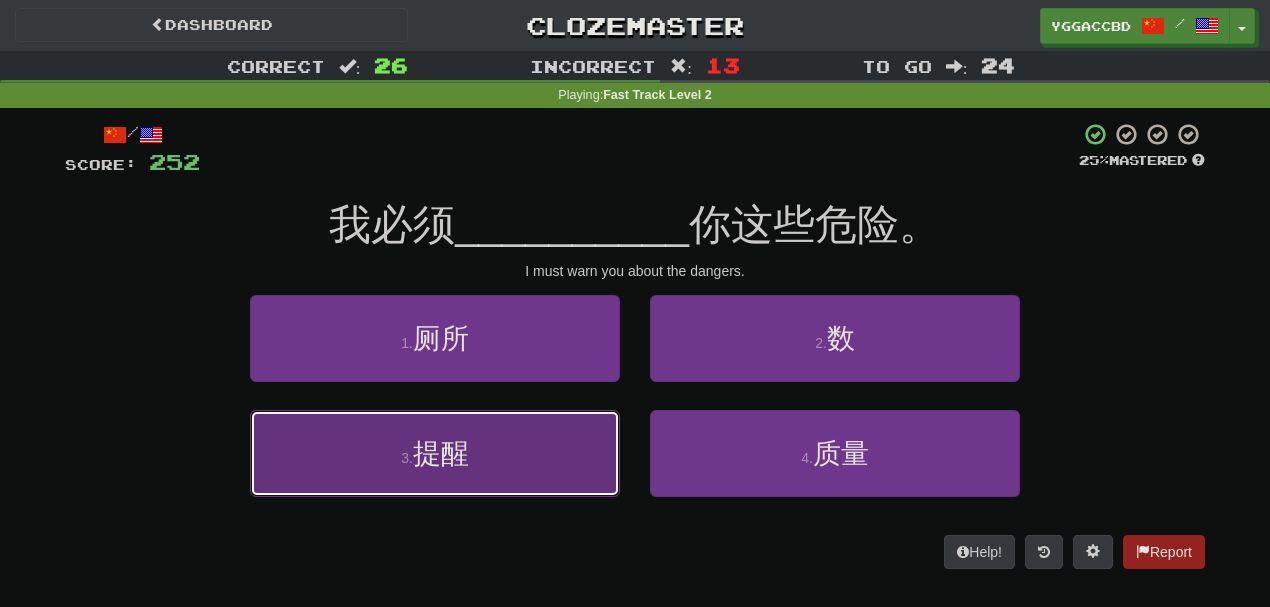 click on "3 .  提醒" at bounding box center [435, 453] 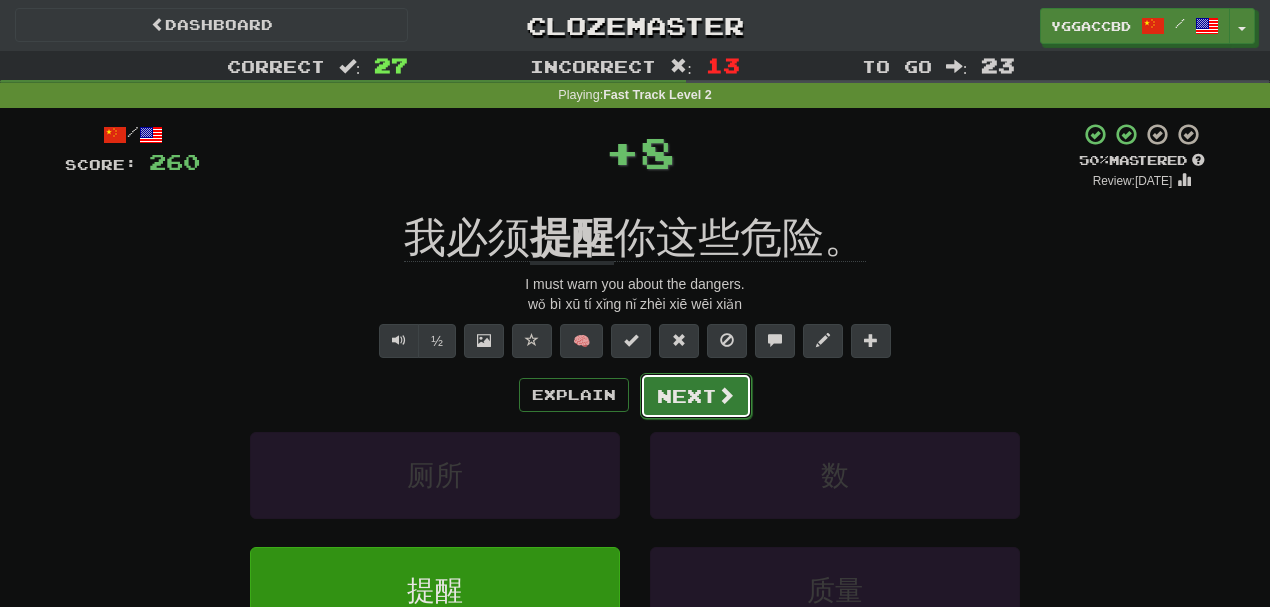 click on "Next" at bounding box center [696, 396] 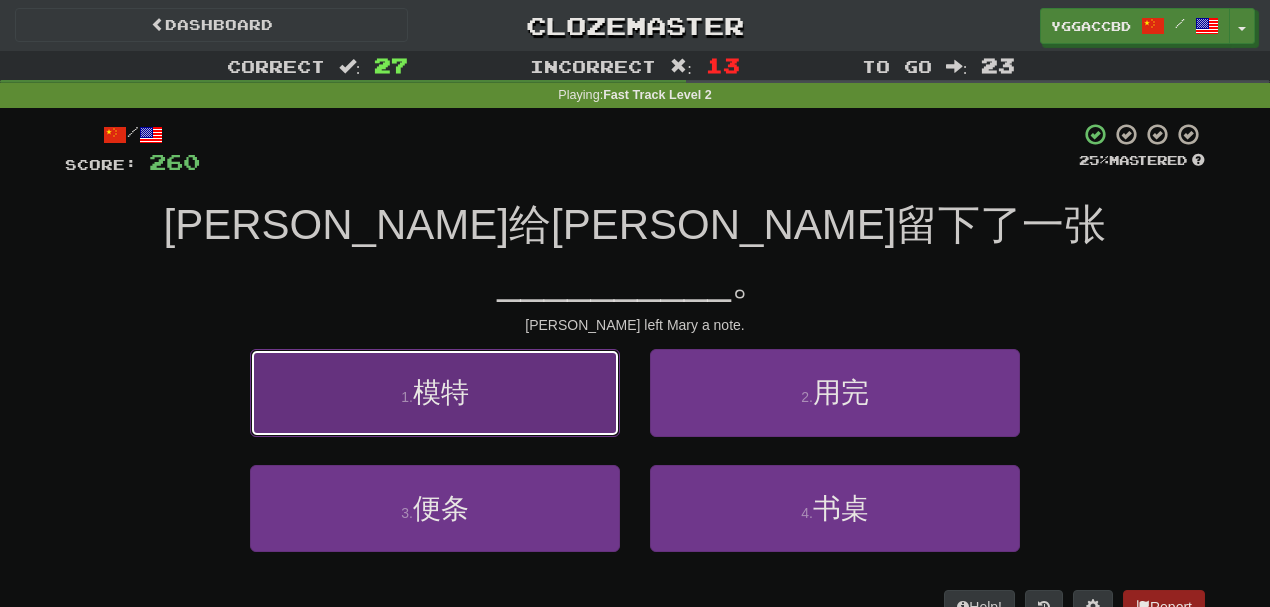 click on "1 .  模特" at bounding box center [435, 392] 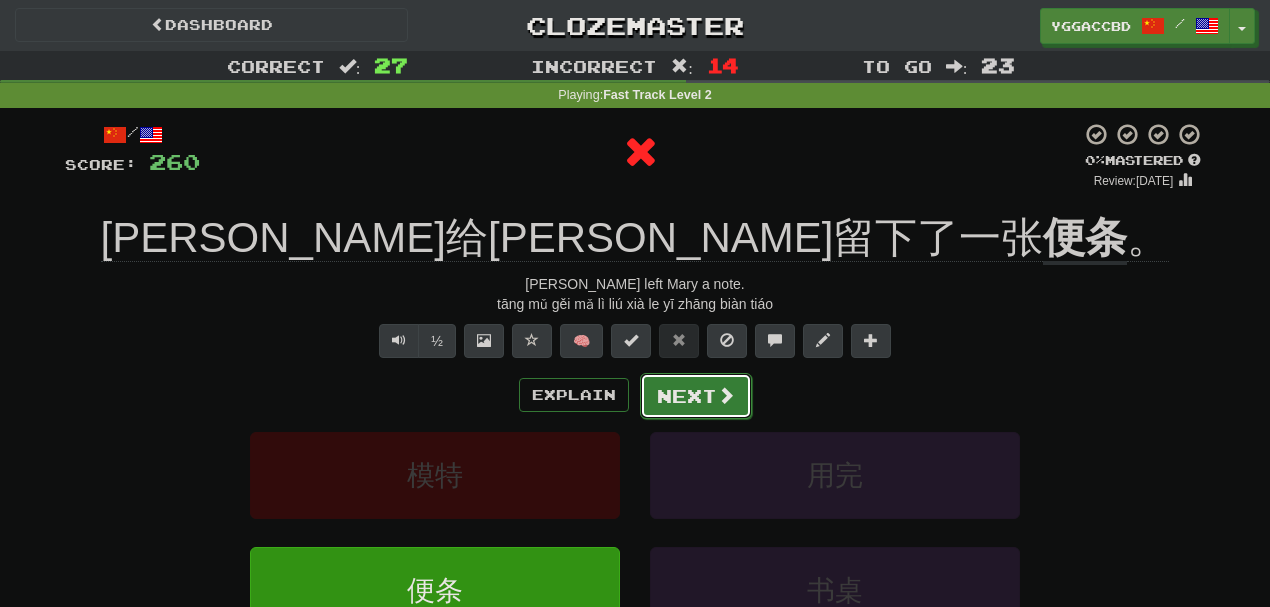 click on "Next" at bounding box center (696, 396) 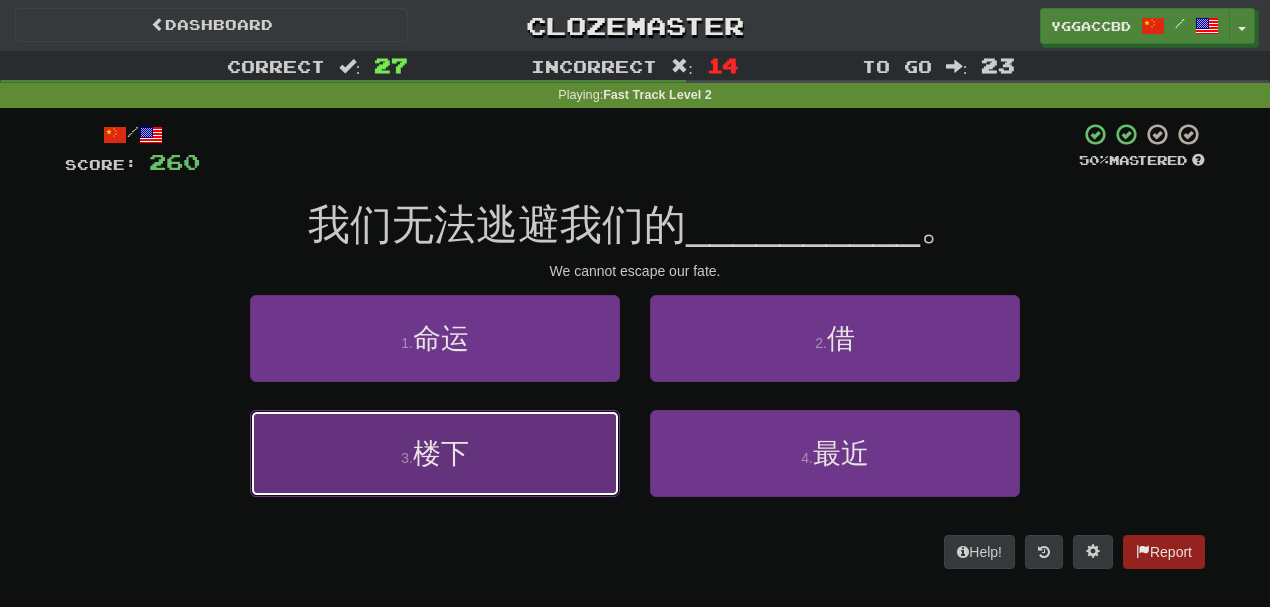 click on "3 .  楼下" at bounding box center [435, 453] 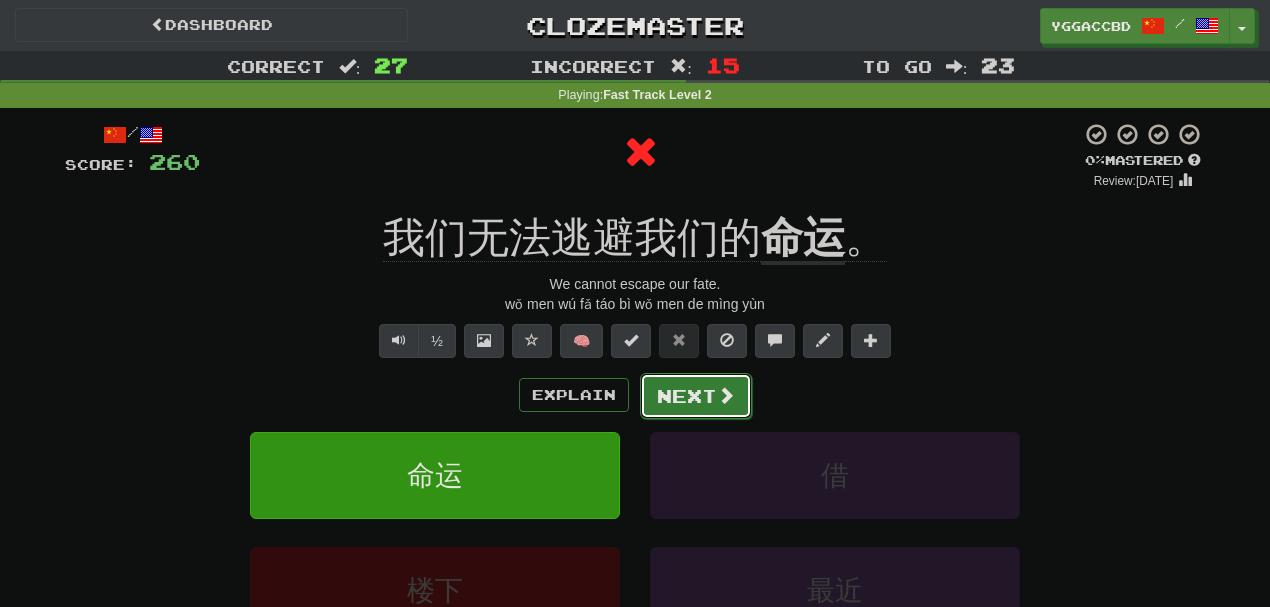 click on "Next" at bounding box center (696, 396) 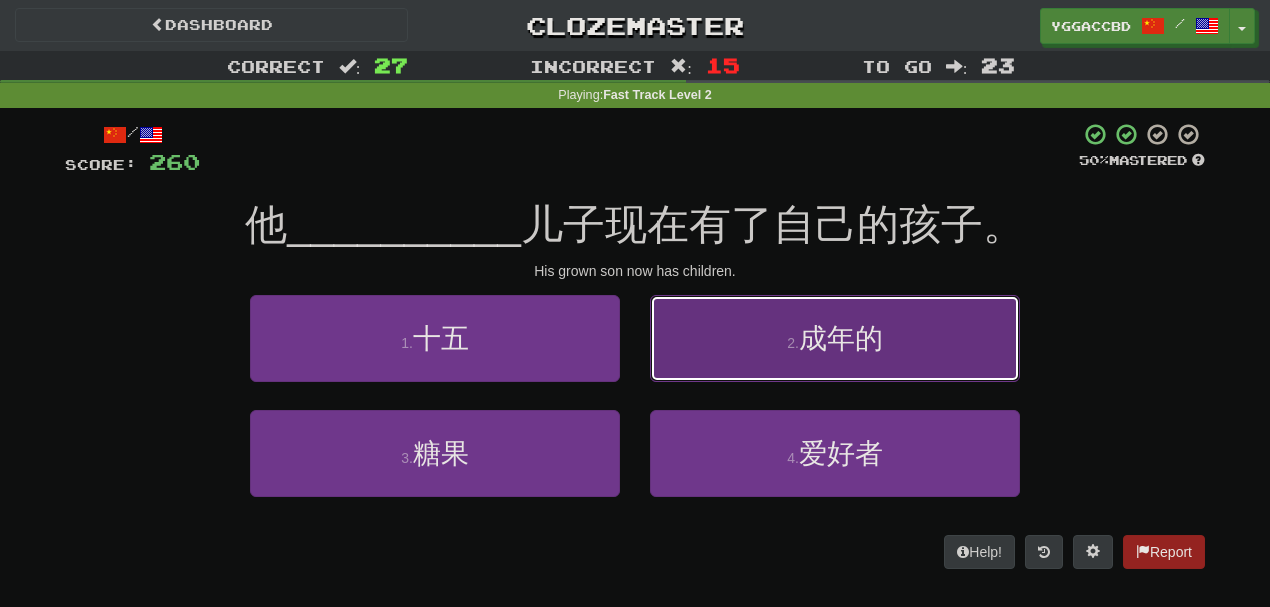 click on "2 .  成年的" at bounding box center (835, 338) 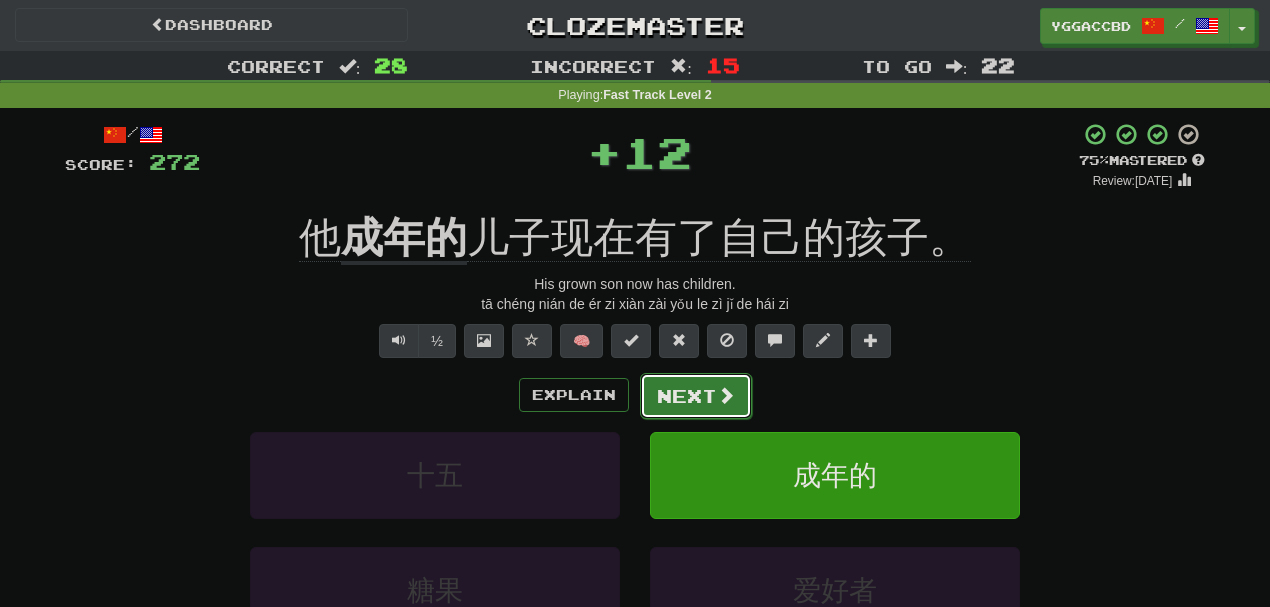 click on "Next" at bounding box center (696, 396) 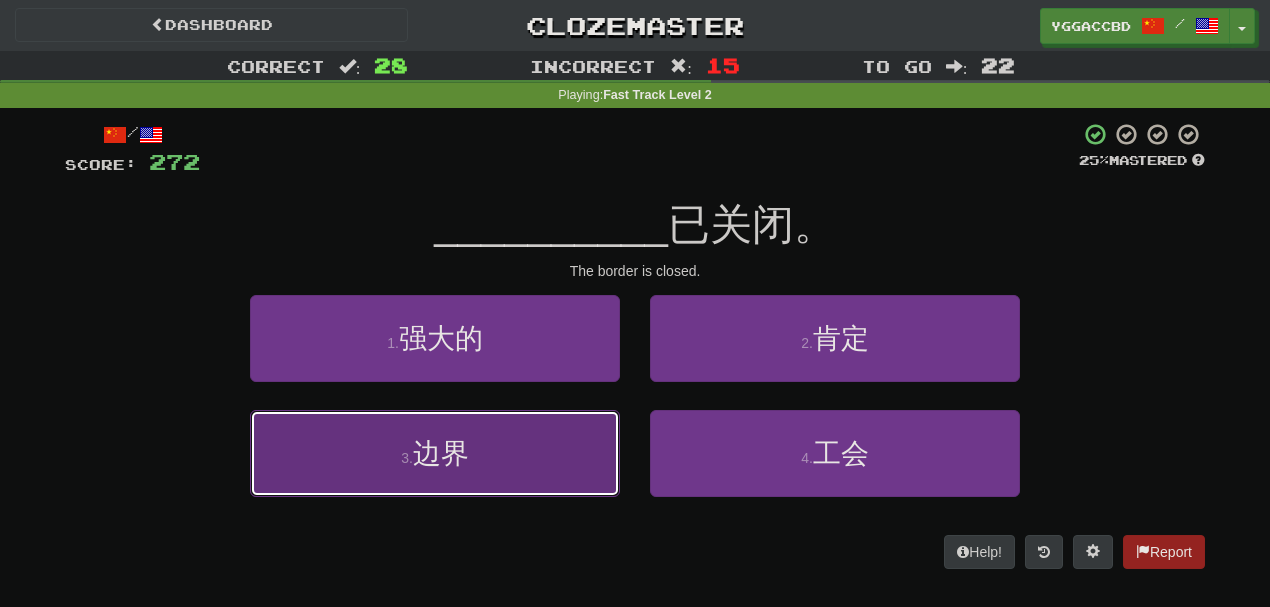 click on "3 .  边界" at bounding box center (435, 453) 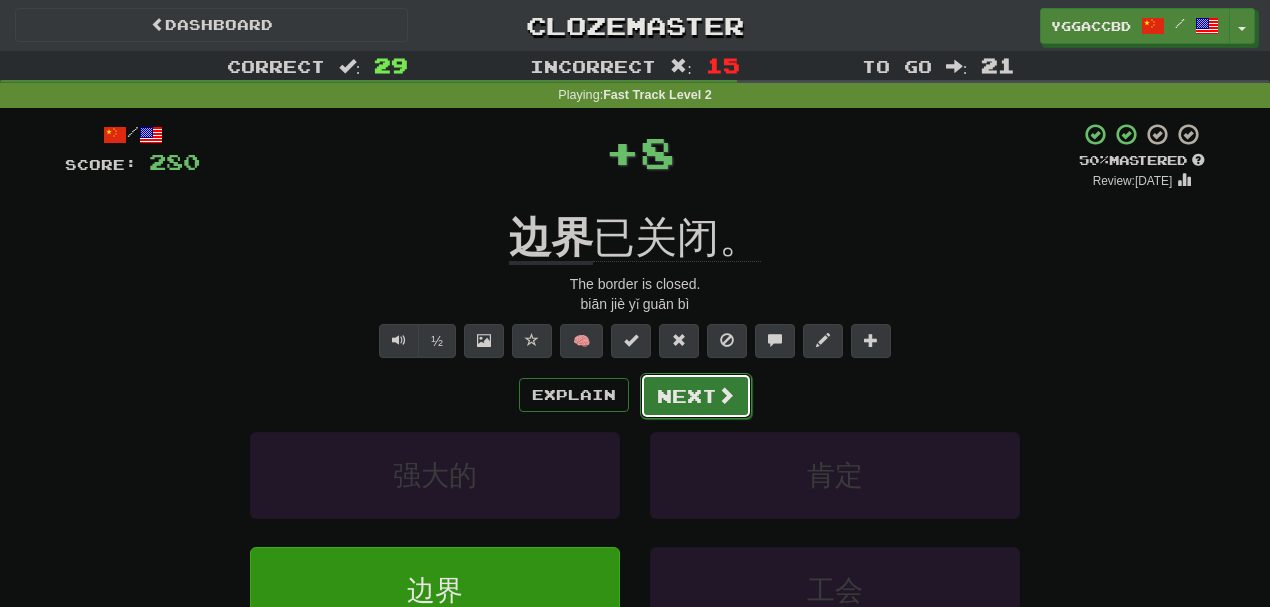 click on "Next" at bounding box center [696, 396] 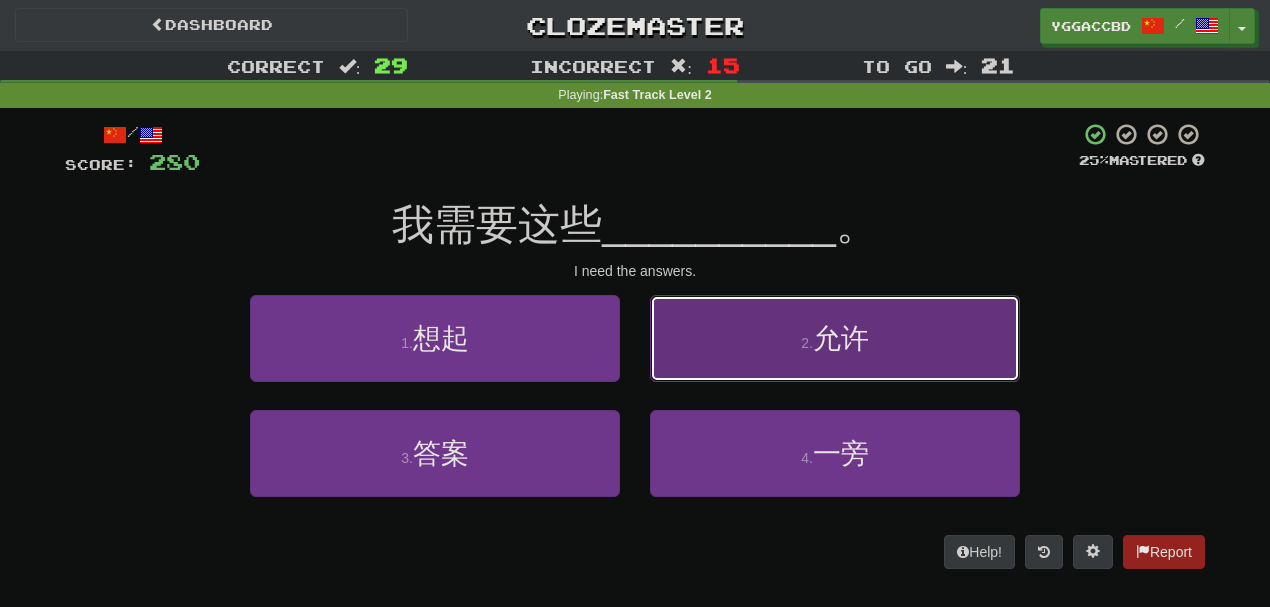 click on "2 .  允许" at bounding box center (835, 338) 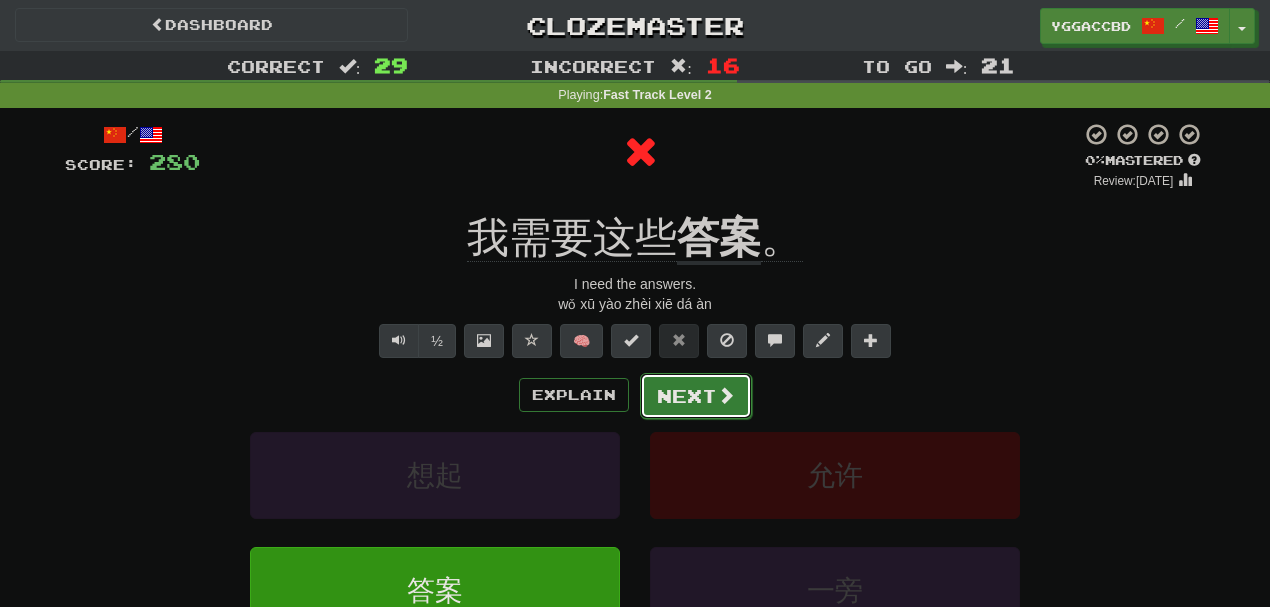 click on "Next" at bounding box center [696, 396] 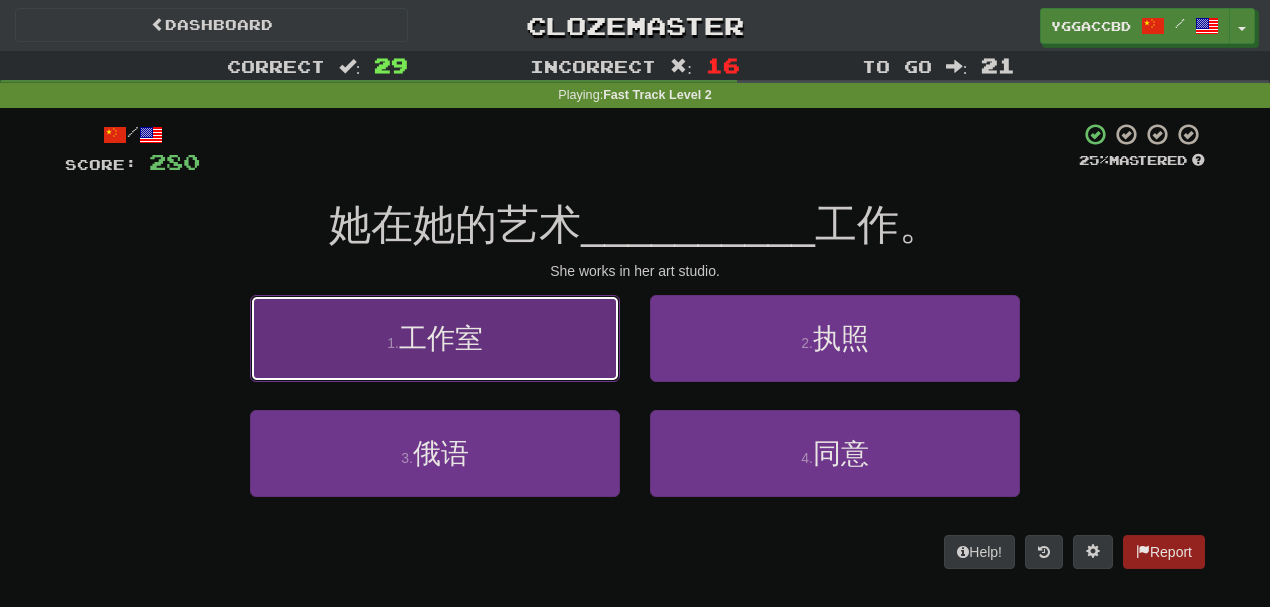click on "1 .  工作室" at bounding box center (435, 338) 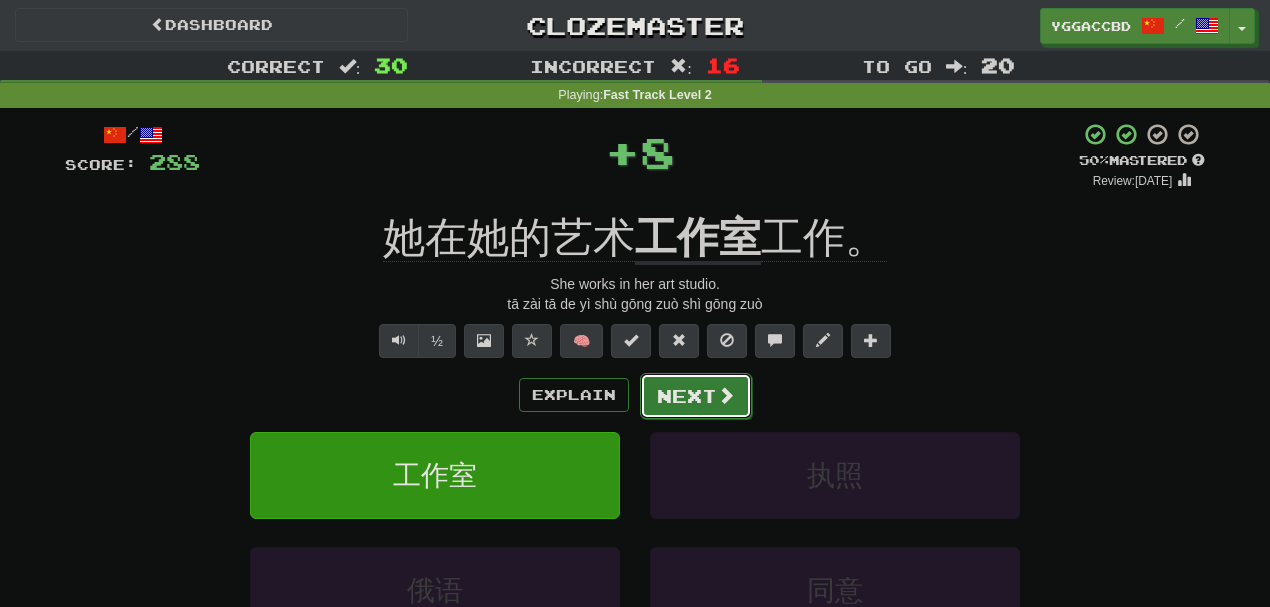 click on "Next" at bounding box center (696, 396) 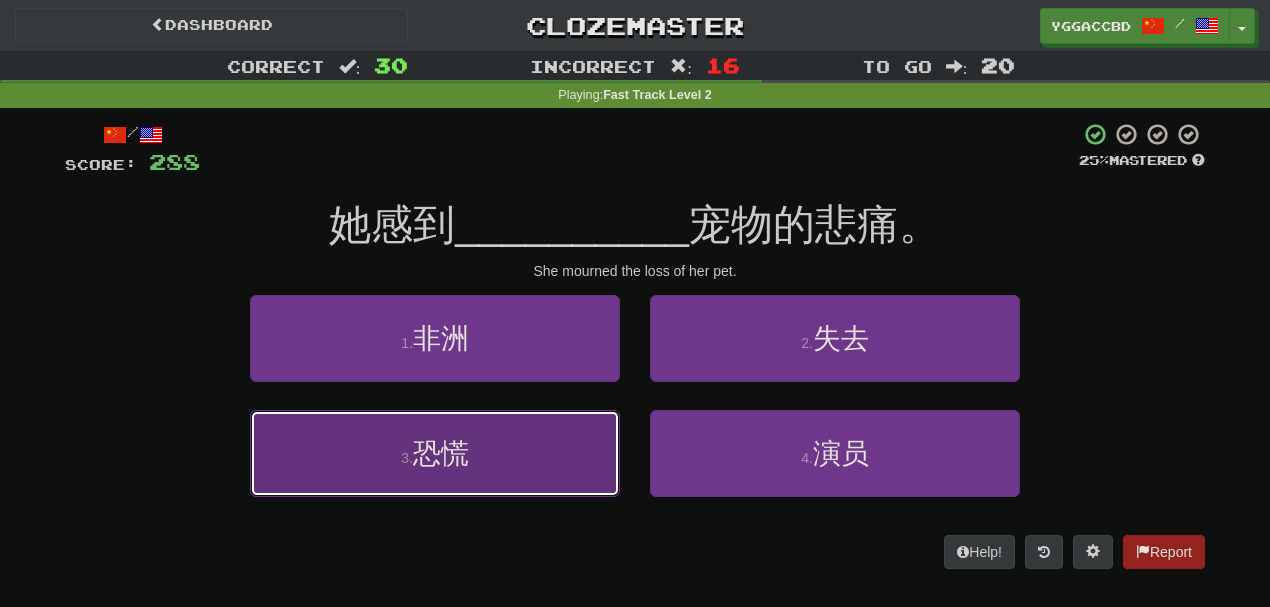 click on "3 .  恐慌" at bounding box center [435, 453] 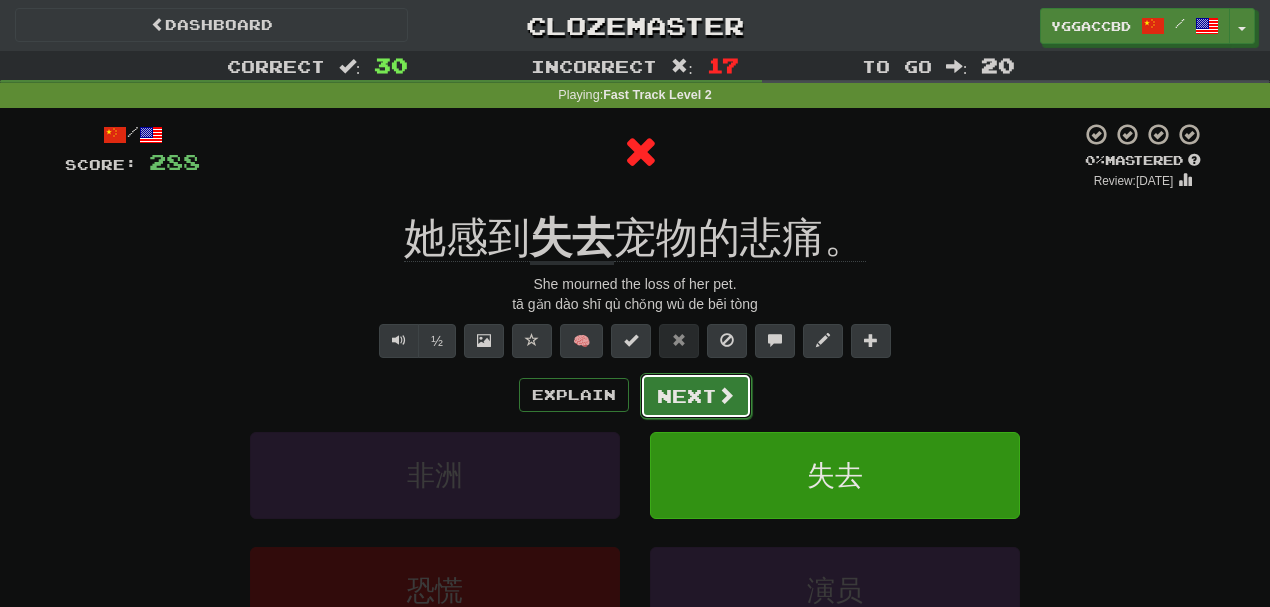 click on "Next" at bounding box center [696, 396] 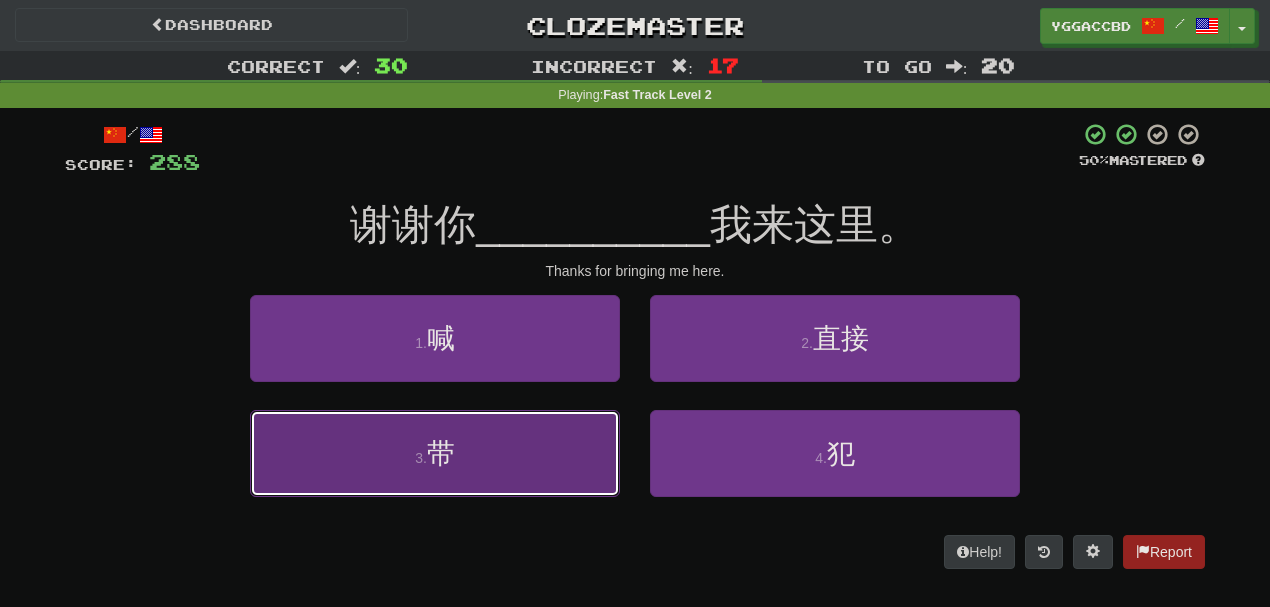 click on "3 .  带" at bounding box center (435, 453) 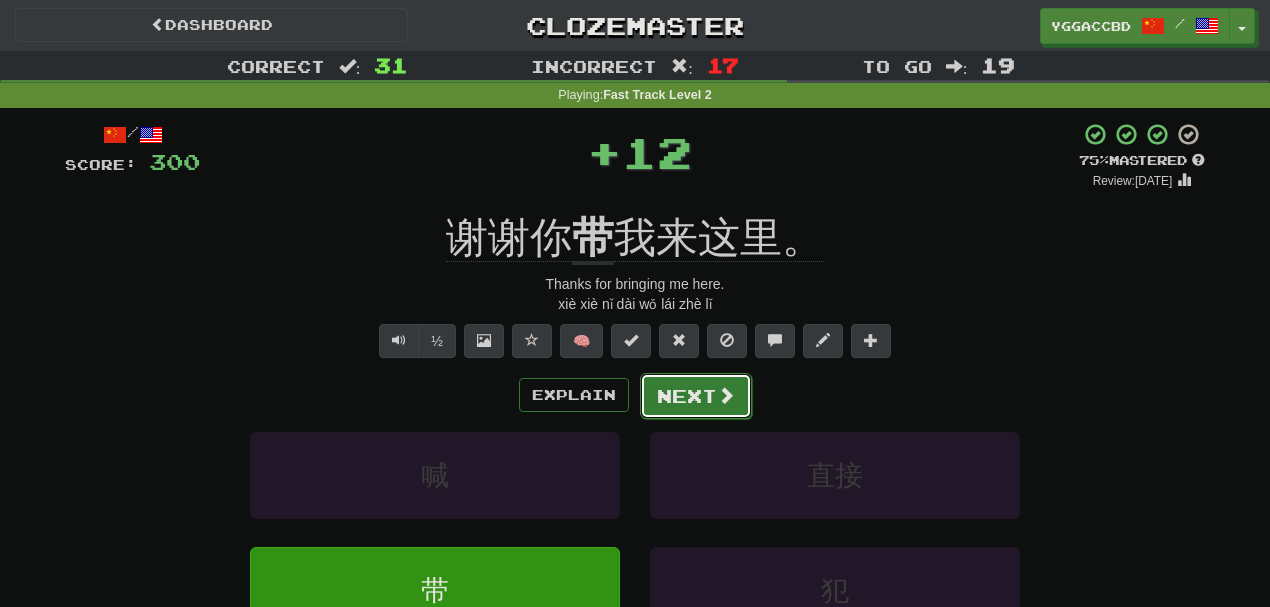 click on "Next" at bounding box center [696, 396] 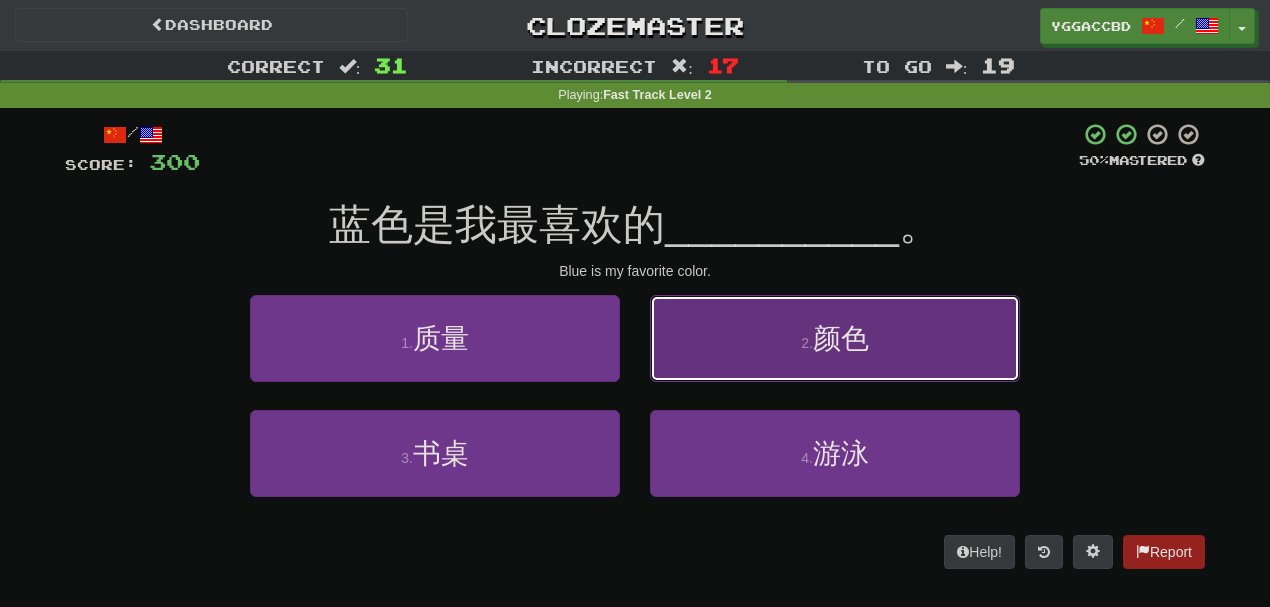 click on "2 .  颜色" at bounding box center (835, 338) 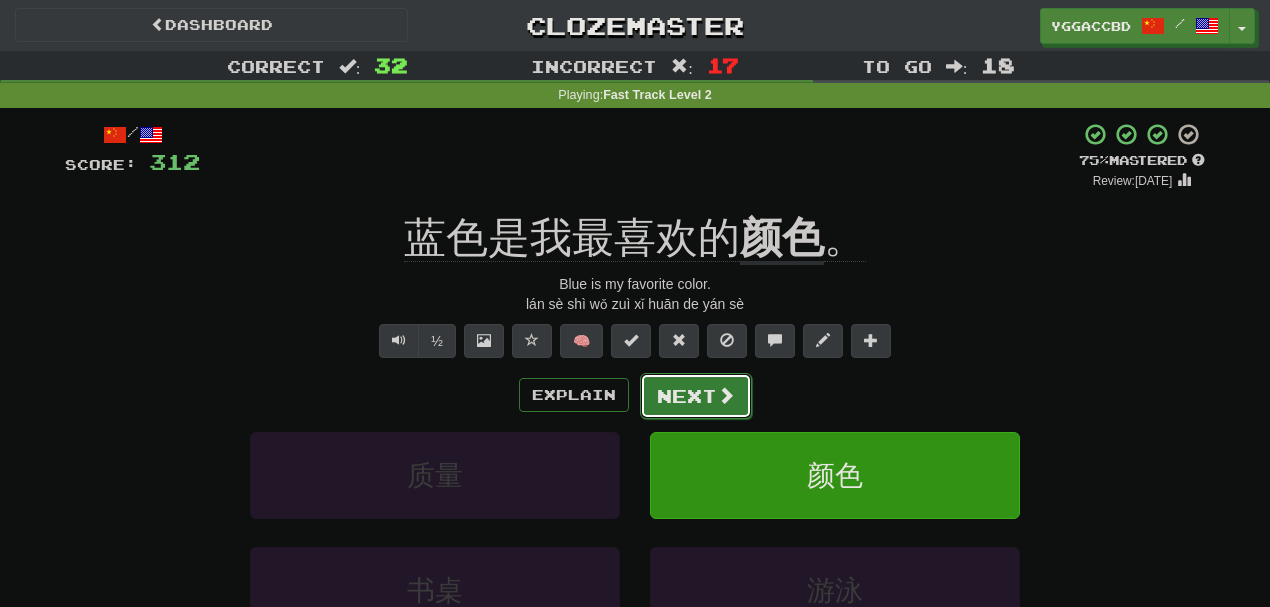 click on "Next" at bounding box center (696, 396) 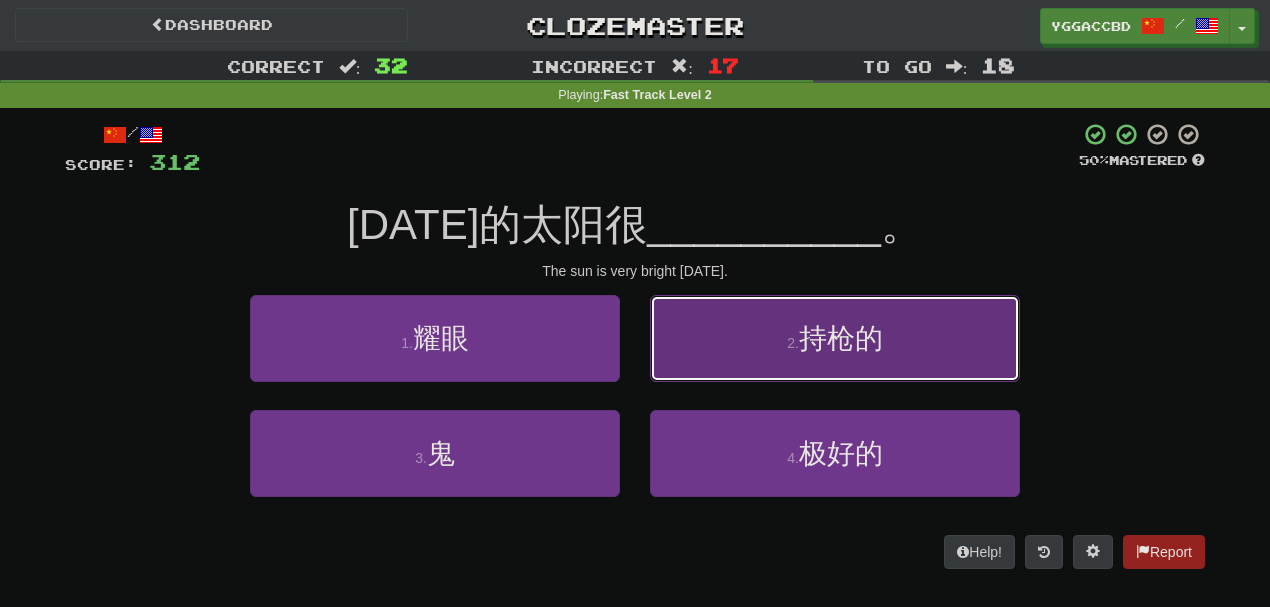 click on "2 .  持枪的" at bounding box center [835, 338] 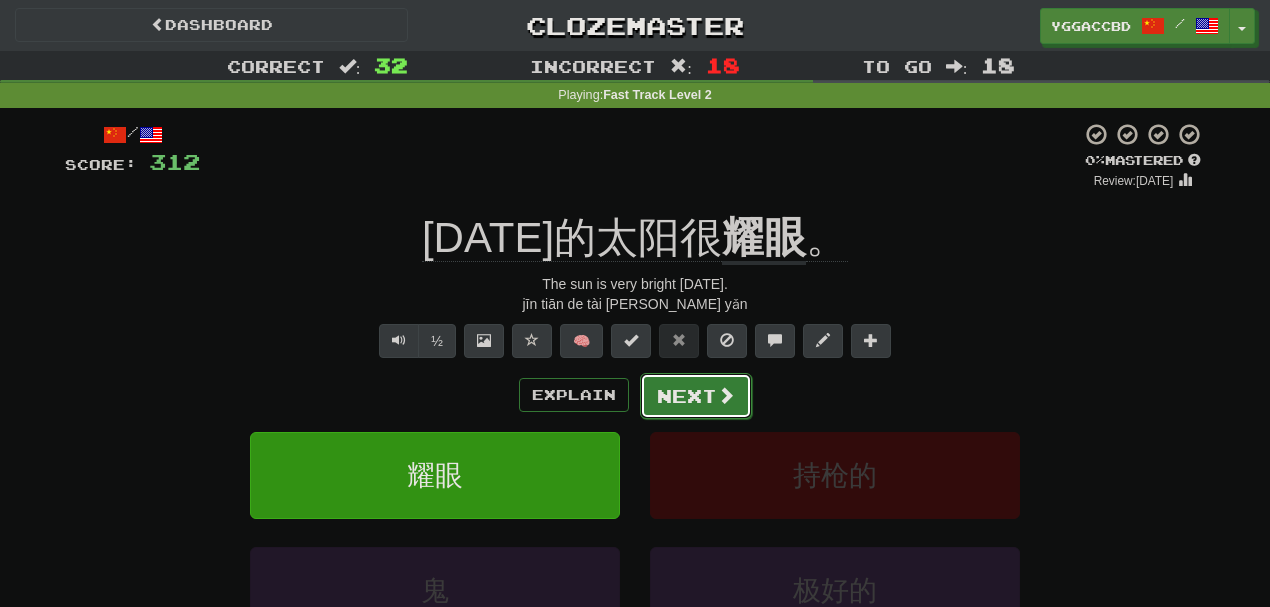 click on "Next" at bounding box center (696, 396) 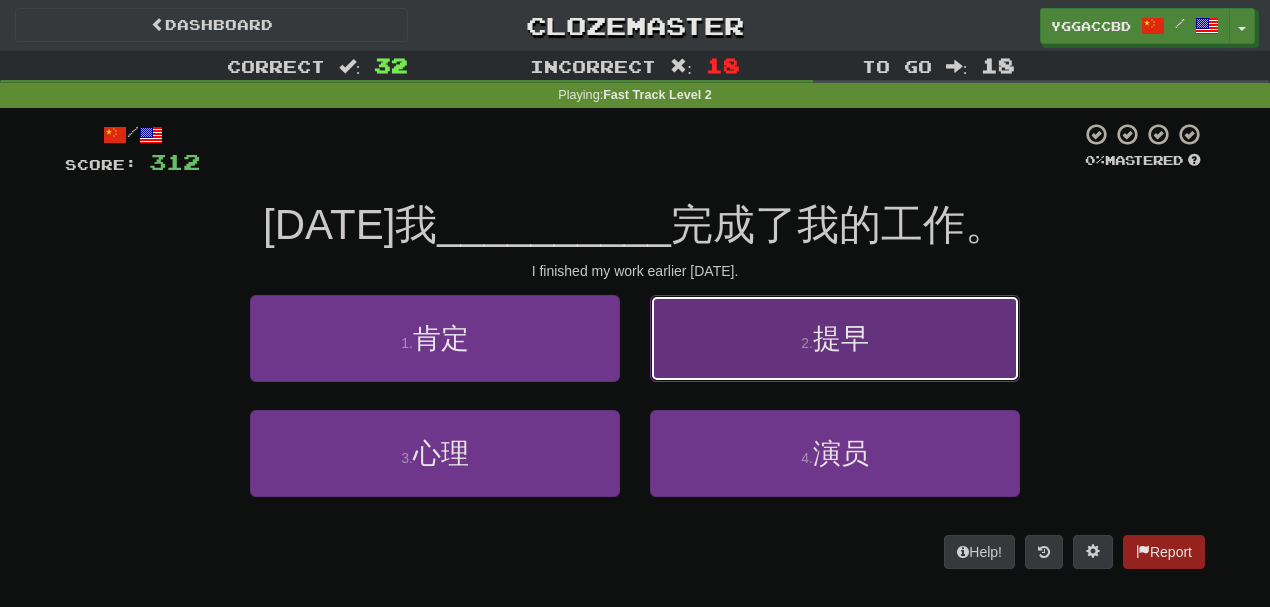 click on "2 .  提早" at bounding box center [835, 338] 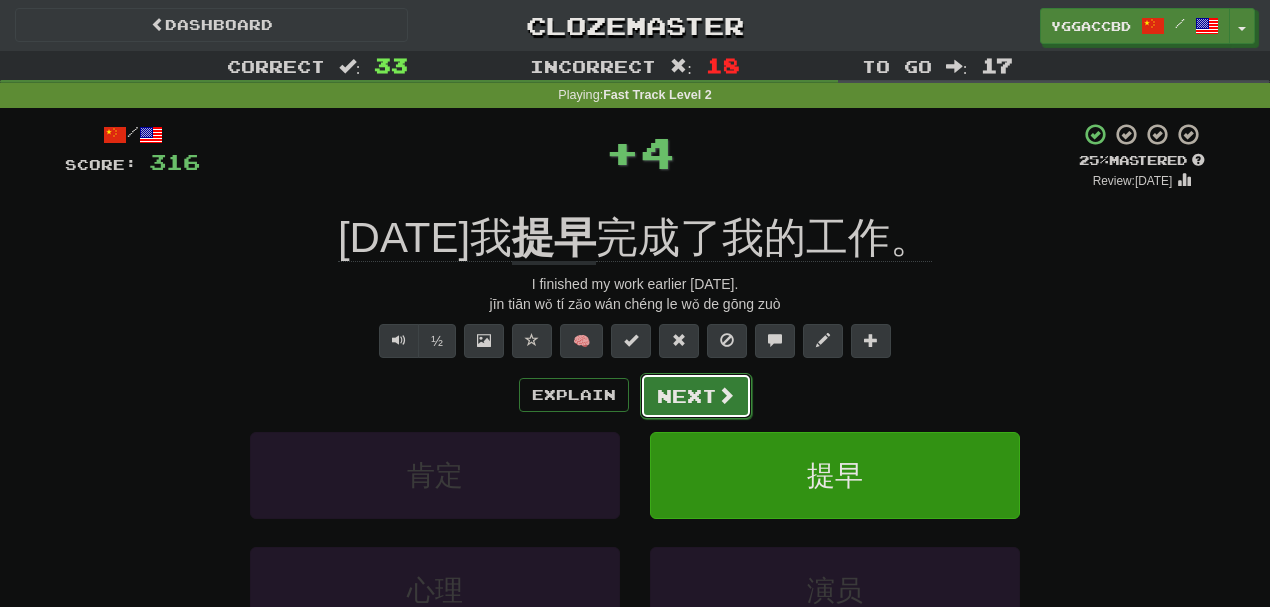 click on "Next" at bounding box center [696, 396] 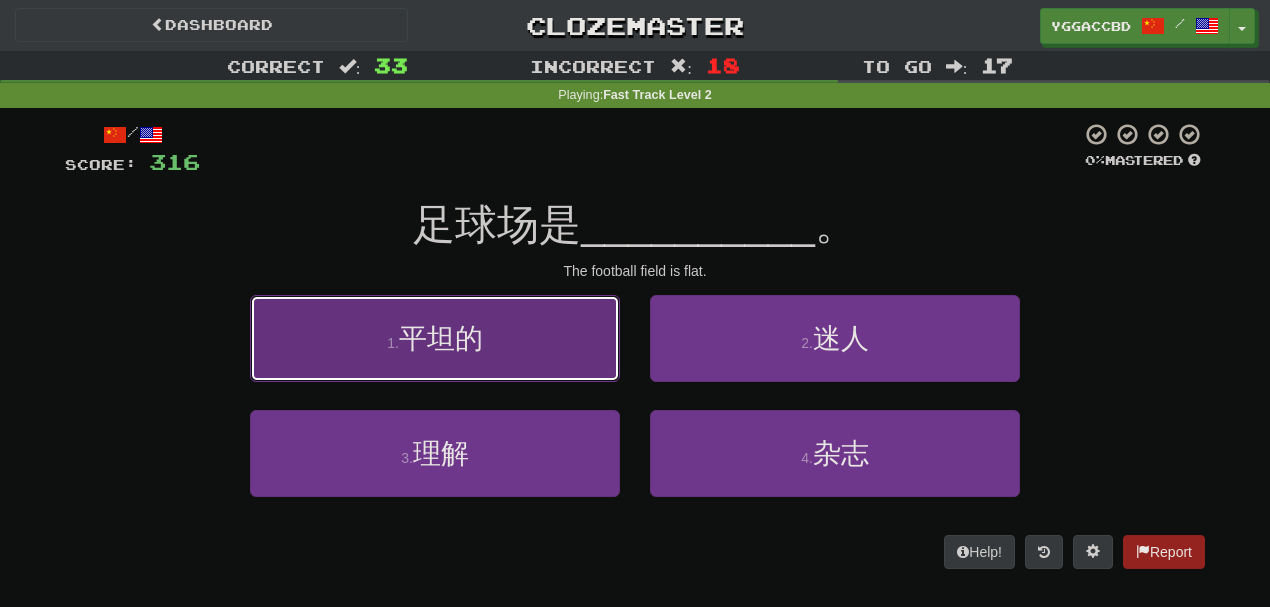 click on "1 .  平坦的" at bounding box center [435, 338] 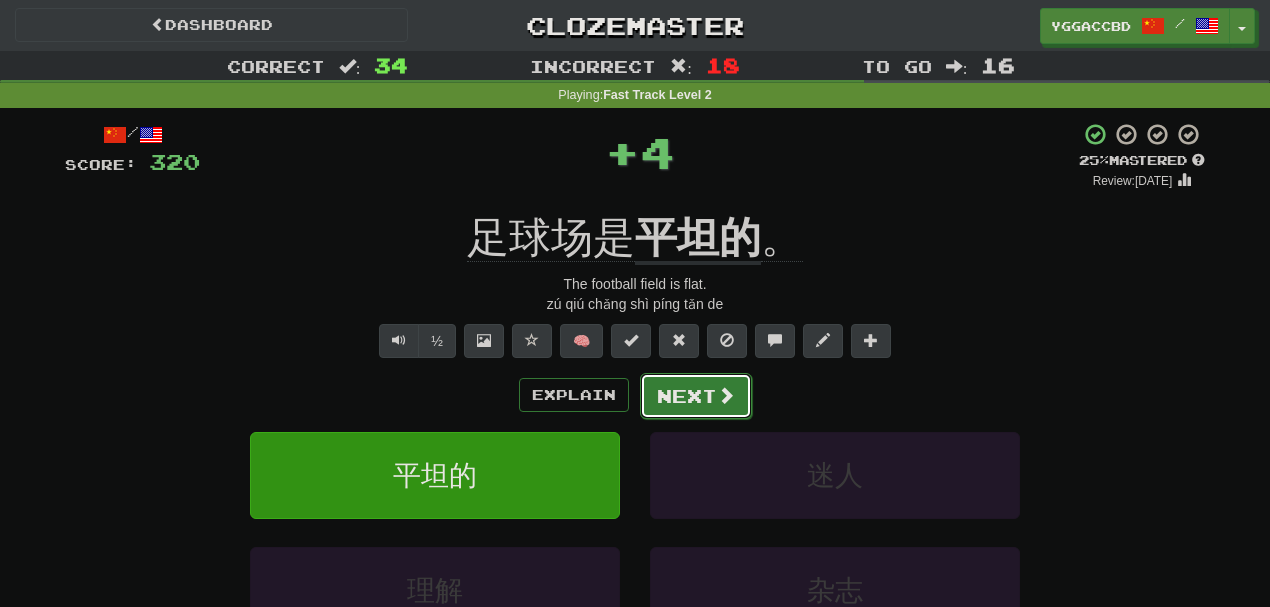 click on "Next" at bounding box center [696, 396] 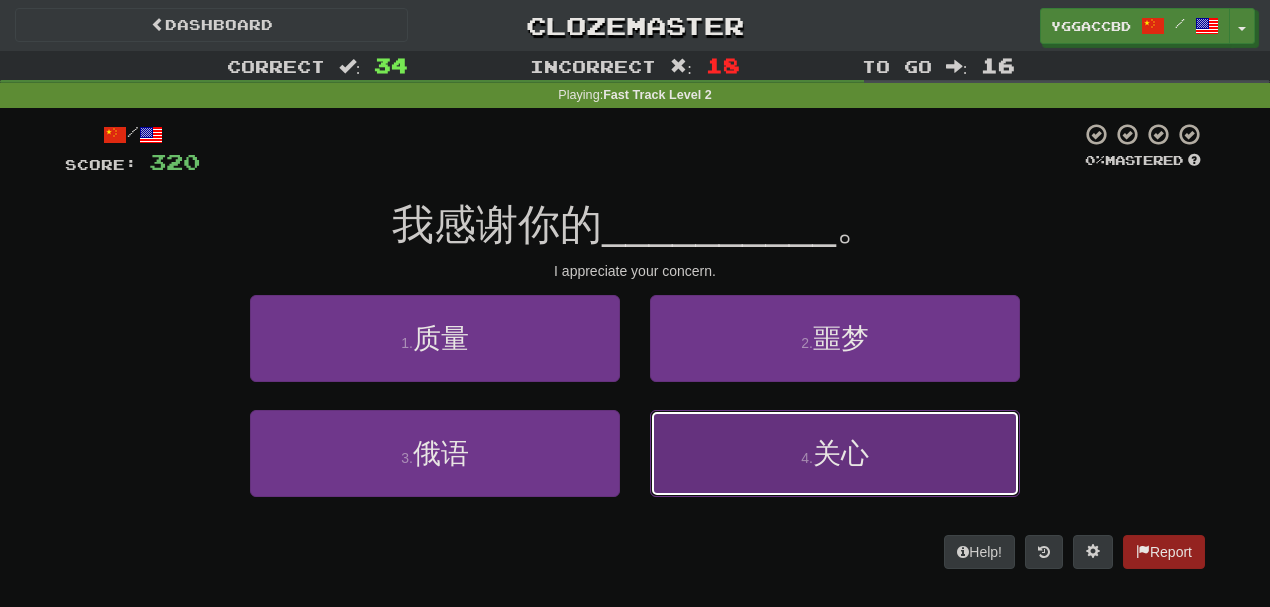 click on "4 .  关心" at bounding box center [835, 453] 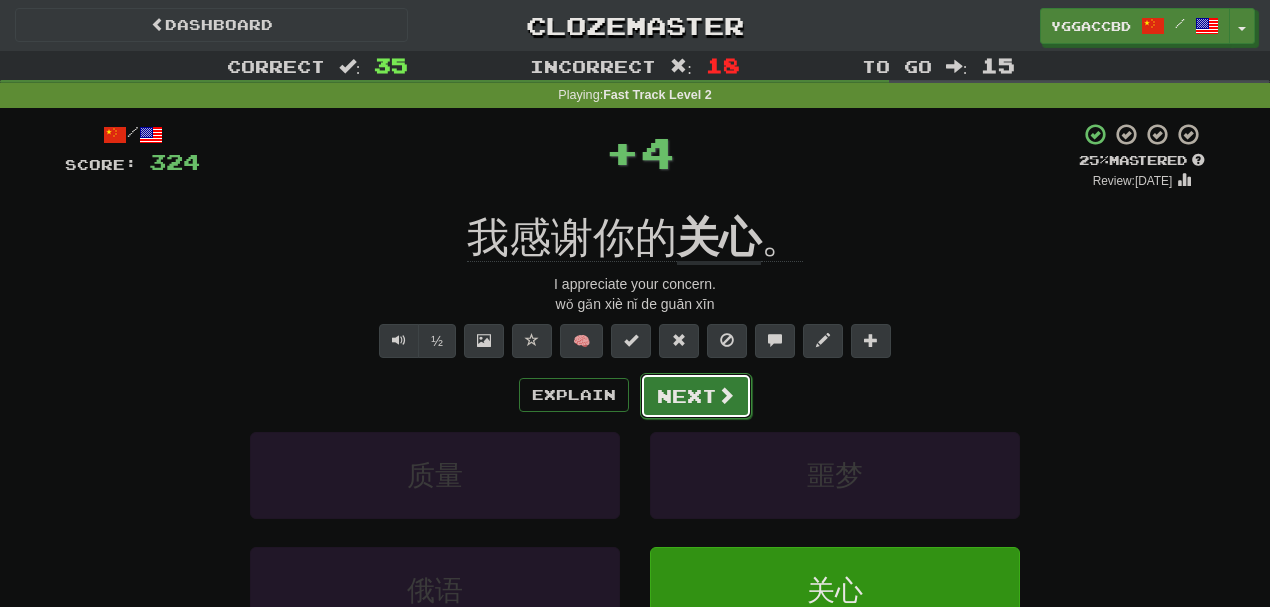 click on "Next" at bounding box center (696, 396) 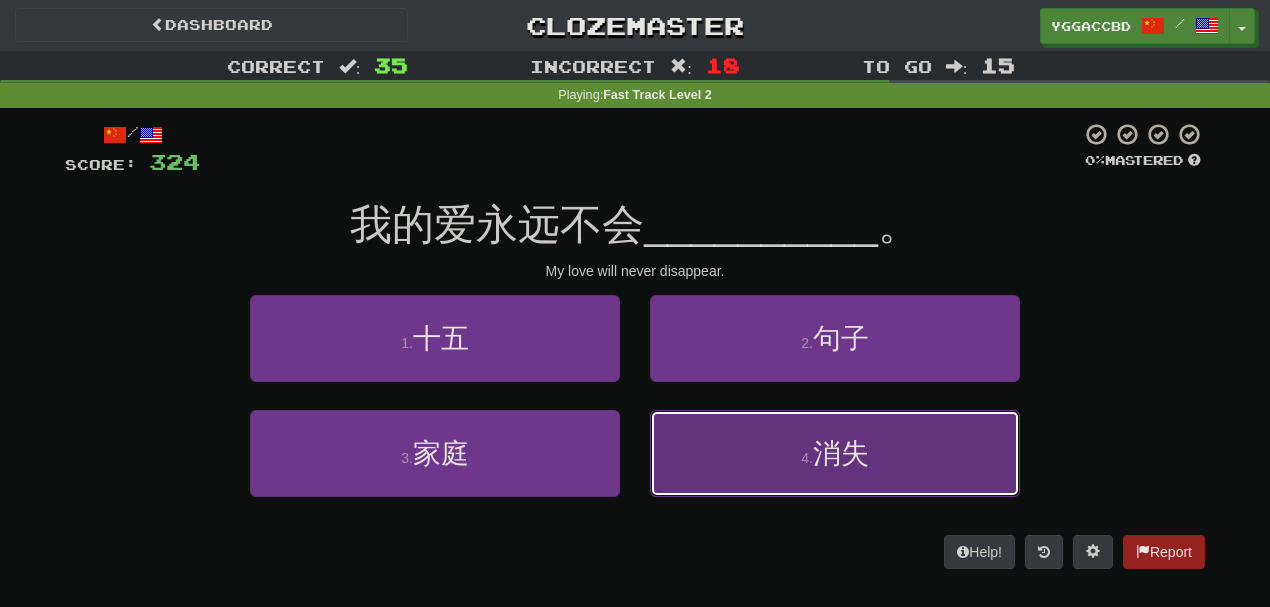 click on "4 .  消失" at bounding box center (835, 453) 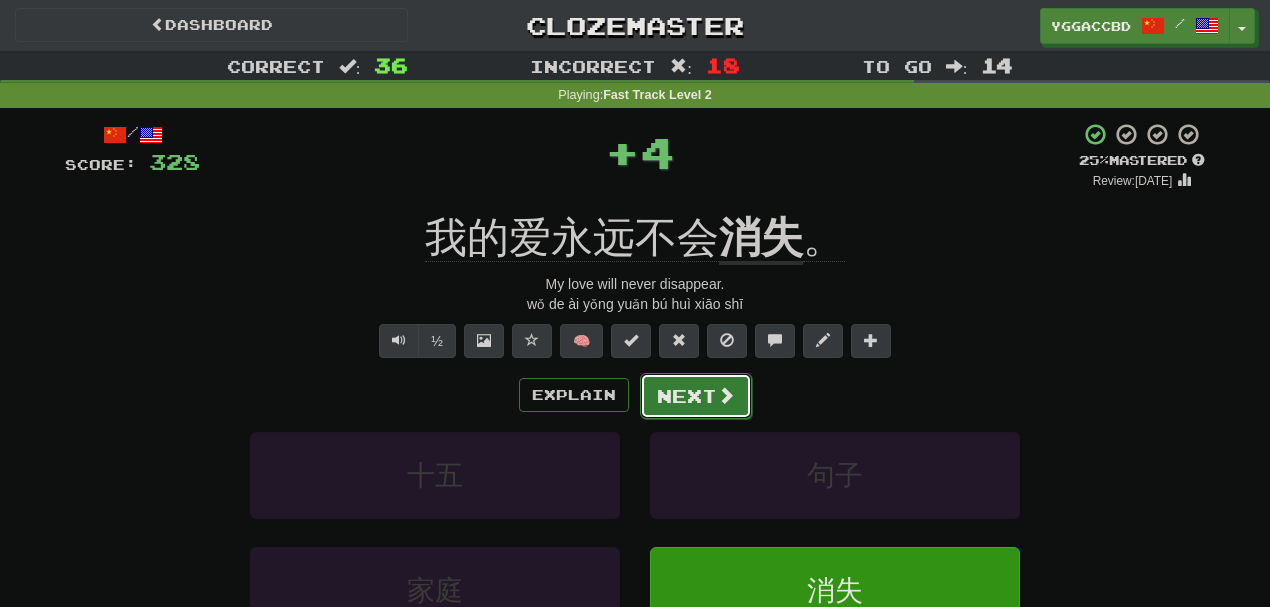 click on "Next" at bounding box center (696, 396) 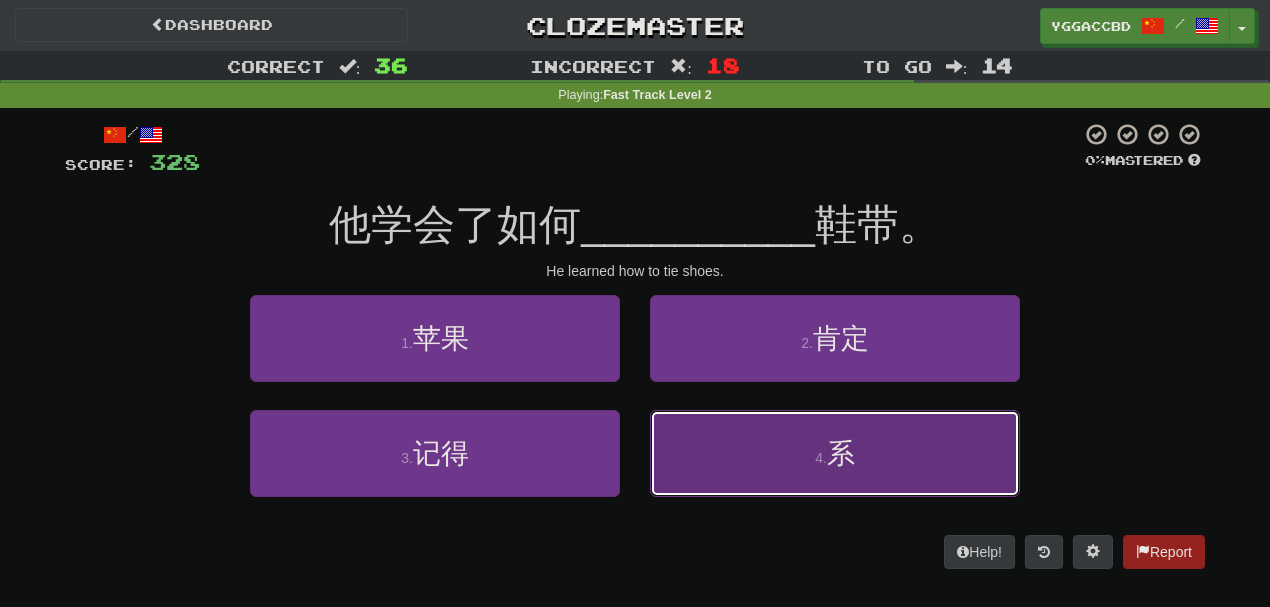 click on "4 .  系" at bounding box center (835, 453) 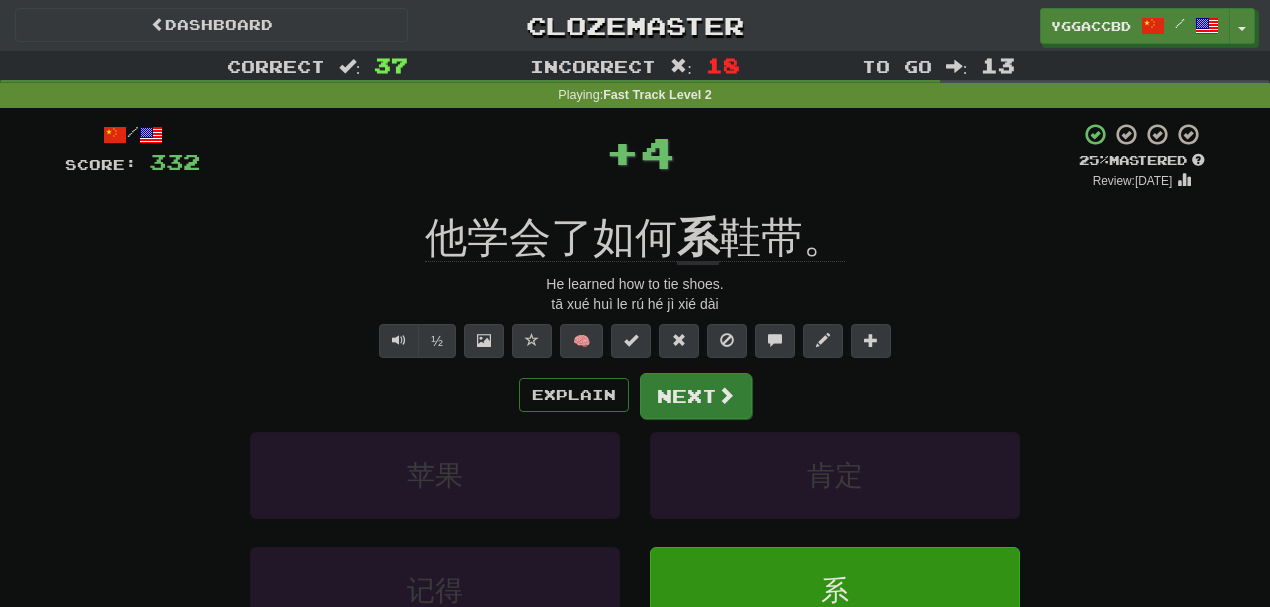click on "Explain Next" at bounding box center (635, 395) 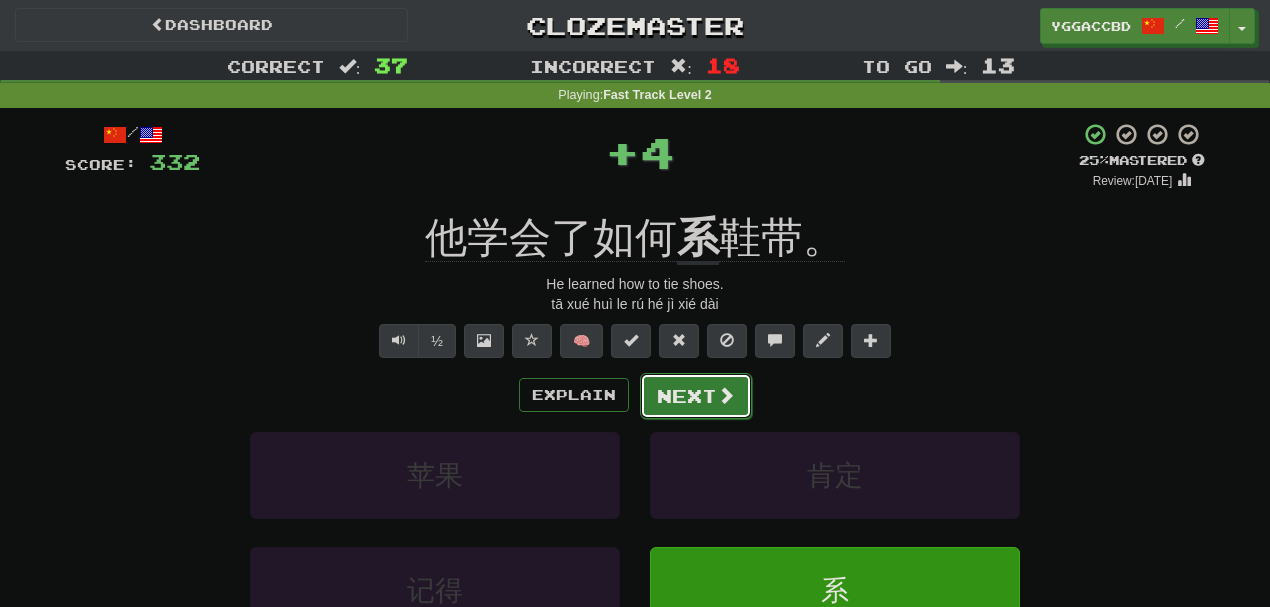 click on "Next" at bounding box center (696, 396) 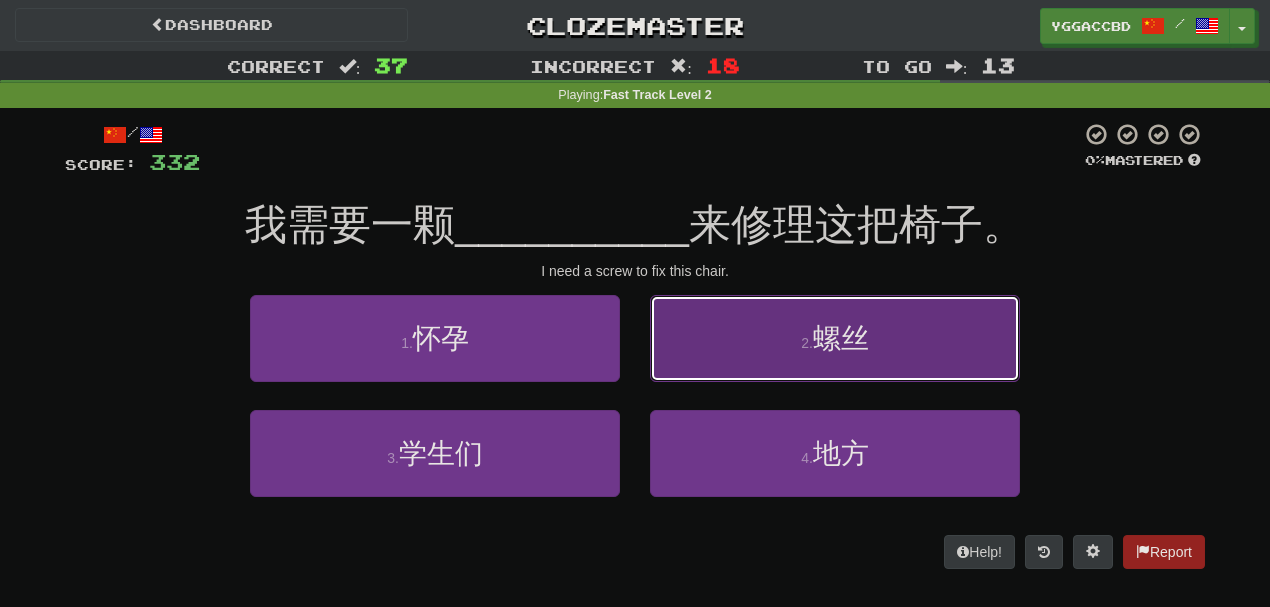 click on "2 .  螺丝" at bounding box center [835, 338] 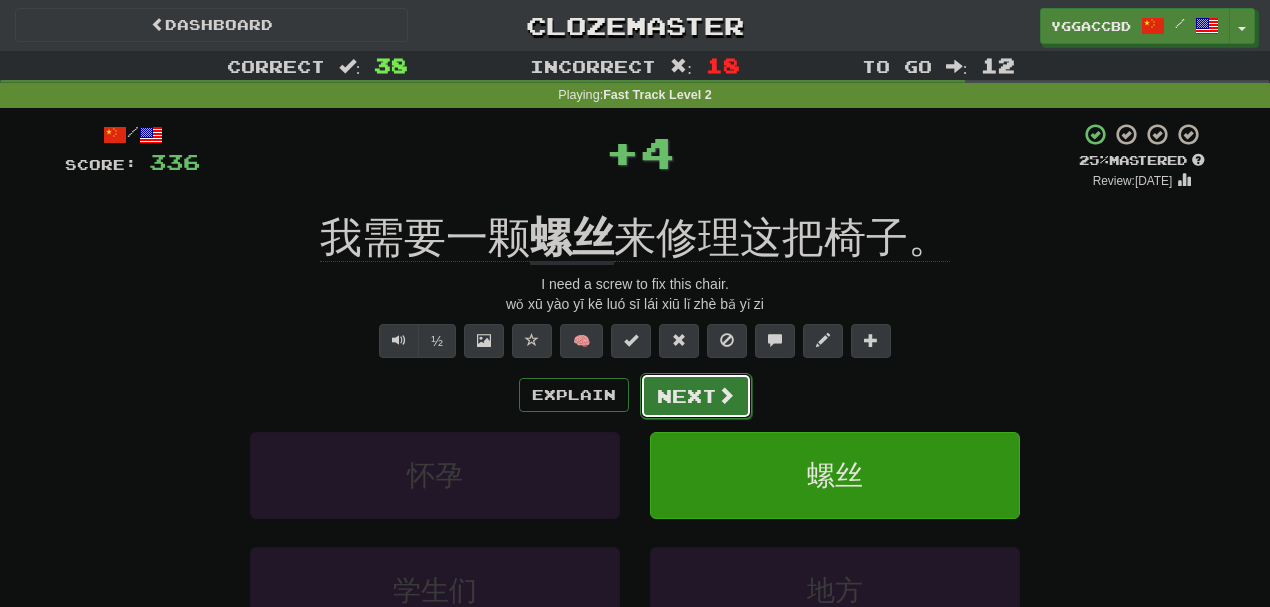 click at bounding box center [726, 395] 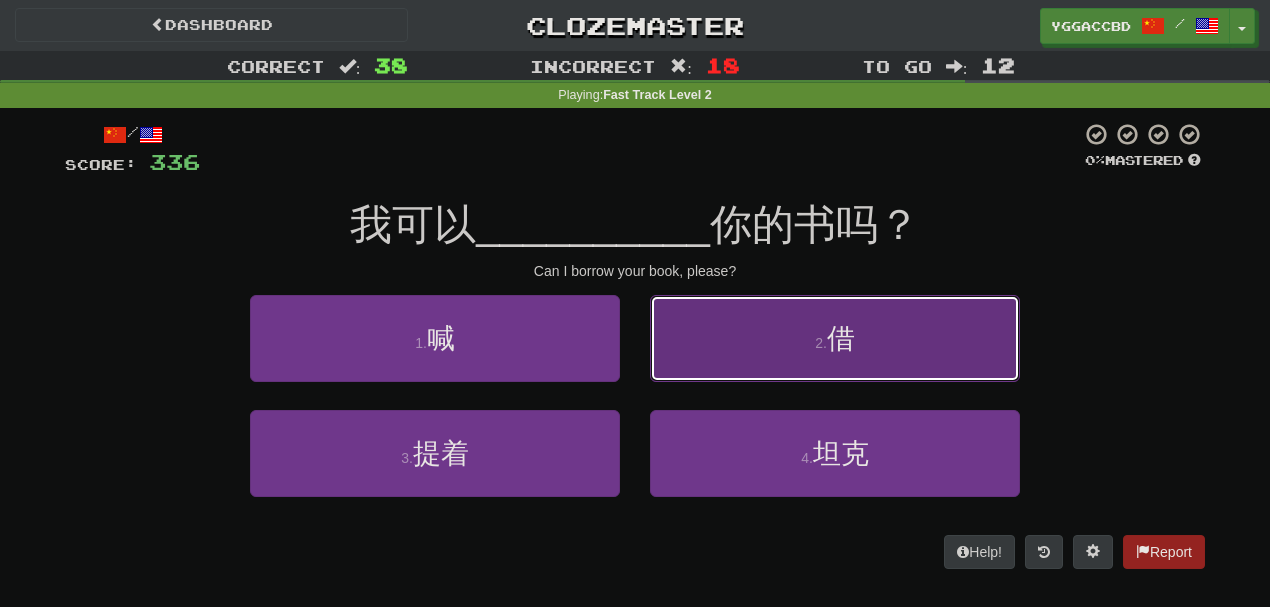 click on "2 .  借" at bounding box center [835, 338] 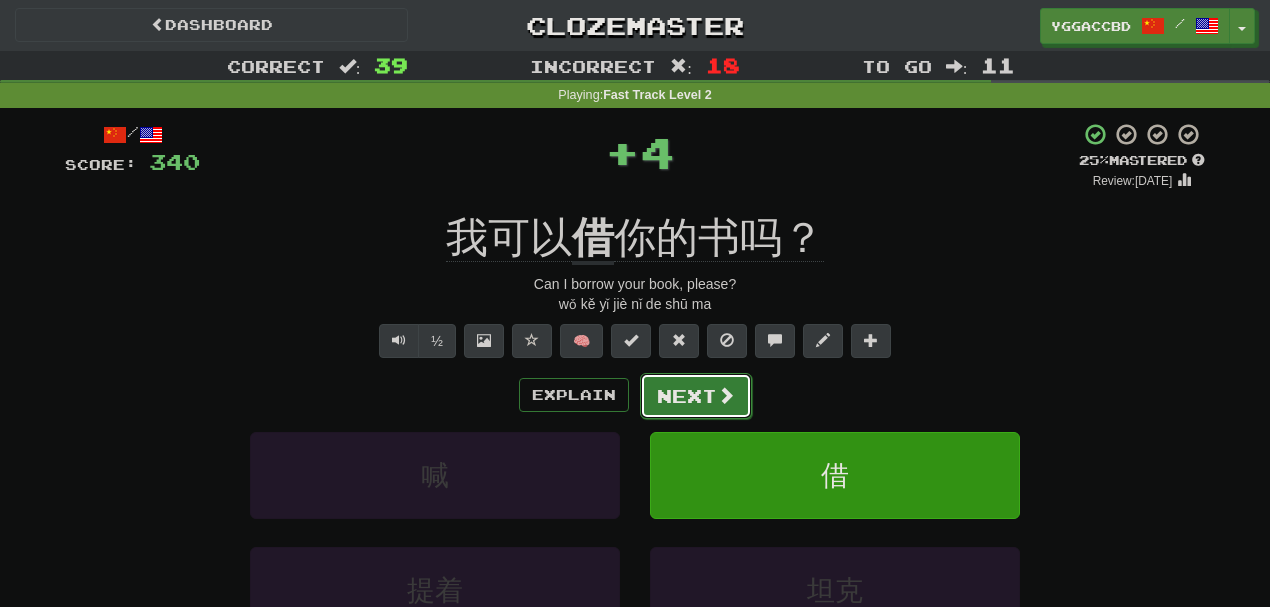 click on "Next" at bounding box center (696, 396) 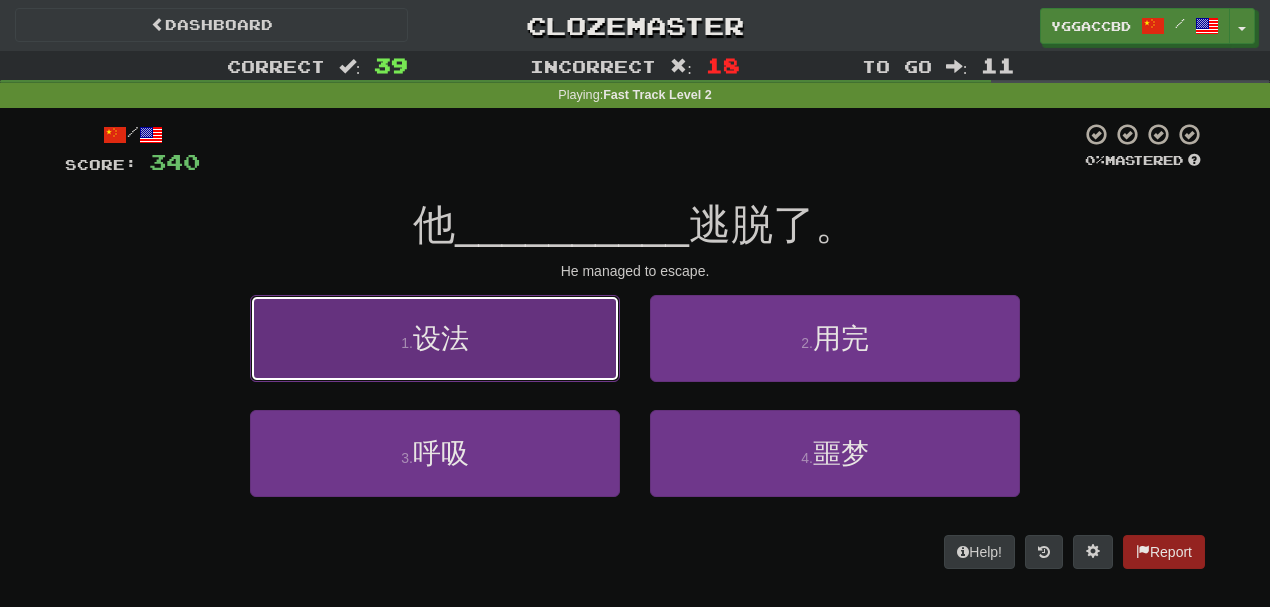 click on "1 .  设法" at bounding box center (435, 338) 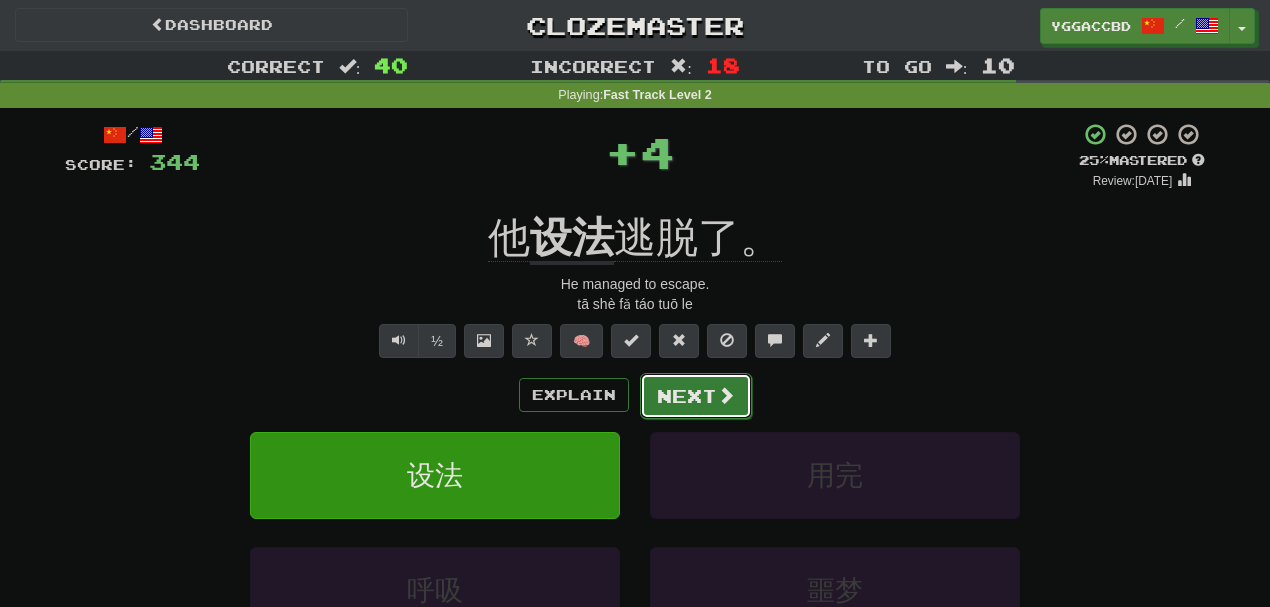 click on "Next" at bounding box center (696, 396) 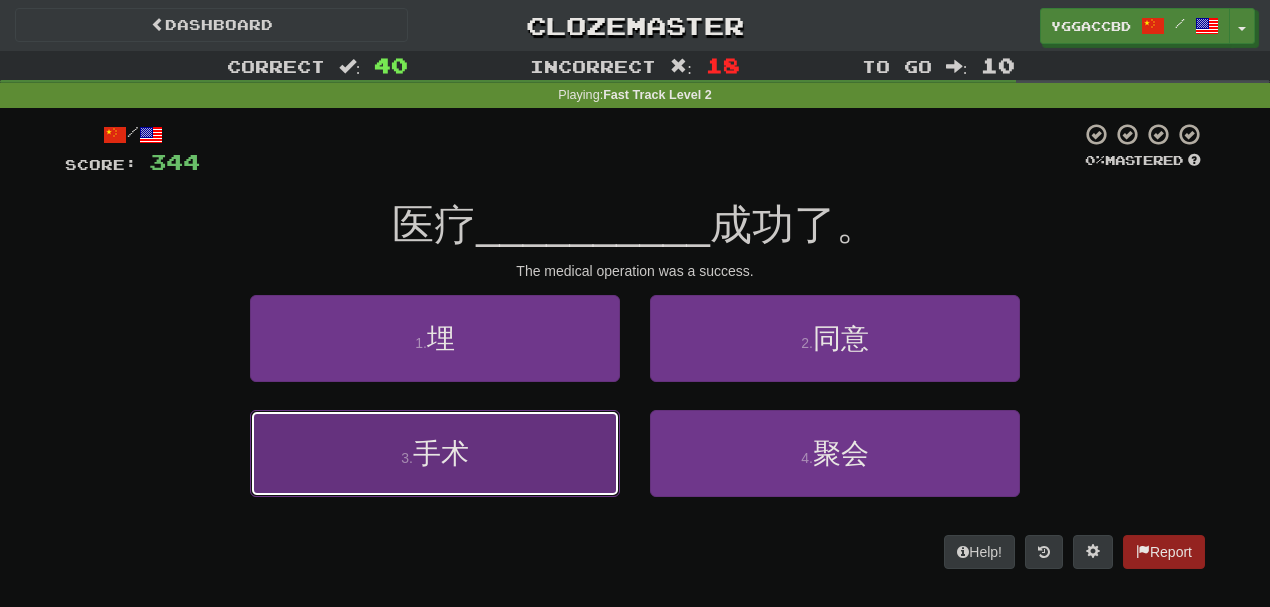 click on "3 .  手术" at bounding box center [435, 453] 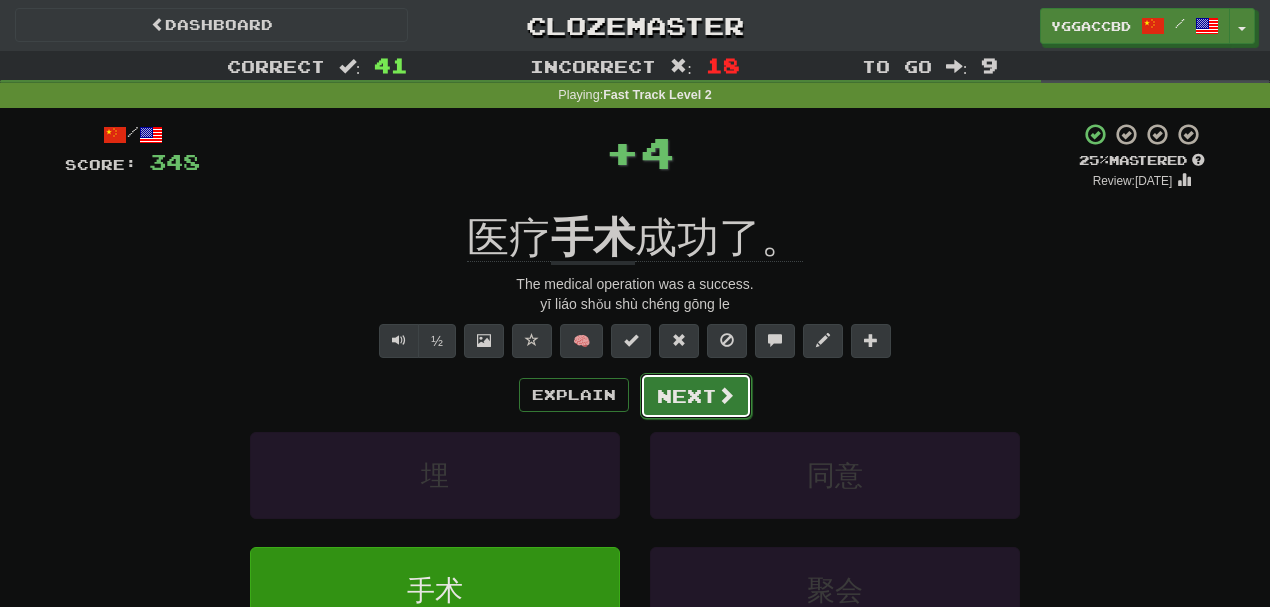 click on "Next" at bounding box center [696, 396] 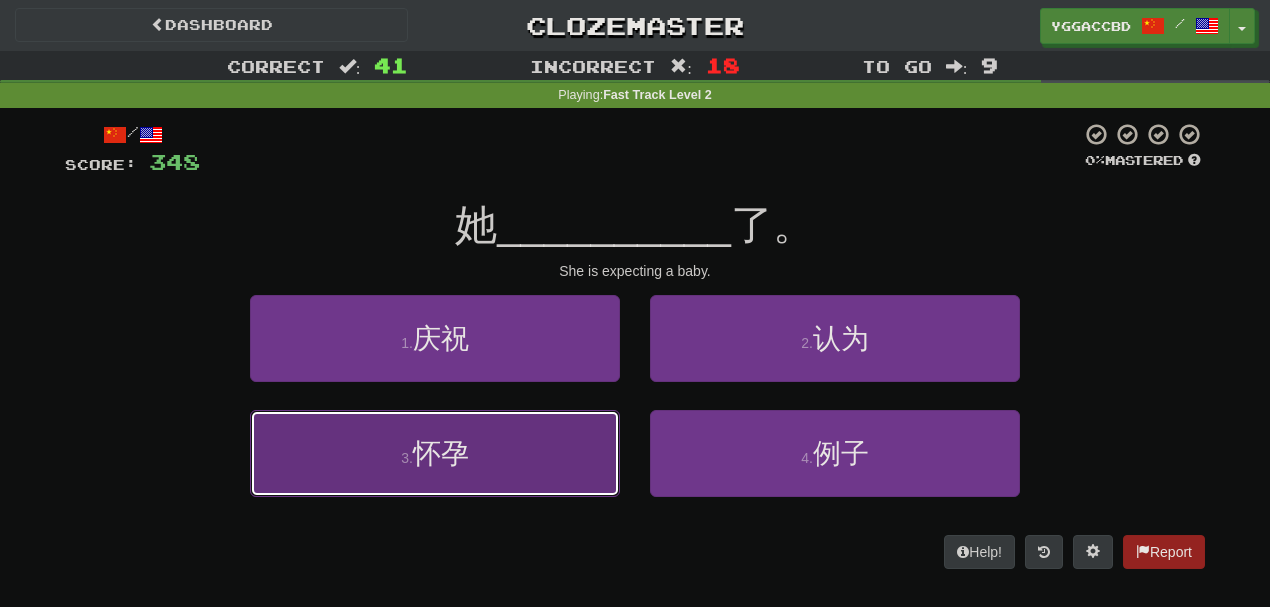 click on "3 .  怀孕" at bounding box center [435, 453] 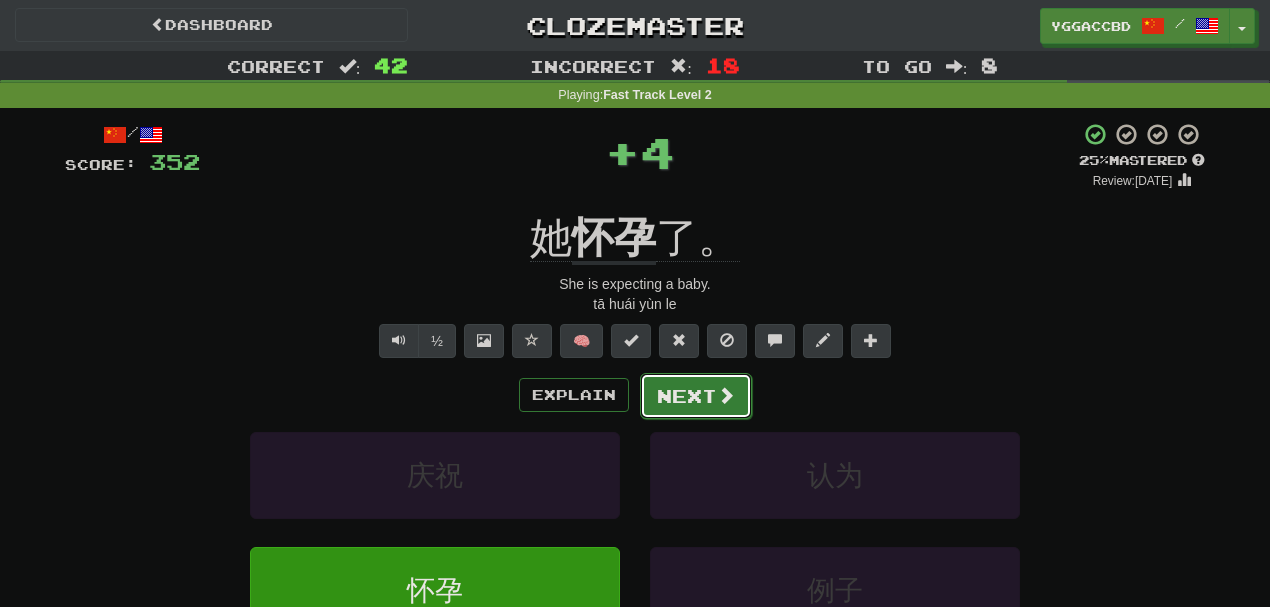 click on "Next" at bounding box center [696, 396] 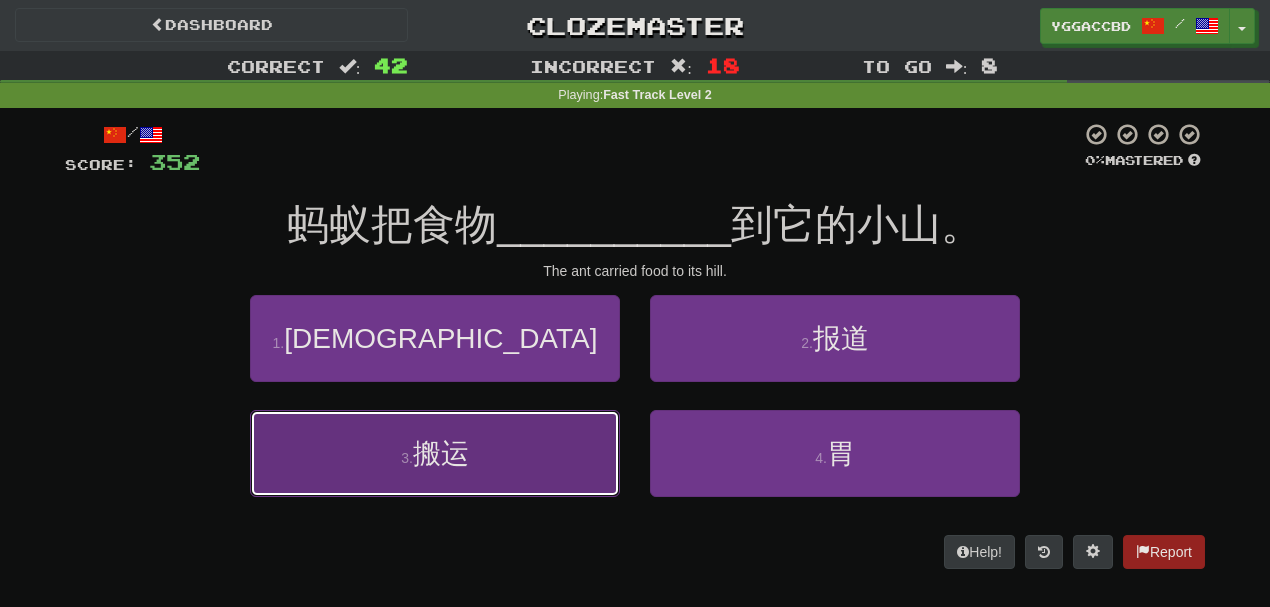 click on "3 .  搬运" at bounding box center (435, 453) 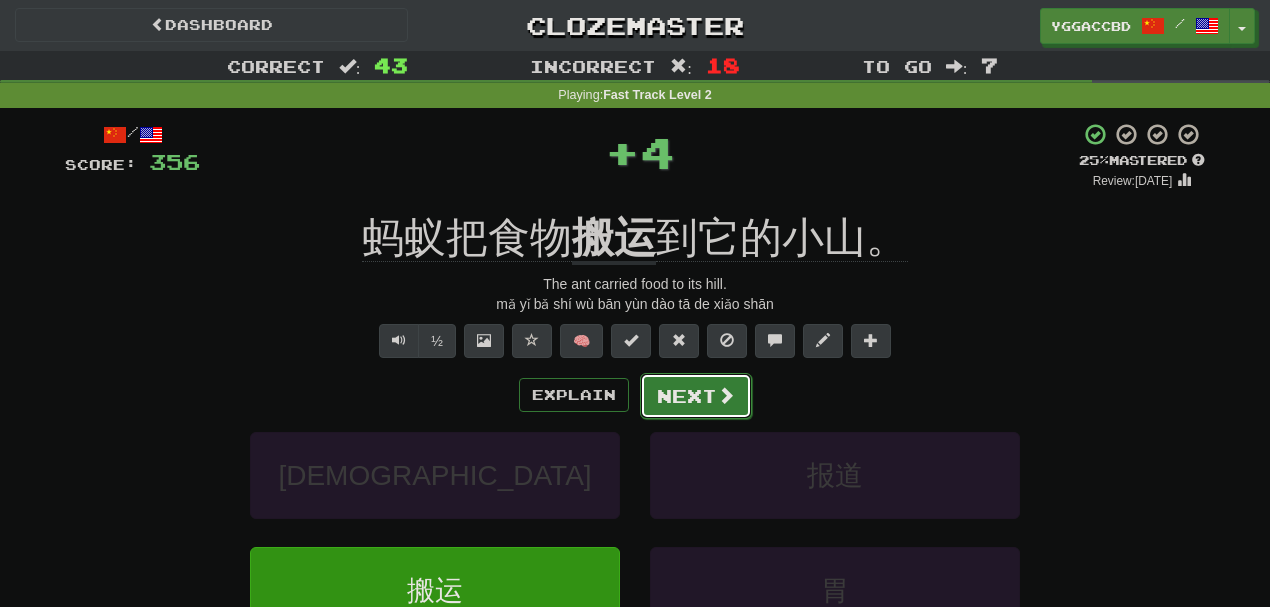 click on "Next" at bounding box center [696, 396] 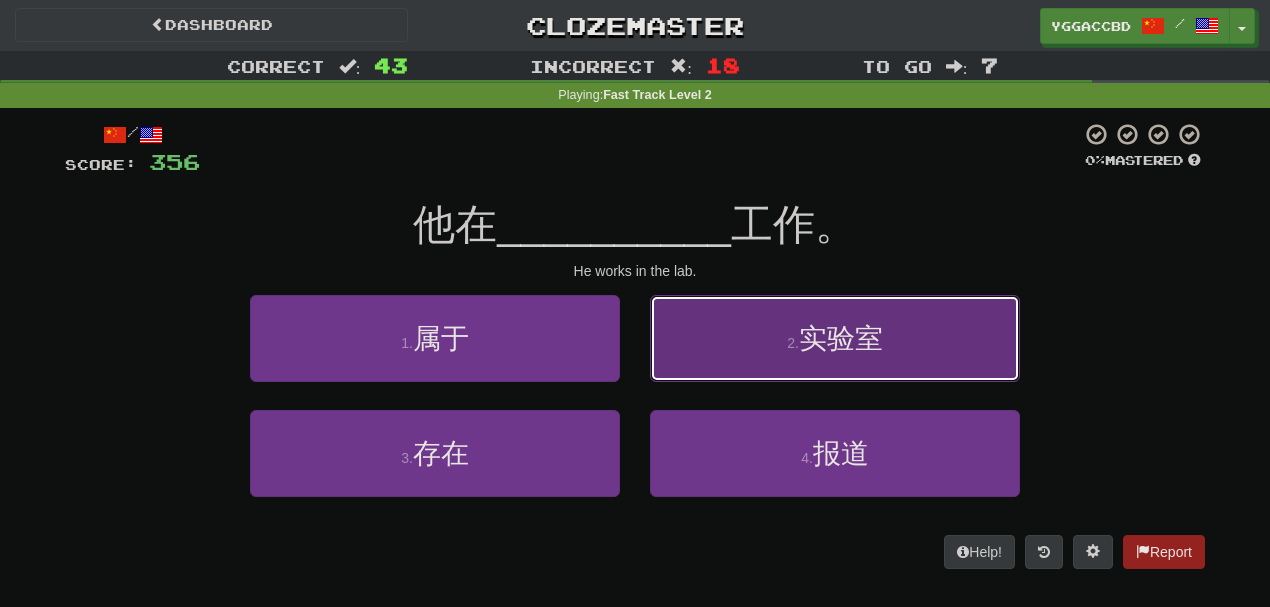 click on "2 .  实验室" at bounding box center (835, 338) 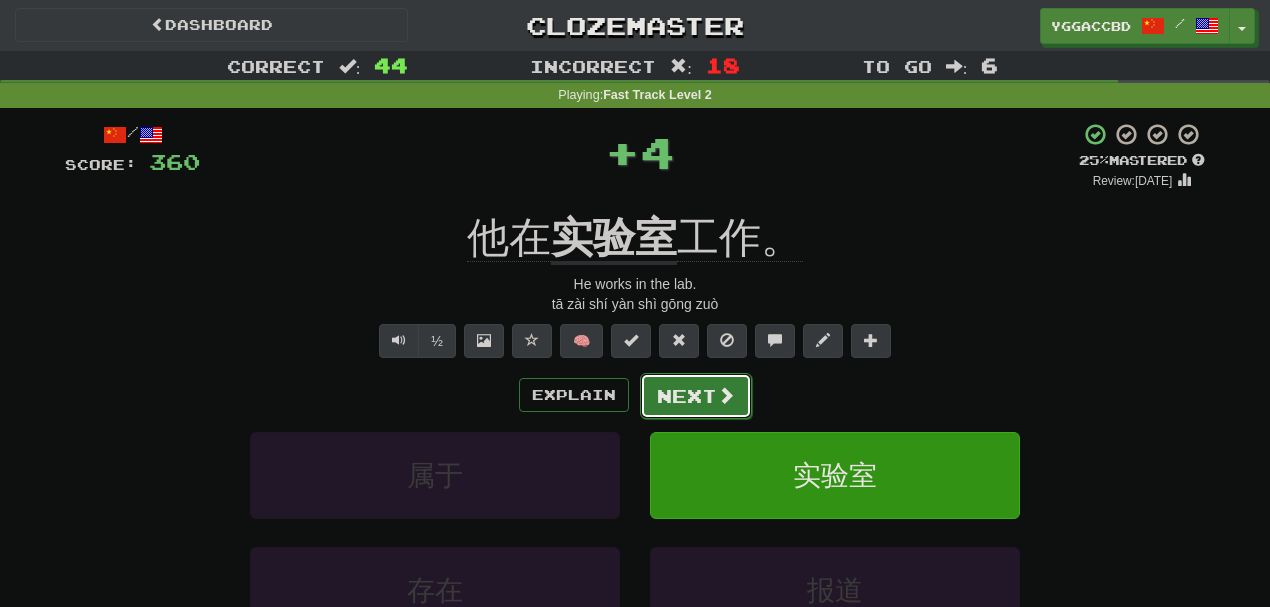 click on "Next" at bounding box center [696, 396] 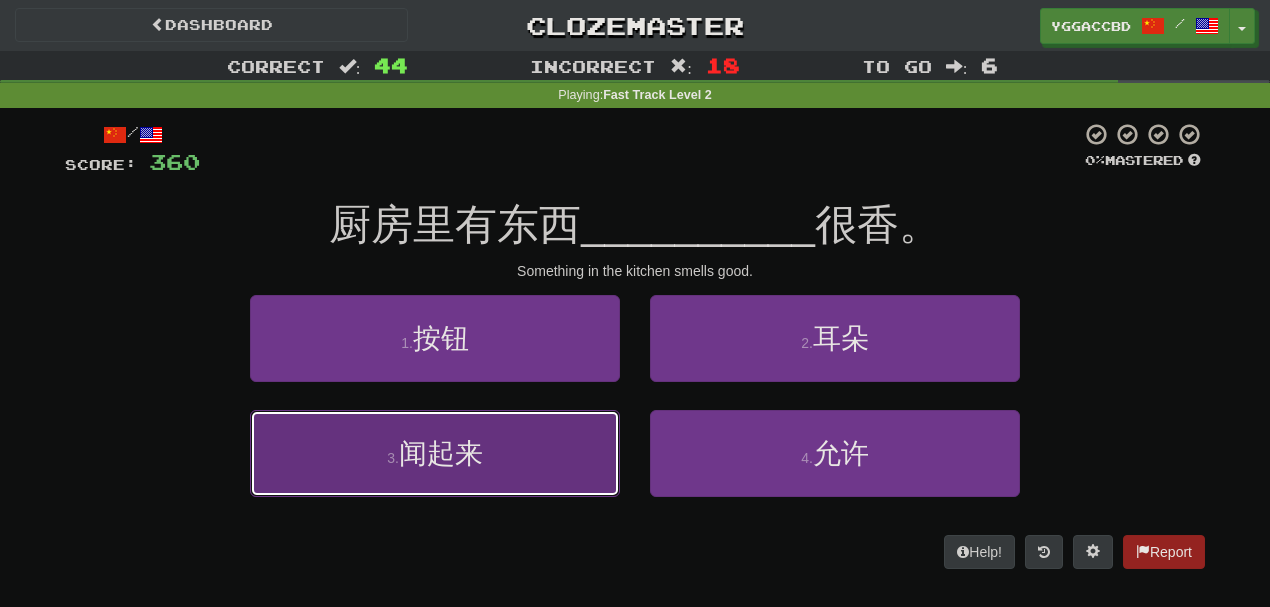 click on "3 .  闻起来" at bounding box center (435, 453) 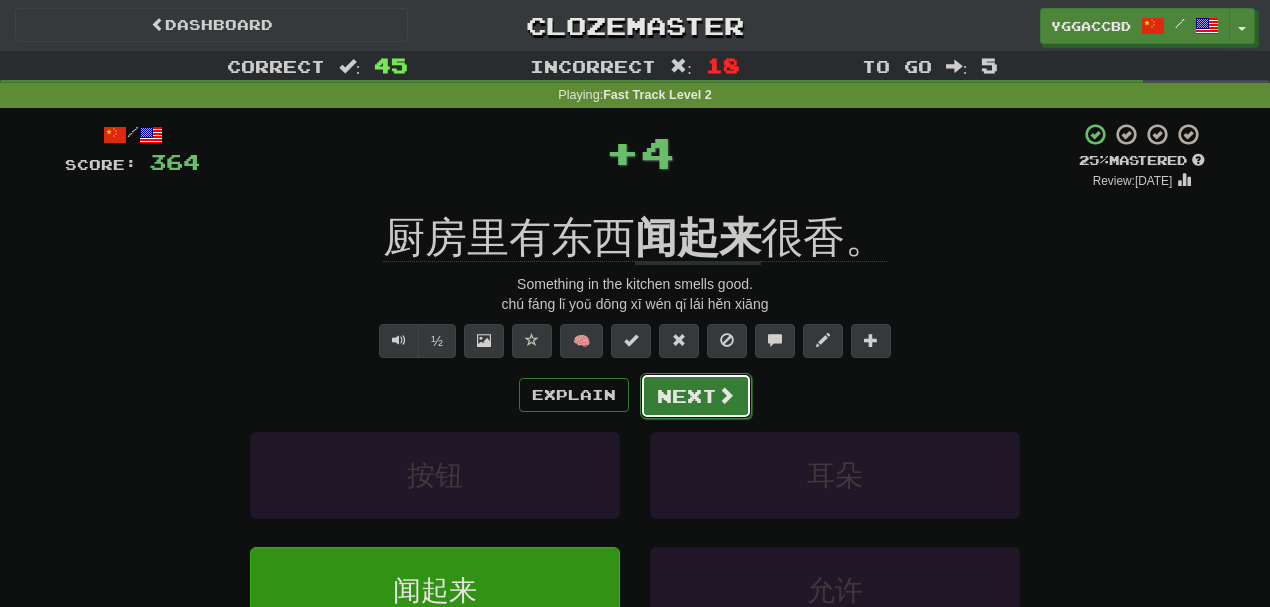 click on "Next" at bounding box center [696, 396] 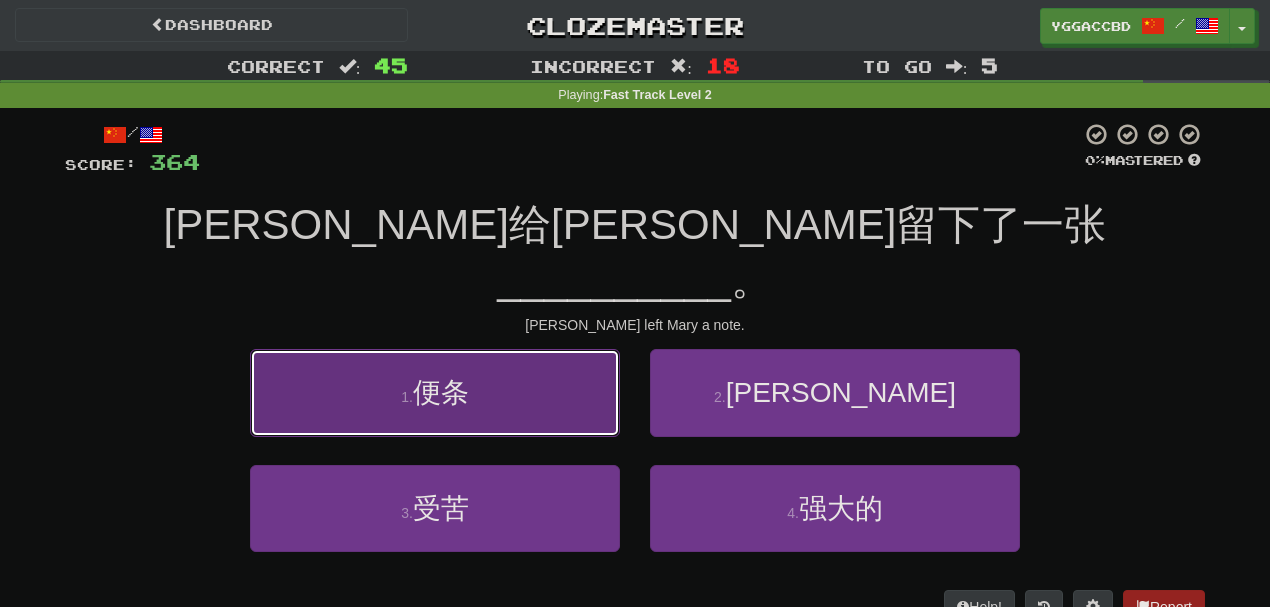 click on "1 .  便条" at bounding box center [435, 392] 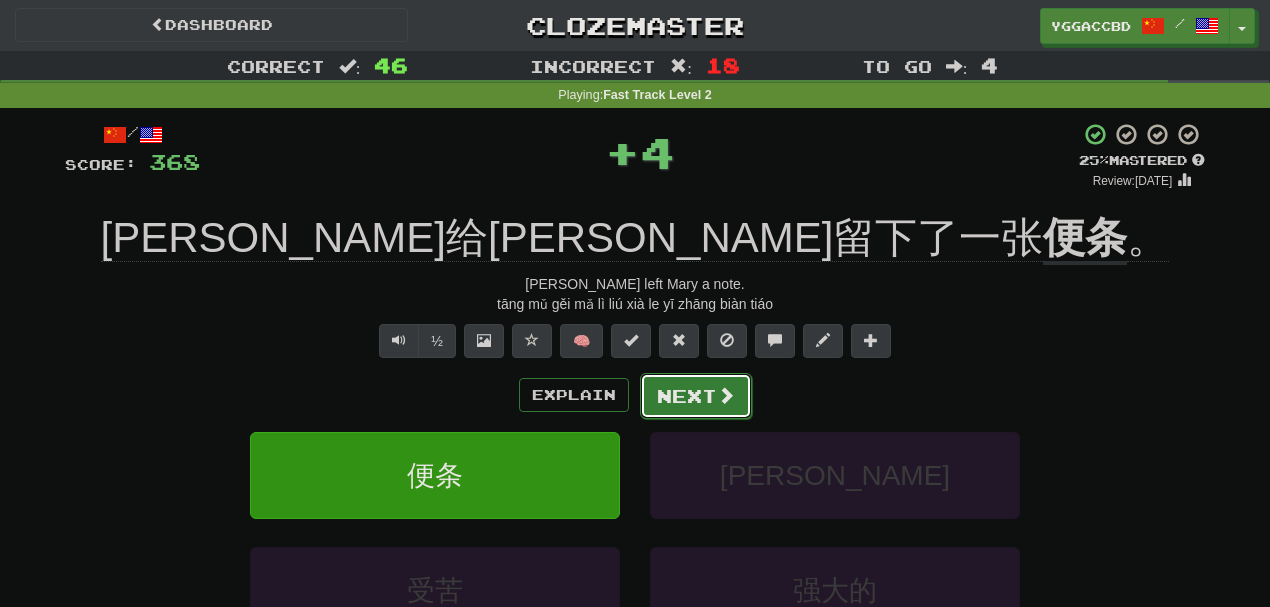 click on "Next" at bounding box center [696, 396] 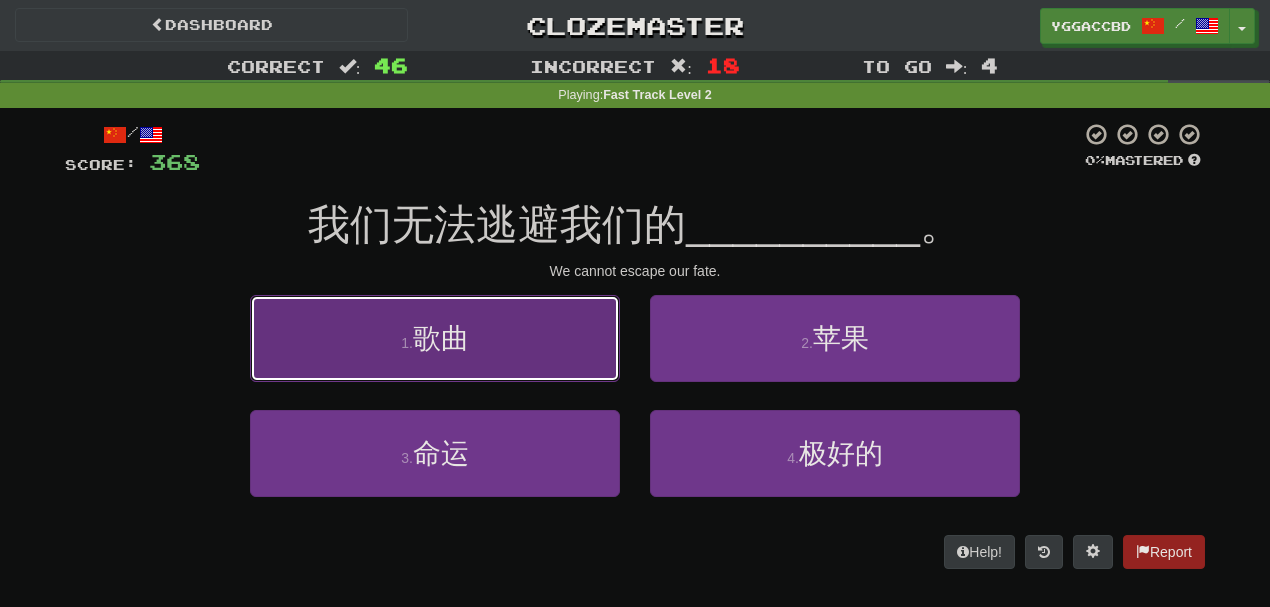 click on "1 .  歌曲" at bounding box center [435, 338] 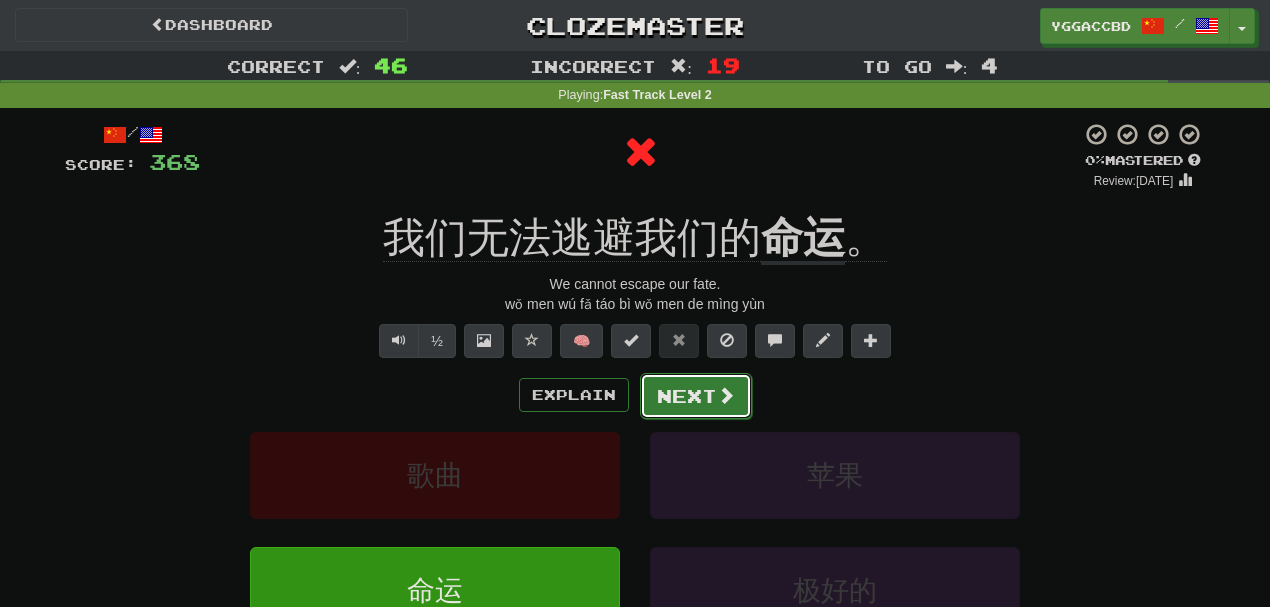 click on "Next" at bounding box center (696, 396) 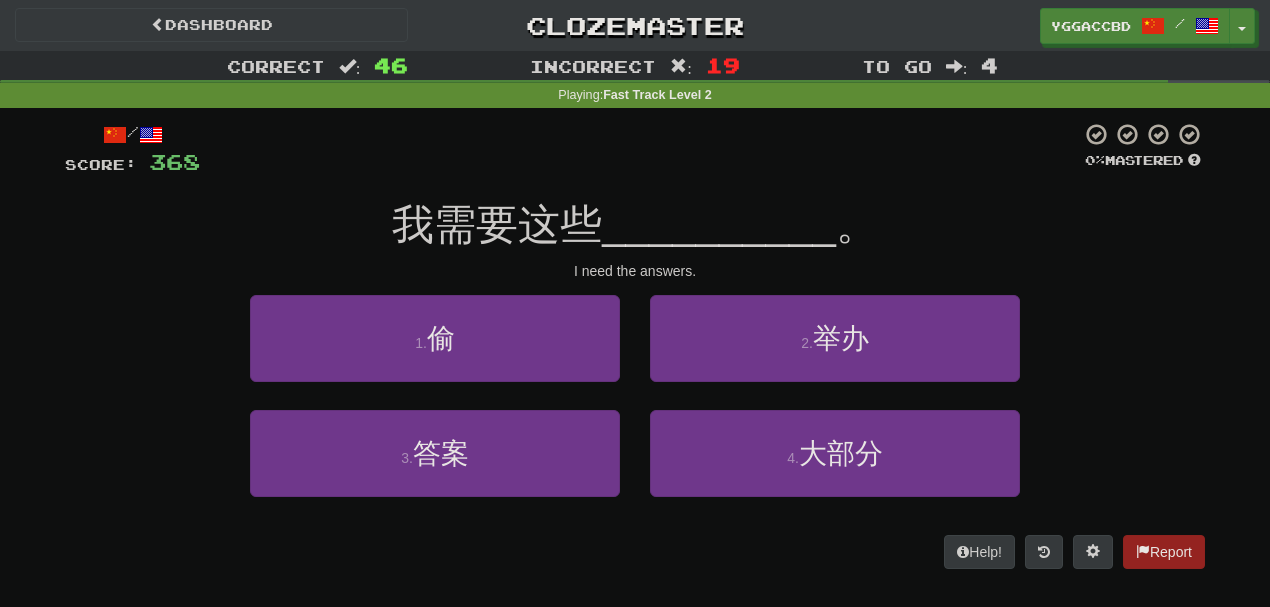 click on "3 .  答案" at bounding box center (435, 467) 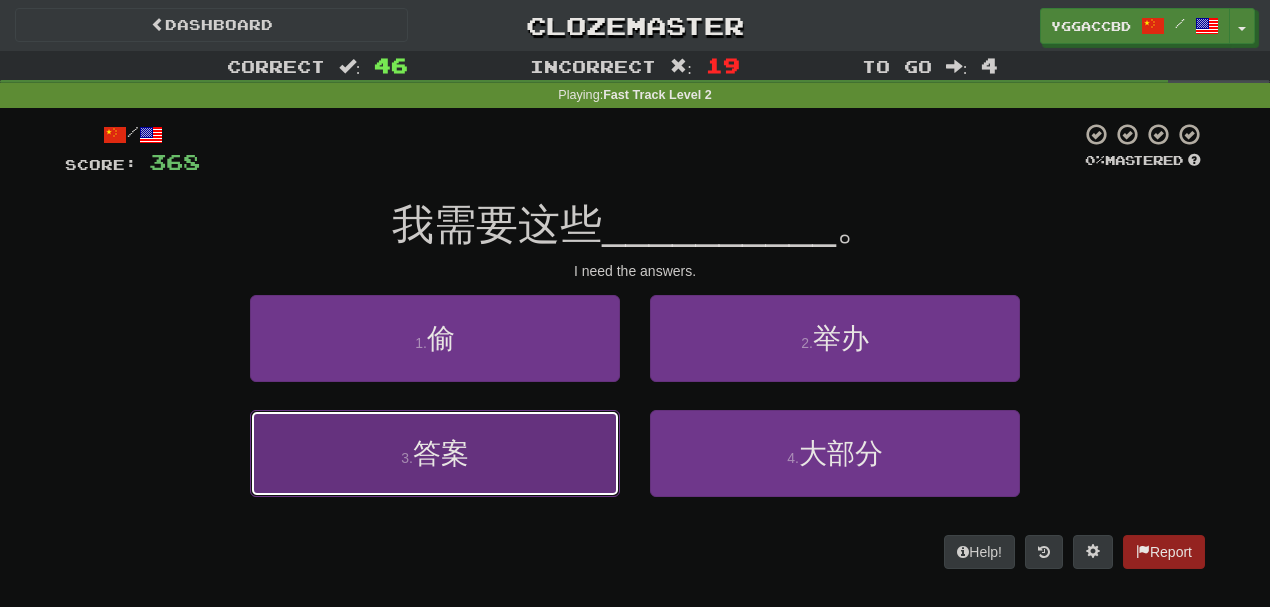 click on "3 .  答案" at bounding box center (435, 453) 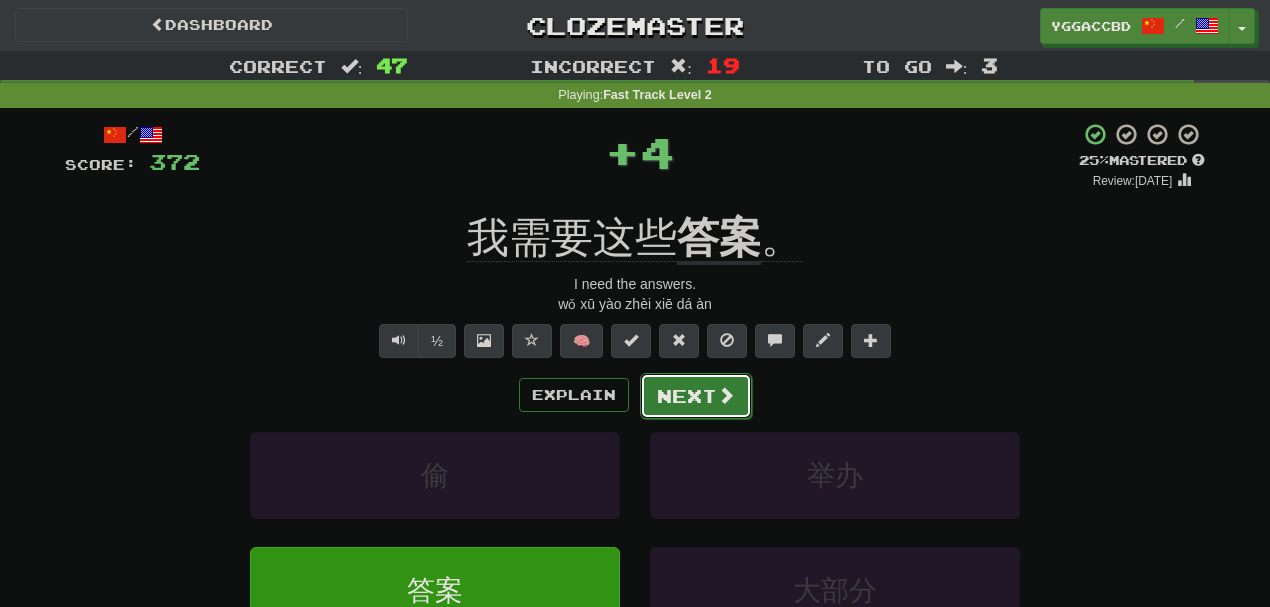 click on "Next" at bounding box center [696, 396] 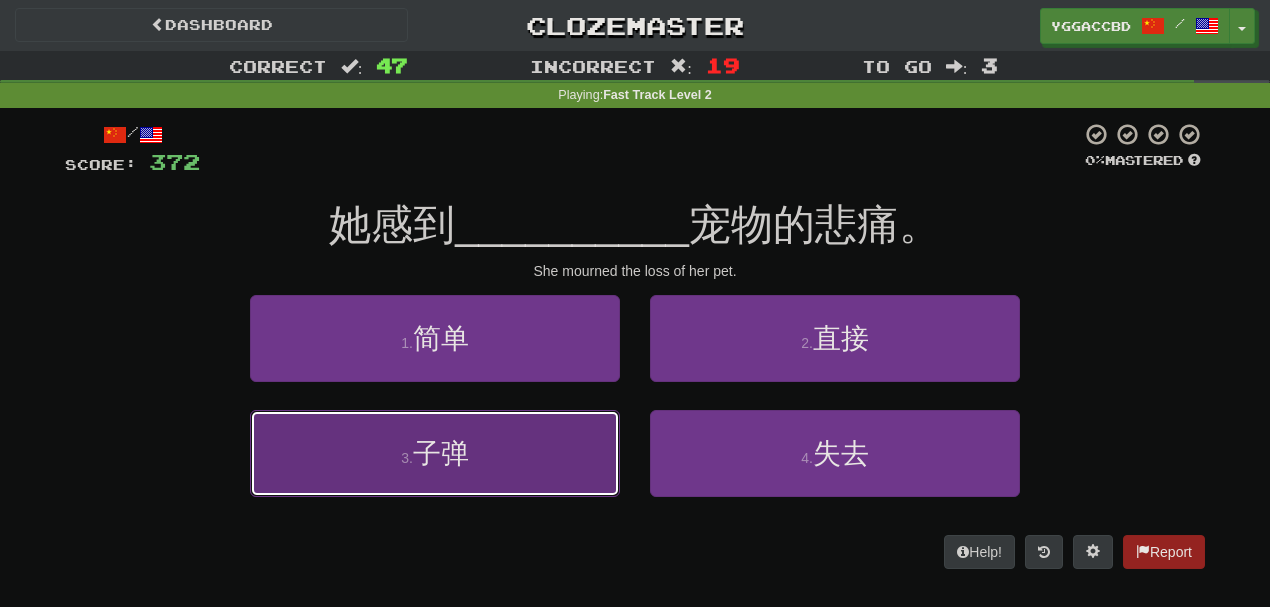 click on "3 .  子弹" at bounding box center [435, 453] 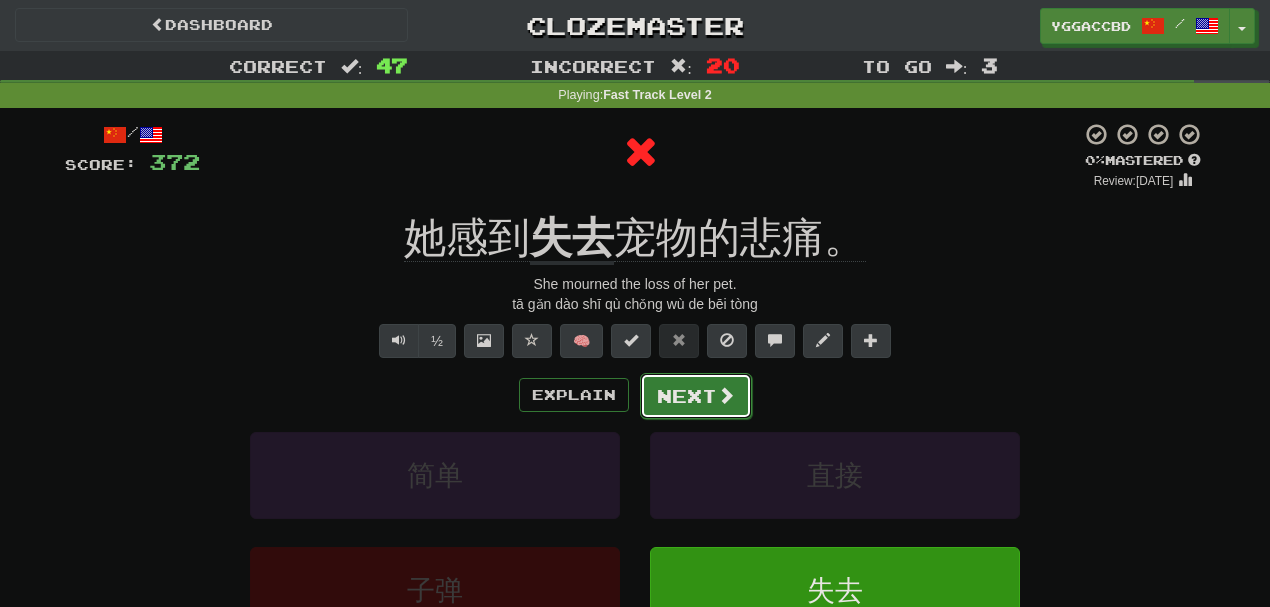 click on "Next" at bounding box center (696, 396) 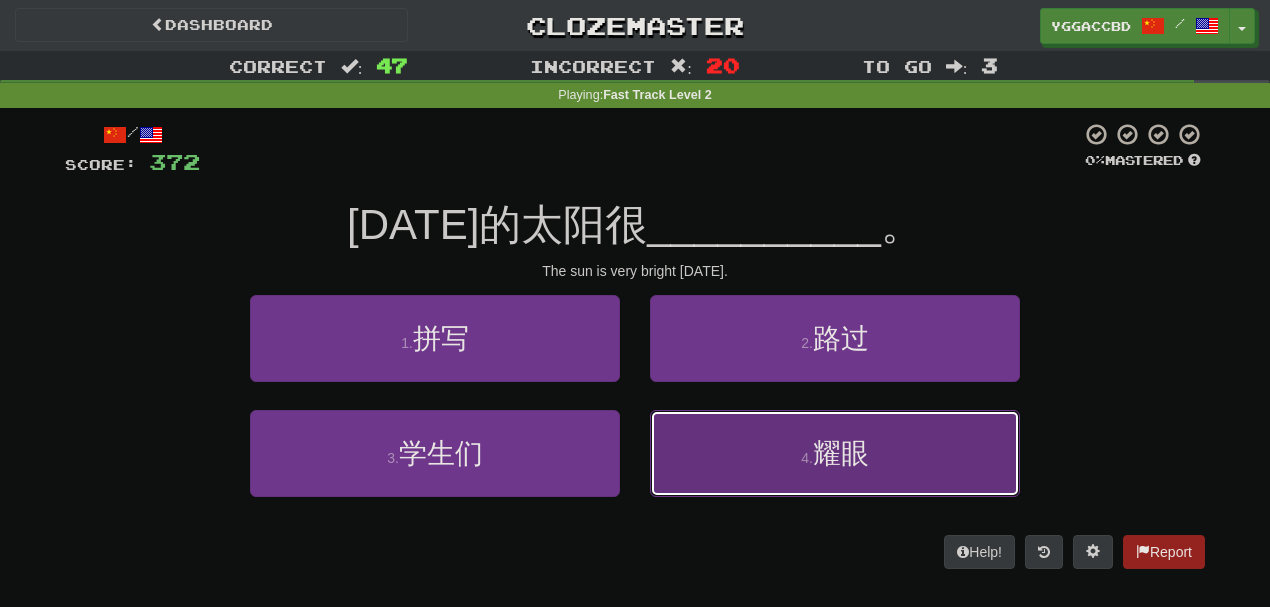 click on "4 .  耀眼" at bounding box center [835, 453] 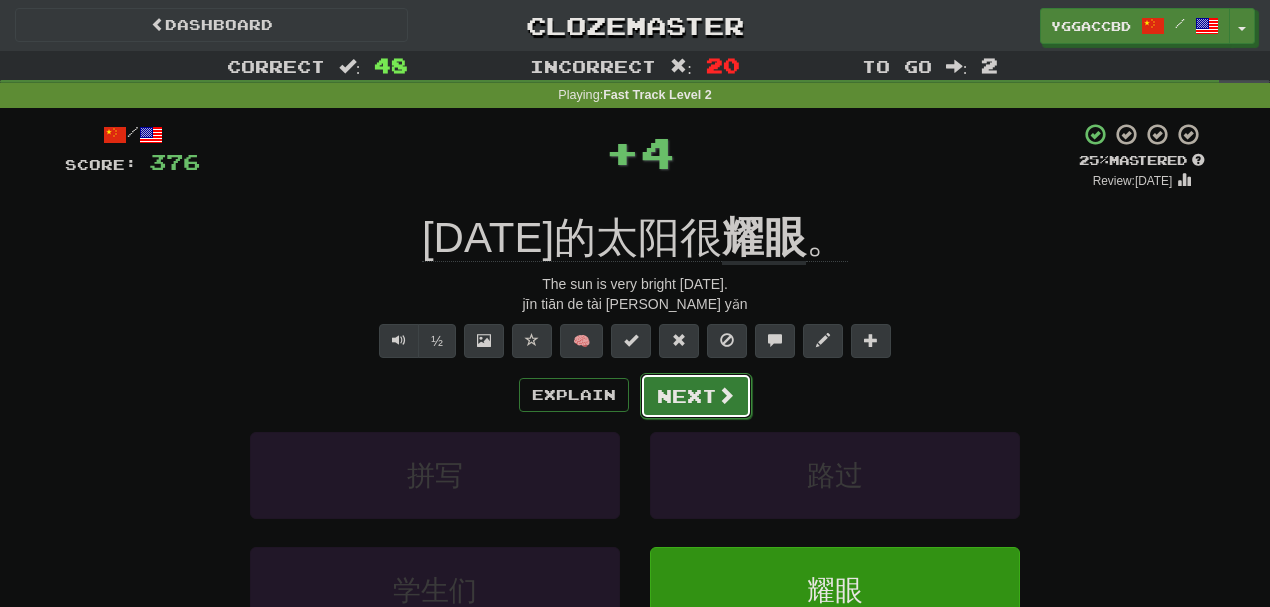 click on "Next" at bounding box center [696, 396] 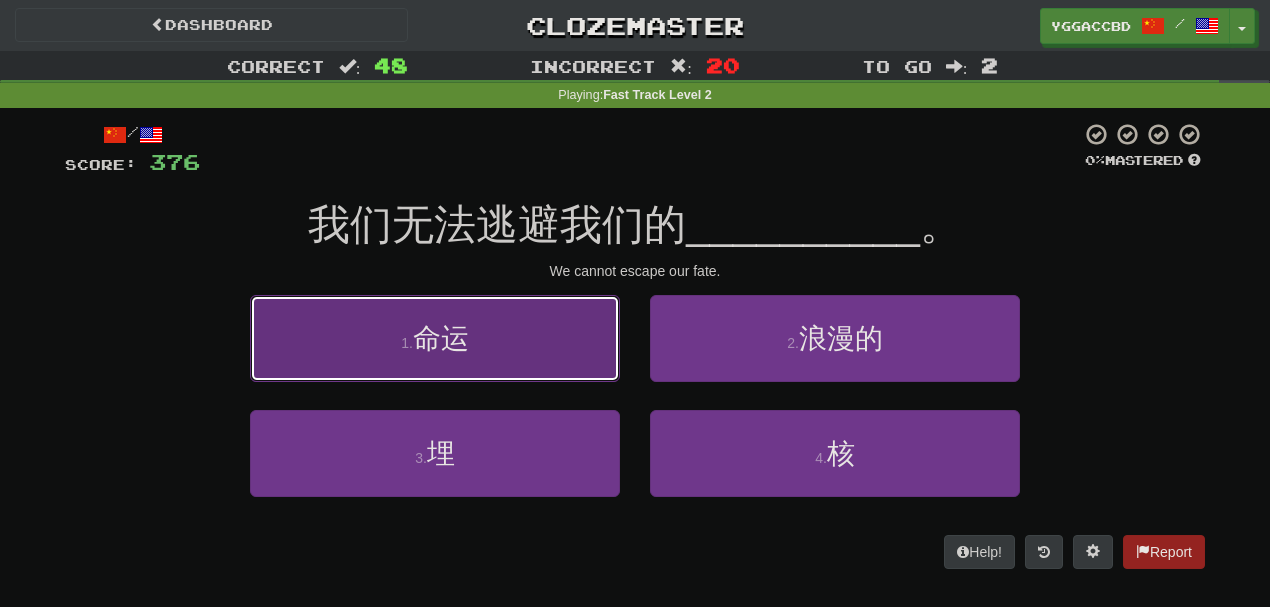 click on "1 .  命运" at bounding box center (435, 338) 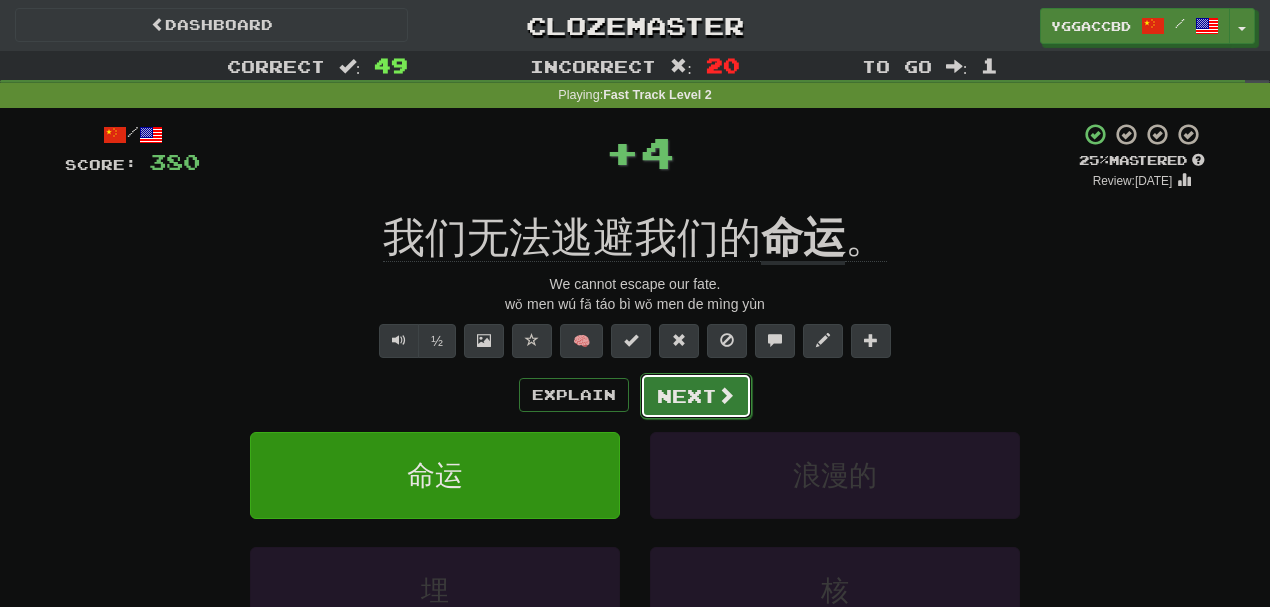 click on "Next" at bounding box center (696, 396) 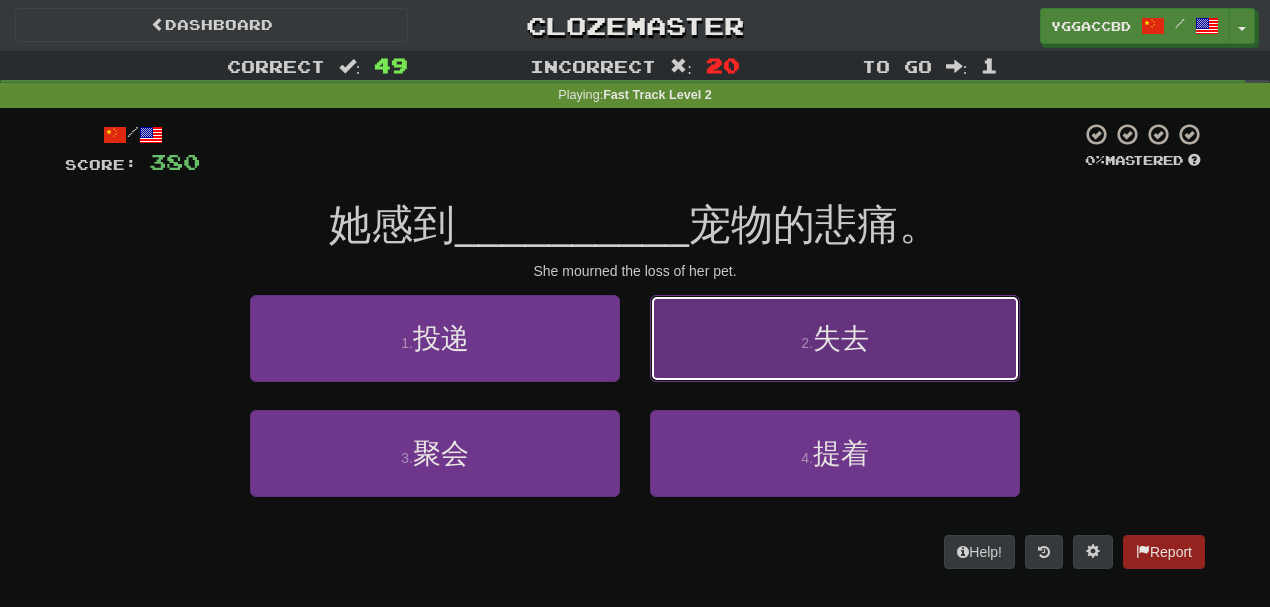click on "2 .  失去" at bounding box center [835, 338] 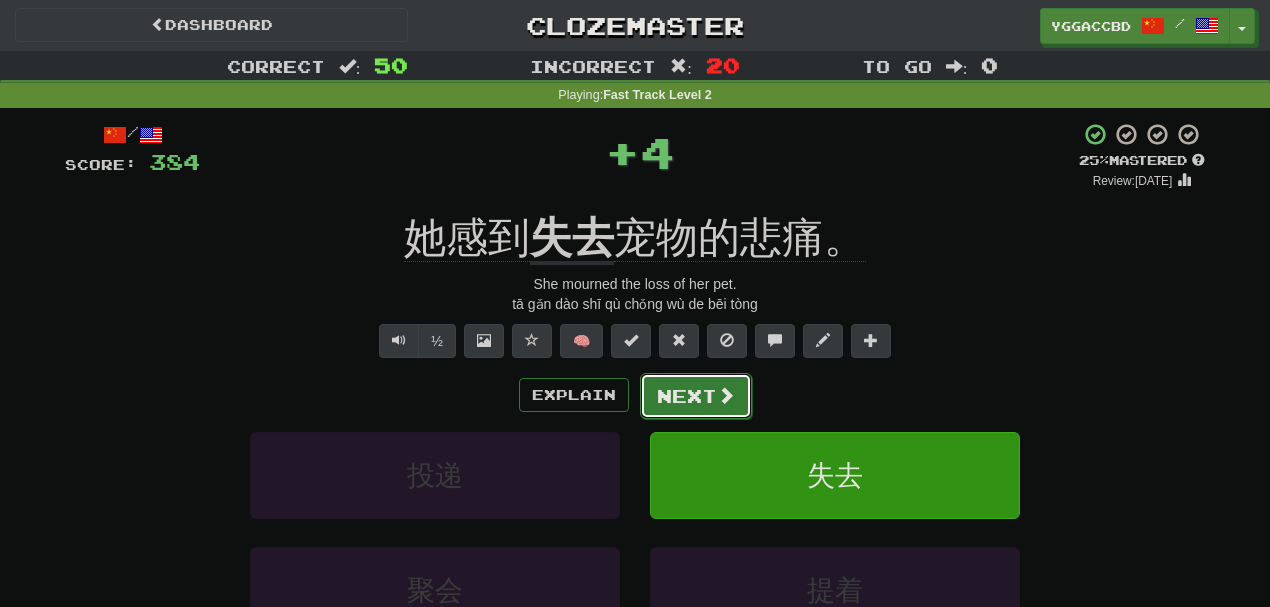 click on "Next" at bounding box center [696, 396] 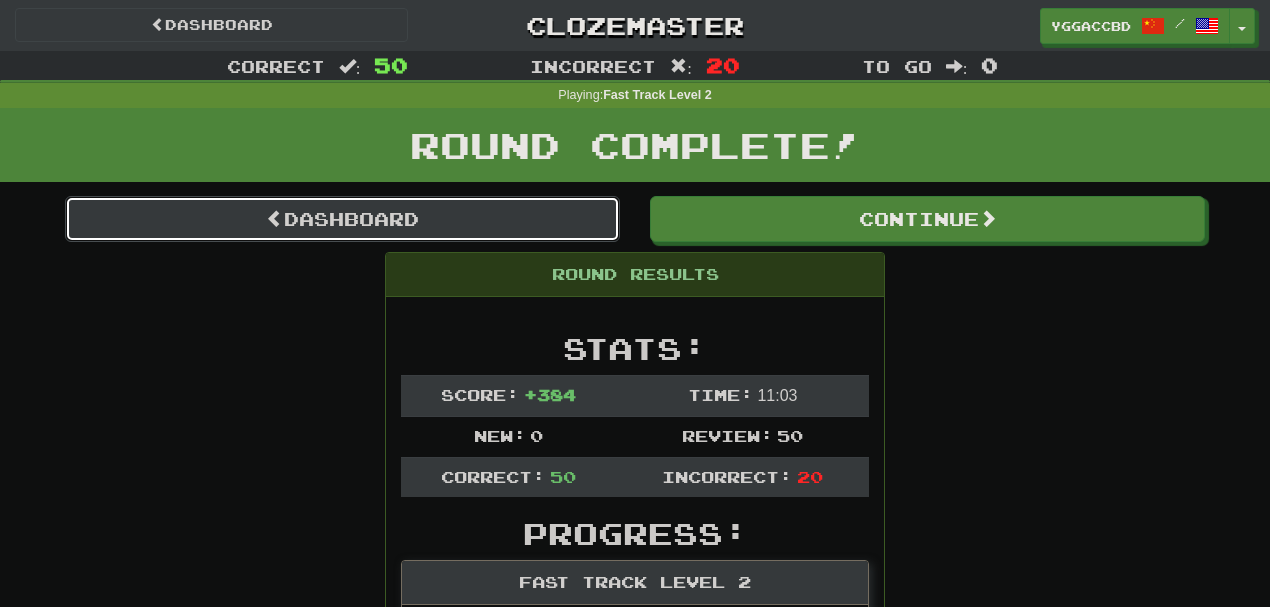 click on "Dashboard" at bounding box center [342, 219] 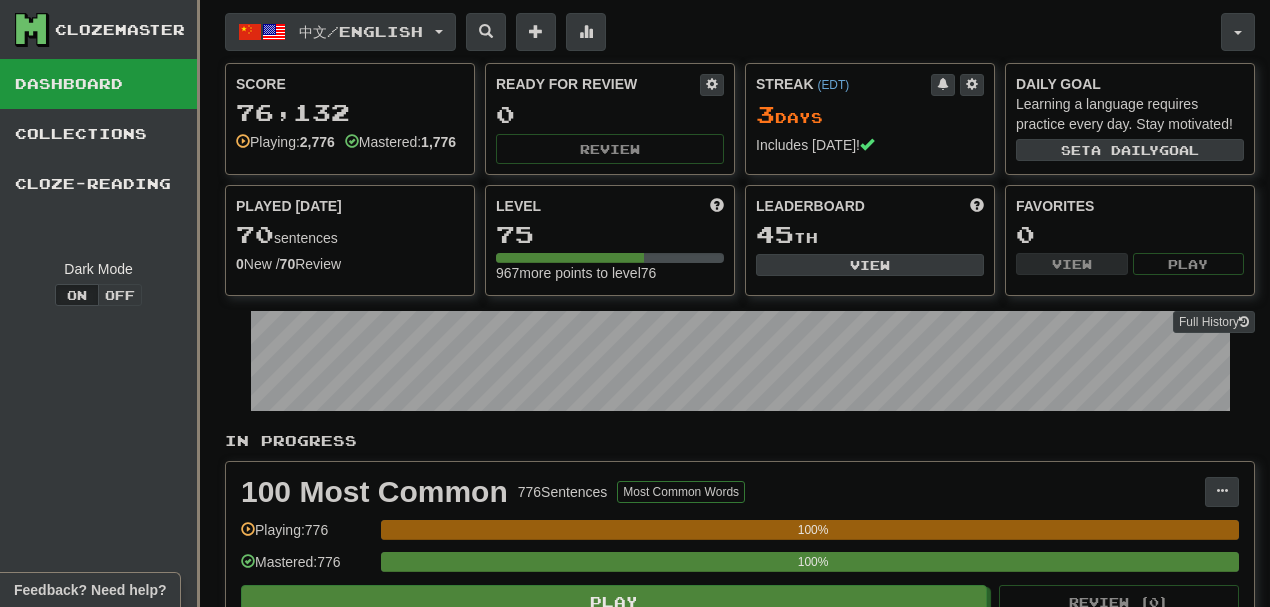 scroll, scrollTop: 0, scrollLeft: 0, axis: both 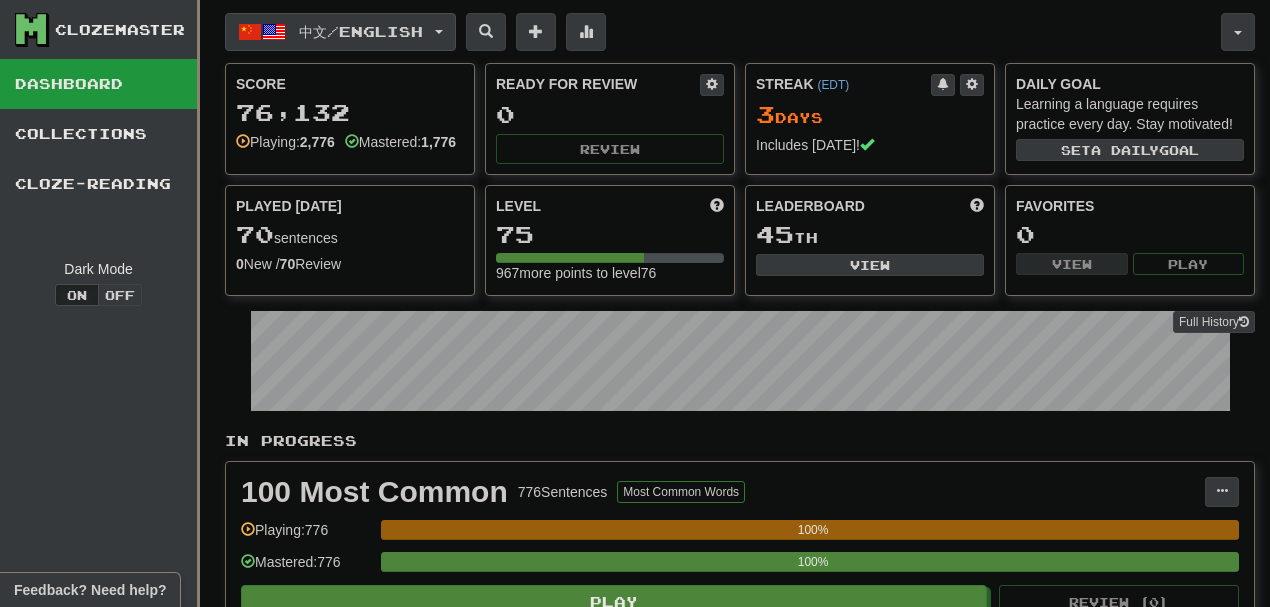 click on "中文  /  English" at bounding box center (340, 32) 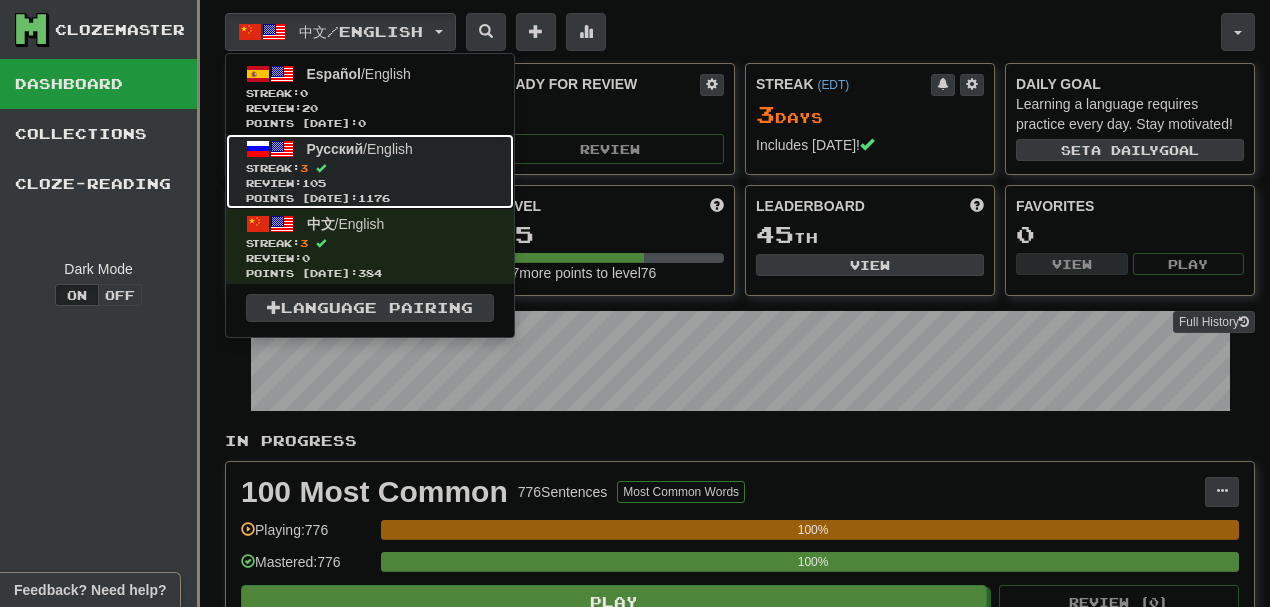 click on "Русский  /  English" at bounding box center (360, 149) 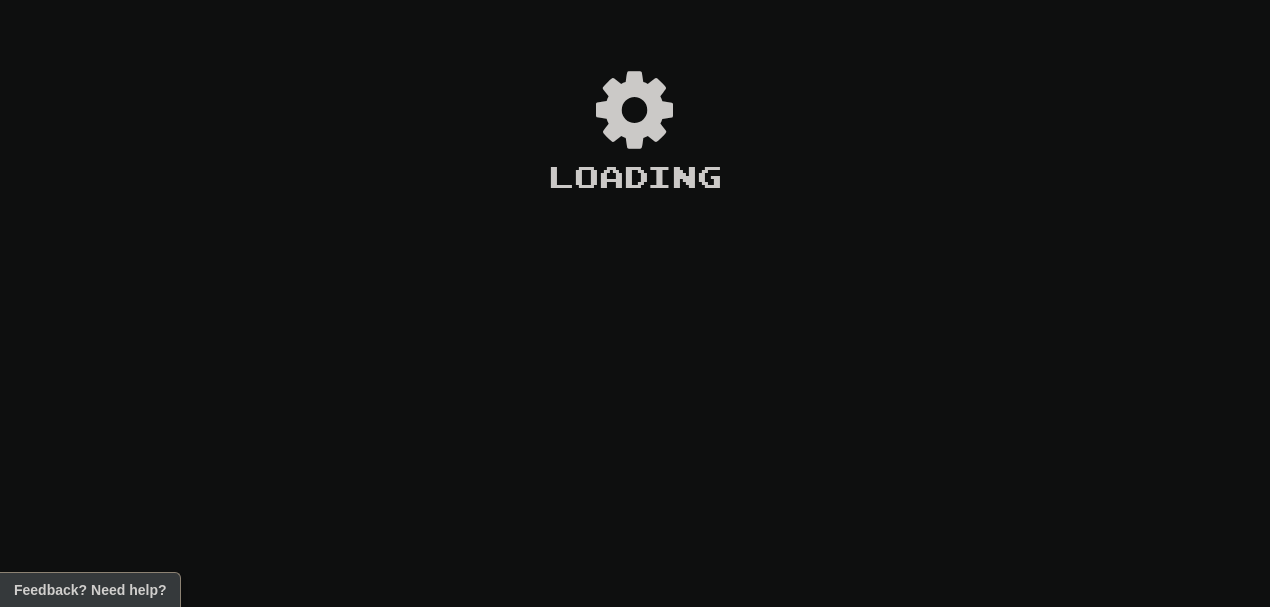 scroll, scrollTop: 0, scrollLeft: 0, axis: both 